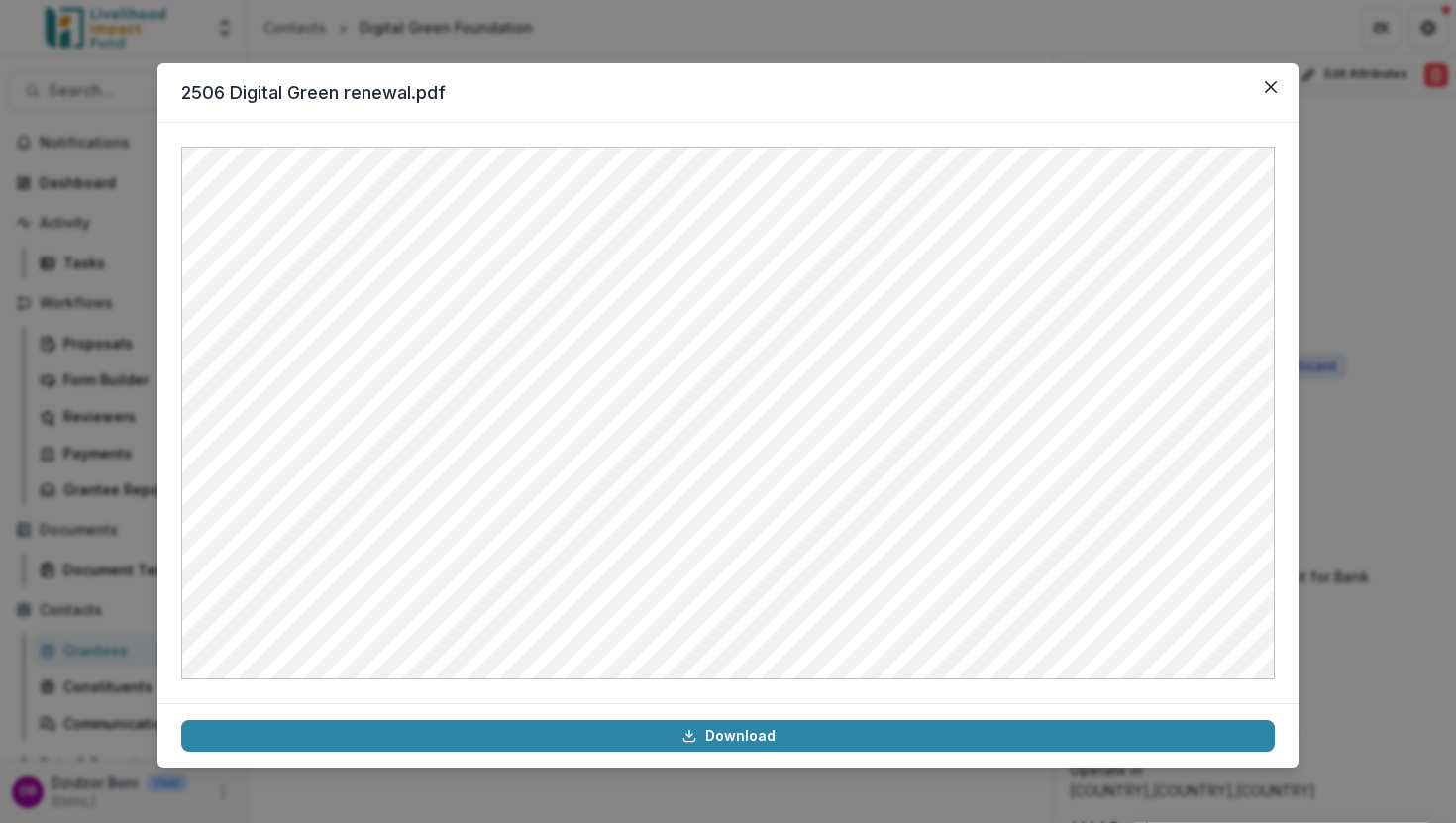 scroll, scrollTop: 0, scrollLeft: 0, axis: both 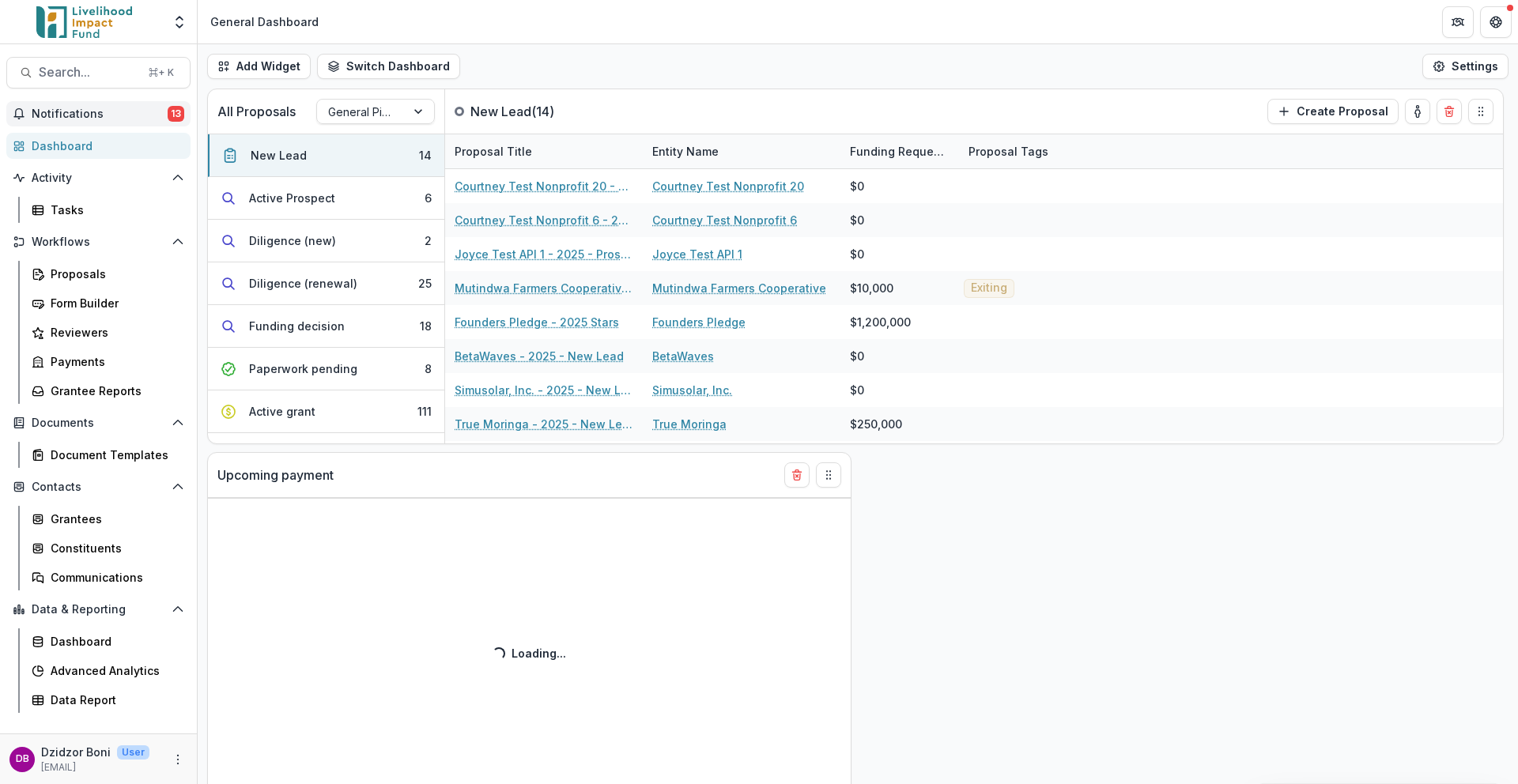 click on "Notifications" at bounding box center [100, 114] 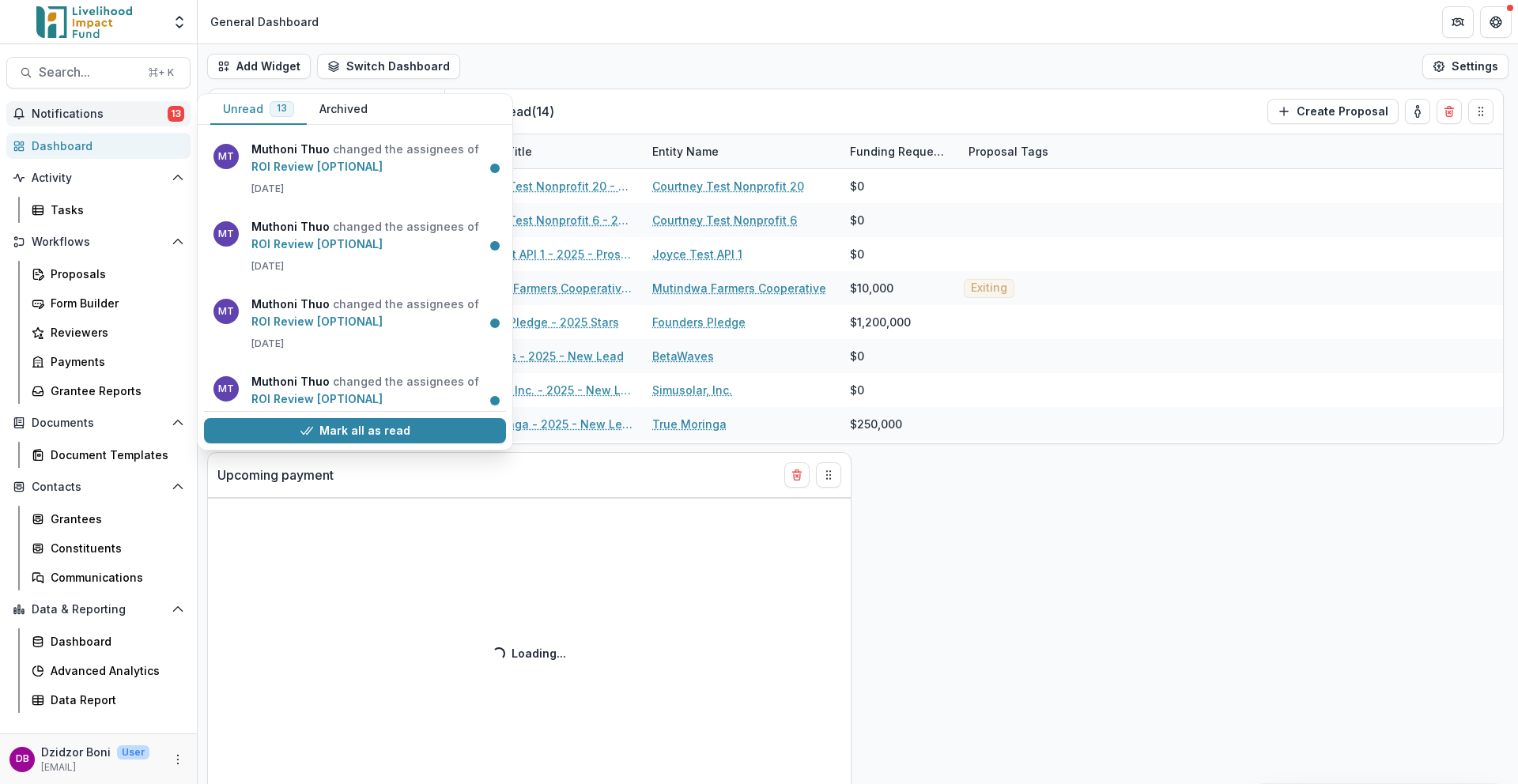 select on "******" 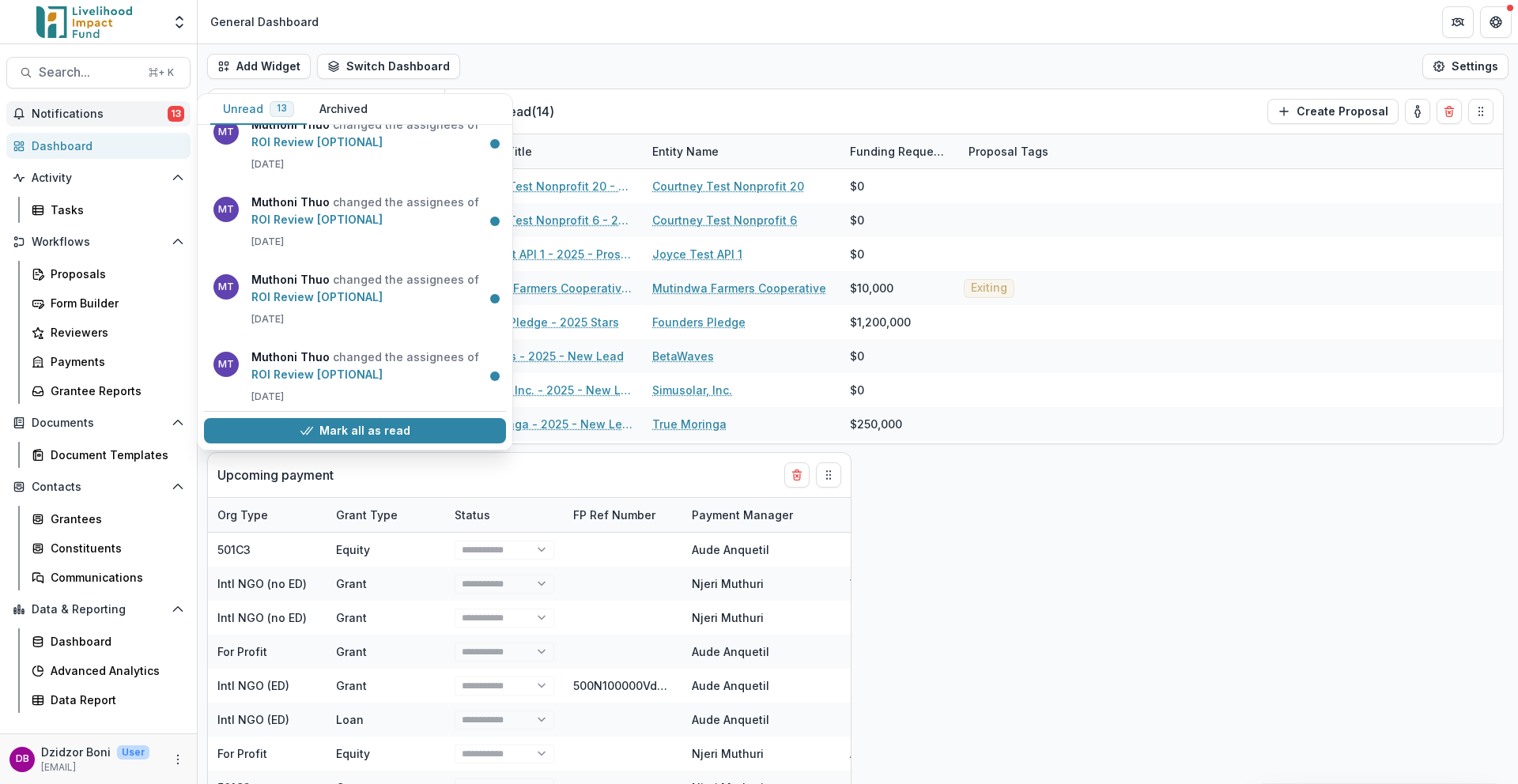 scroll, scrollTop: 727, scrollLeft: 0, axis: vertical 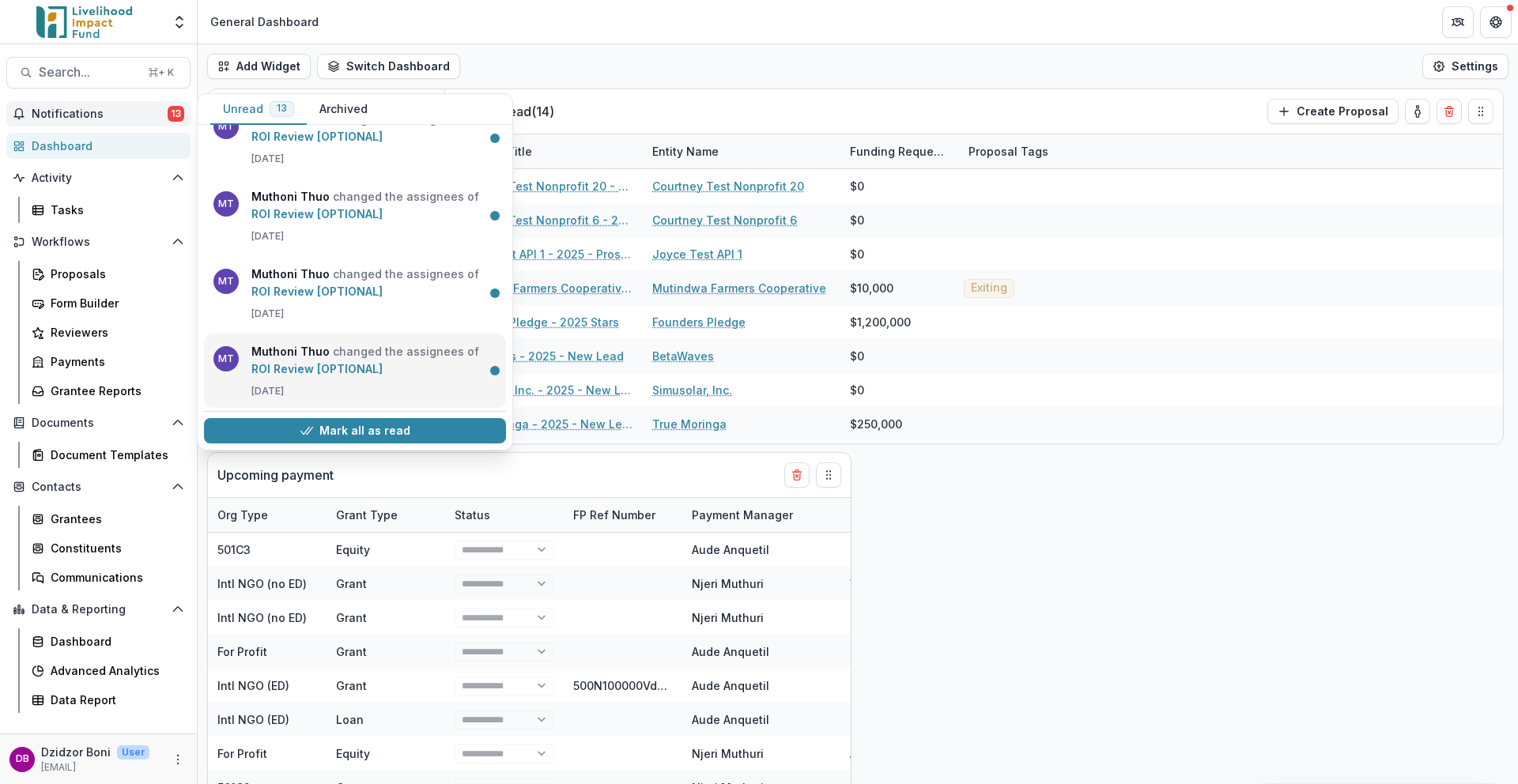 click on "ROI Review [OPTIONAL]" at bounding box center [317, 368] 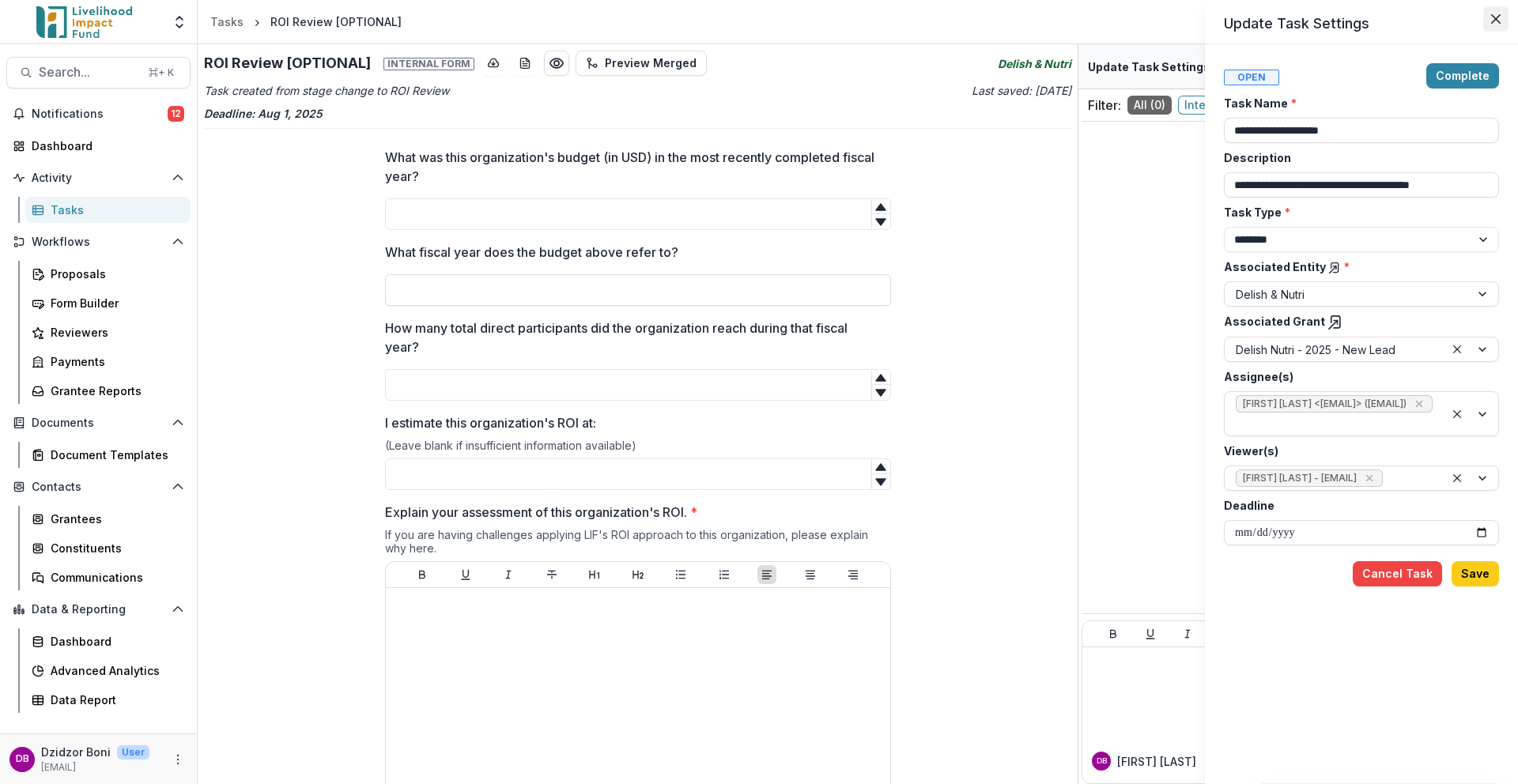 click 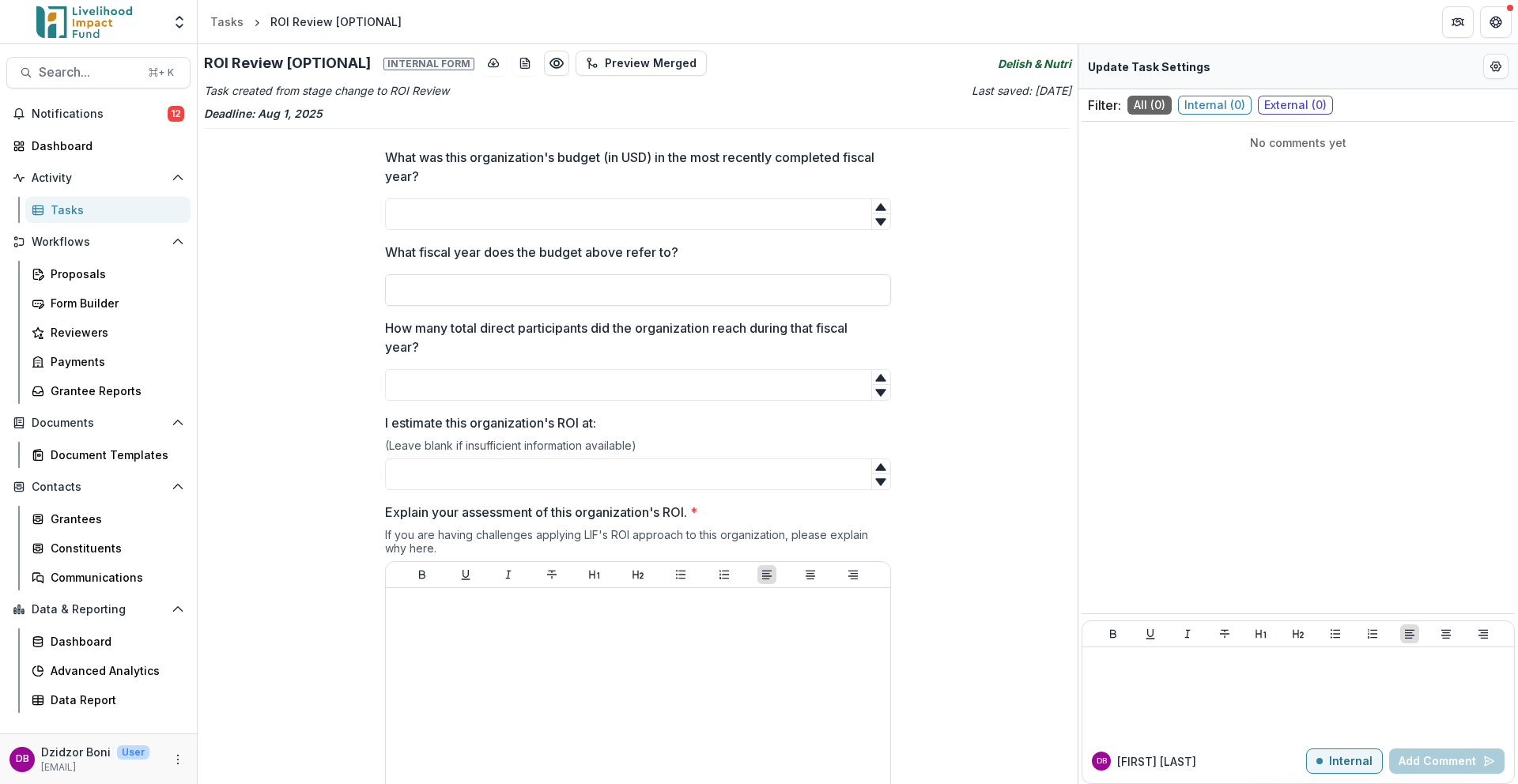 click on "Delish & Nutri" at bounding box center [1034, 63] 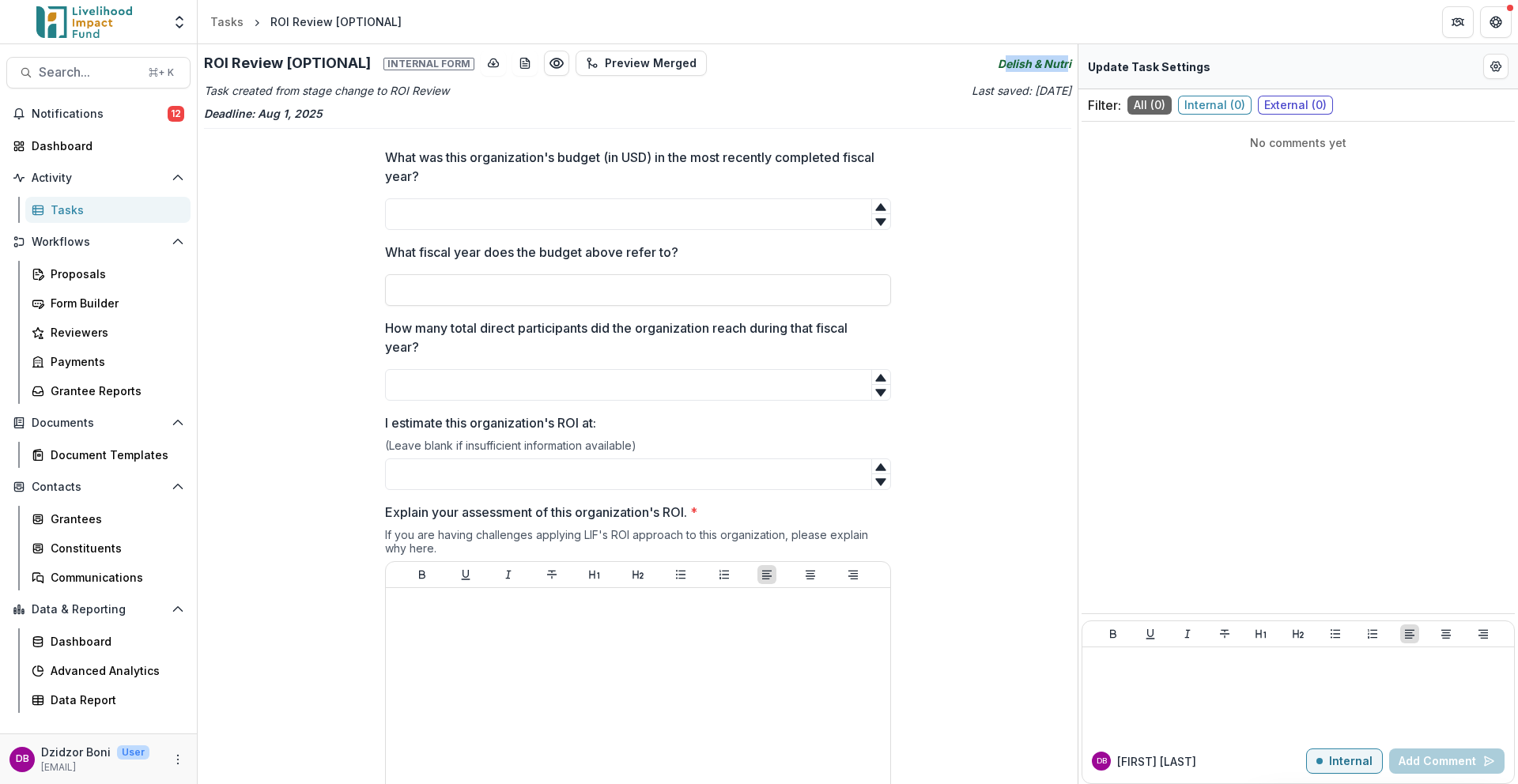 drag, startPoint x: 999, startPoint y: 60, endPoint x: 1063, endPoint y: 61, distance: 64.00781 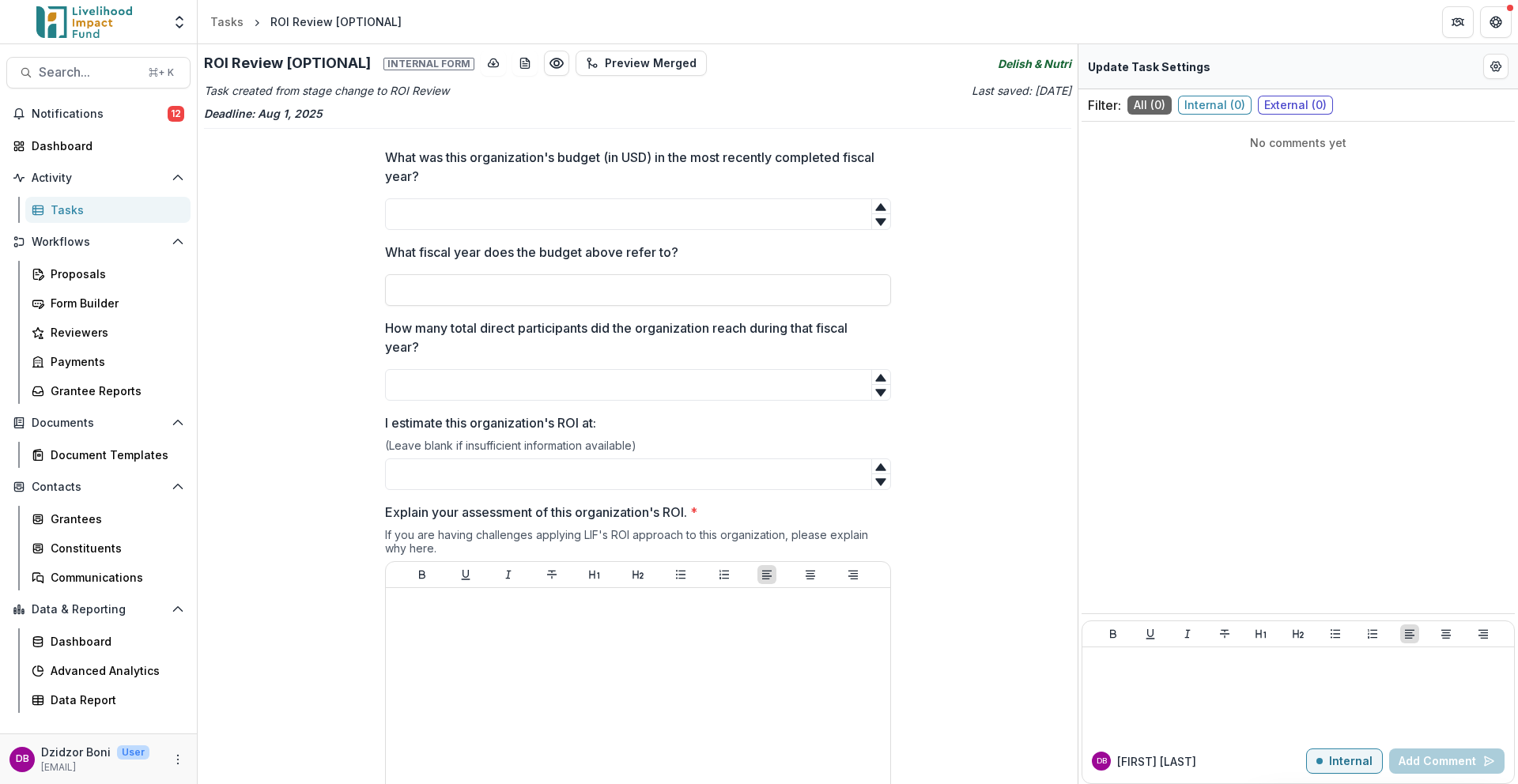 click on "Delish & Nutri" at bounding box center [1034, 63] 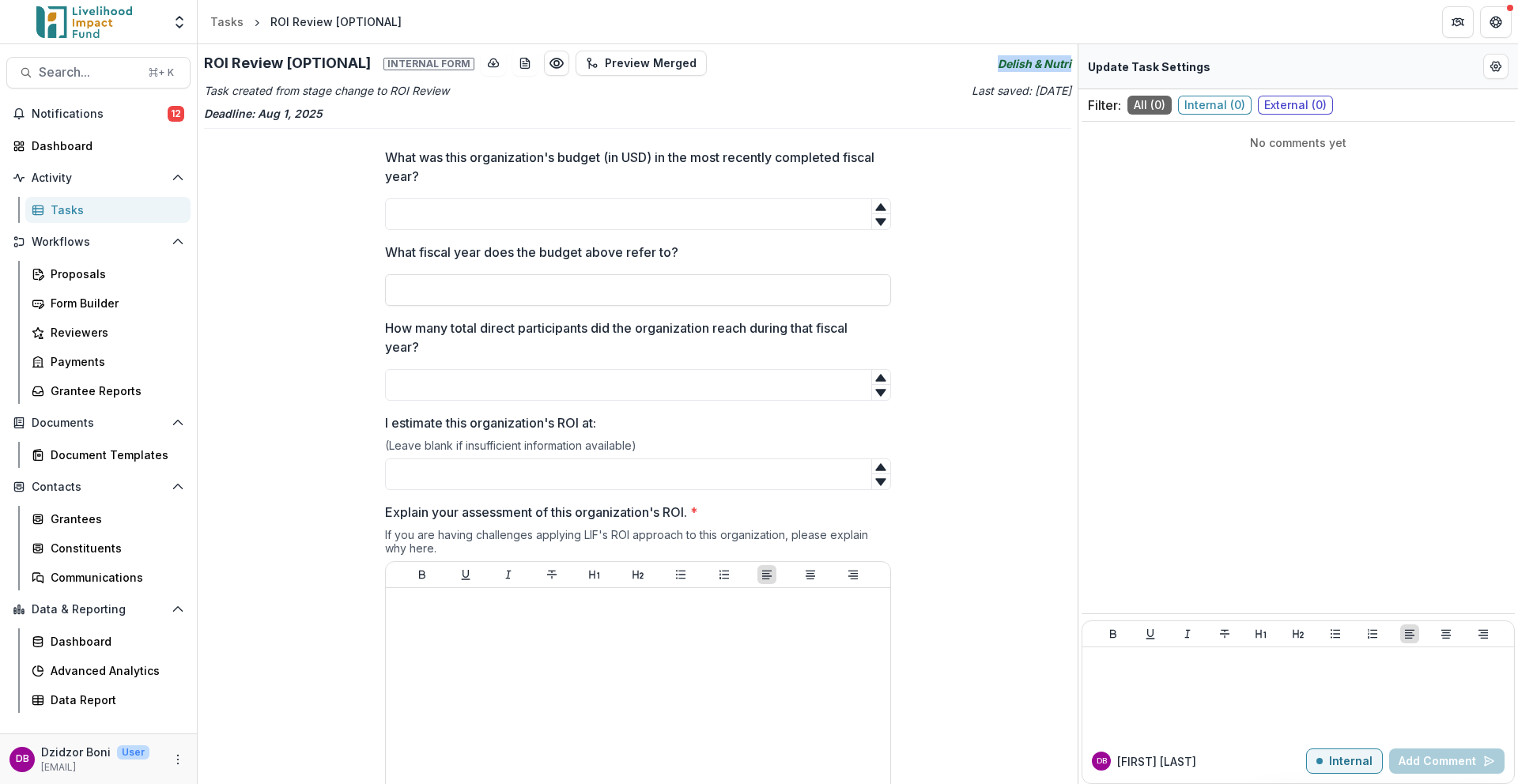 drag, startPoint x: 996, startPoint y: 65, endPoint x: 1070, endPoint y: 62, distance: 74.06079 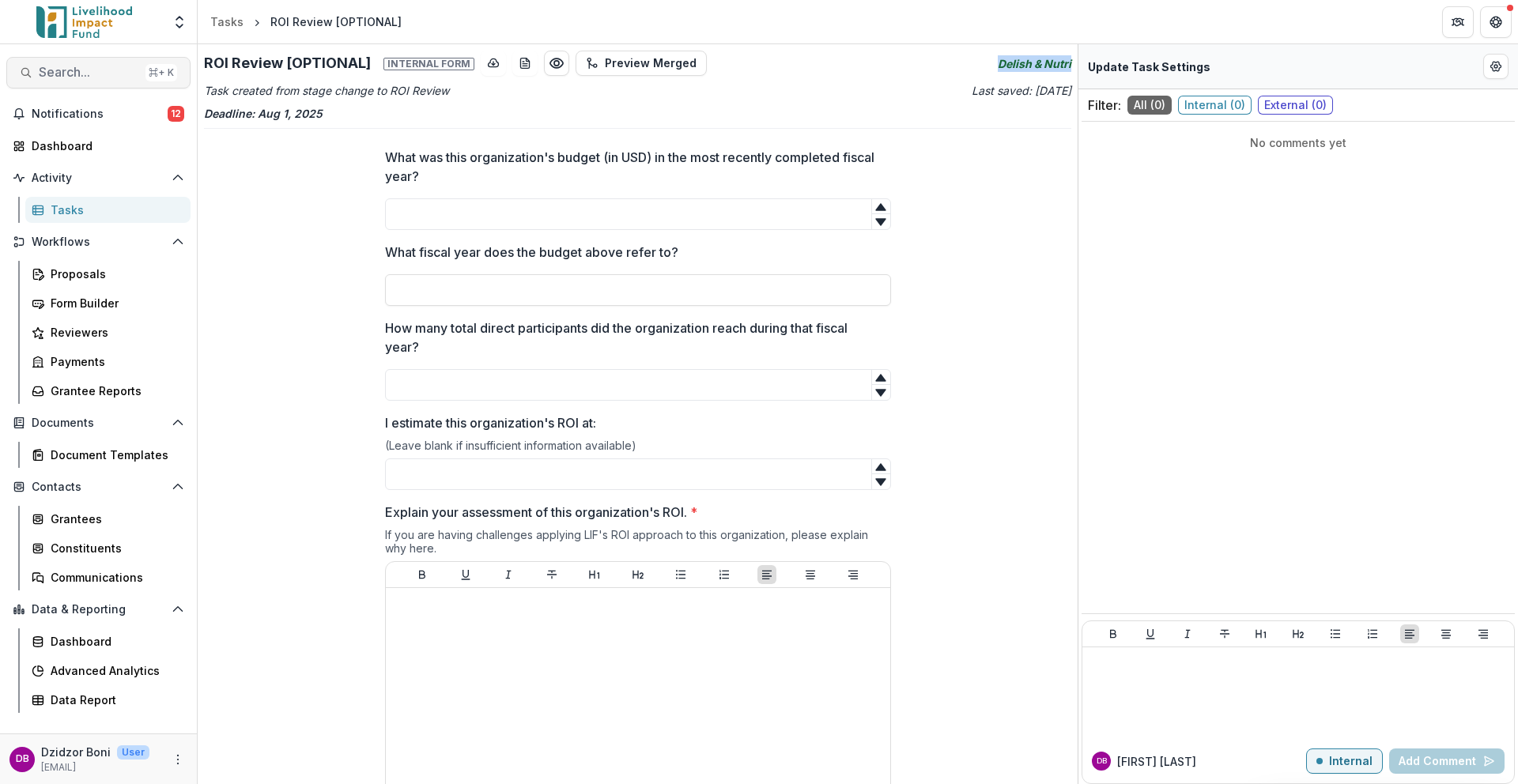 click on "Search..." at bounding box center (89, 72) 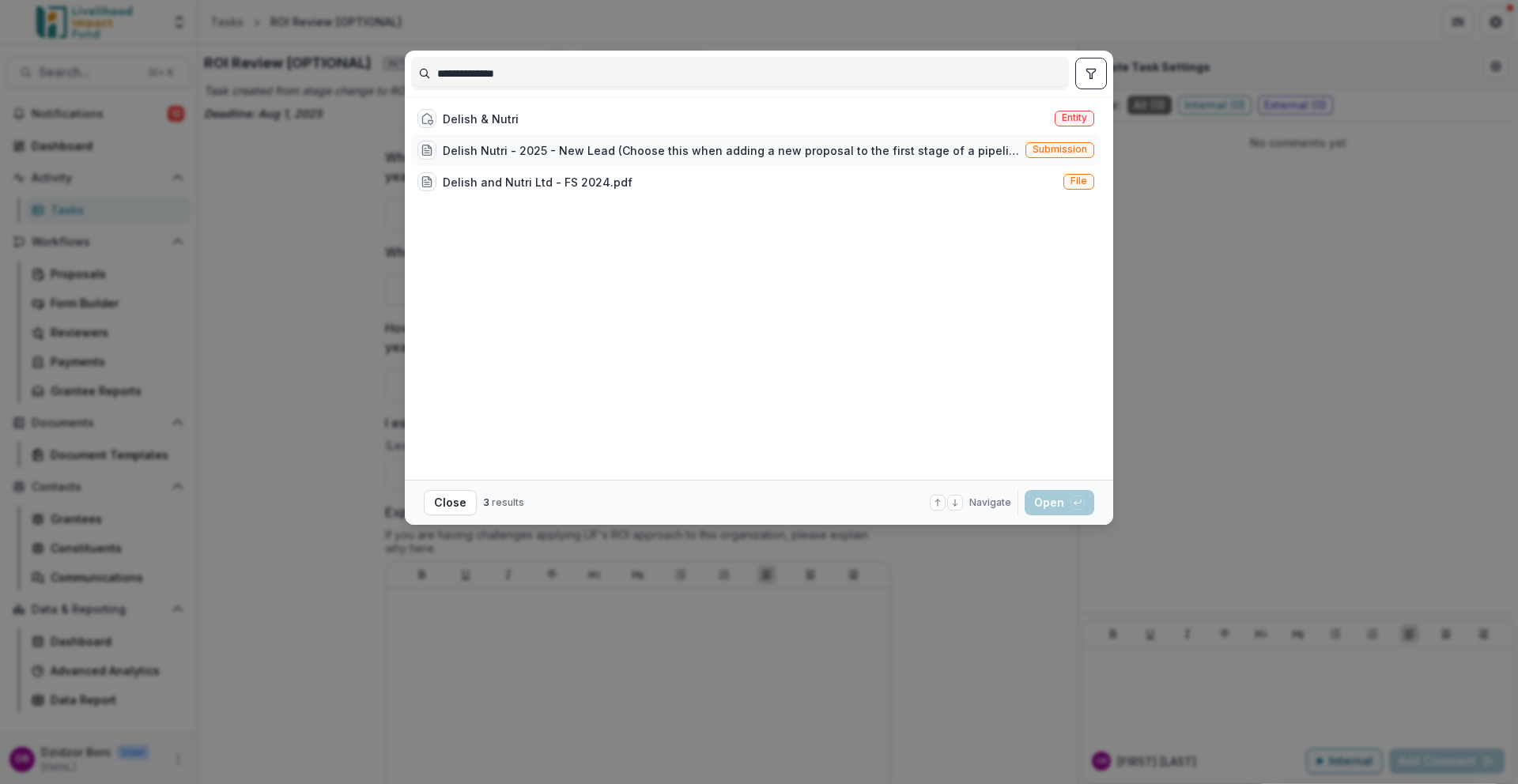 type on "**********" 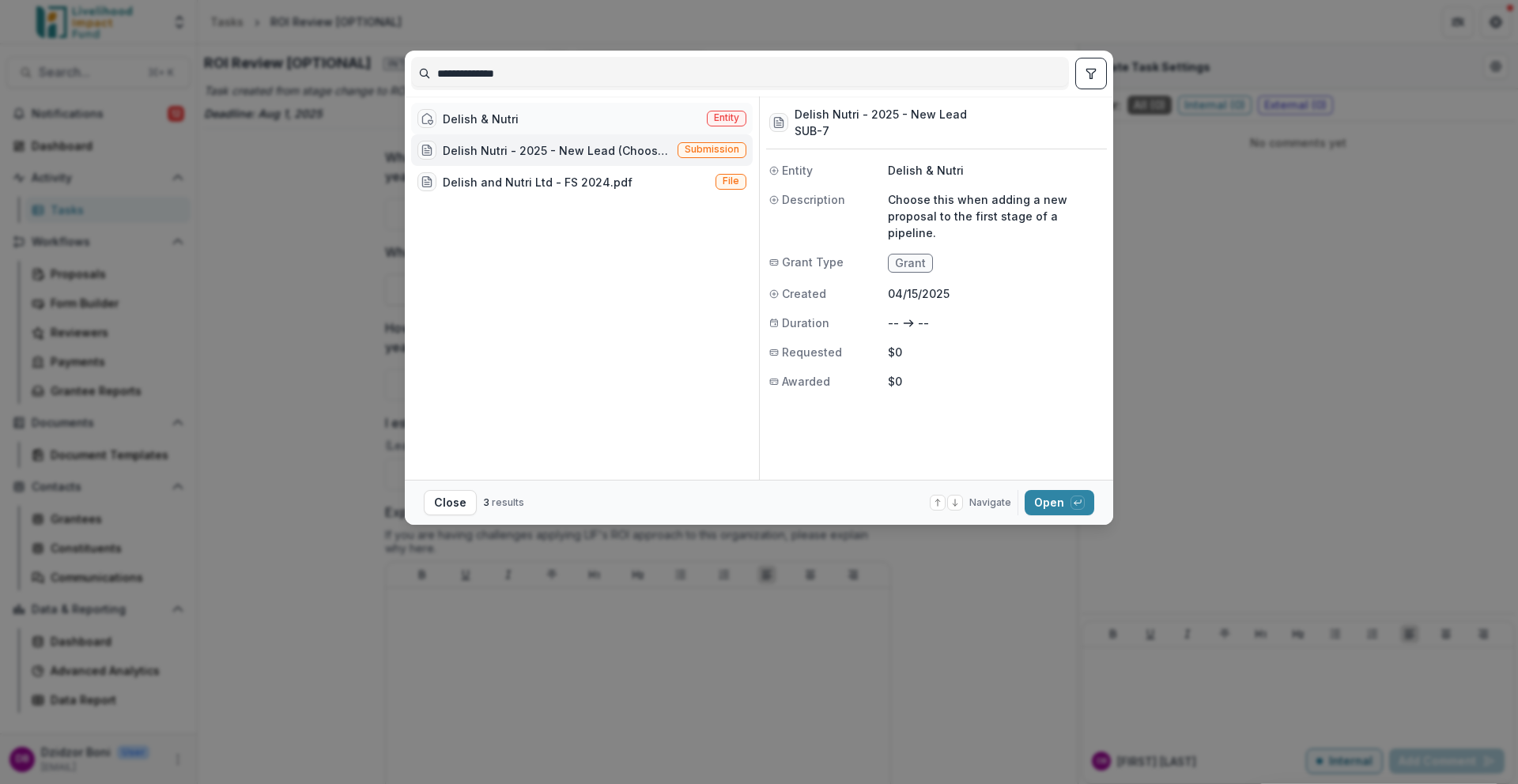 click on "Delish & Nutri  Entity" at bounding box center [582, 119] 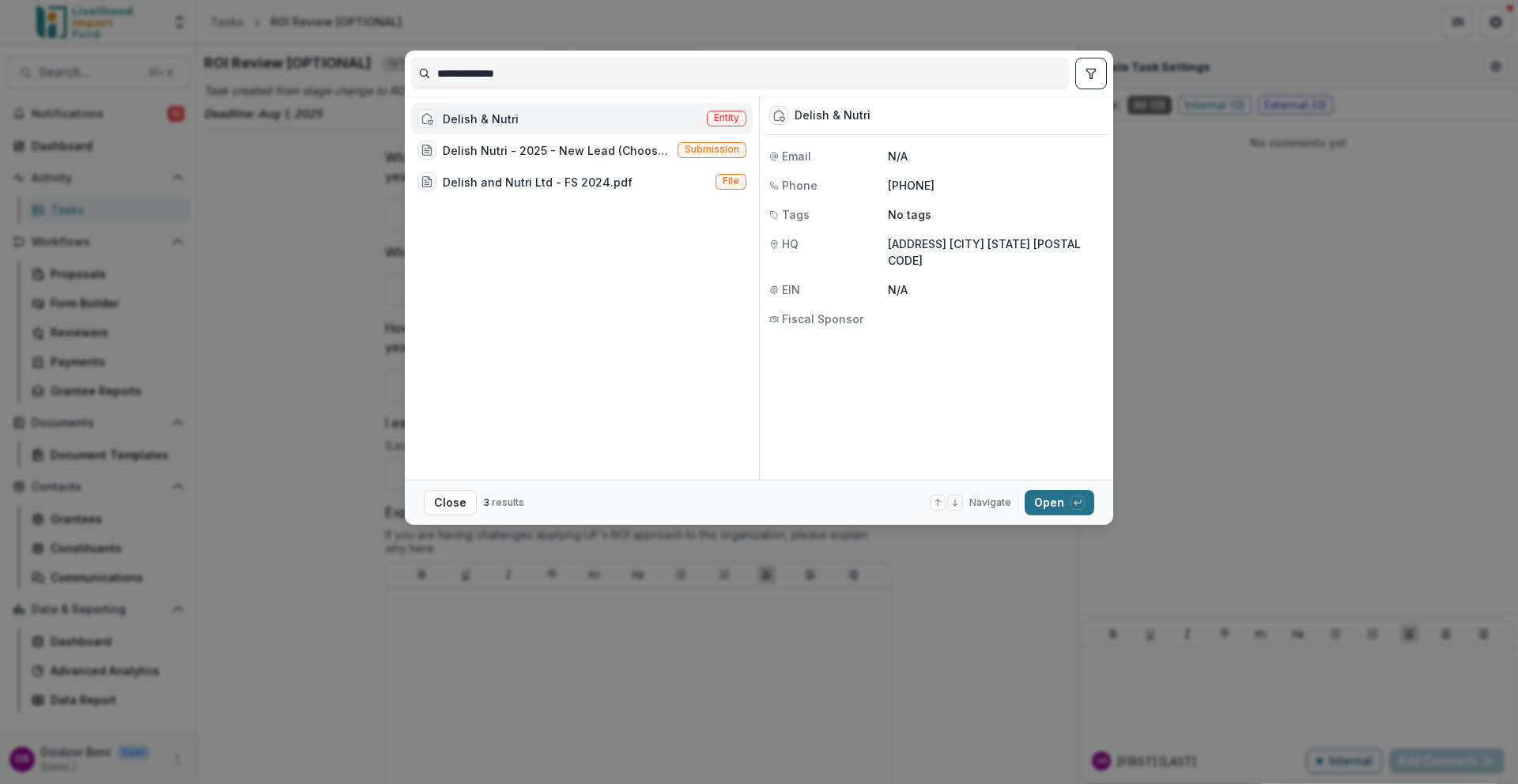 click on "Open with enter key" at bounding box center (1059, 503) 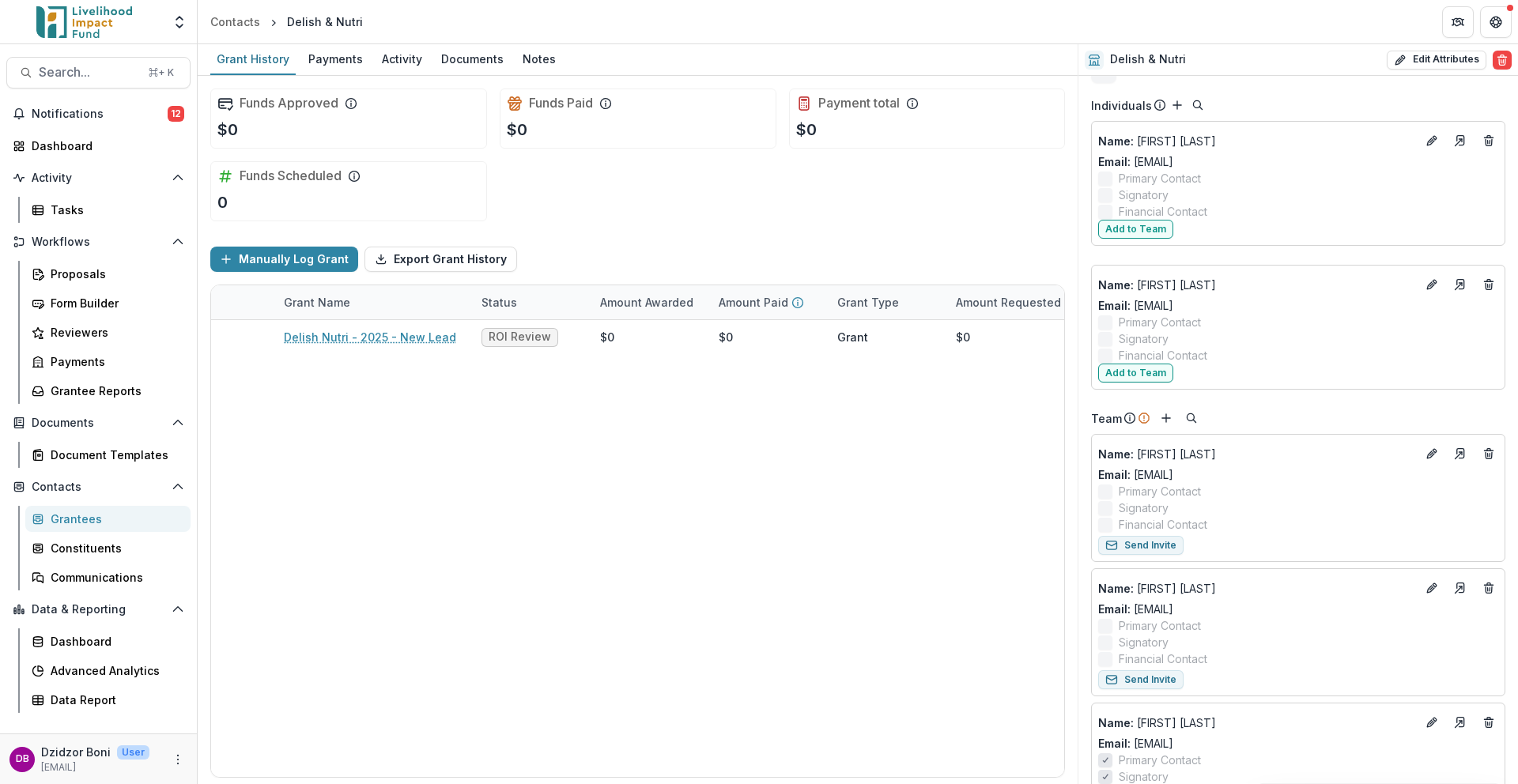scroll, scrollTop: 779, scrollLeft: 0, axis: vertical 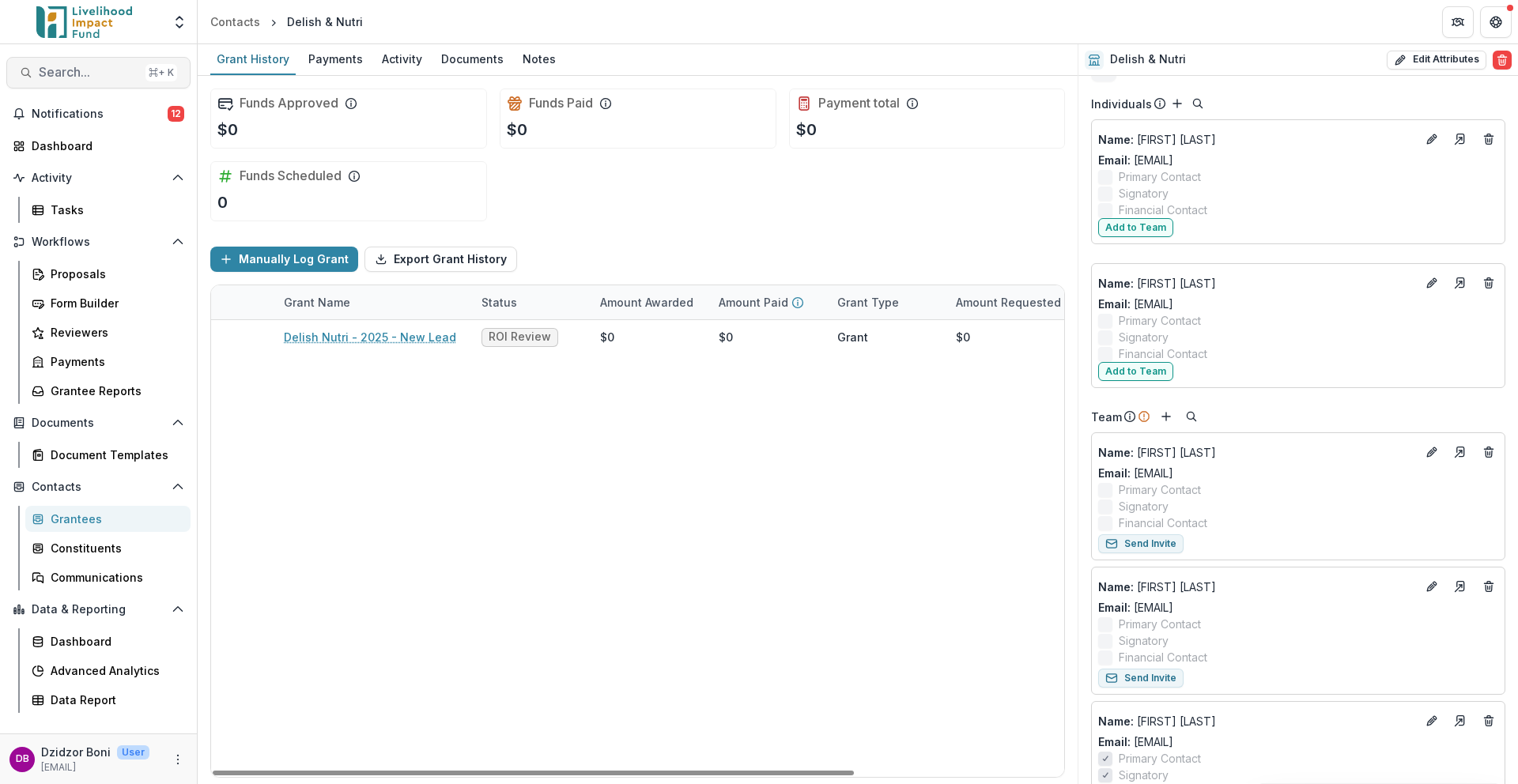 click on "Search..." at bounding box center [89, 72] 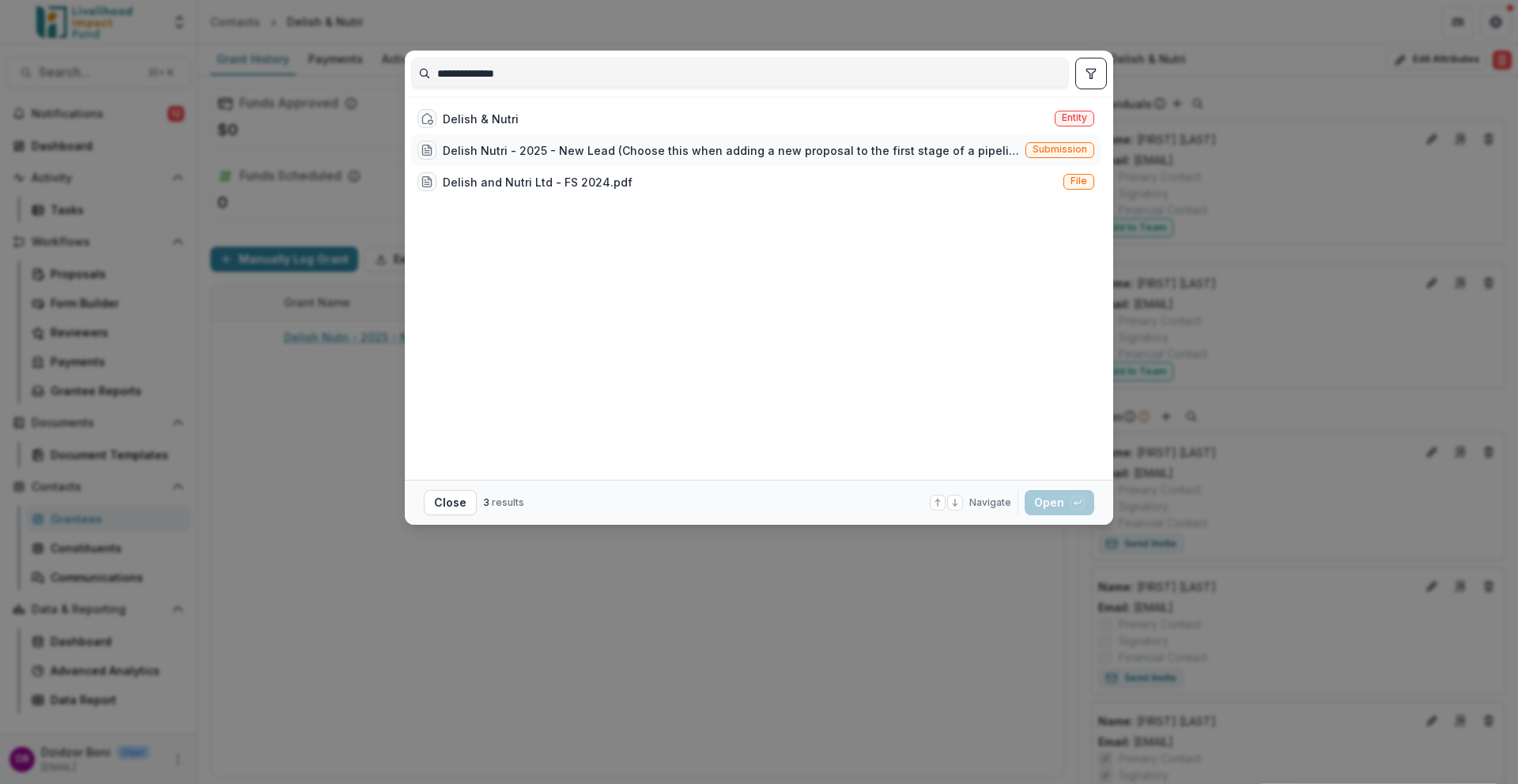 type on "**********" 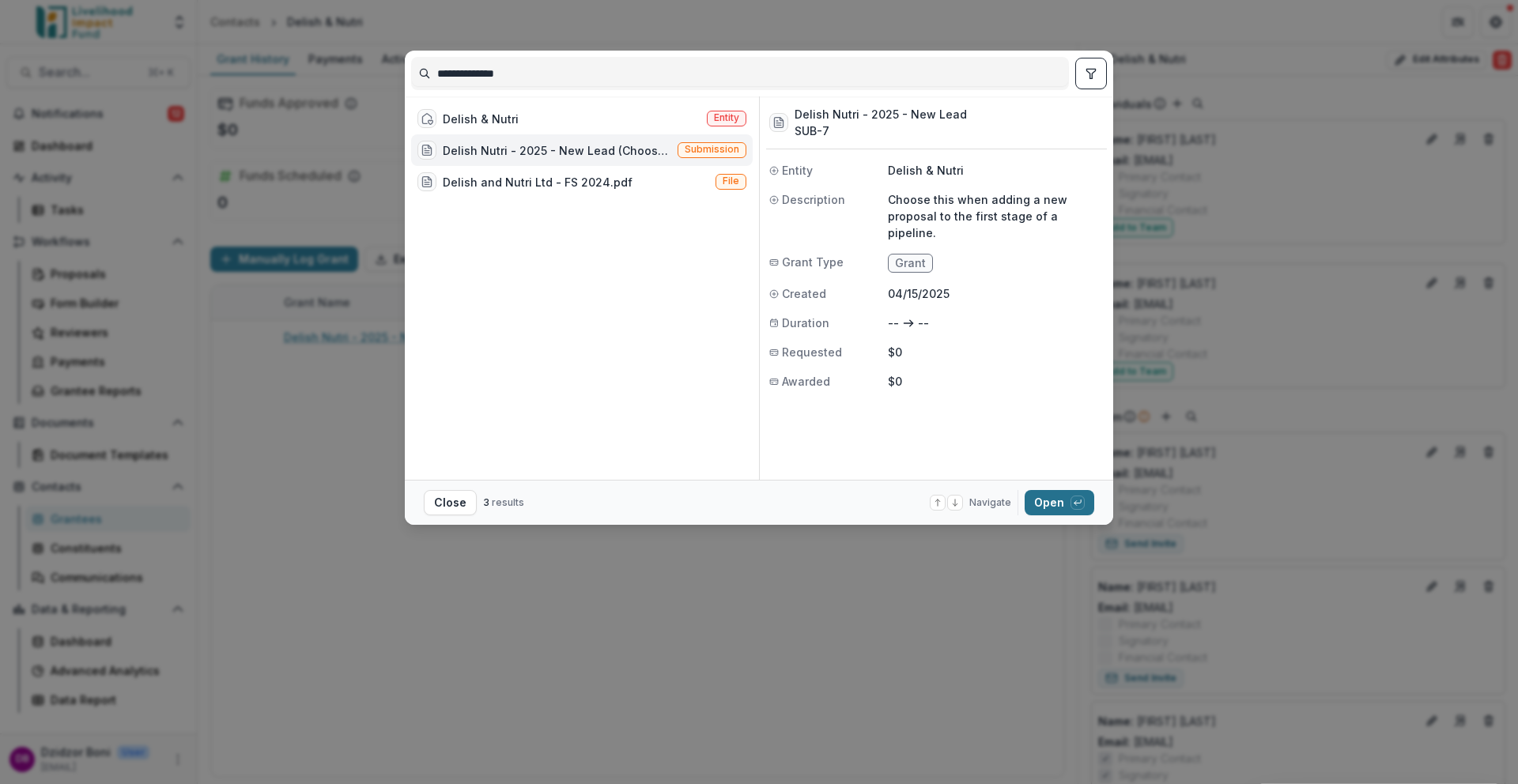 click on "Open with enter key" at bounding box center (1059, 503) 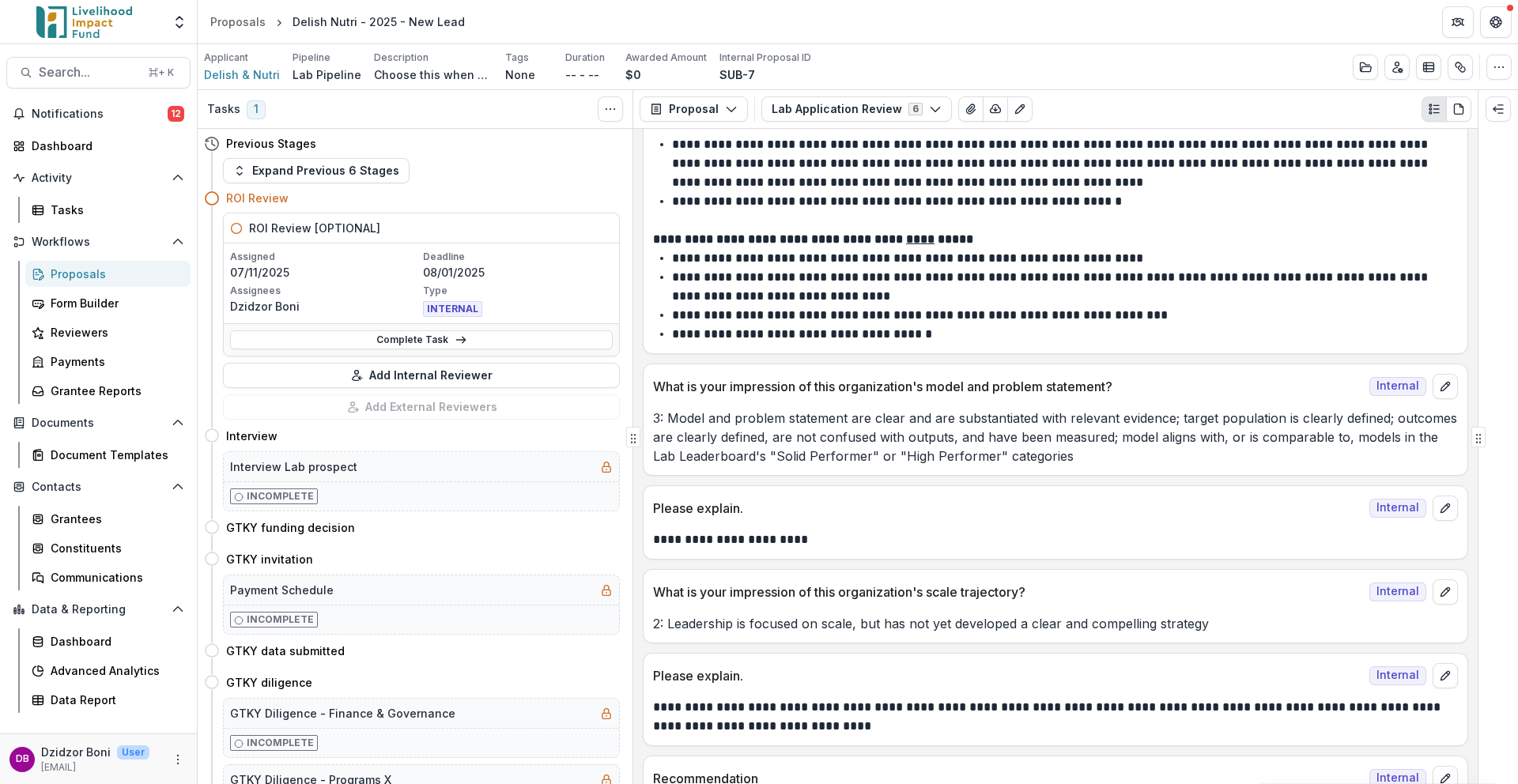 scroll, scrollTop: 0, scrollLeft: 0, axis: both 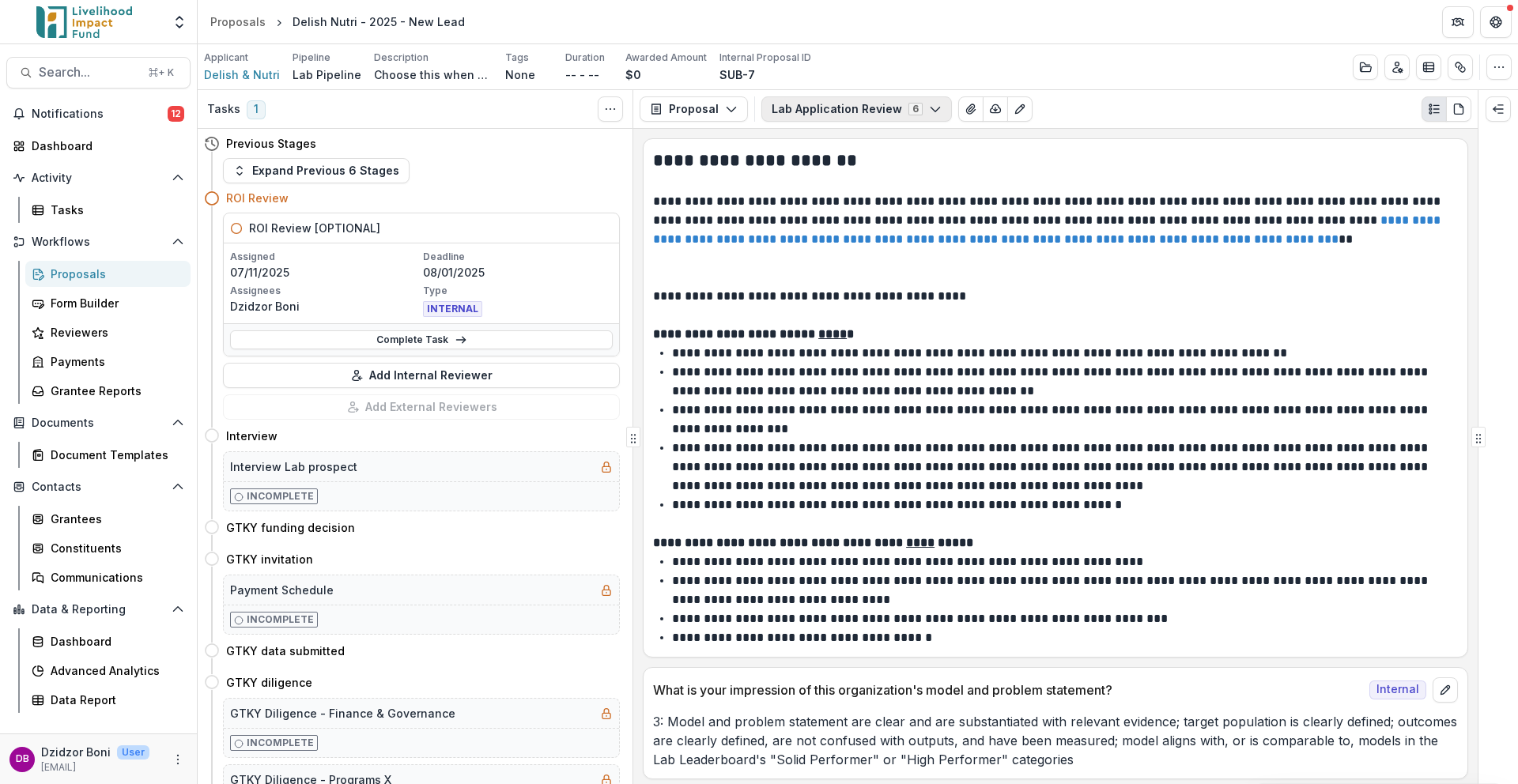 click on "Lab Application Review 6" at bounding box center [856, 109] 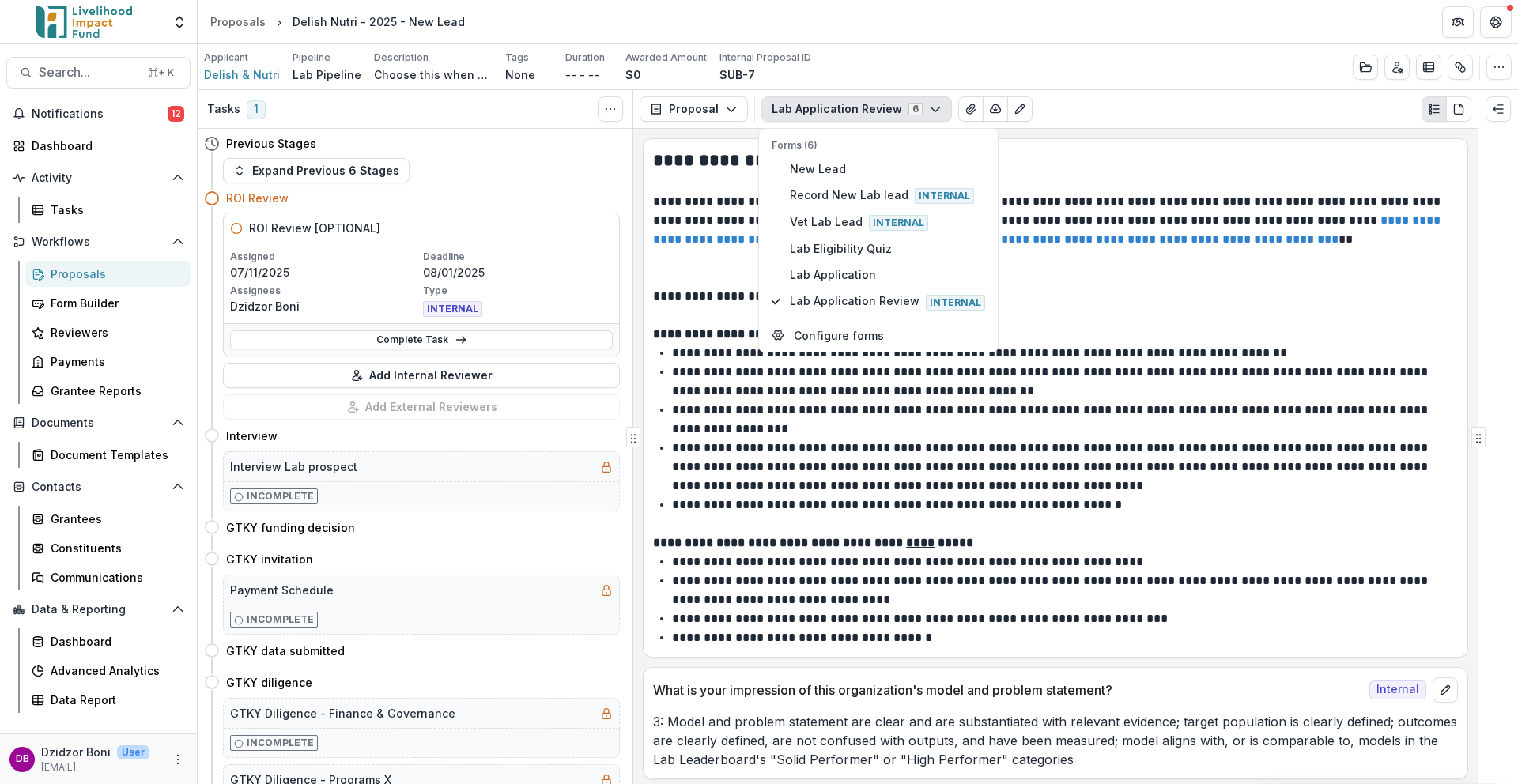 click on "**********" at bounding box center (1063, 467) 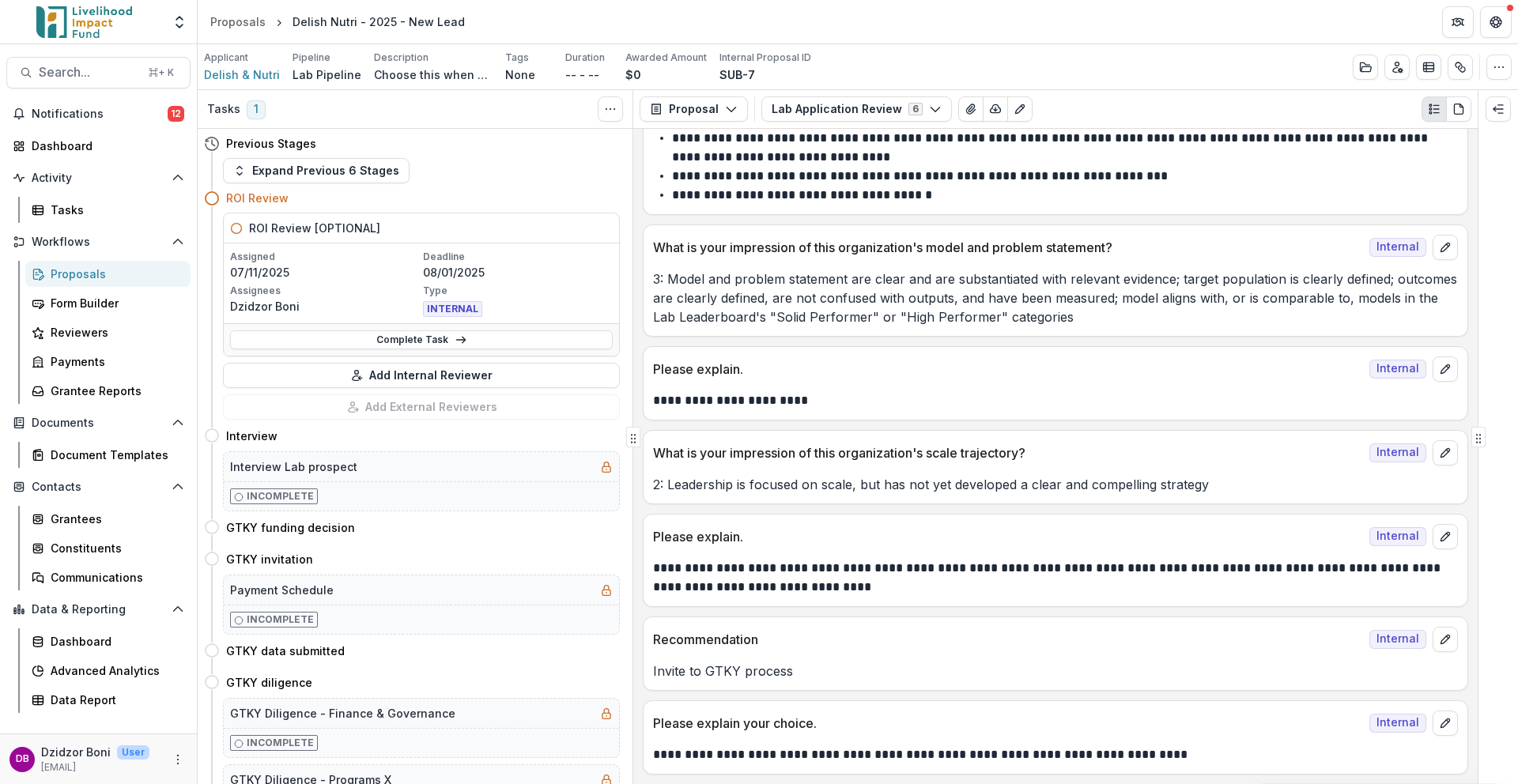 scroll, scrollTop: 0, scrollLeft: 0, axis: both 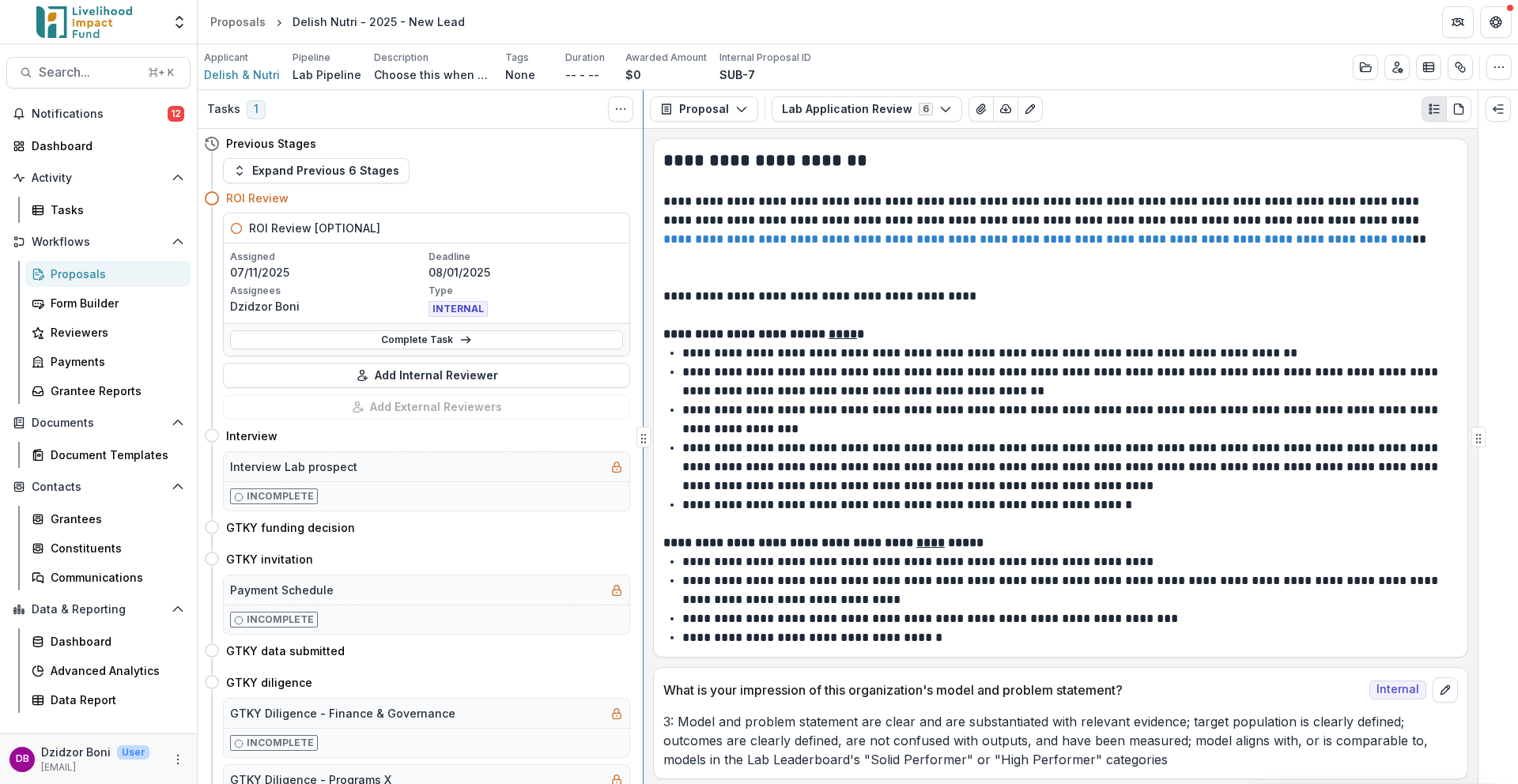 click on "Tasks 1 Show Cancelled Tasks Previous Stages Expand Previous 6 Stages ROI Review ROI Review [OPTIONAL] Assigned 07/11/2025 Deadline 08/01/2025 Assignees [FIRST] [LAST] Type INTERNAL Complete Task Add Internal Reviewer Add External Reviewers Interview Move here Interview Lab prospect Incomplete GTKY funding decision Move here GTKY invitation Move here Payment Schedule Incomplete GTKY data submitted Move here GTKY diligence Move here GTKY Diligence - Finance & Governance Incomplete GTKY Diligence - Programs X Incomplete Funding decision Move here Paperwork pending Move here Payment Schedule Incomplete Upload Signed Grant Agreements Incomplete Y1 Move here Y1 Milestones Submitted Move here Y1 Milestones Review Move here Relationship manager milestone review Incomplete Y1 Milestones Approved Move here Y1 Review Move here Y1 Review Submitted Move here EOY Lab Partner Progress Update Incomplete Y2 Move here Y2 Milestones Submitted Move here Y2 Milestones Review Move here Y2 Milestones Approved Move here Y2 Review Y3" at bounding box center (858, 437) 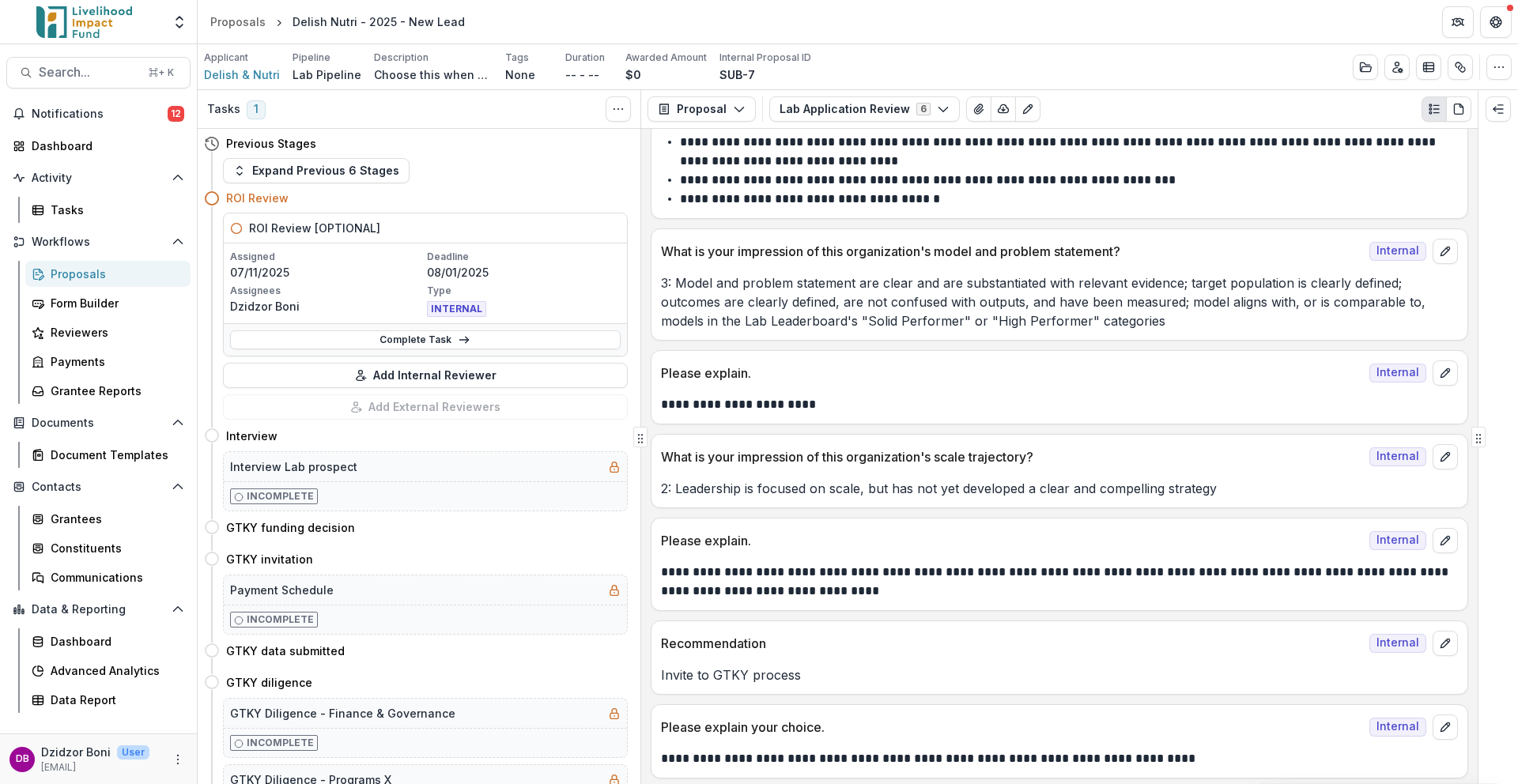 scroll, scrollTop: 443, scrollLeft: 0, axis: vertical 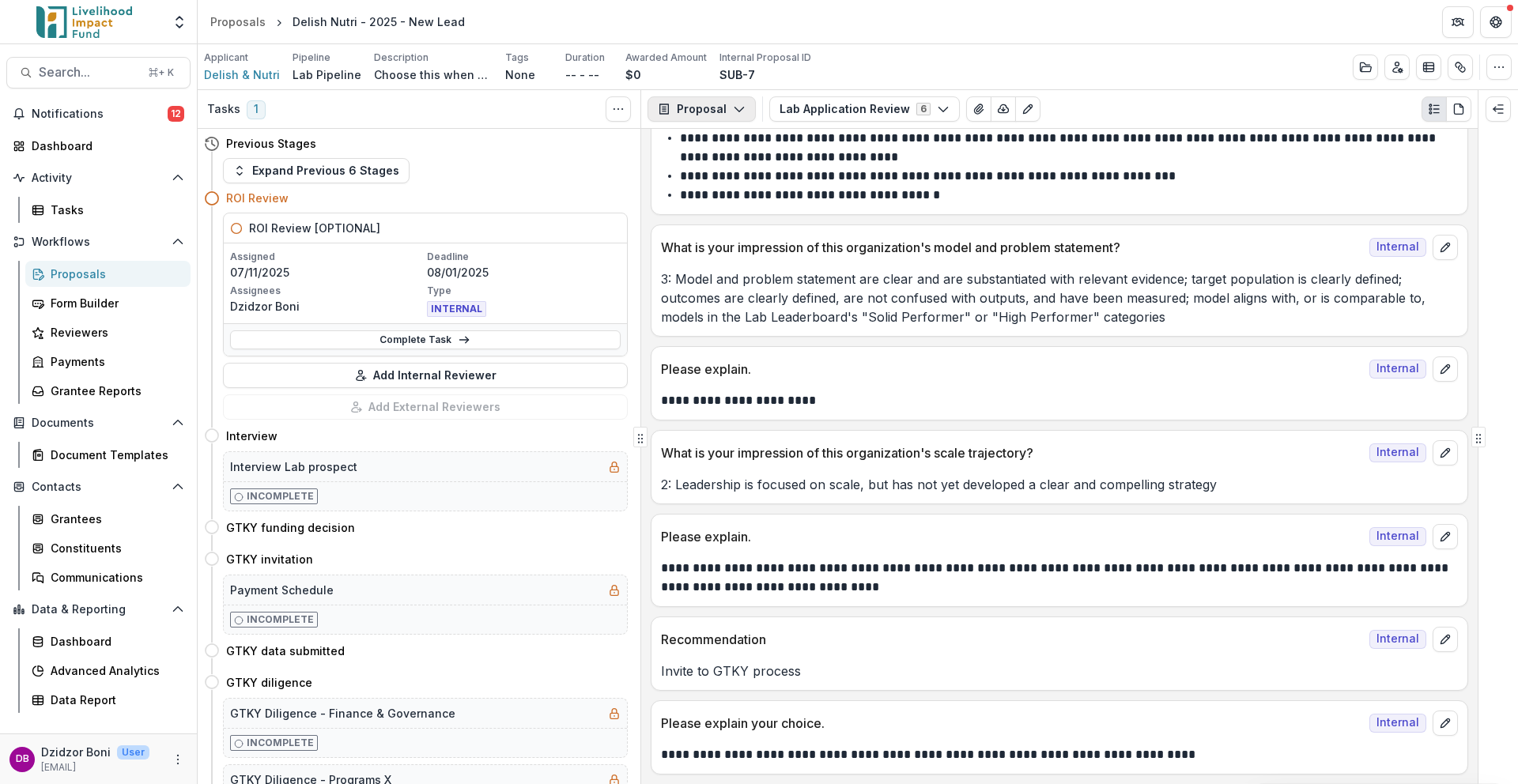 click 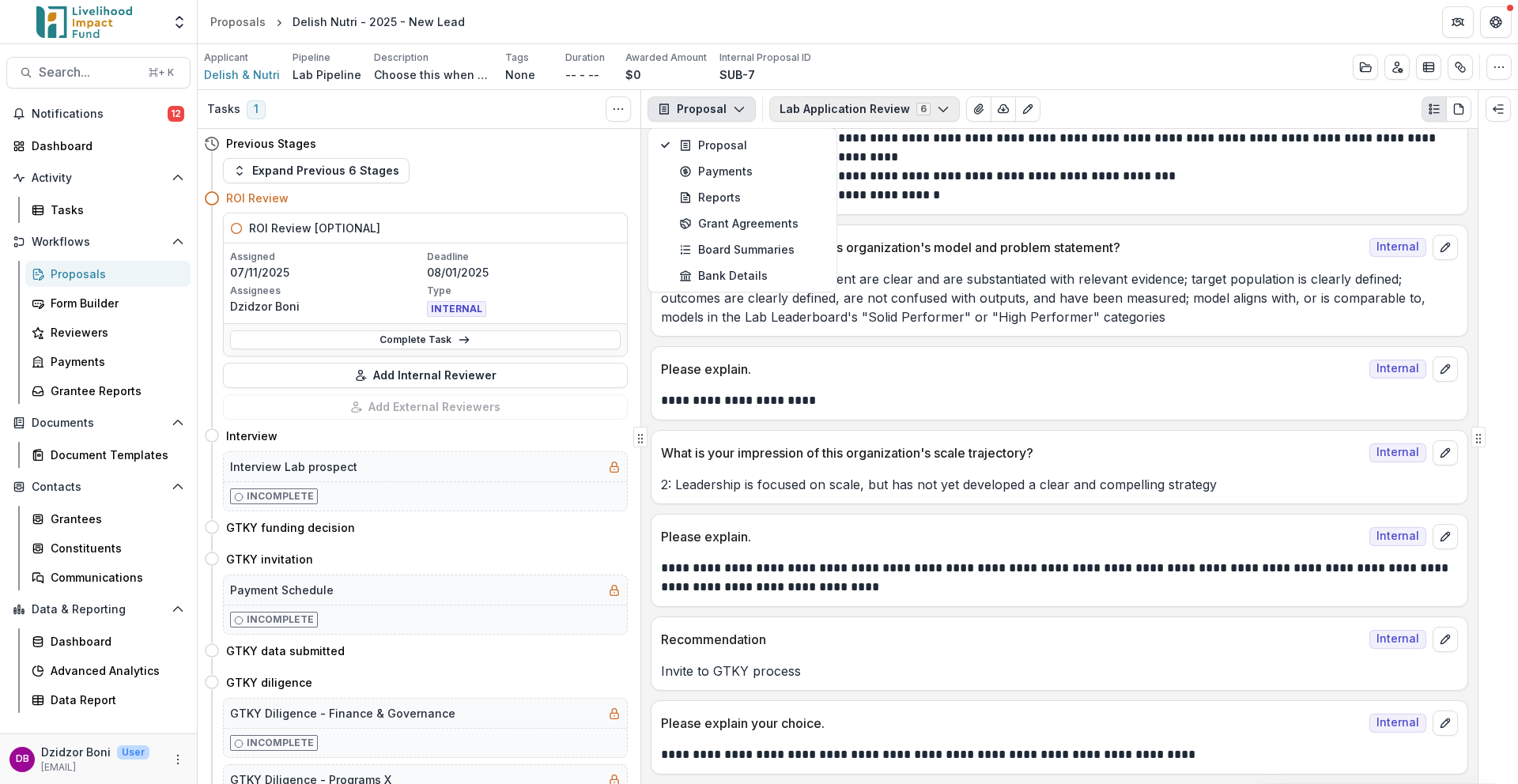 click on "Lab Application Review 6" at bounding box center [864, 109] 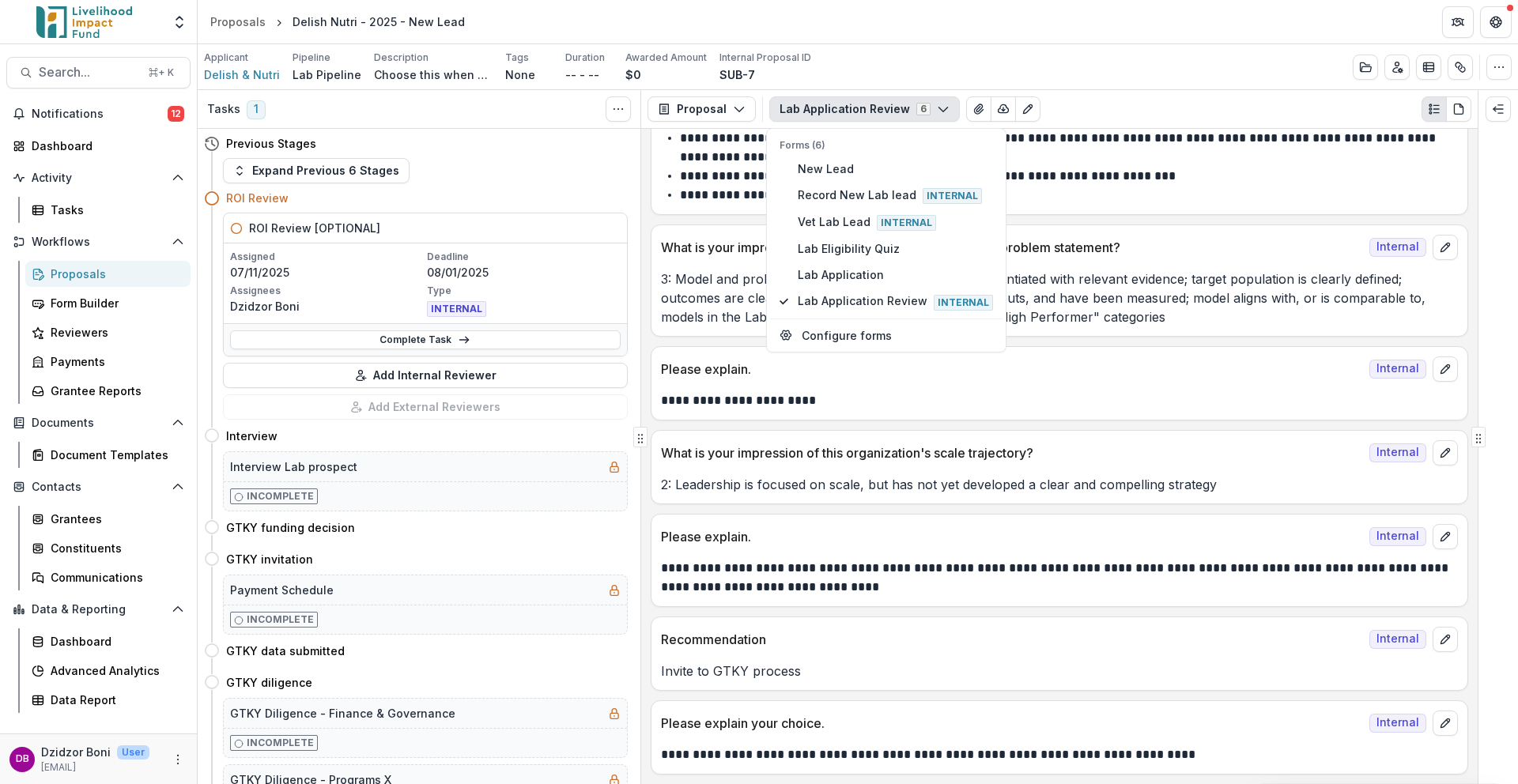 click on "Applicant Delish & Nutri  Pipeline Lab Pipeline Description Choose this when adding a new proposal to the first stage of a pipeline. Description Choose this when adding a new proposal to the first stage of a pipeline. Tags None All tags Duration --   -   -- Awarded Amount $0 Internal Proposal ID SUB-7 Edit Details Change History Key Milestones Change Pipeline Archive Delete Proposal" at bounding box center (858, 67) 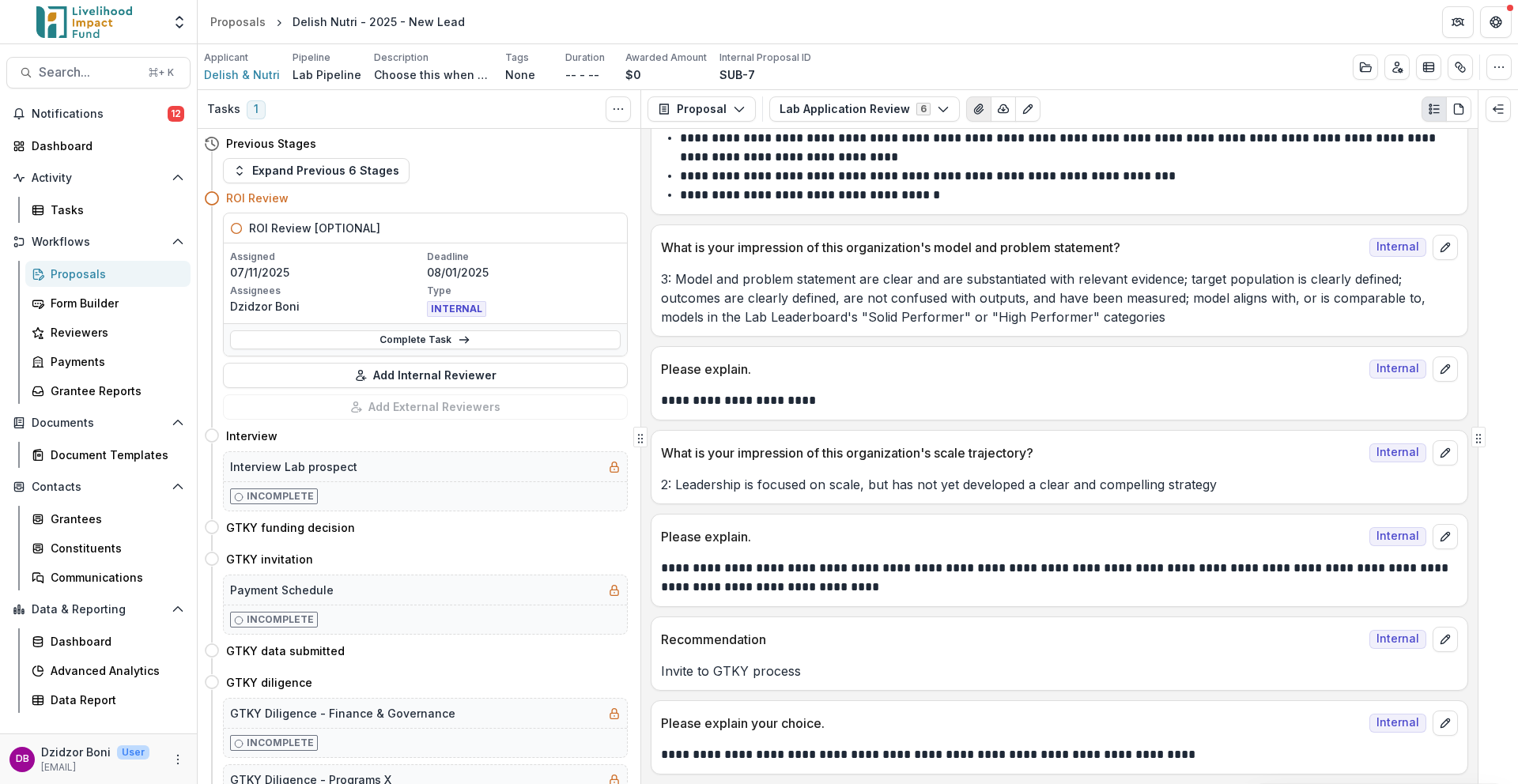click 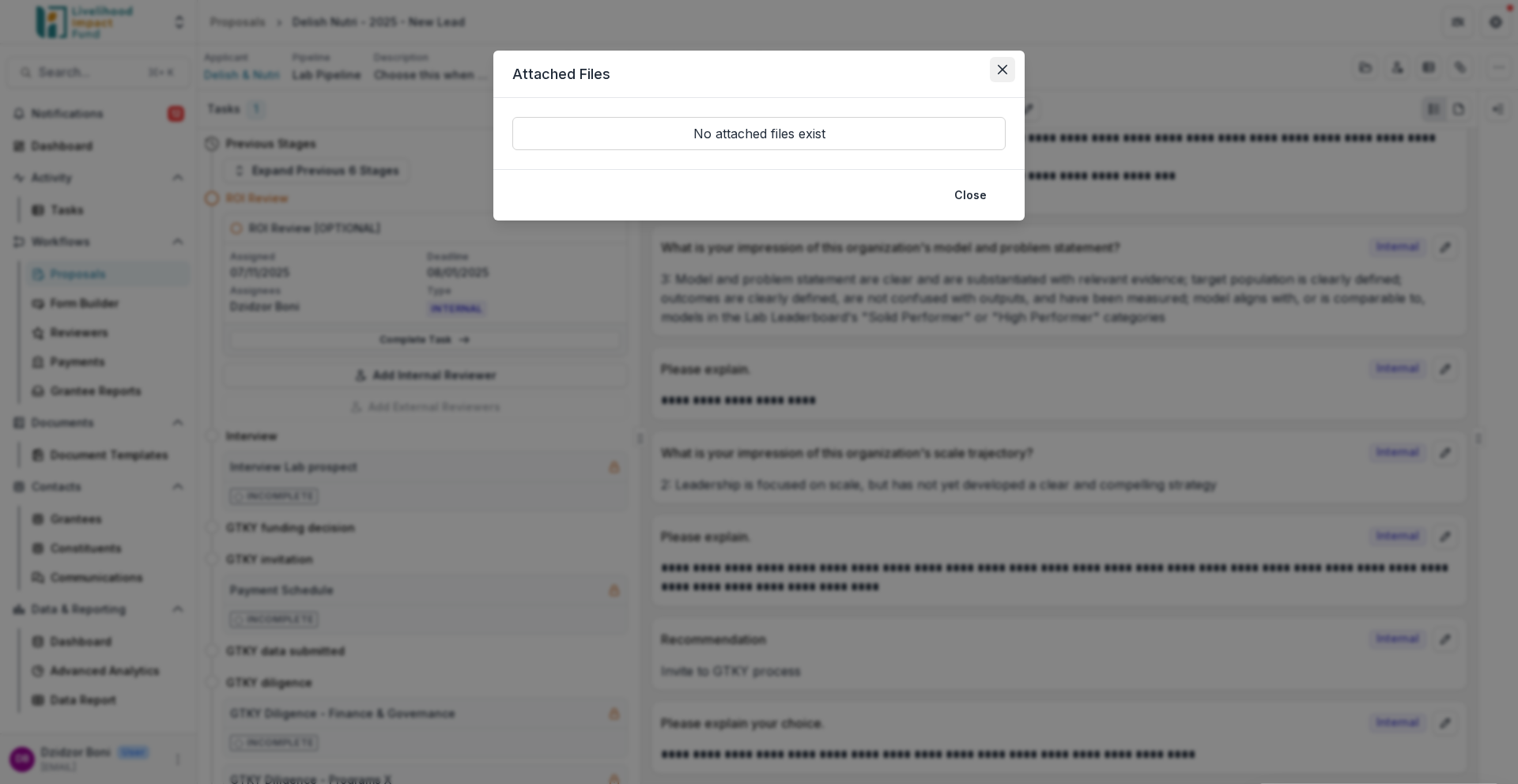 click 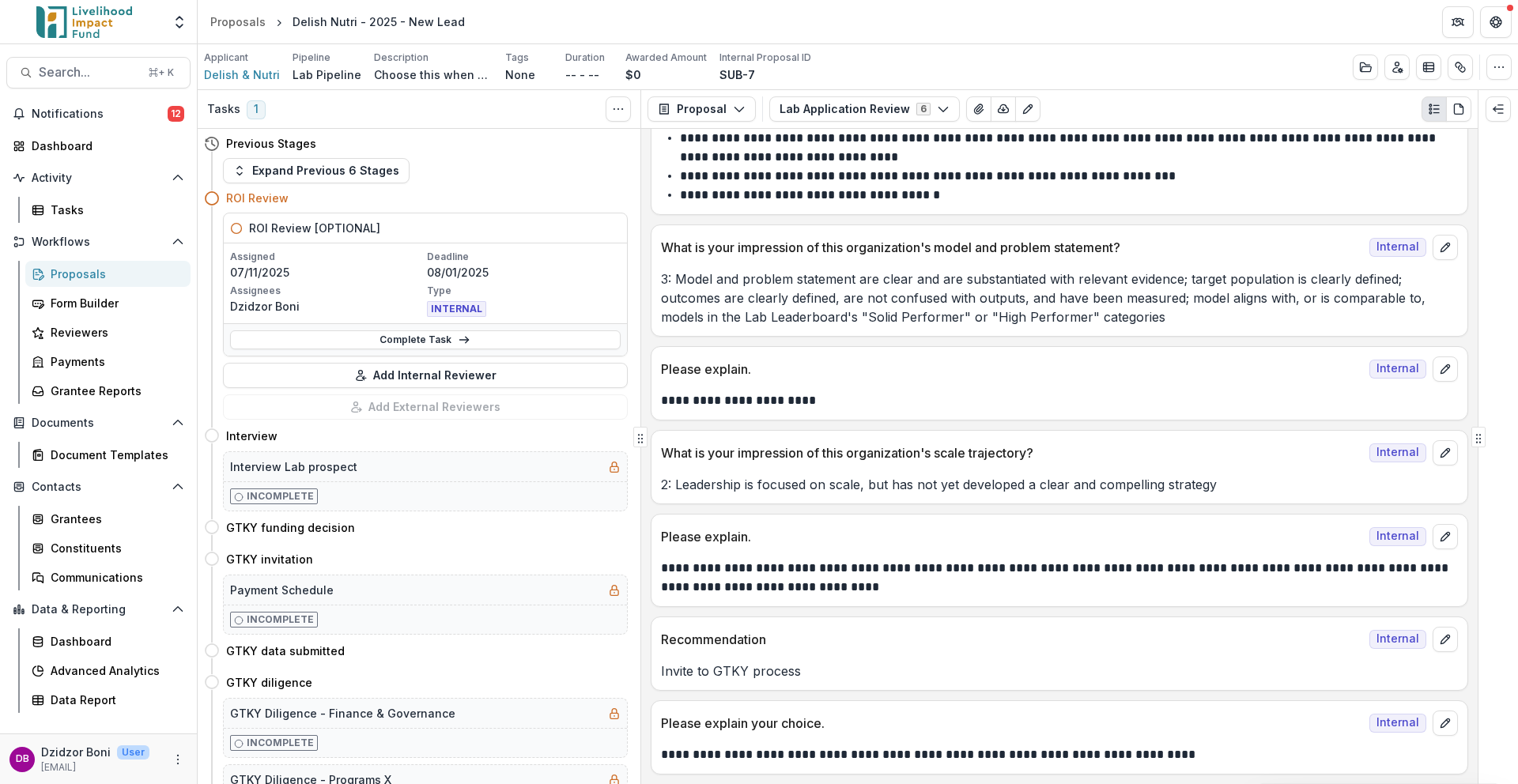 scroll, scrollTop: 0, scrollLeft: 0, axis: both 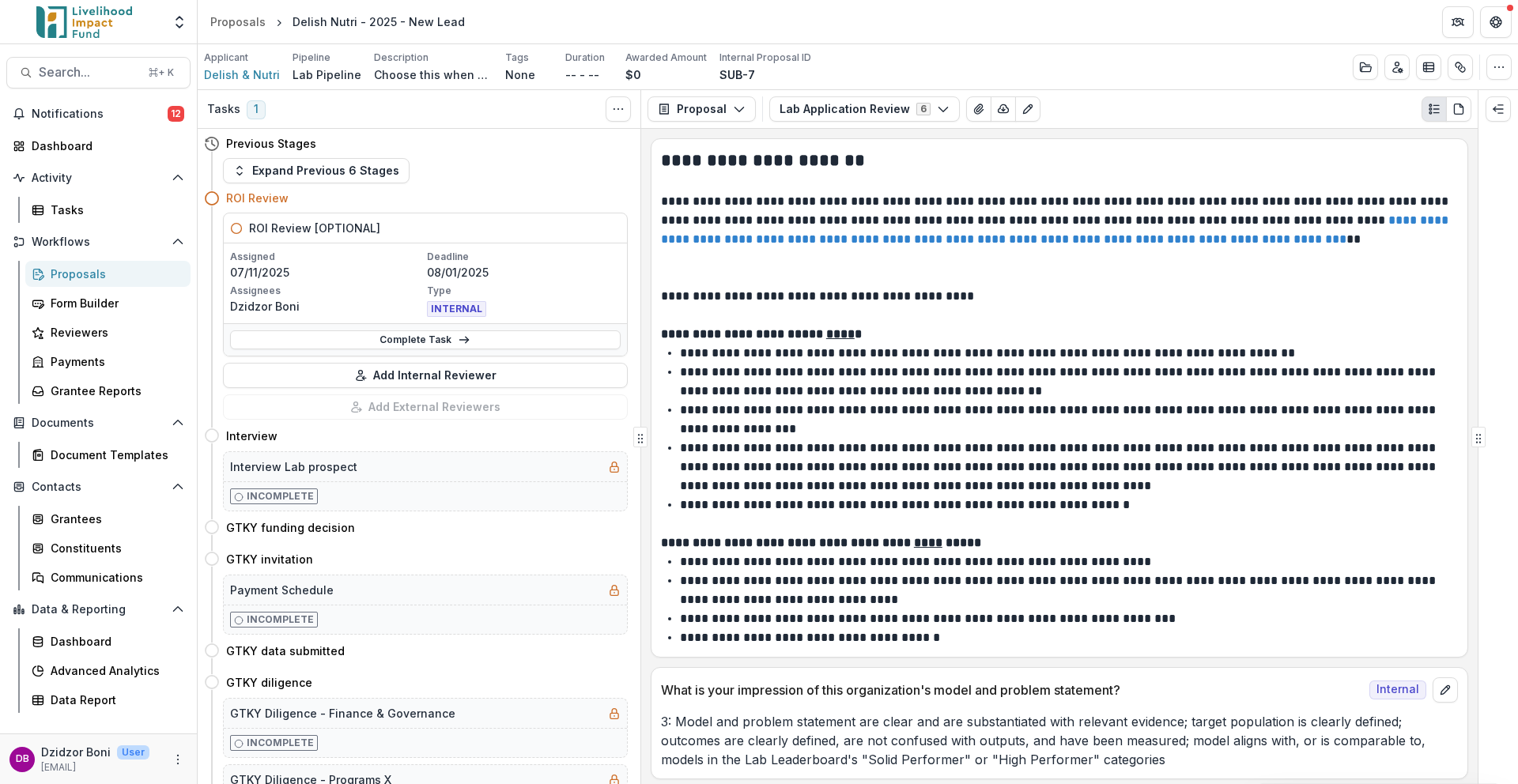 click on "Proposals" at bounding box center [108, 273] 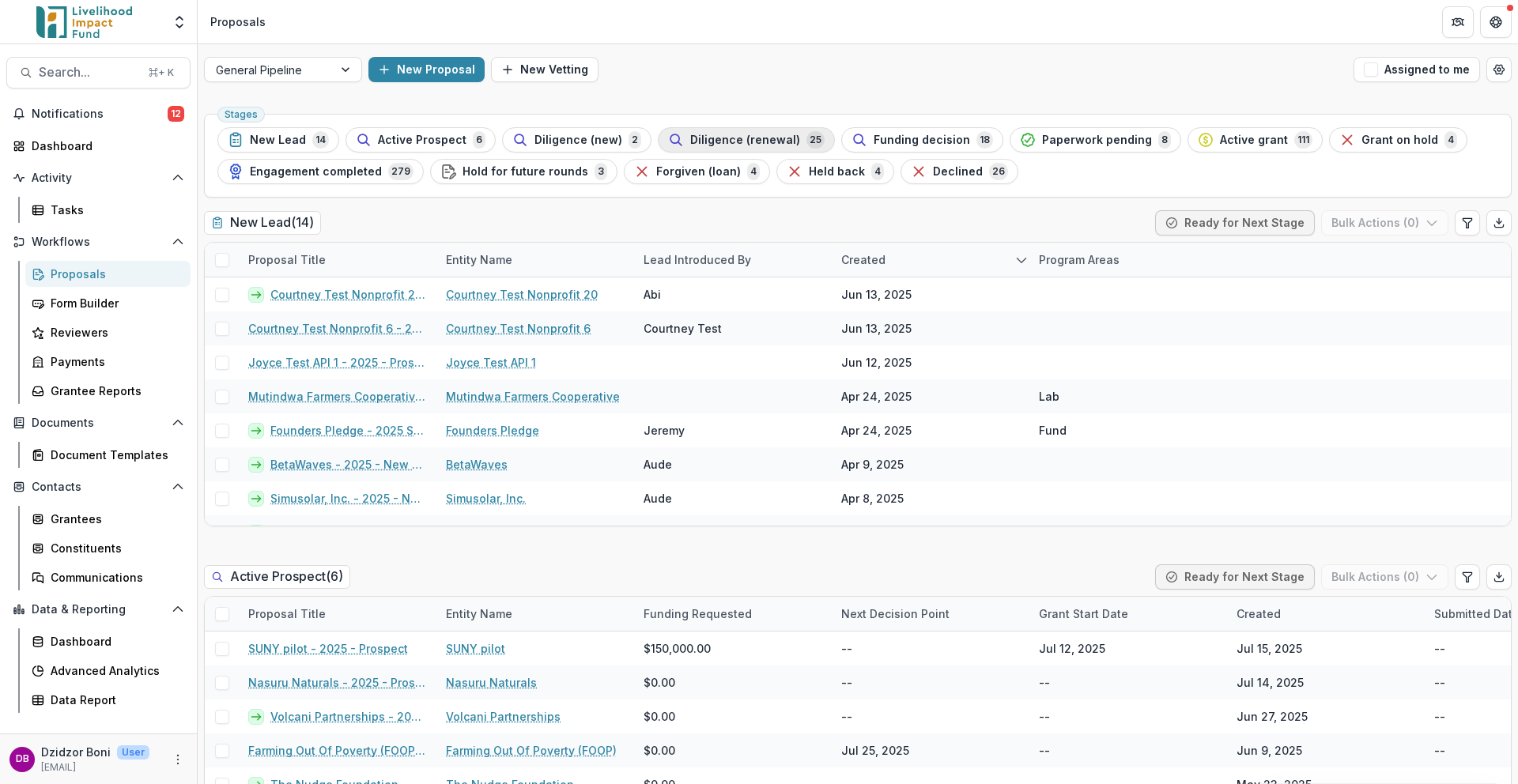 click on "Diligence (renewal)" at bounding box center [745, 140] 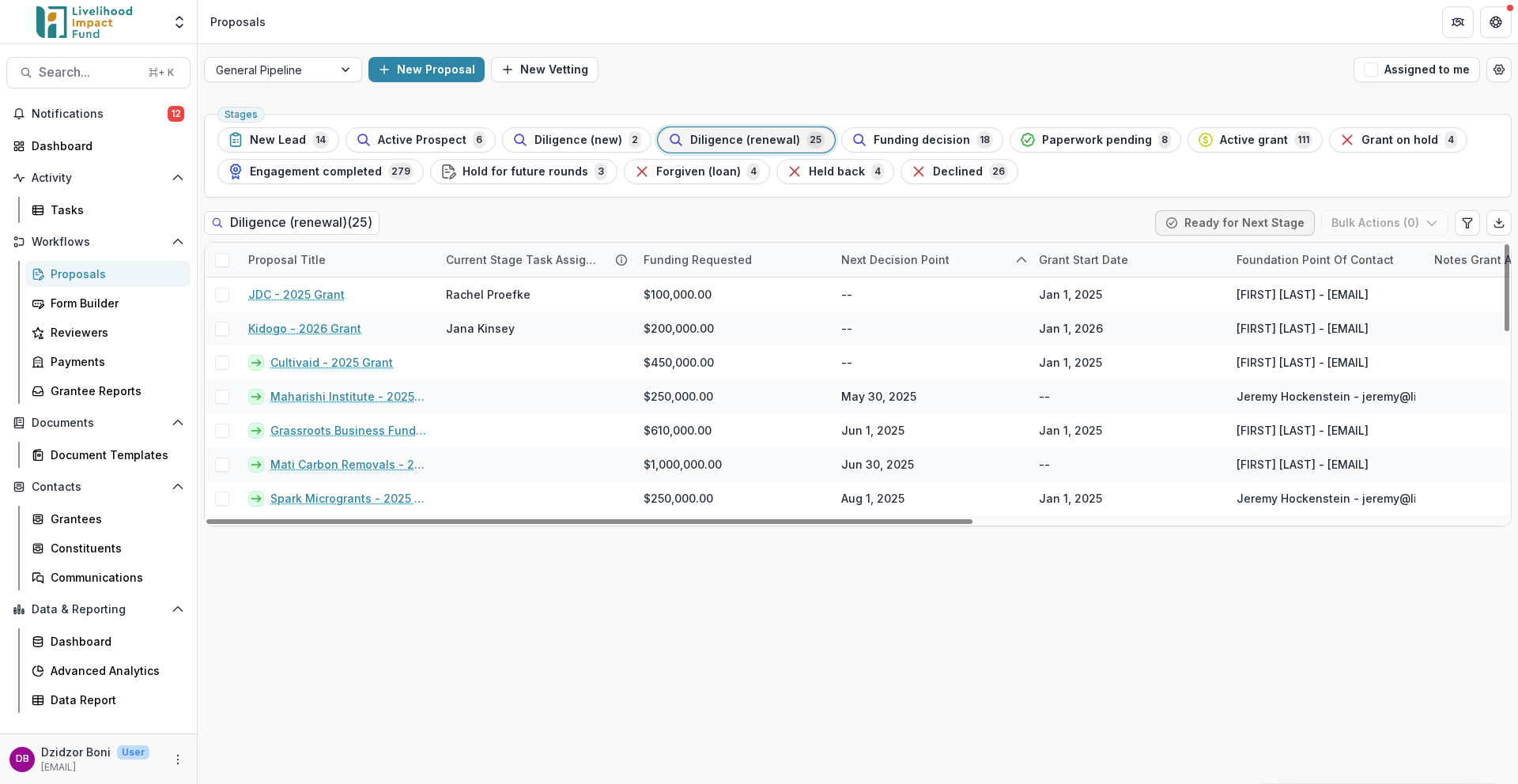 scroll, scrollTop: 601, scrollLeft: 0, axis: vertical 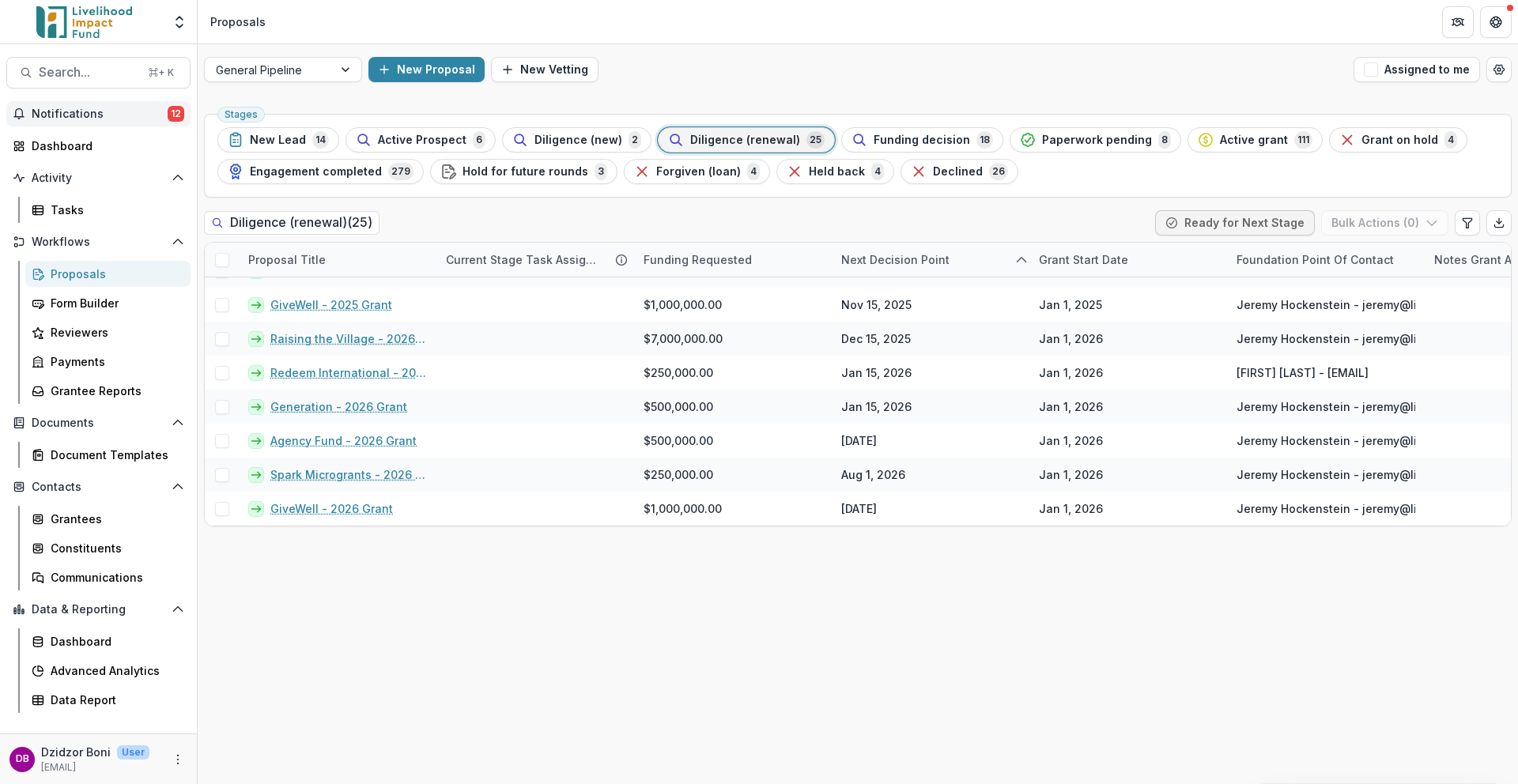 click on "Notifications 12" at bounding box center (98, 114) 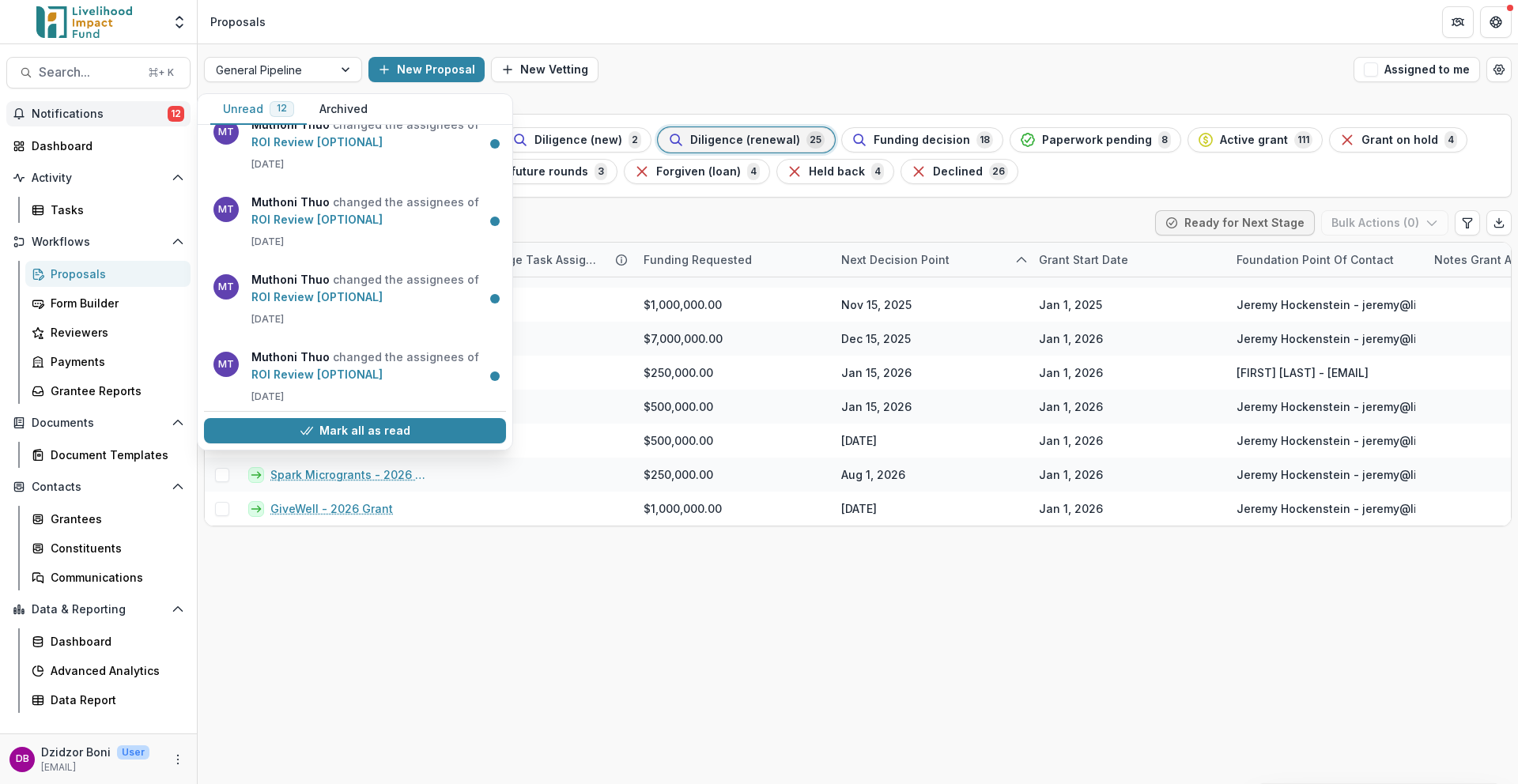 scroll, scrollTop: 650, scrollLeft: 0, axis: vertical 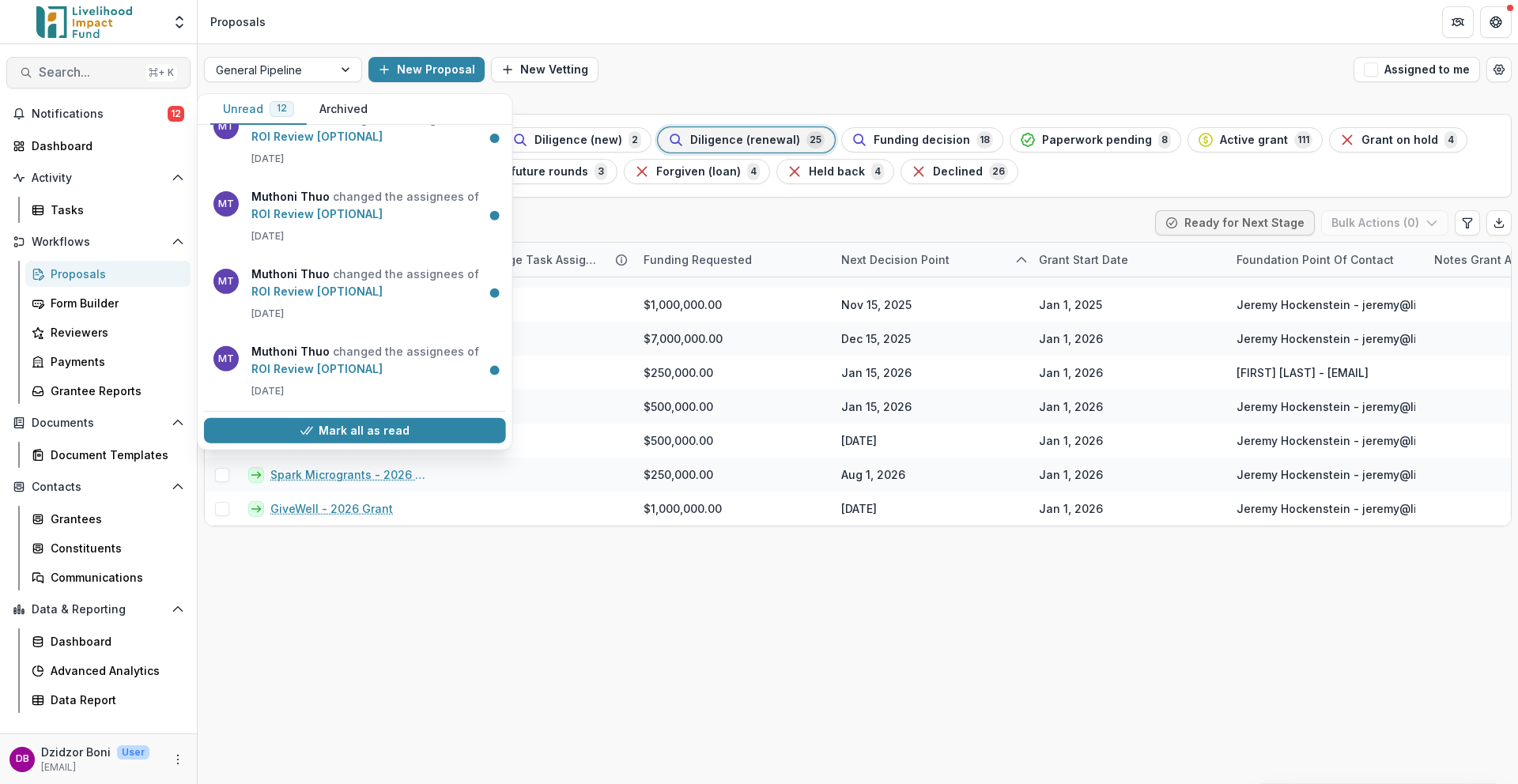click on "Search..." at bounding box center (89, 72) 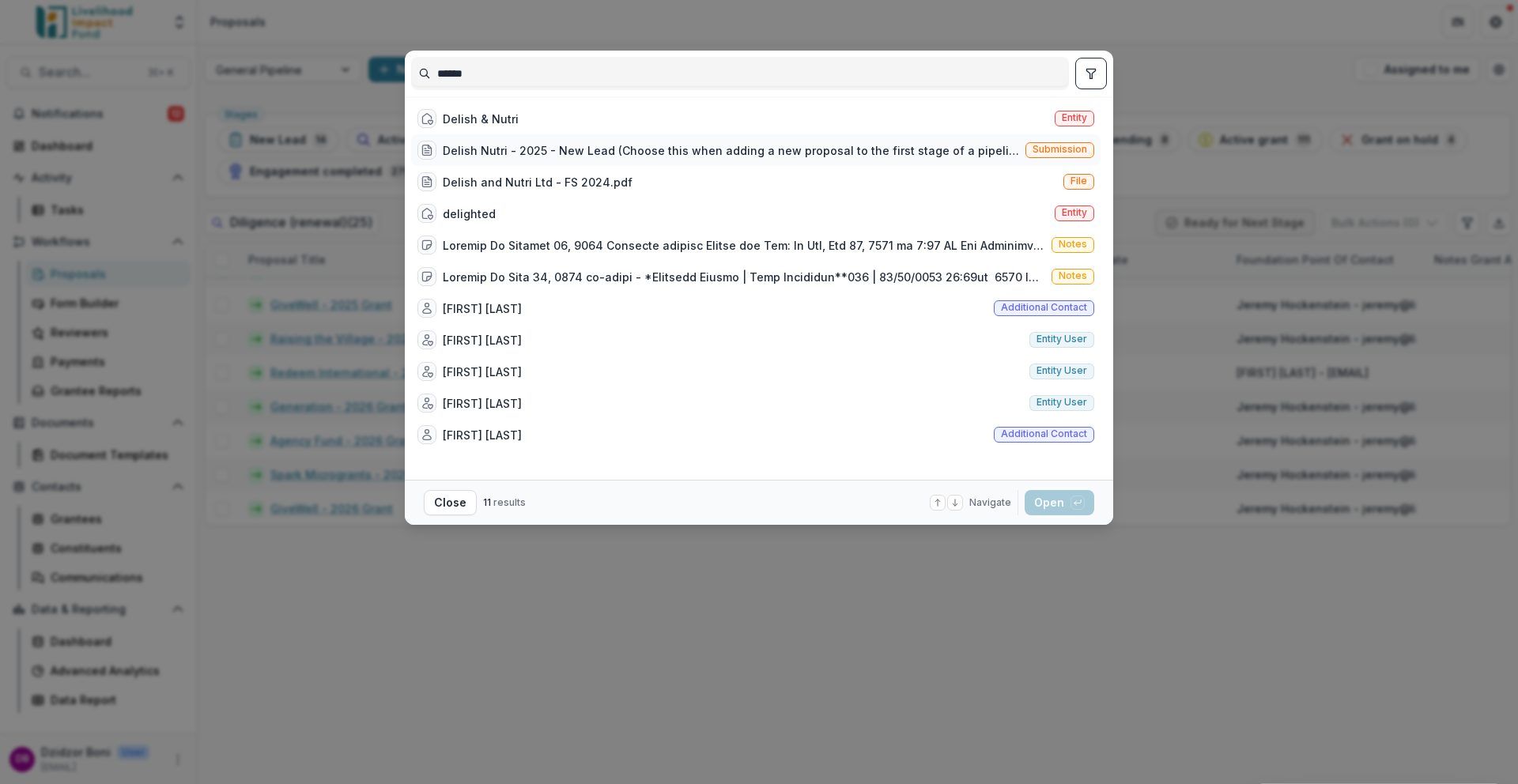 type on "******" 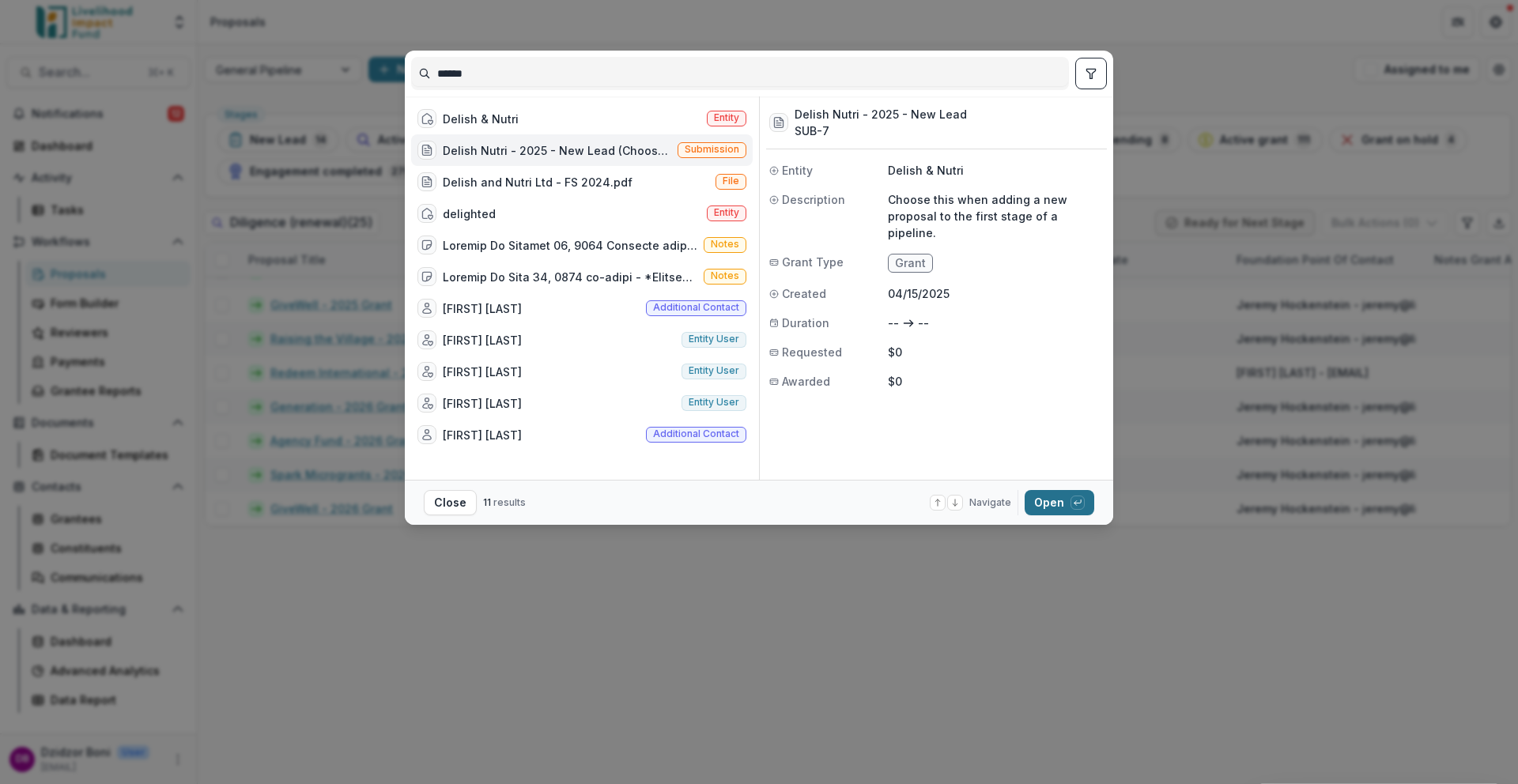 click on "Open with enter key" at bounding box center [1059, 503] 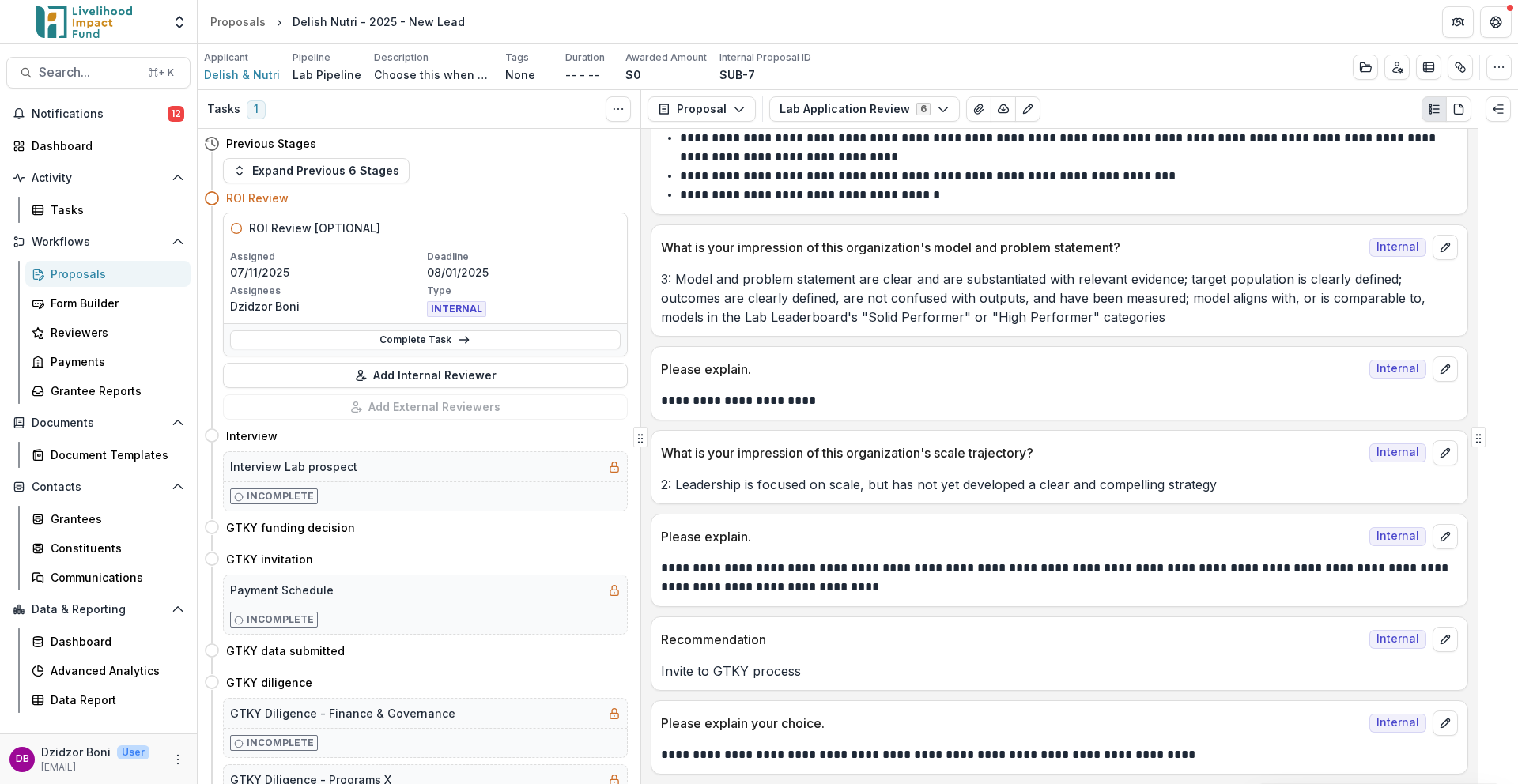 scroll, scrollTop: 0, scrollLeft: 0, axis: both 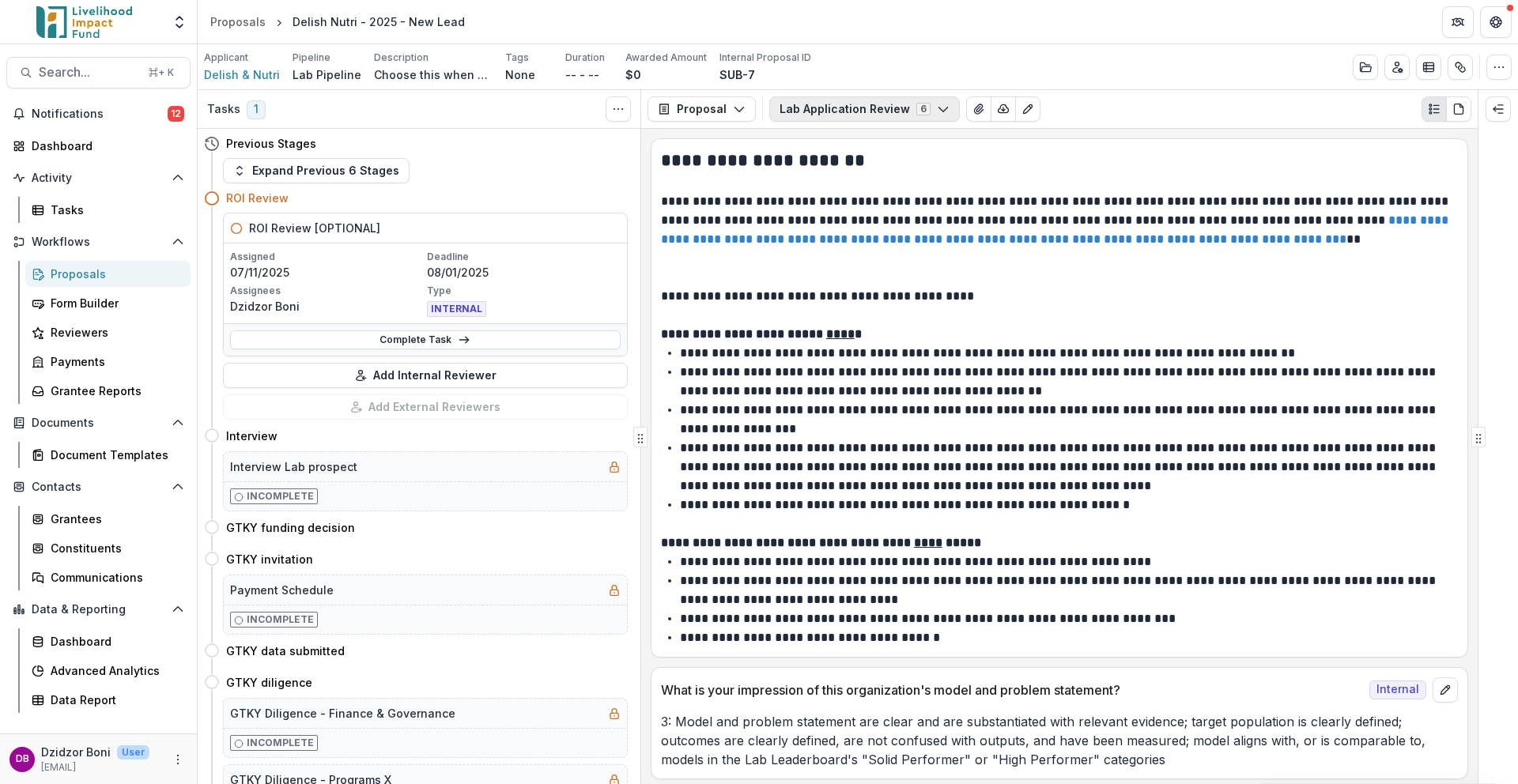 click 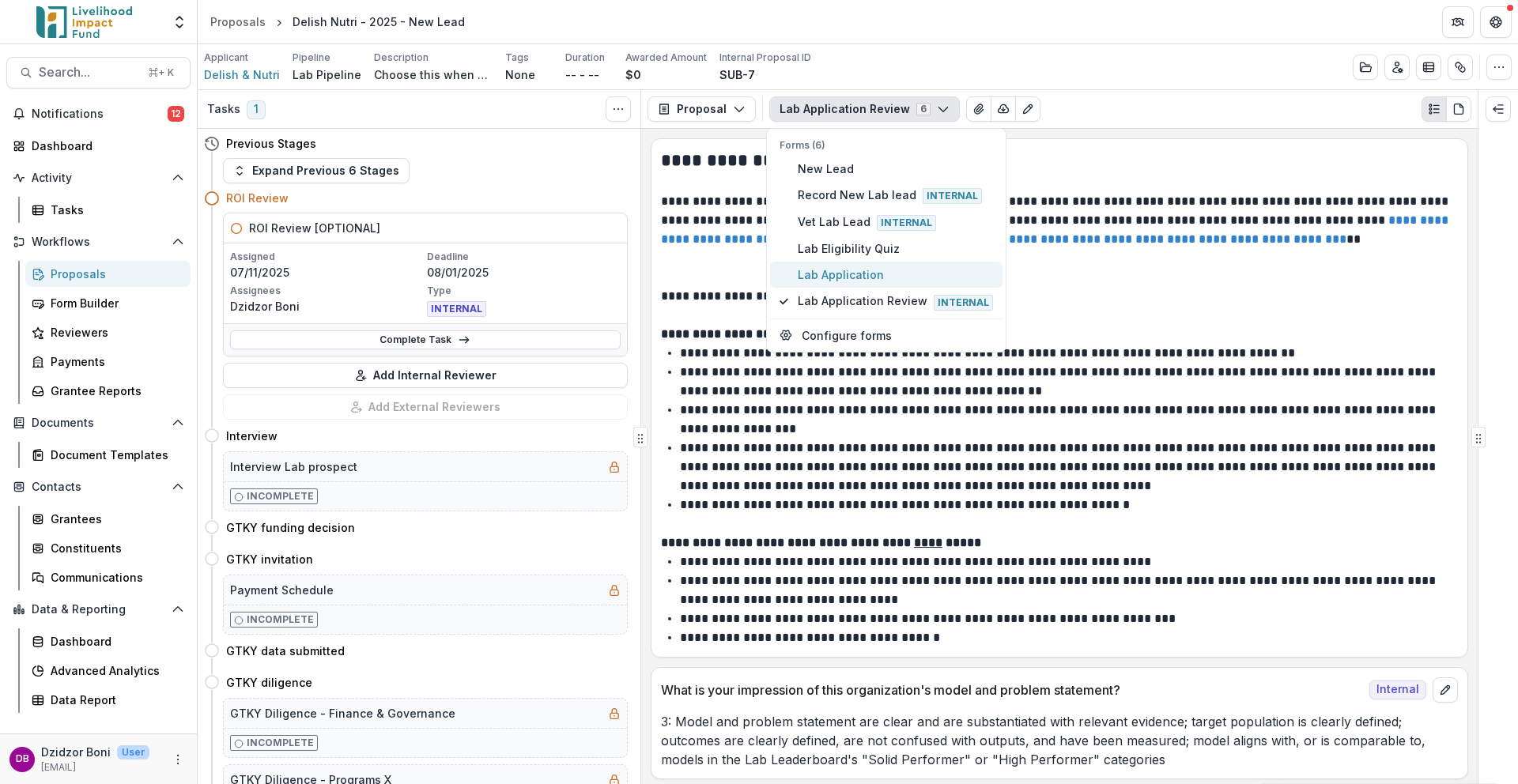 click on "Lab Application" at bounding box center [895, 274] 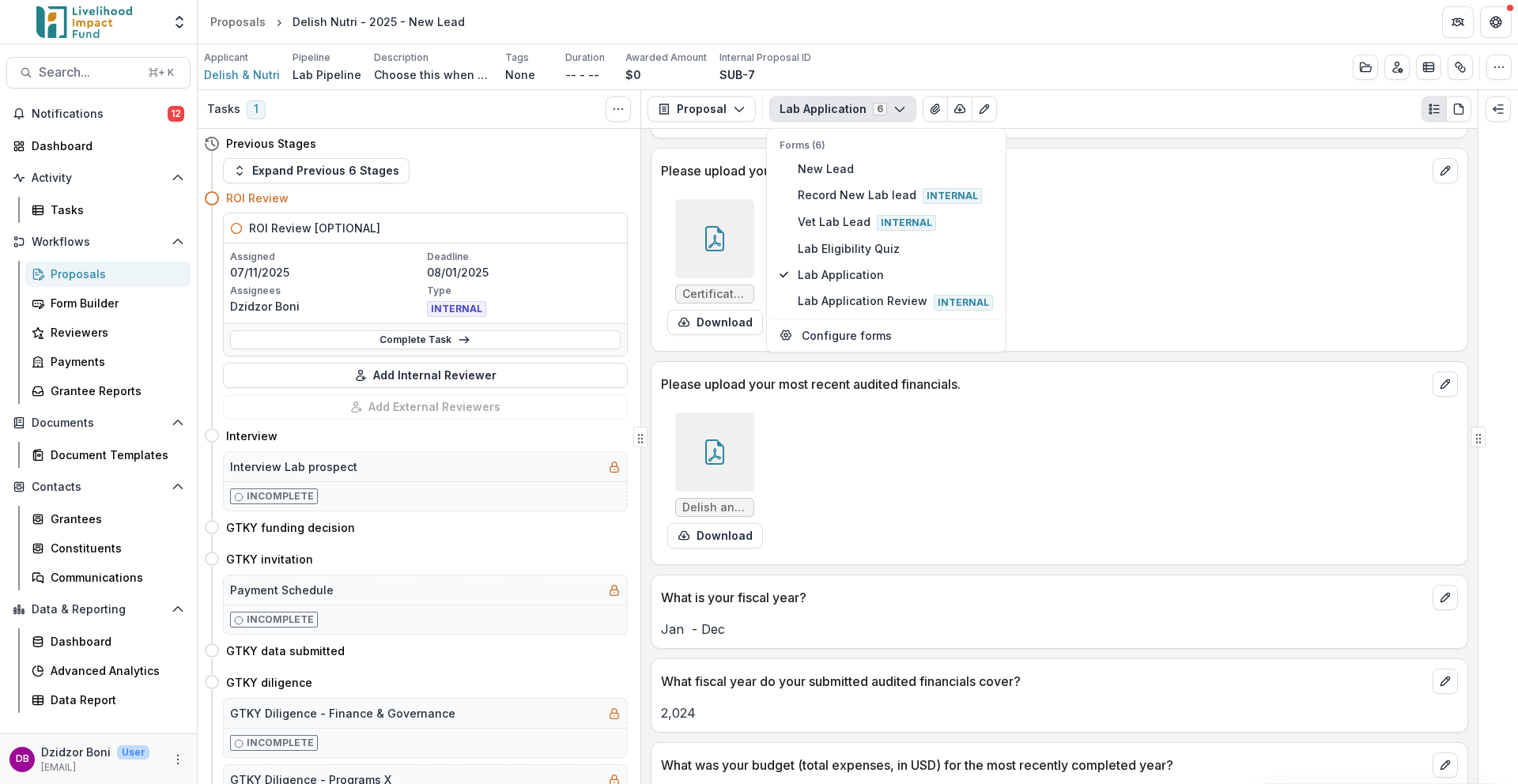 scroll, scrollTop: 1638, scrollLeft: 0, axis: vertical 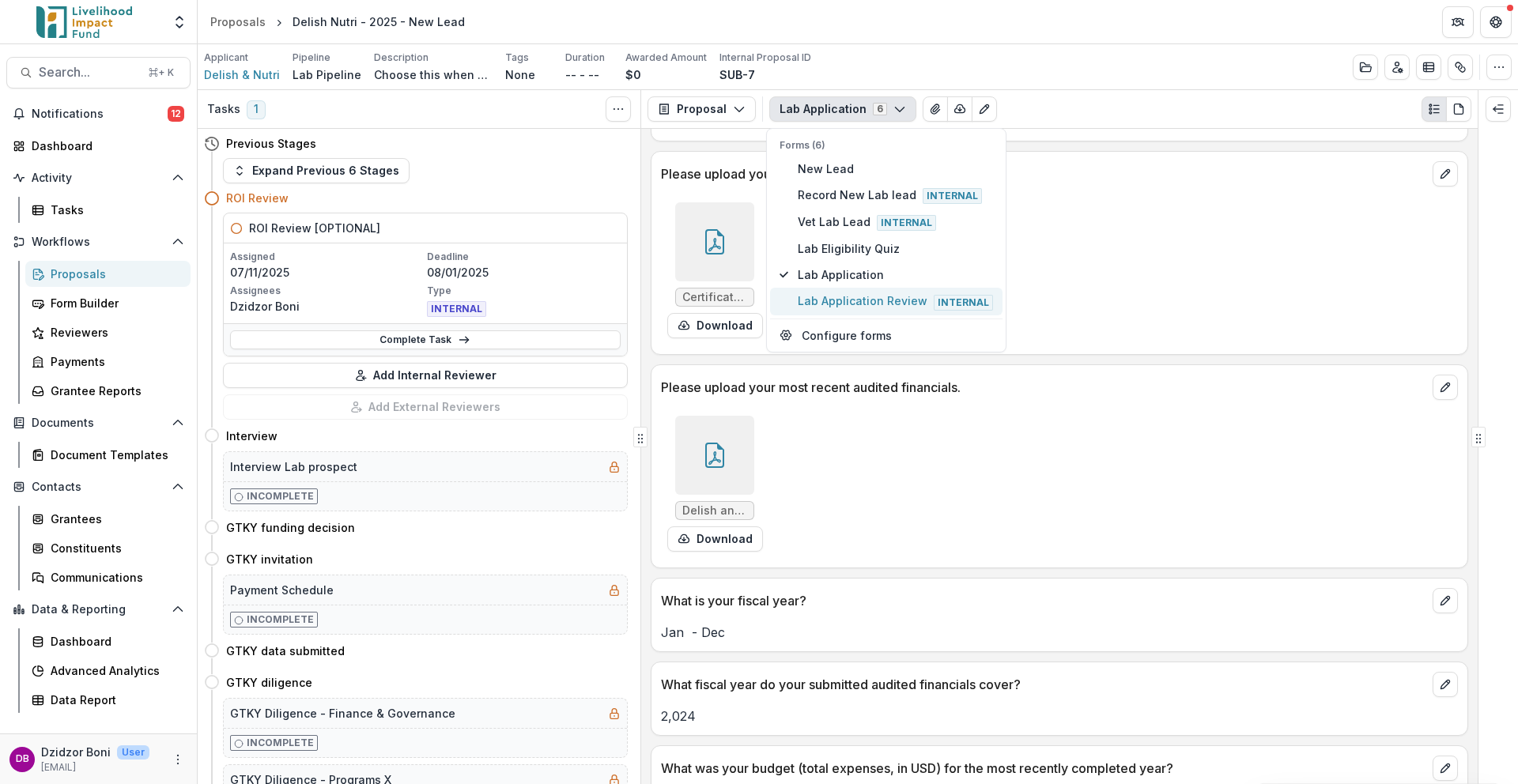 click on "Lab Application Review Internal" at bounding box center (895, 301) 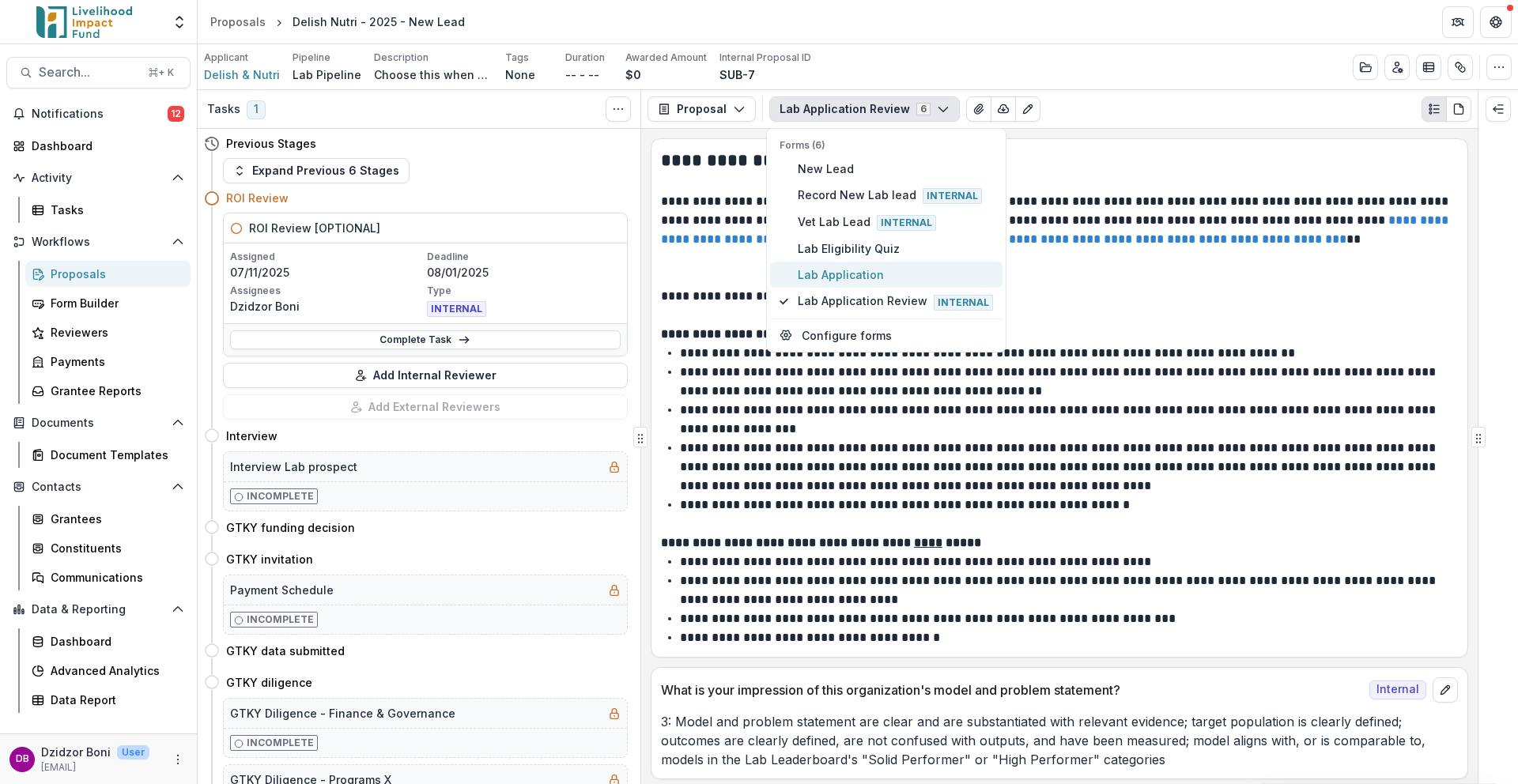 click on "Lab Application" at bounding box center [895, 274] 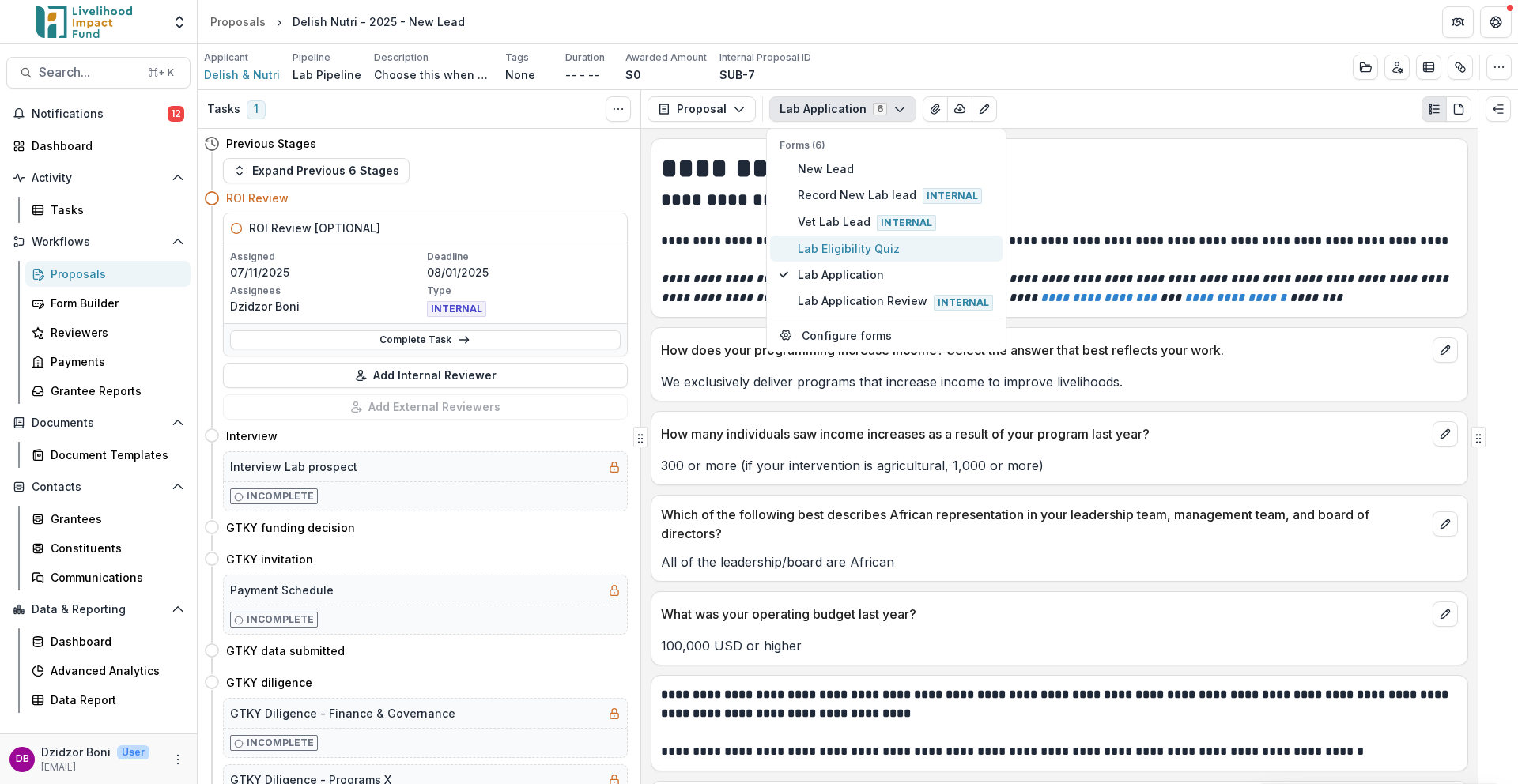 click on "Lab Eligibility Quiz" at bounding box center [895, 248] 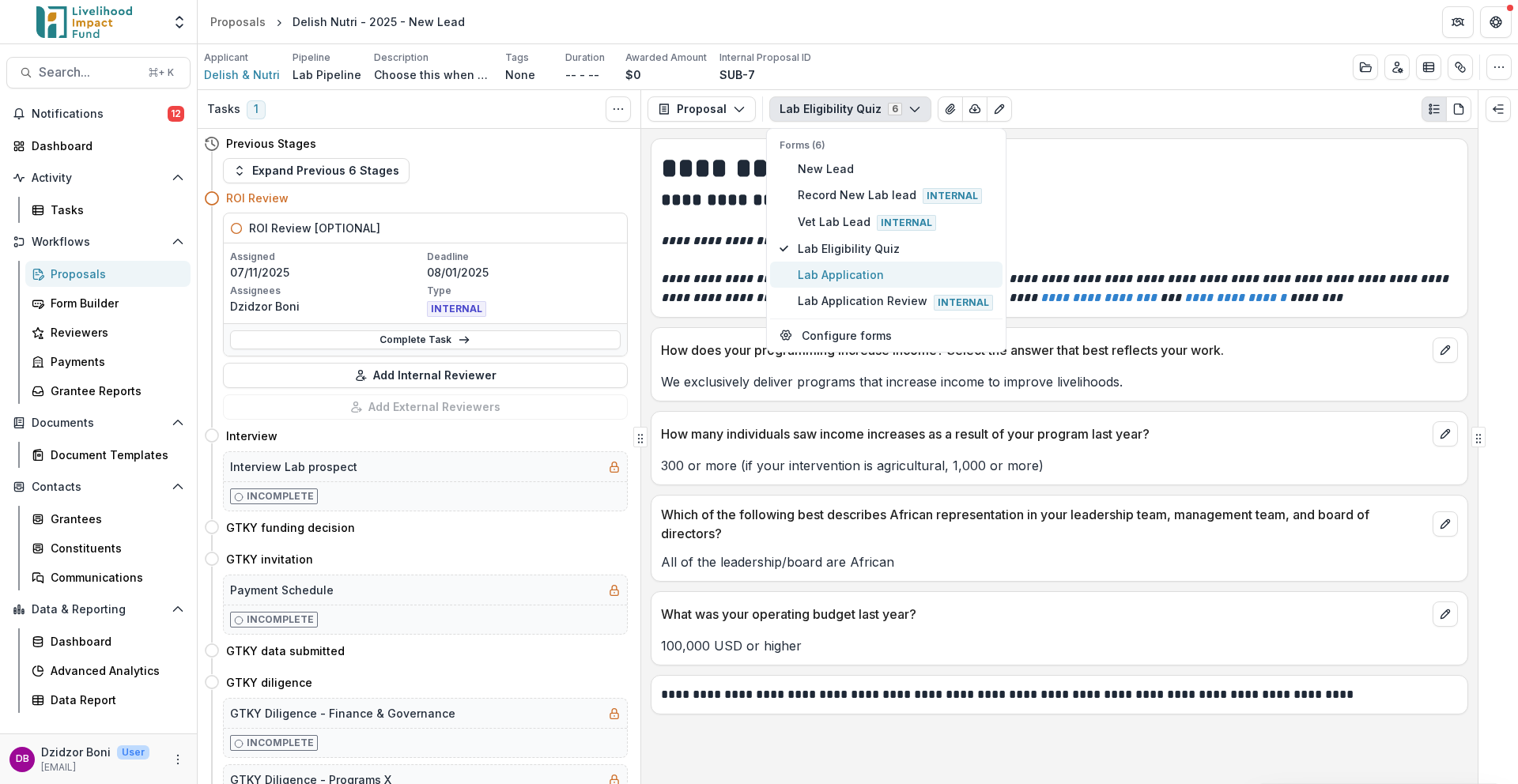 click on "Lab Application" at bounding box center [895, 274] 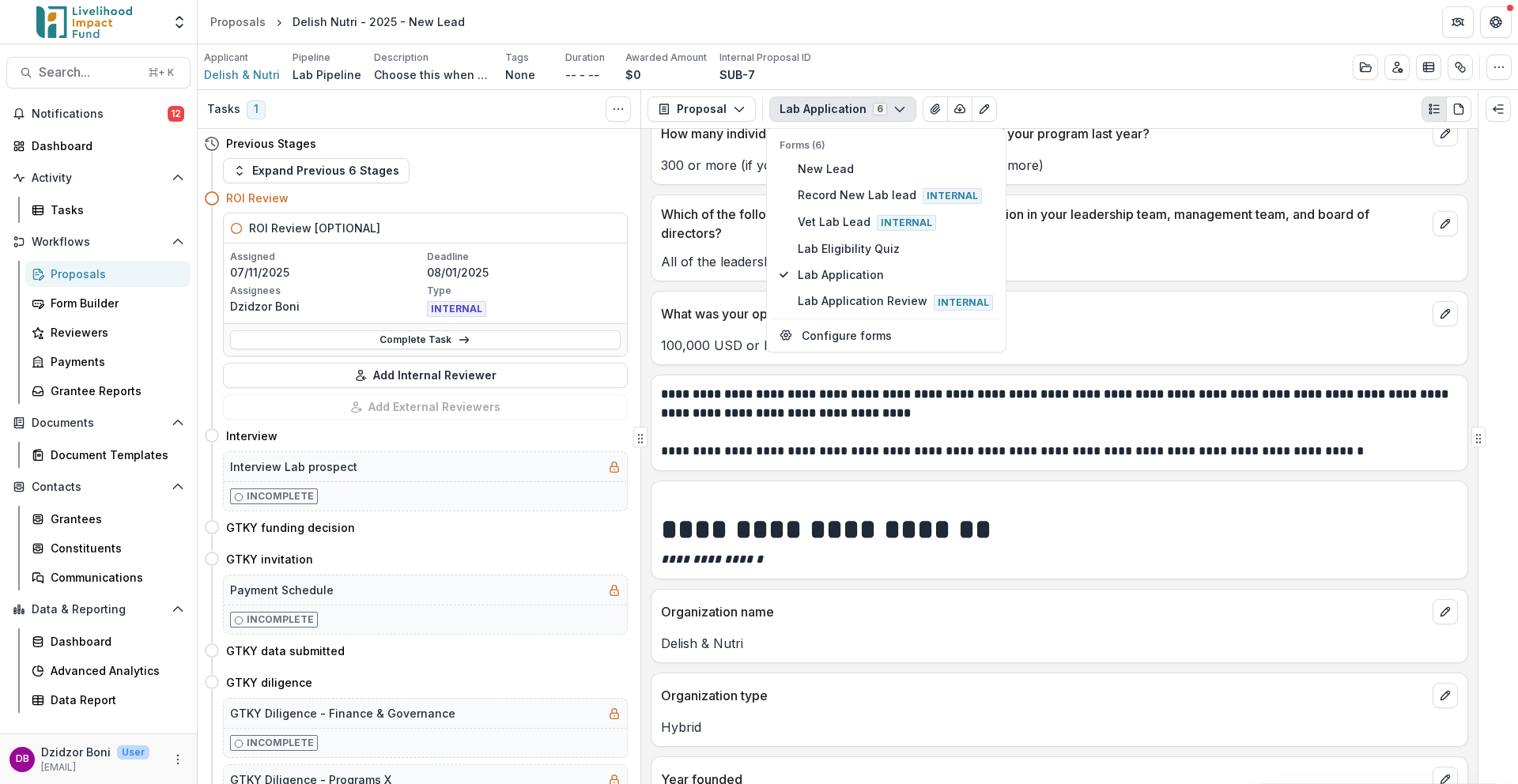 scroll, scrollTop: 0, scrollLeft: 0, axis: both 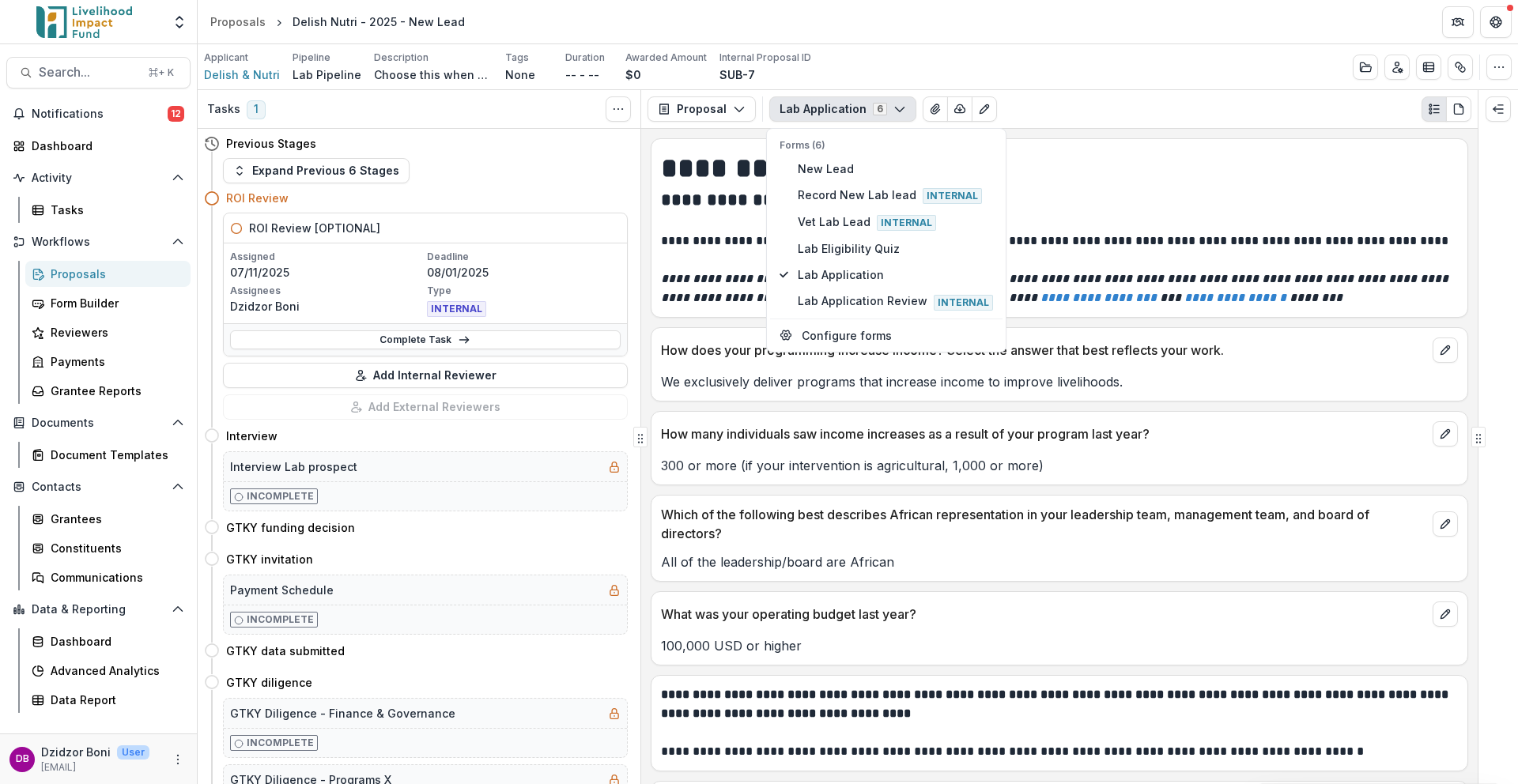click on "Lab Application 6 Forms (6) New Lead Record New Lab lead Internal Vet Lab Lead Internal Lab Eligibility Quiz Lab Application Lab Application Review Internal Configure forms Word Download Word Download (with field descriptions) Zip Download Preview Merged PDF Preview Merged PDF (Inline Images & PDFs) Preview Merged PDF (with field descriptions) Custom Download" at bounding box center [1120, 109] 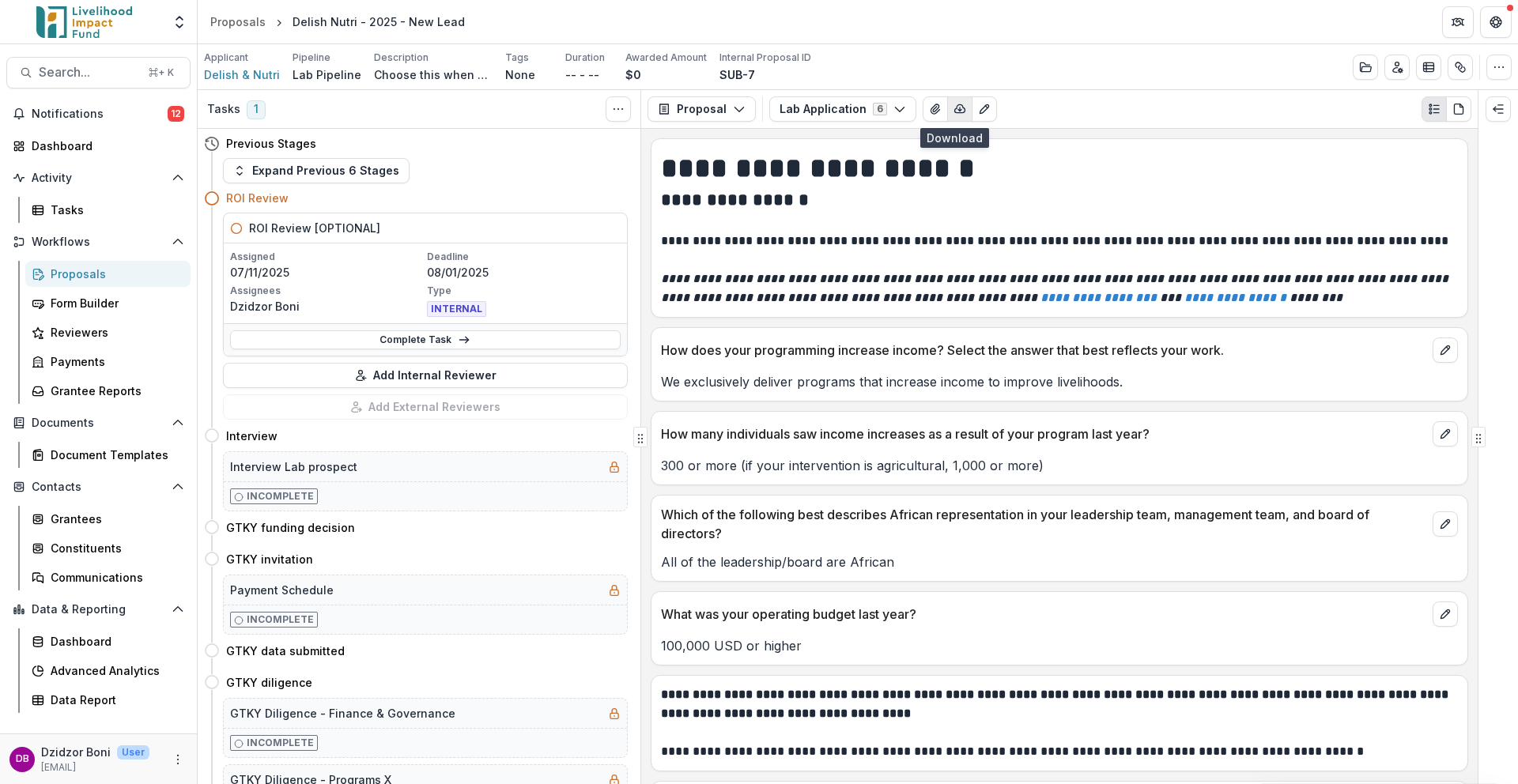 click 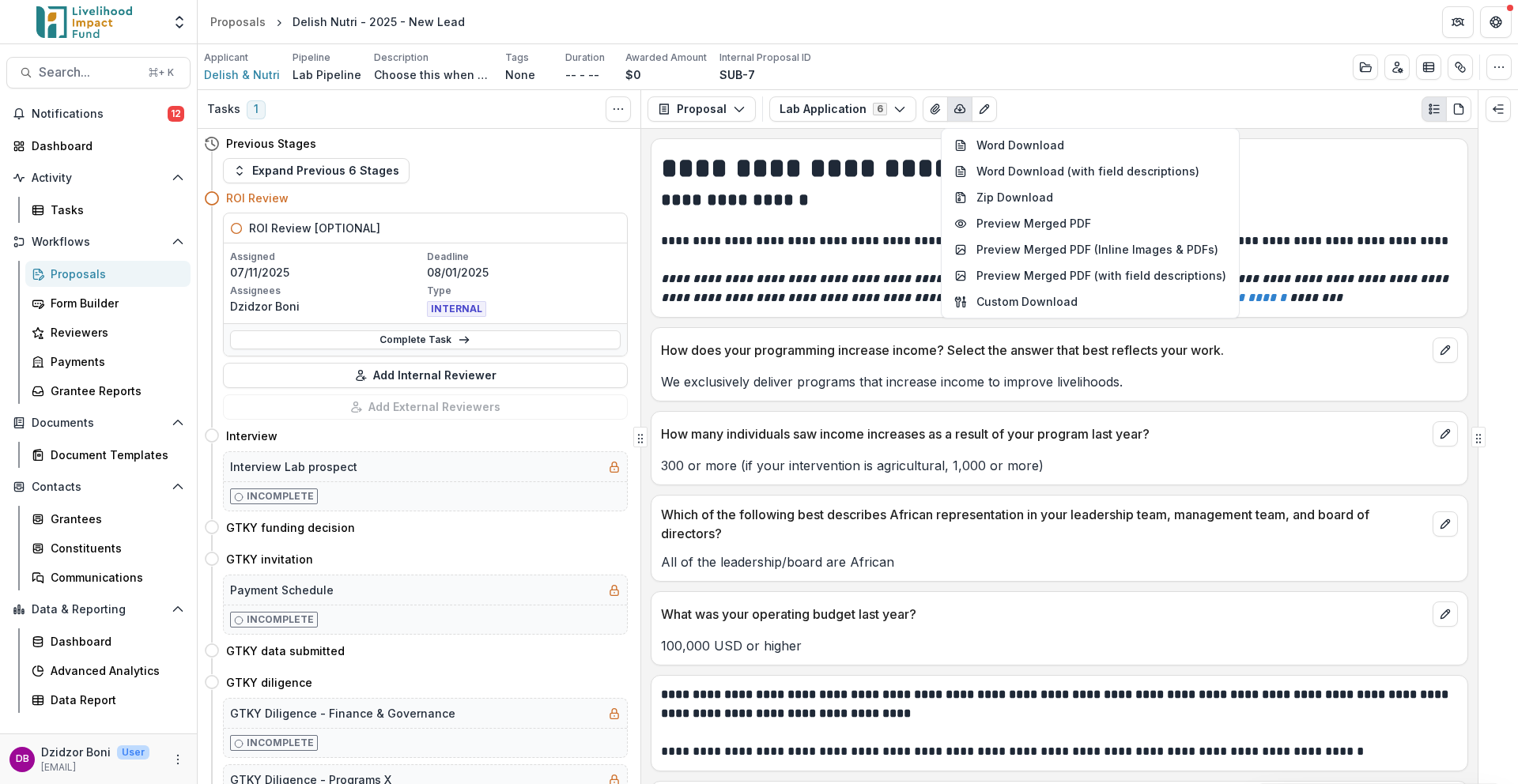 click on "Applicant Delish & Nutri  Pipeline Lab Pipeline Description Choose this when adding a new proposal to the first stage of a pipeline. Description Choose this when adding a new proposal to the first stage of a pipeline. Tags None All tags Duration --   -   -- Awarded Amount $0 Internal Proposal ID SUB-7 Edit Details Change History Key Milestones Change Pipeline Archive Delete Proposal" at bounding box center (858, 66) 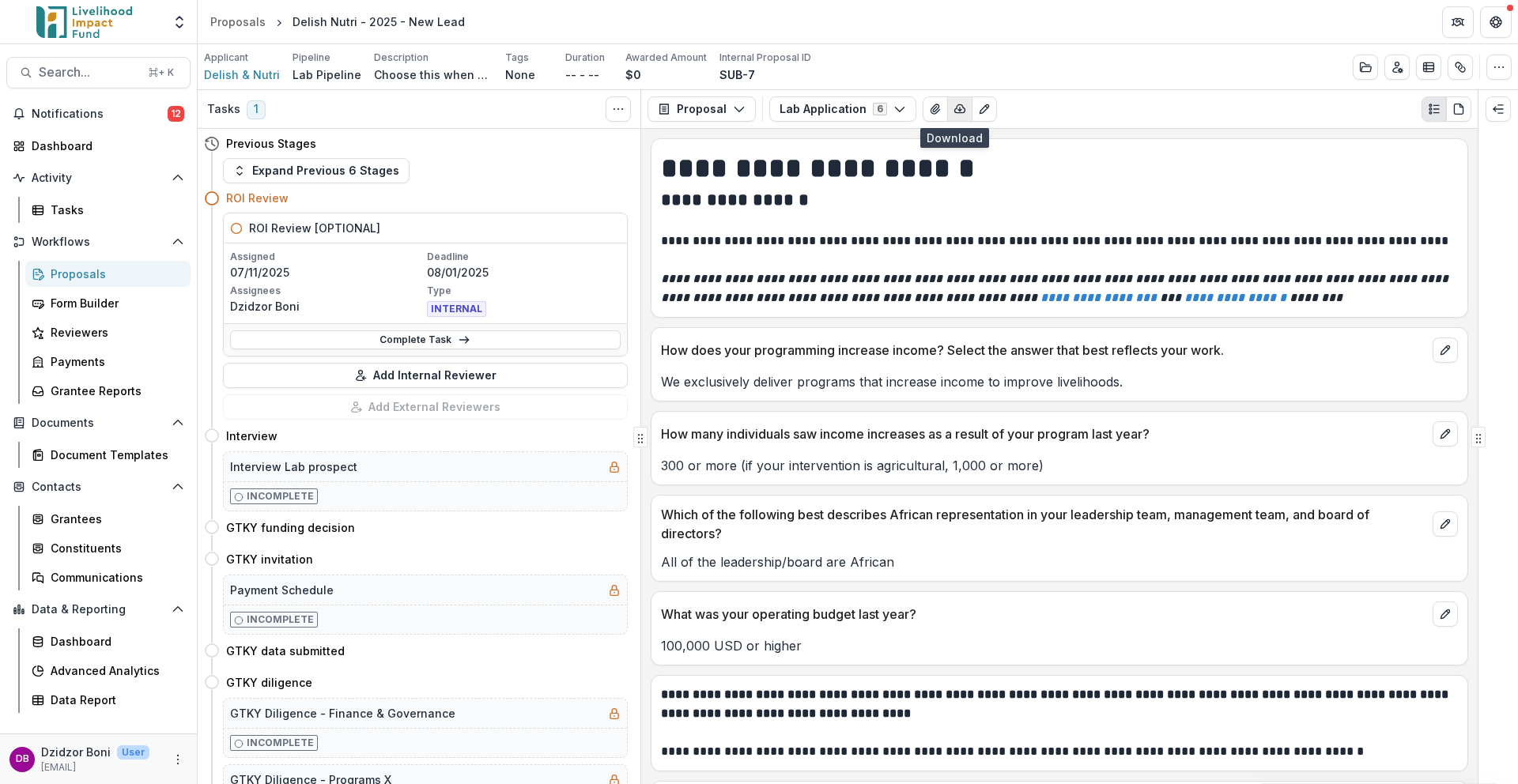 click at bounding box center [960, 109] 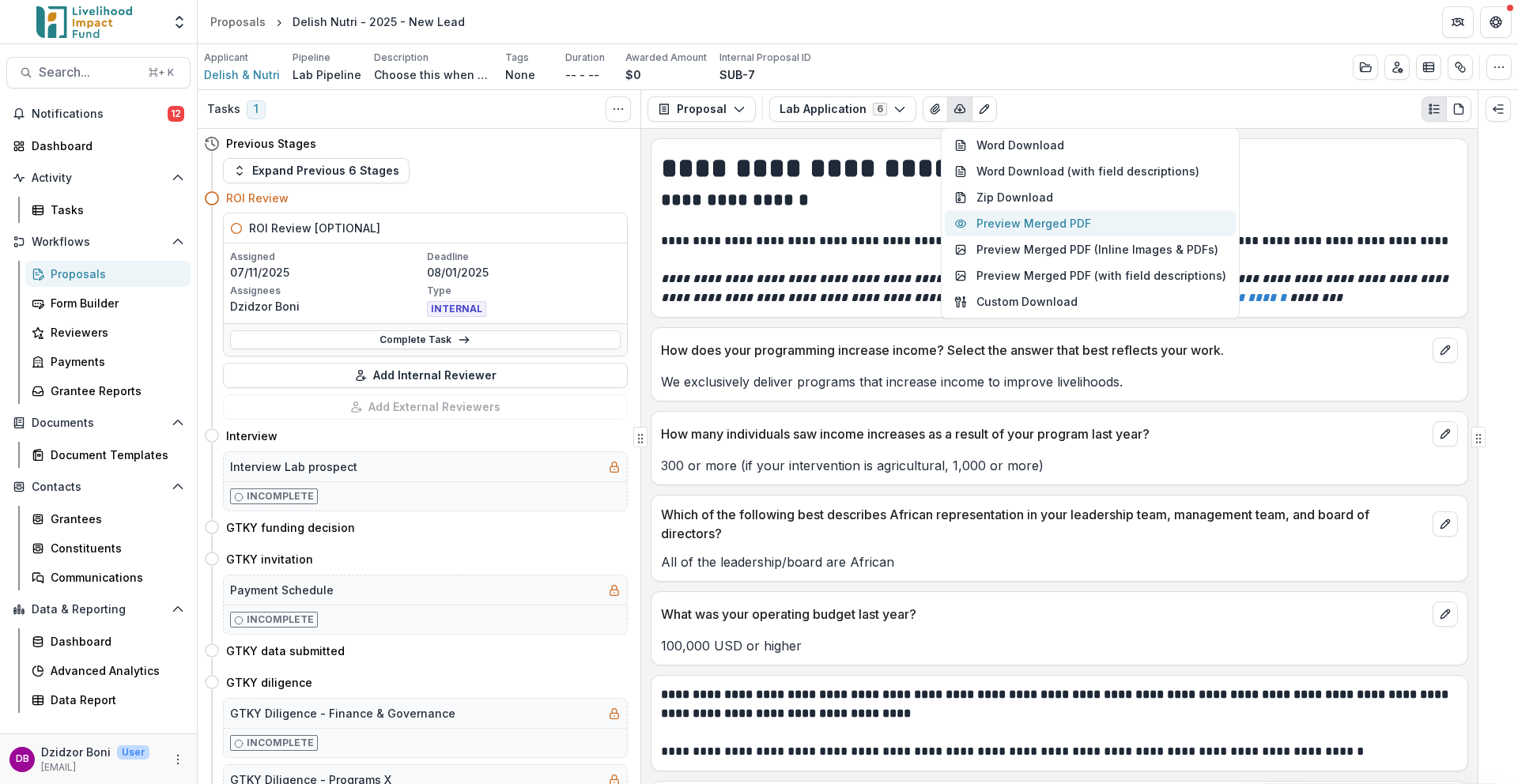 click on "Preview Merged PDF" at bounding box center [1090, 223] 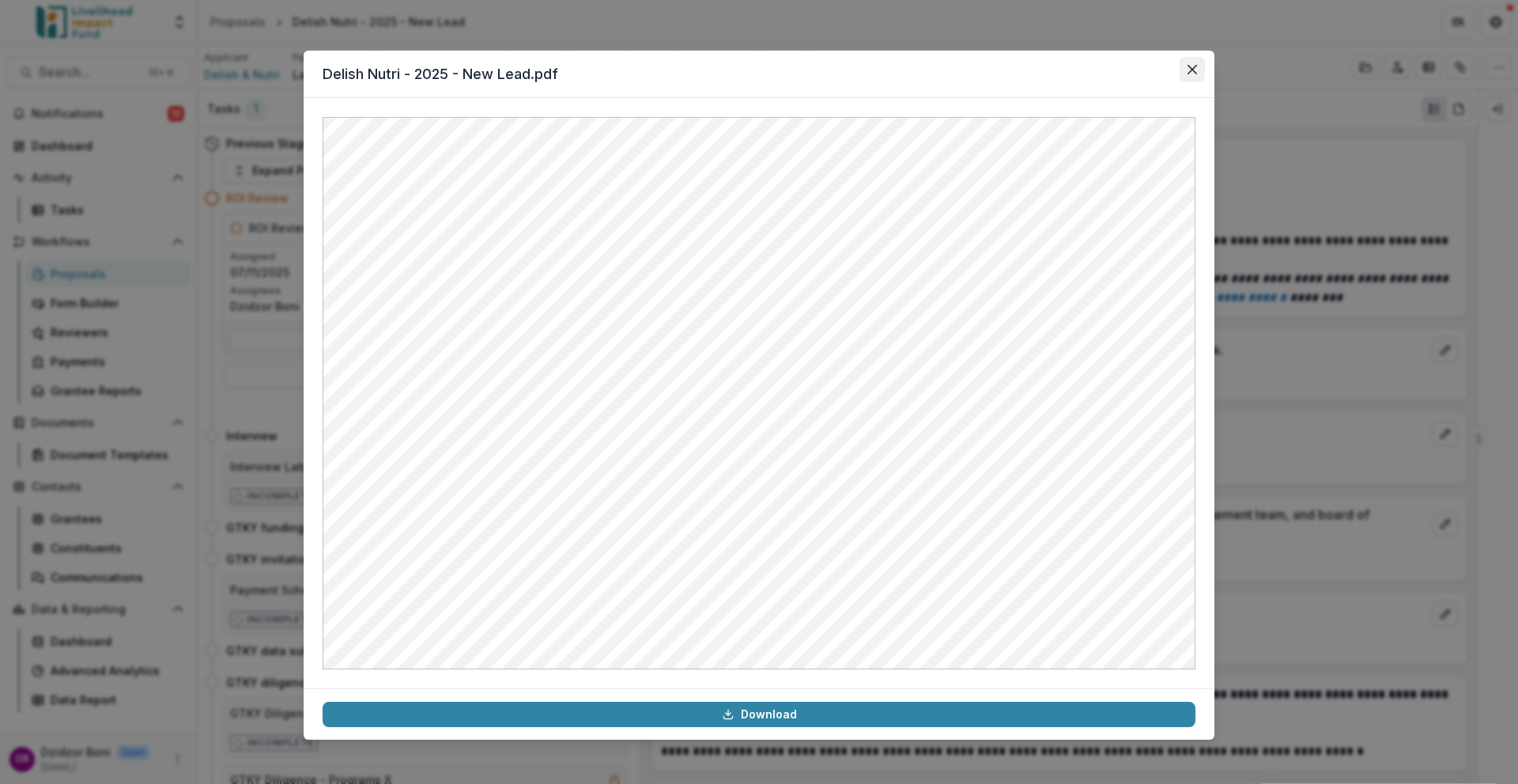 click at bounding box center (1192, 70) 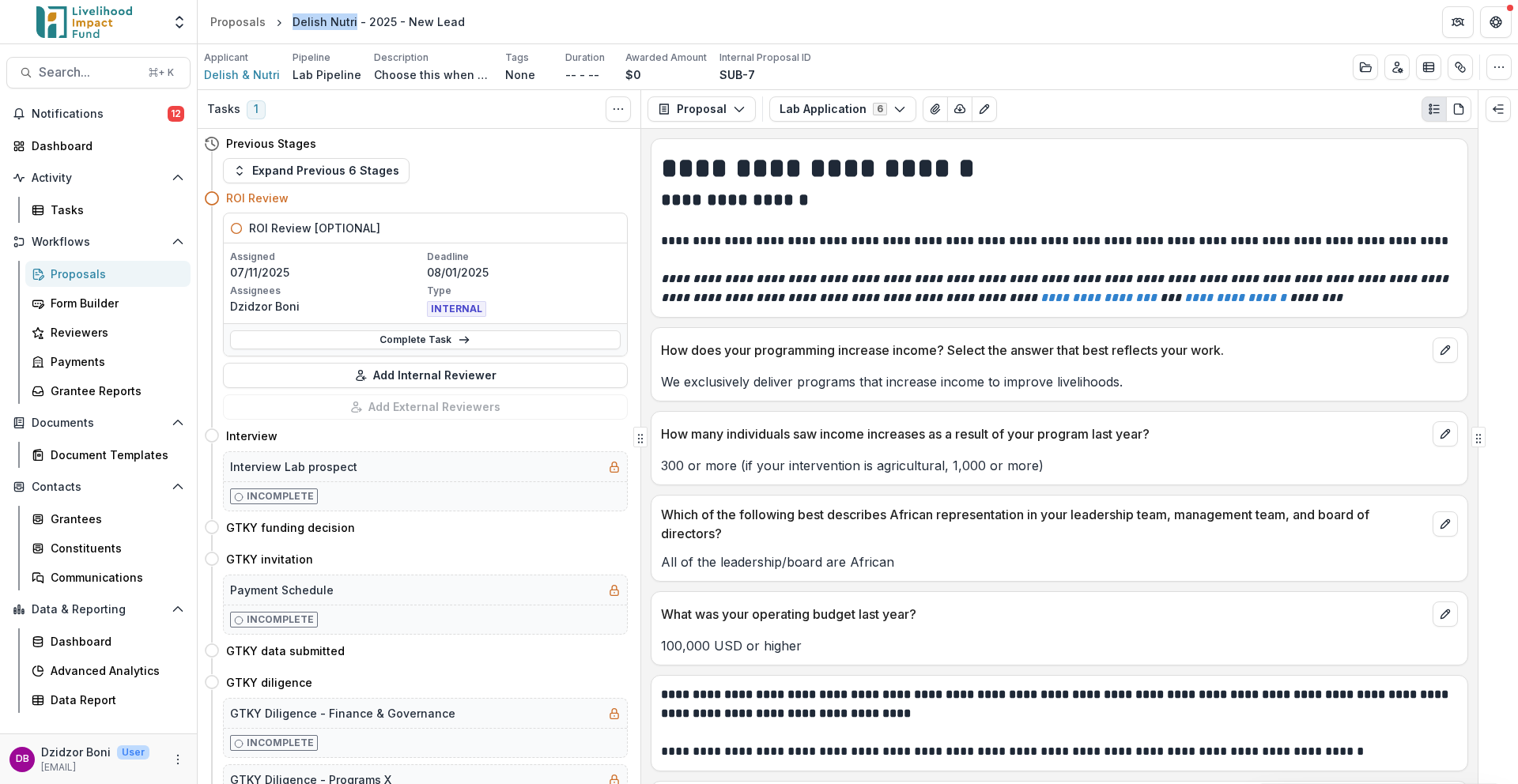 drag, startPoint x: 353, startPoint y: 22, endPoint x: 290, endPoint y: 17, distance: 63.1981 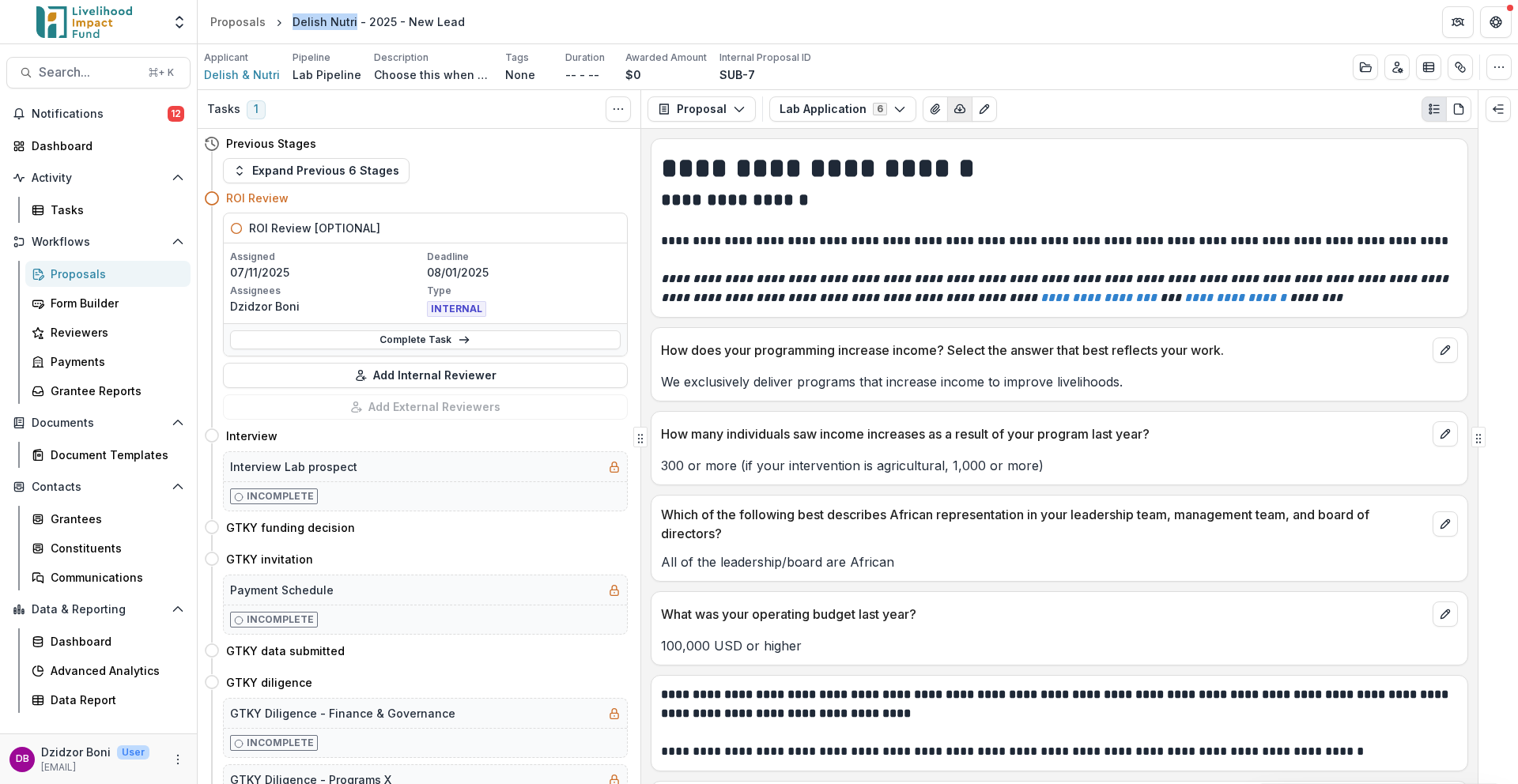 click 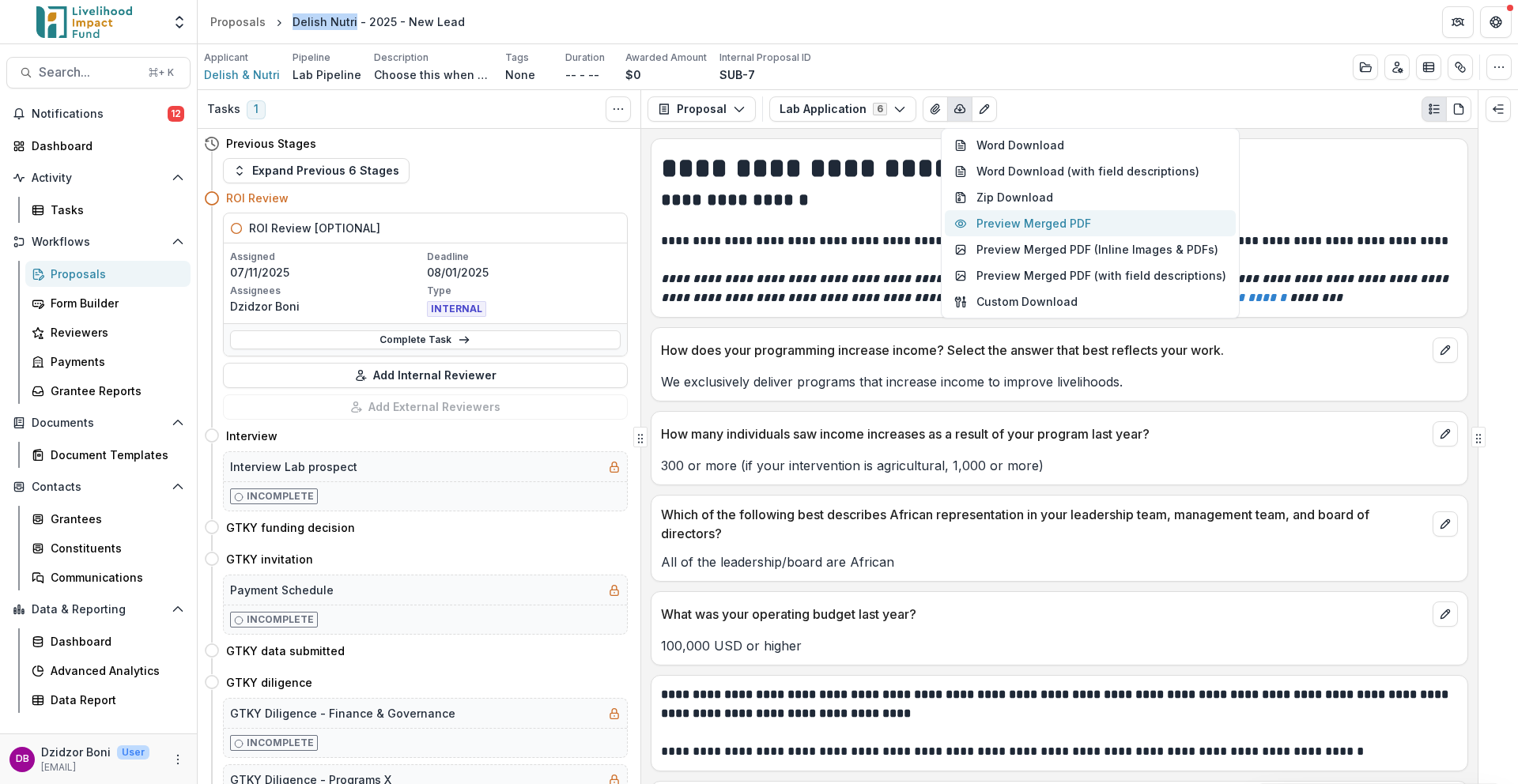 click on "Preview Merged PDF" at bounding box center [1090, 223] 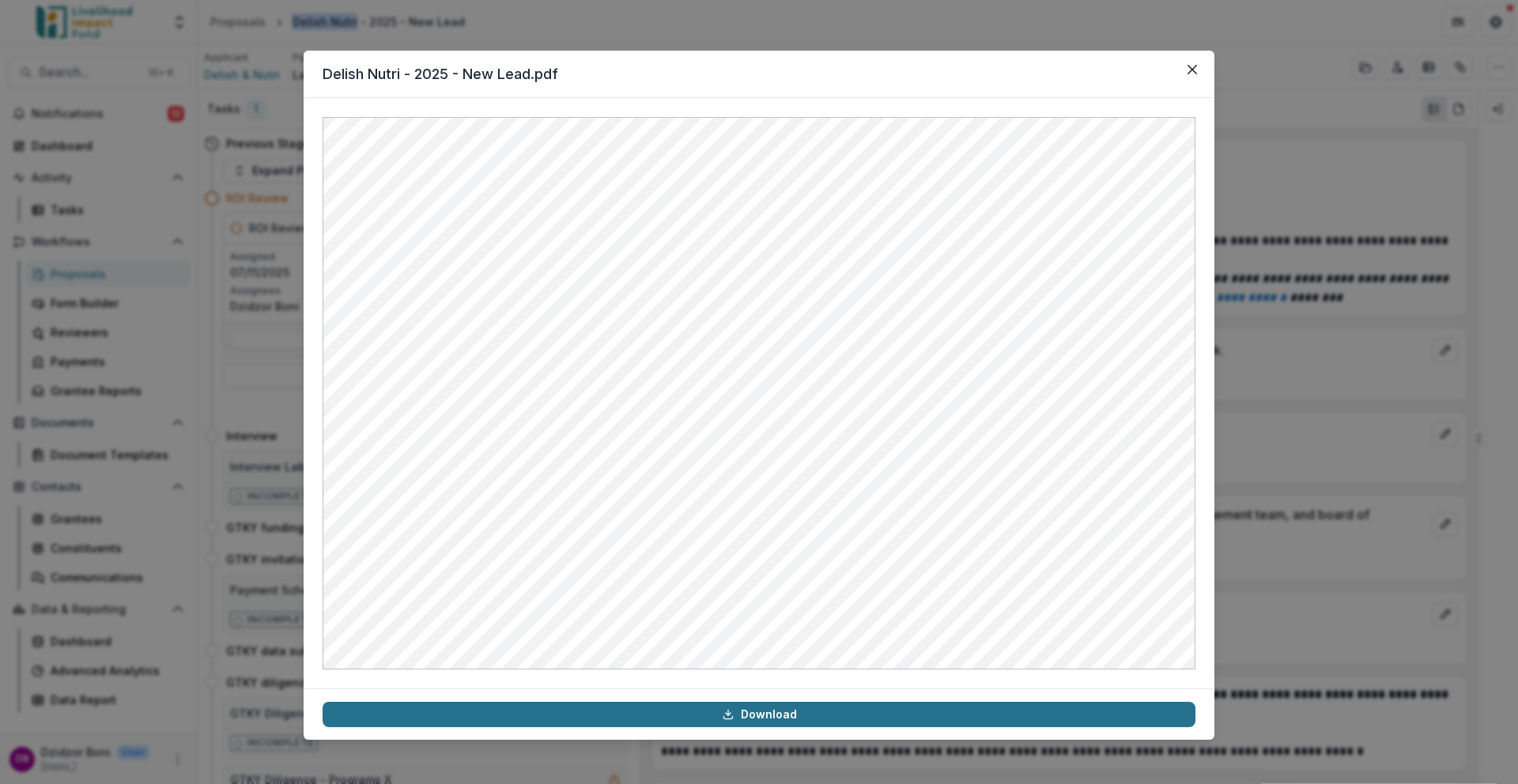 click on "Download" at bounding box center (759, 714) 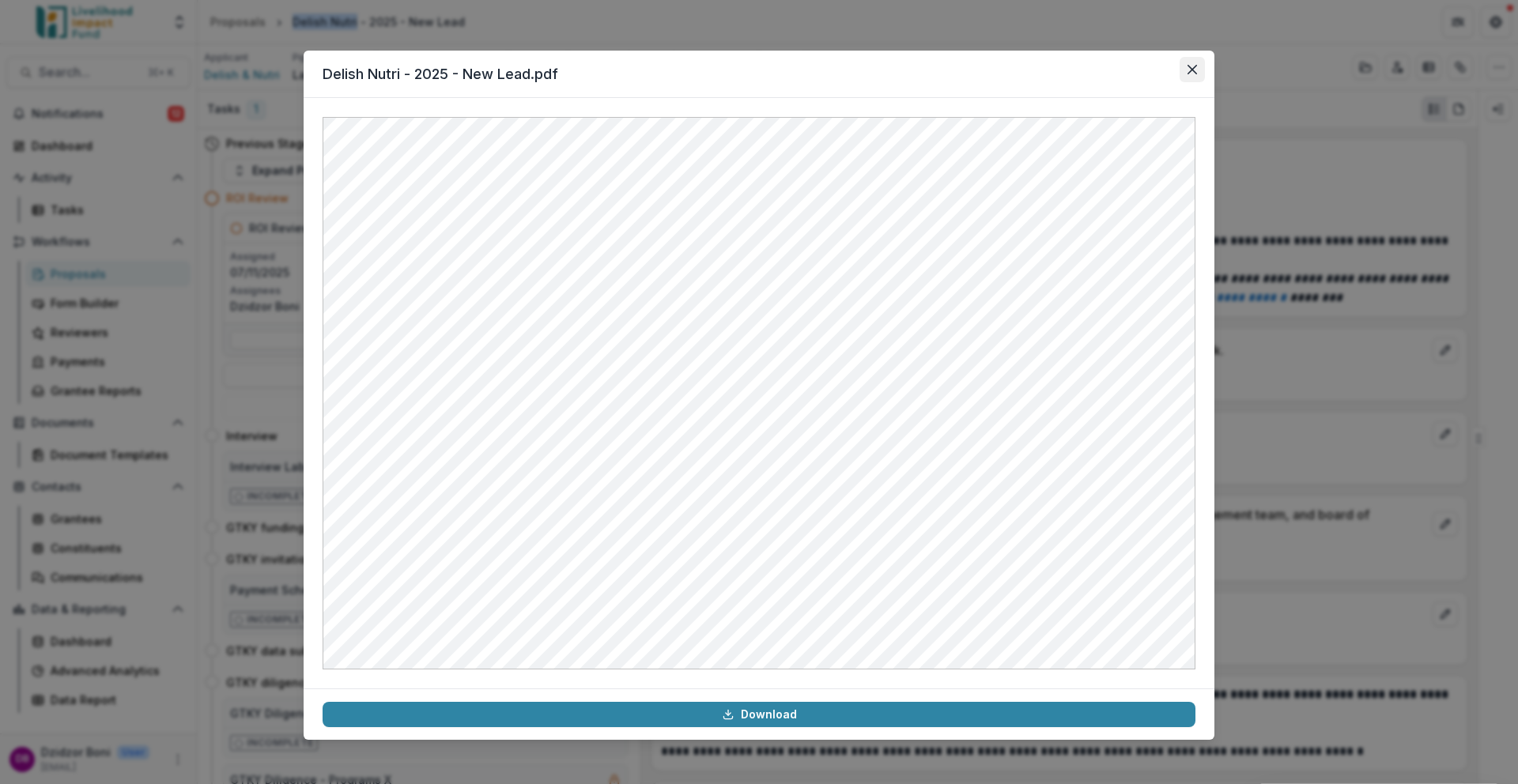 click 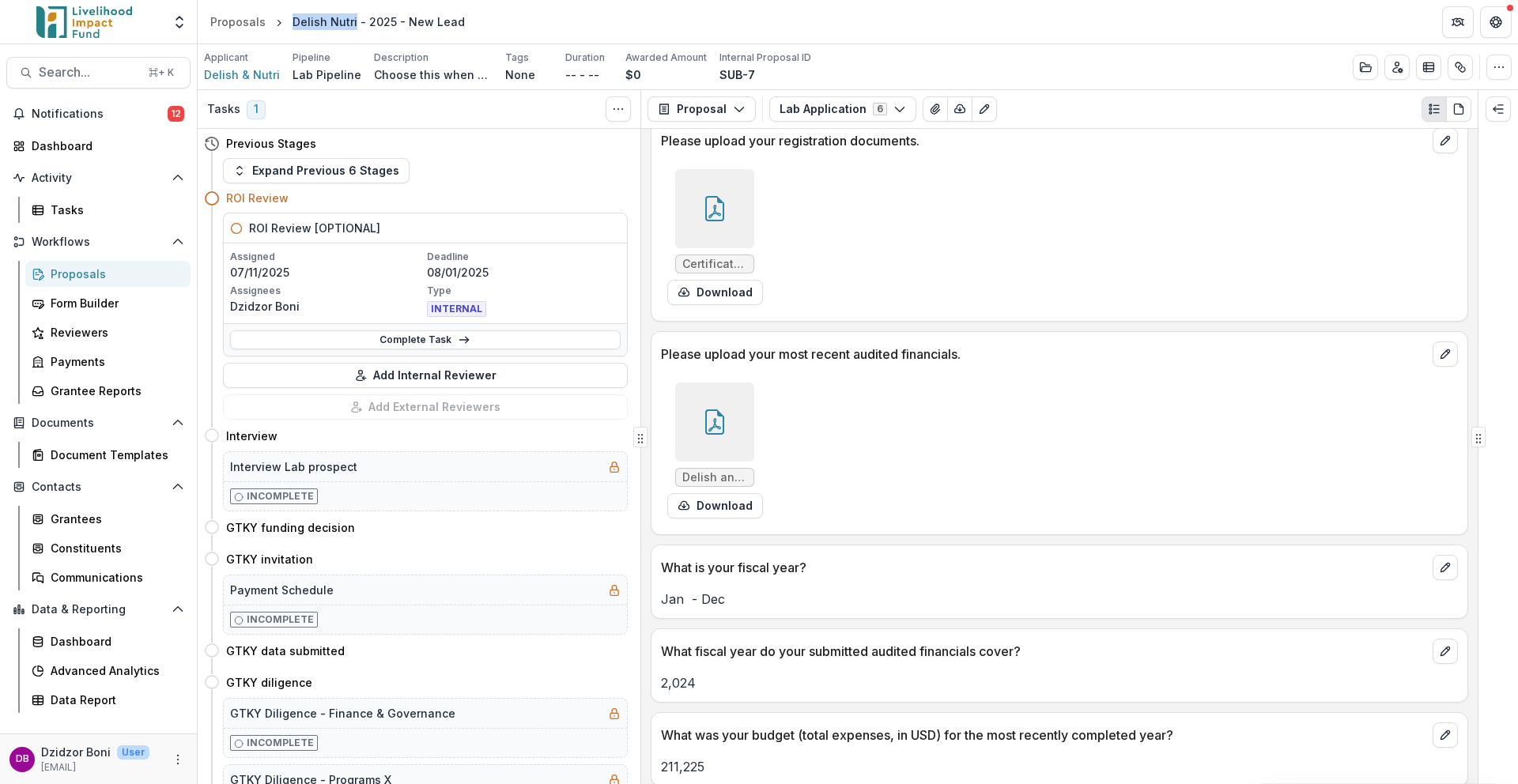 scroll, scrollTop: 1744, scrollLeft: 0, axis: vertical 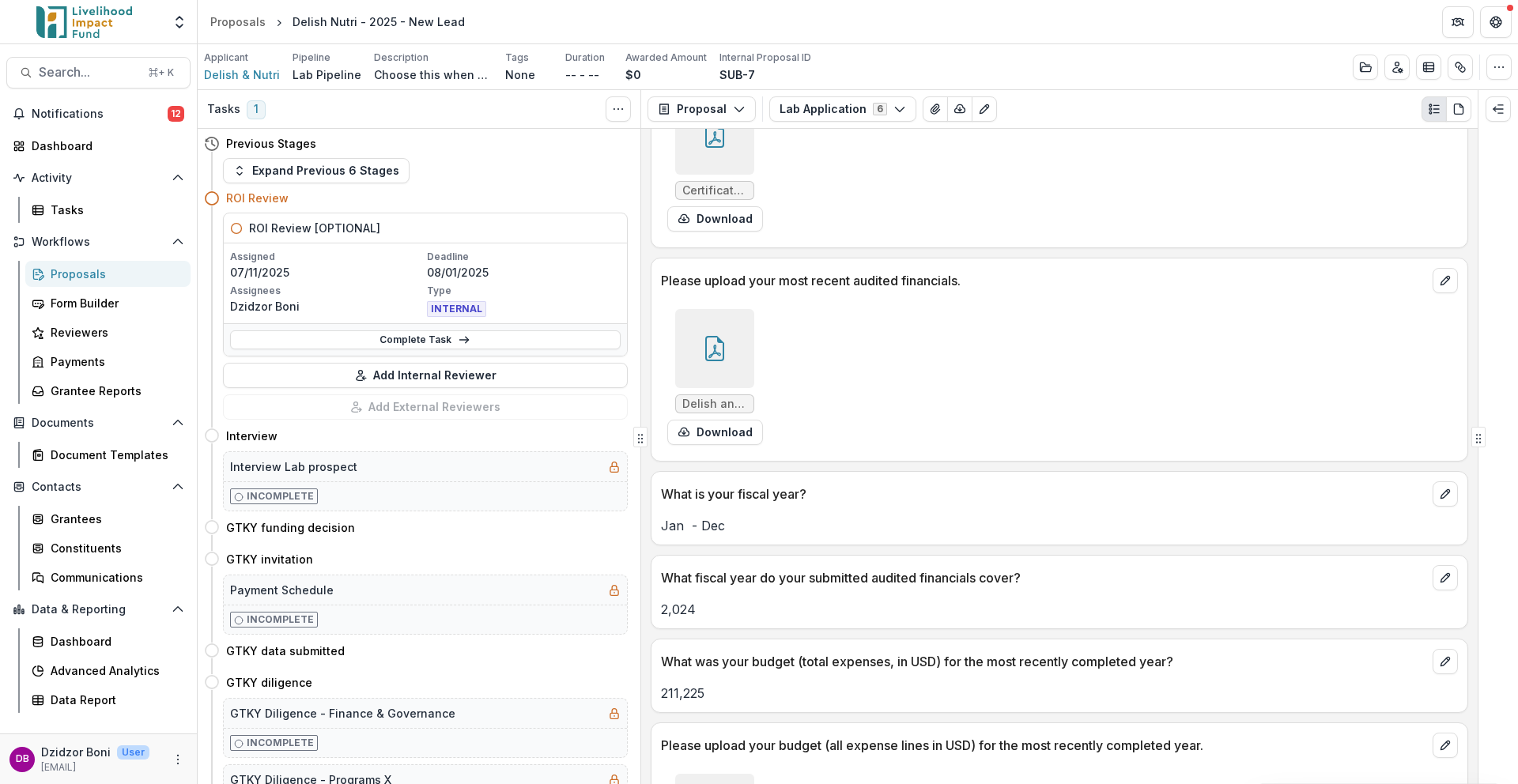 click 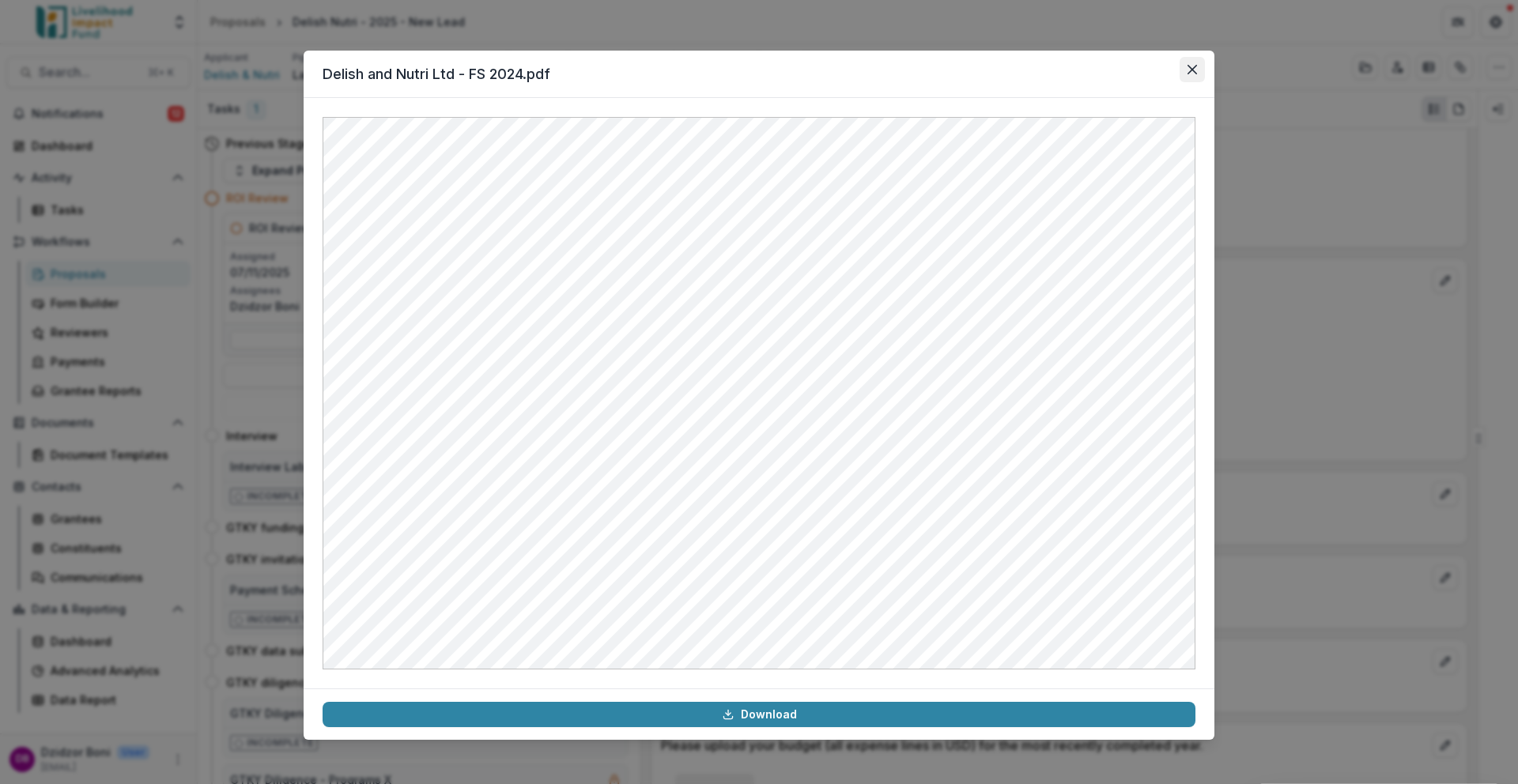 click 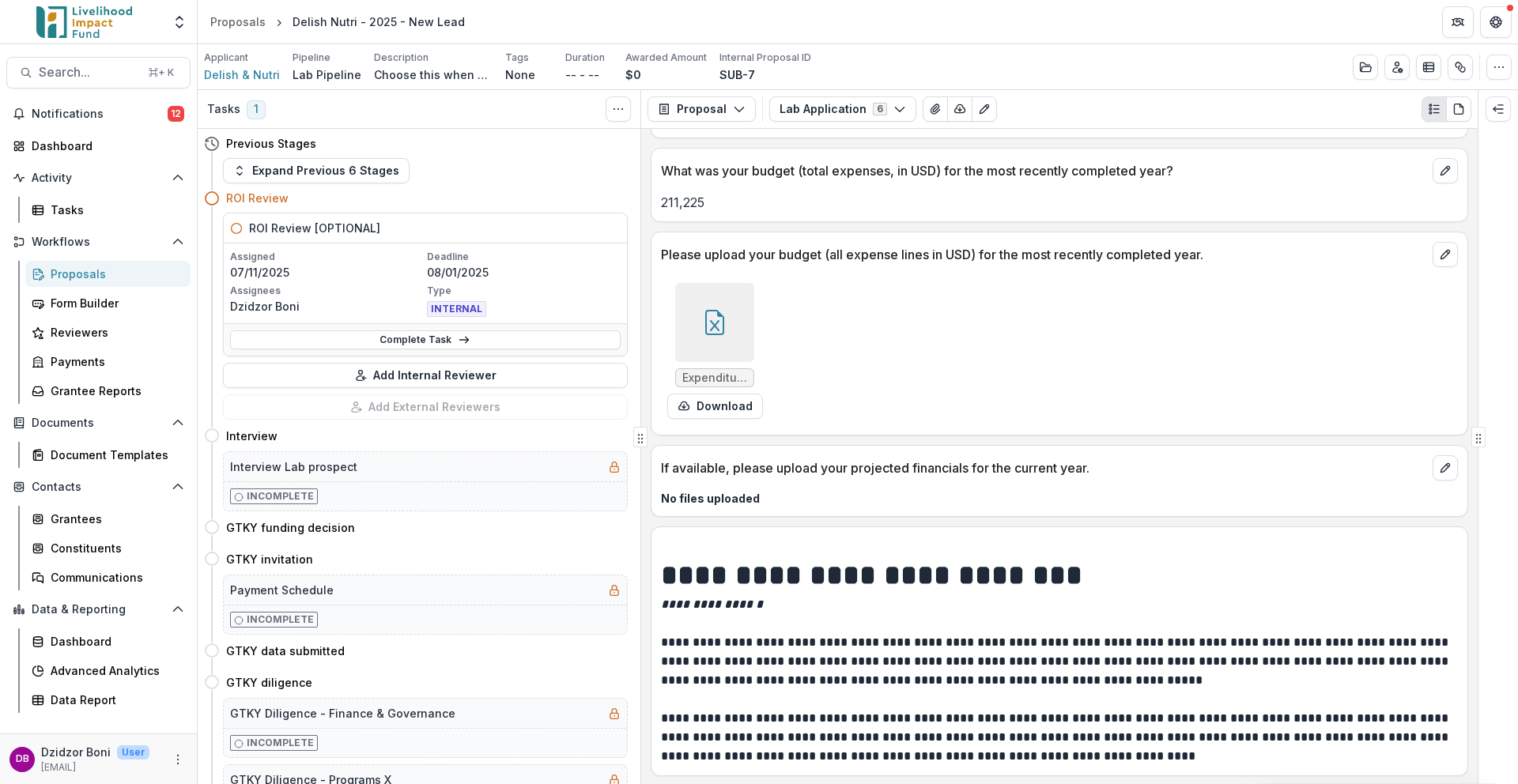 scroll, scrollTop: 2246, scrollLeft: 0, axis: vertical 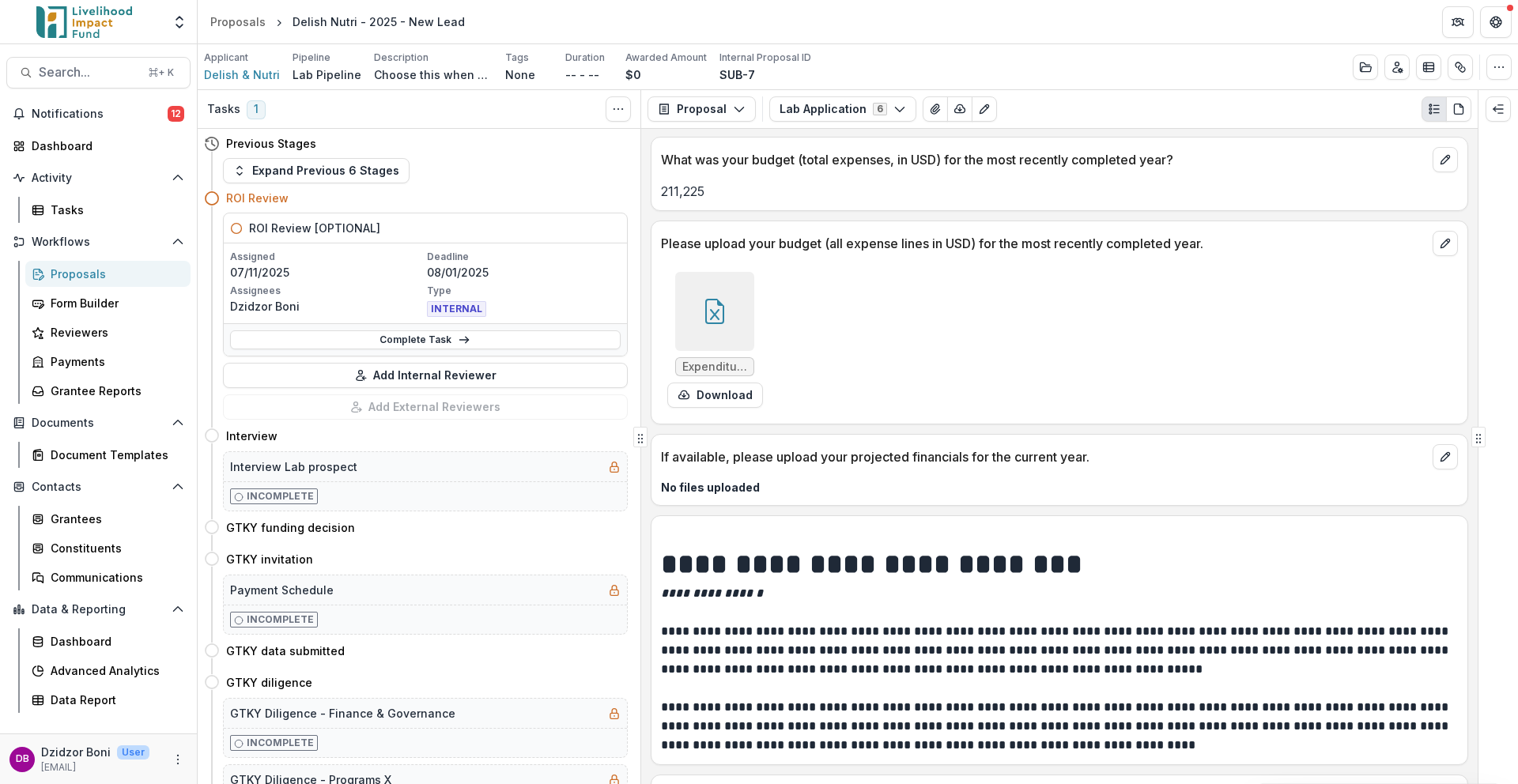 click 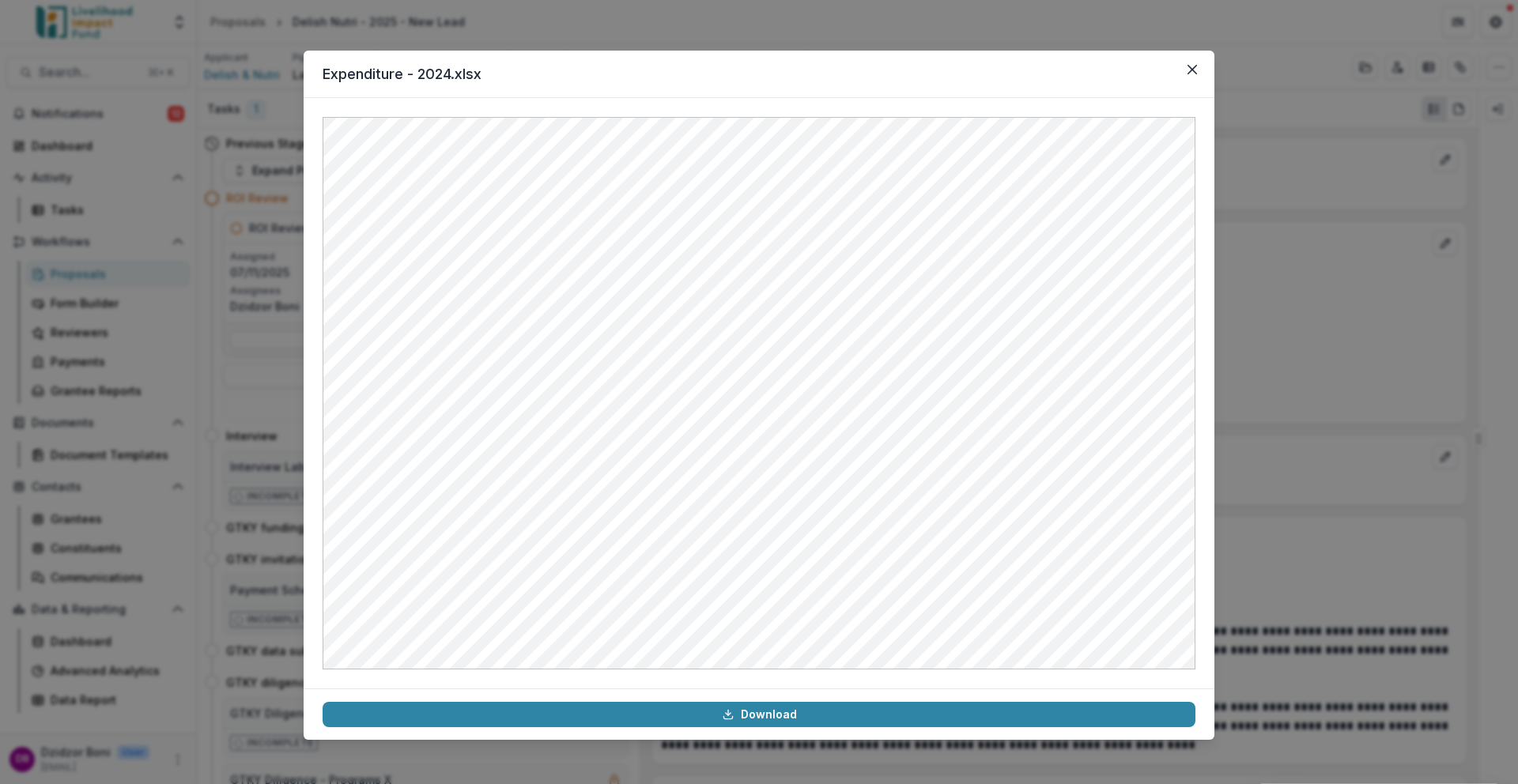 click on "Expenditure - 2024.xlsx Download" at bounding box center (759, 392) 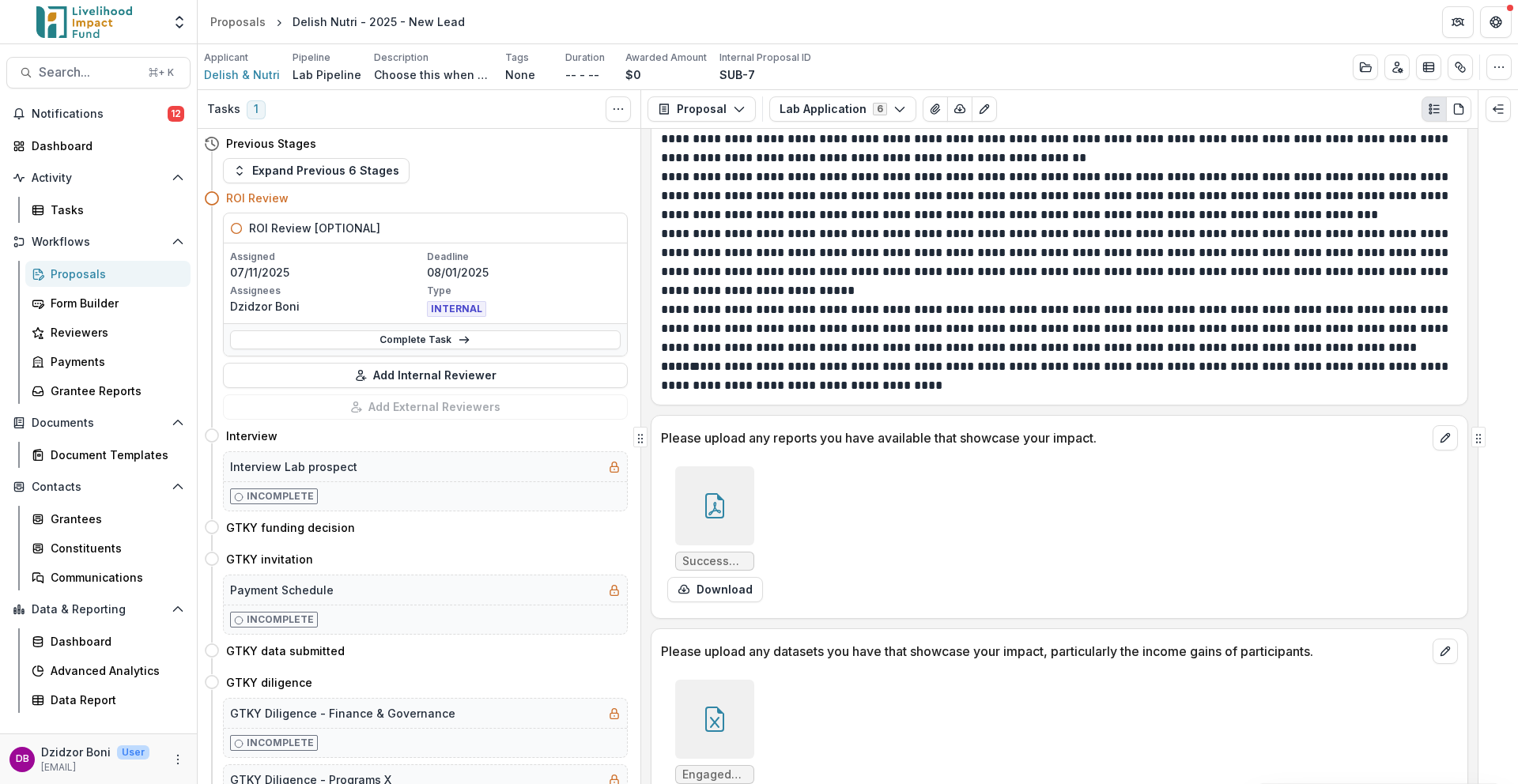 scroll, scrollTop: 4125, scrollLeft: 0, axis: vertical 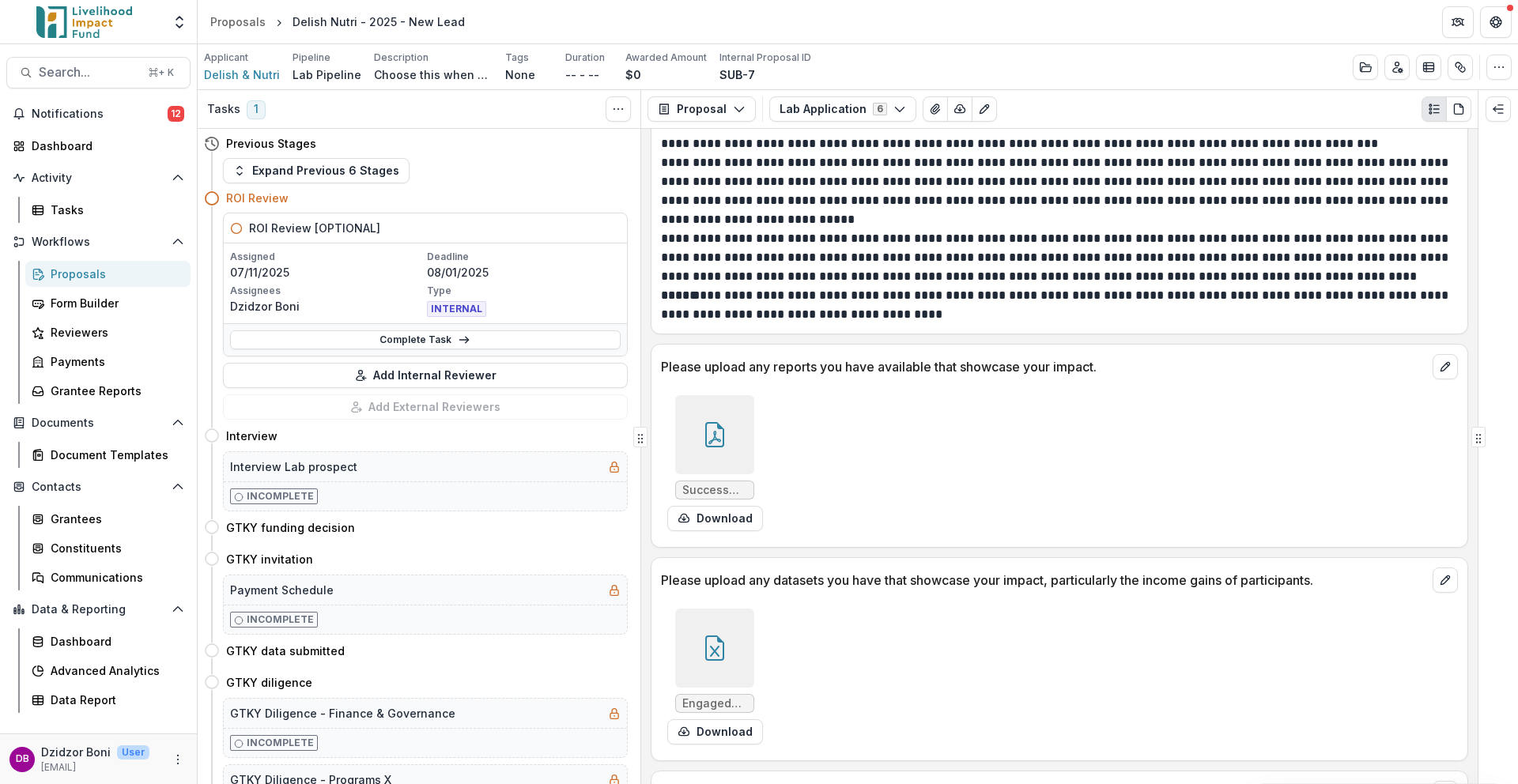 click 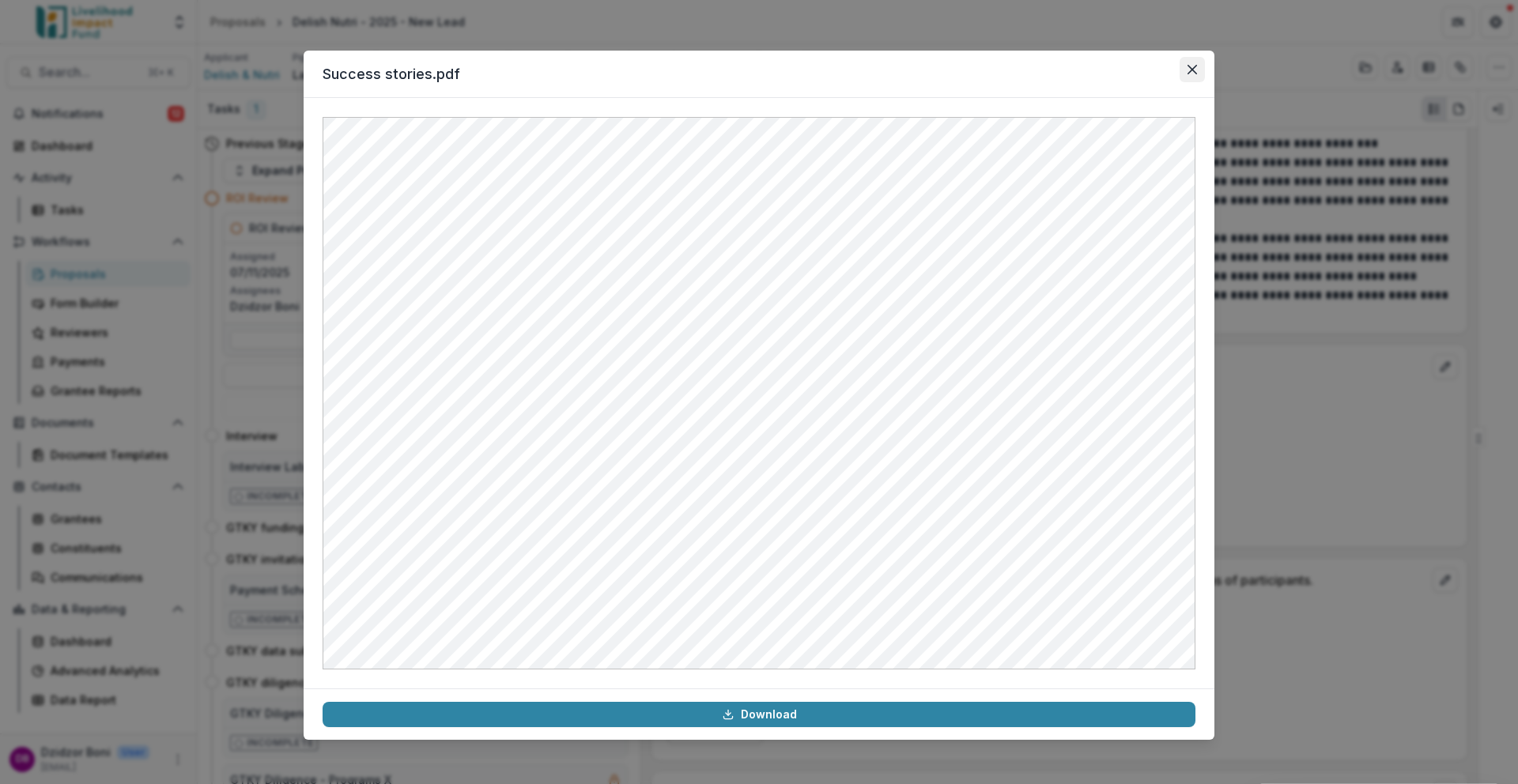 click at bounding box center (1192, 70) 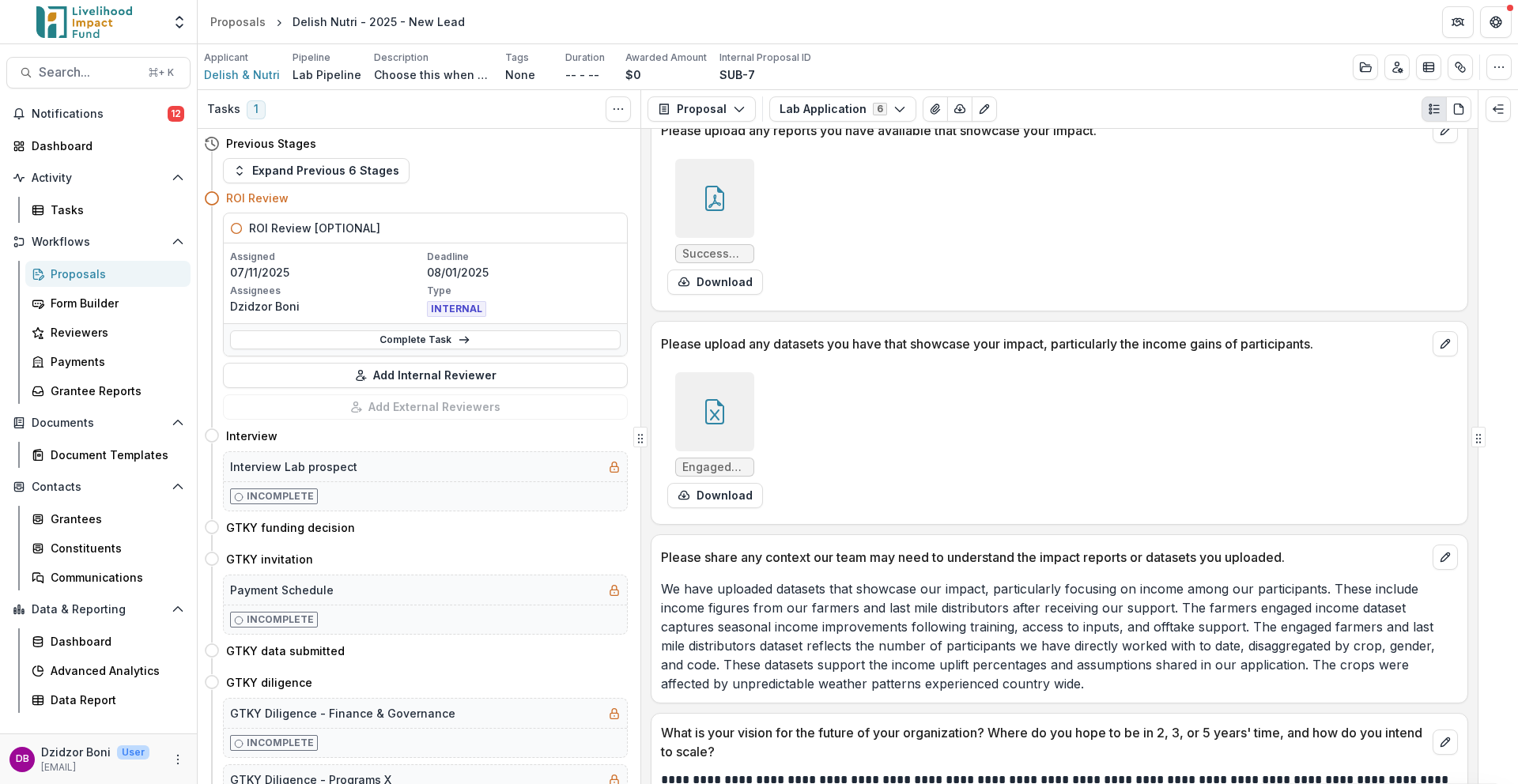 scroll, scrollTop: 4359, scrollLeft: 0, axis: vertical 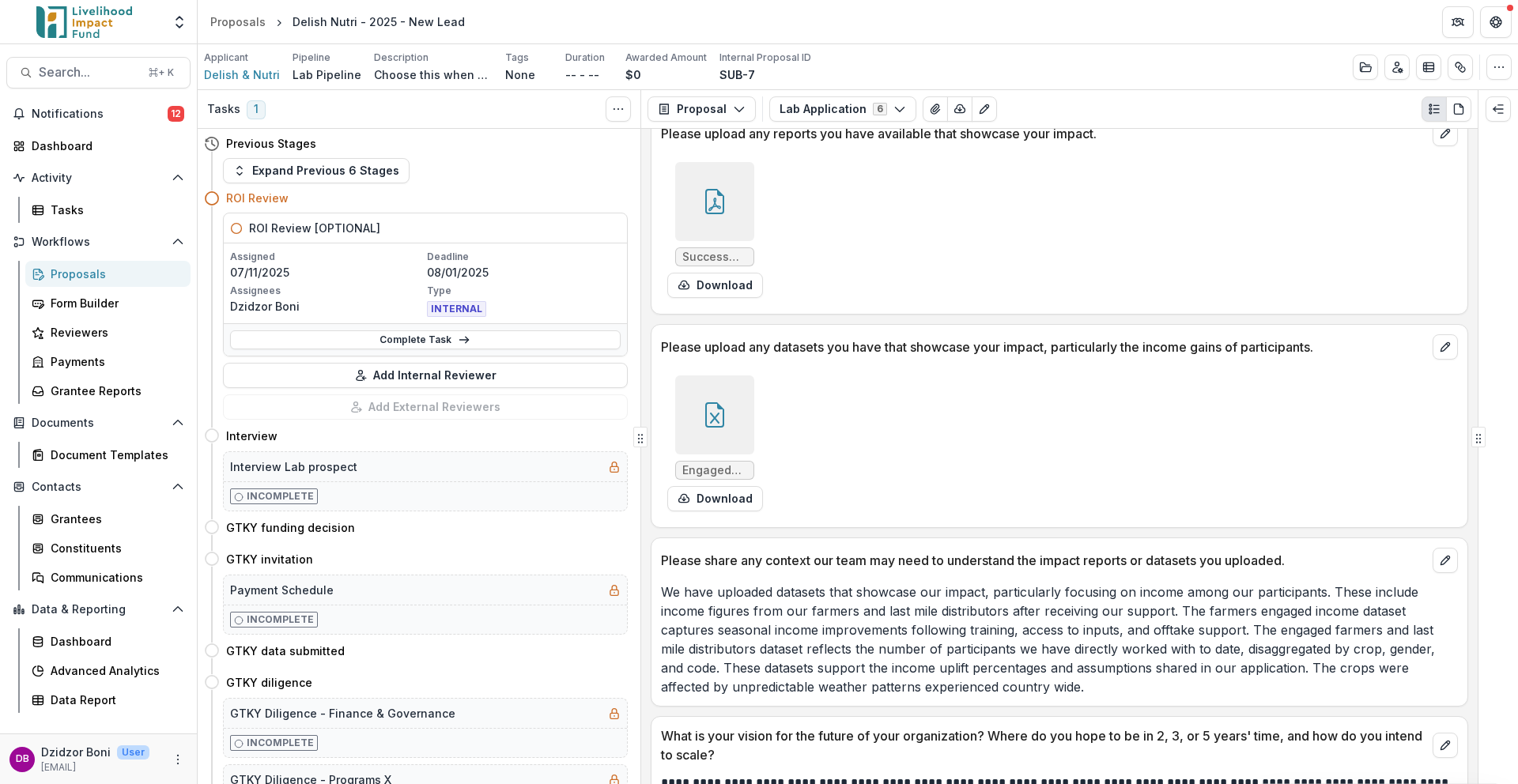 click at bounding box center [715, 415] 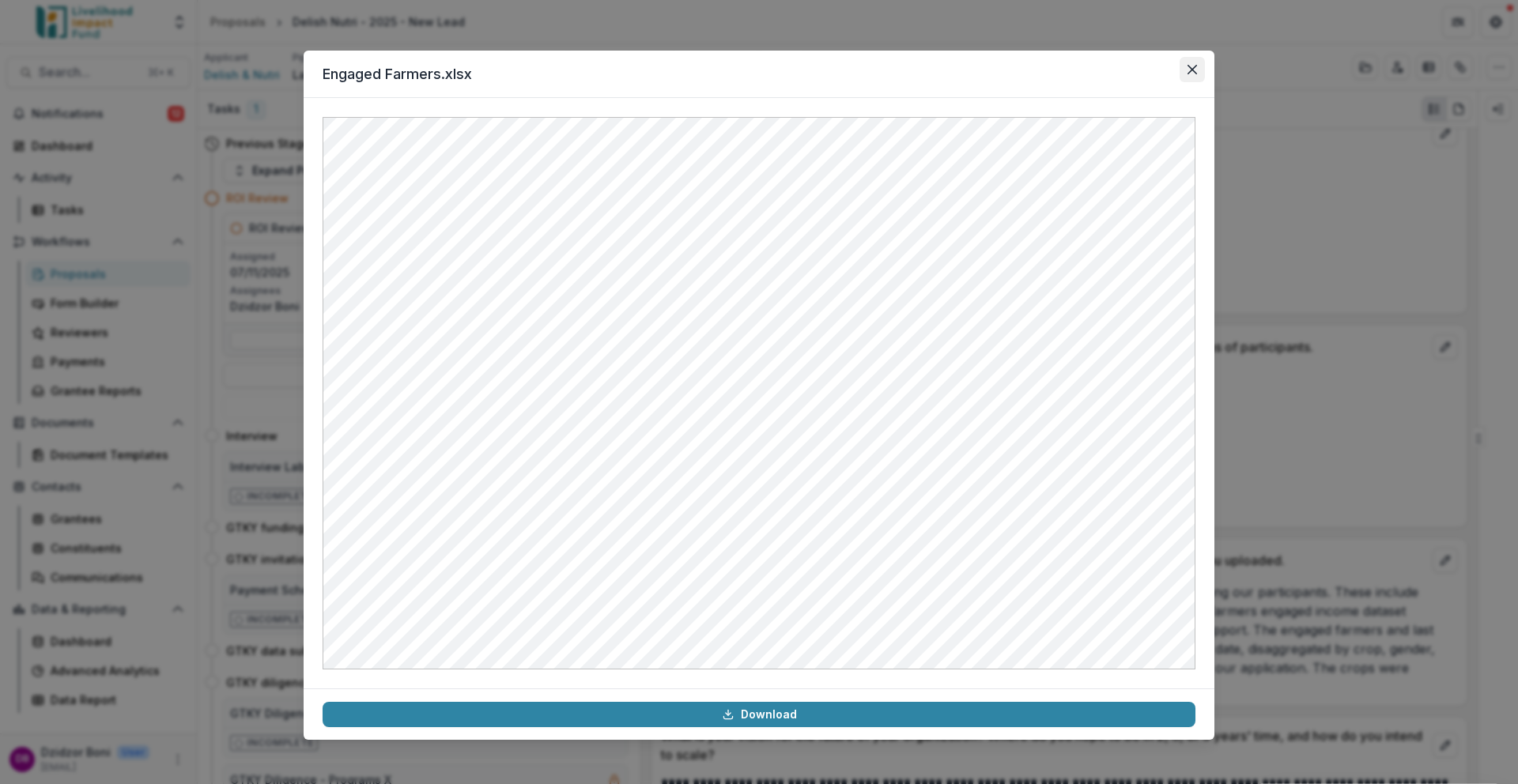 click at bounding box center [1192, 70] 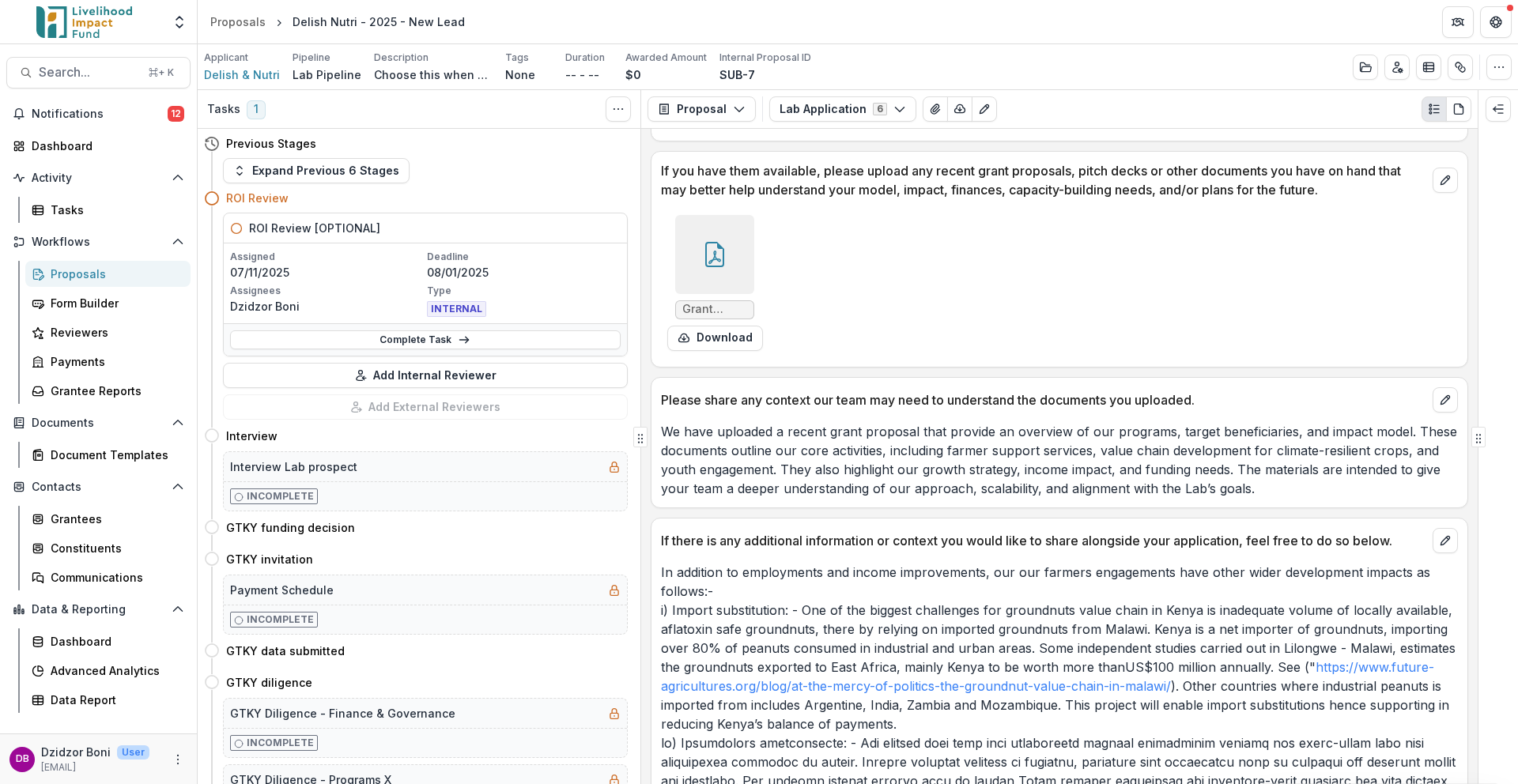 scroll, scrollTop: 5875, scrollLeft: 0, axis: vertical 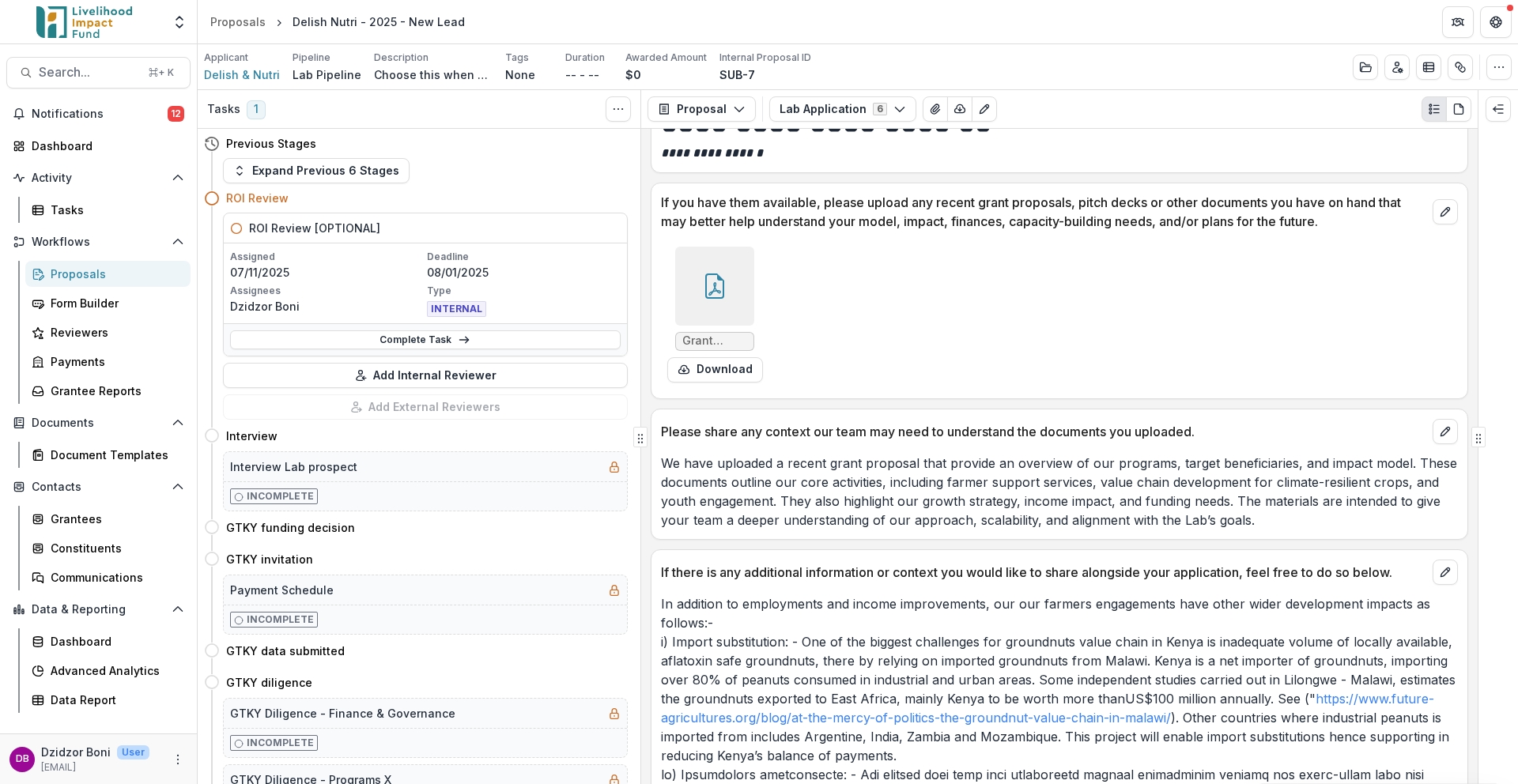 click 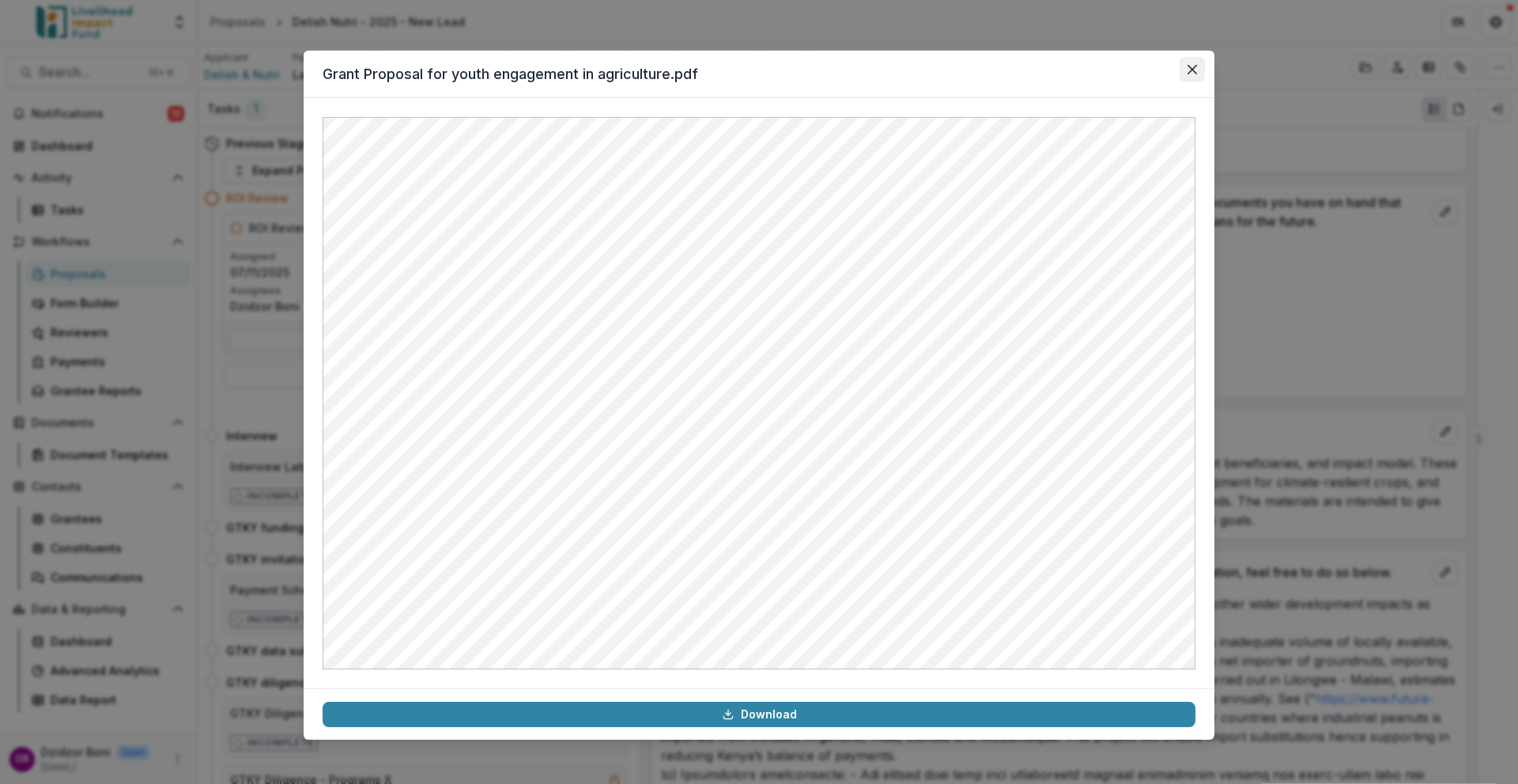 click 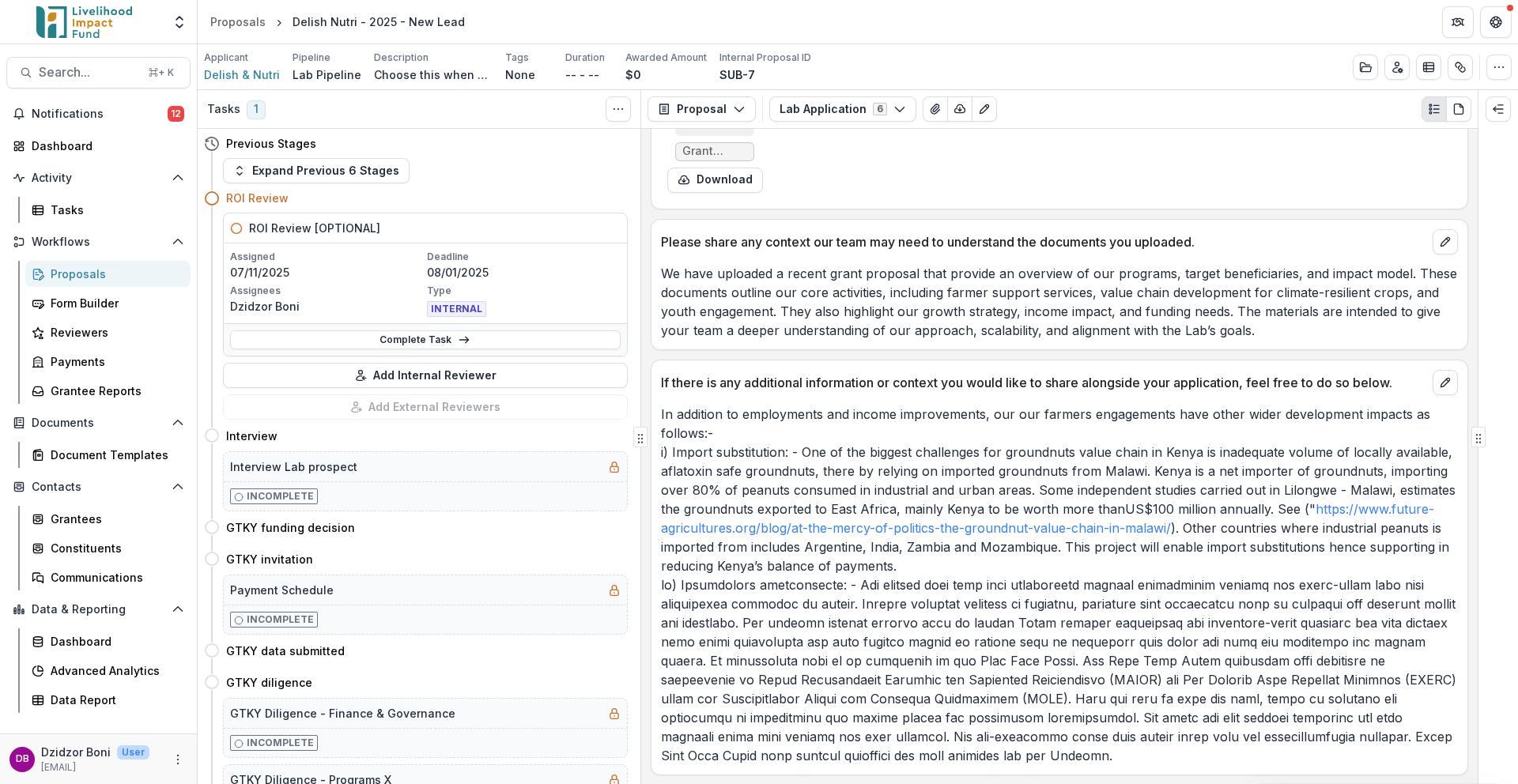scroll, scrollTop: 6066, scrollLeft: 0, axis: vertical 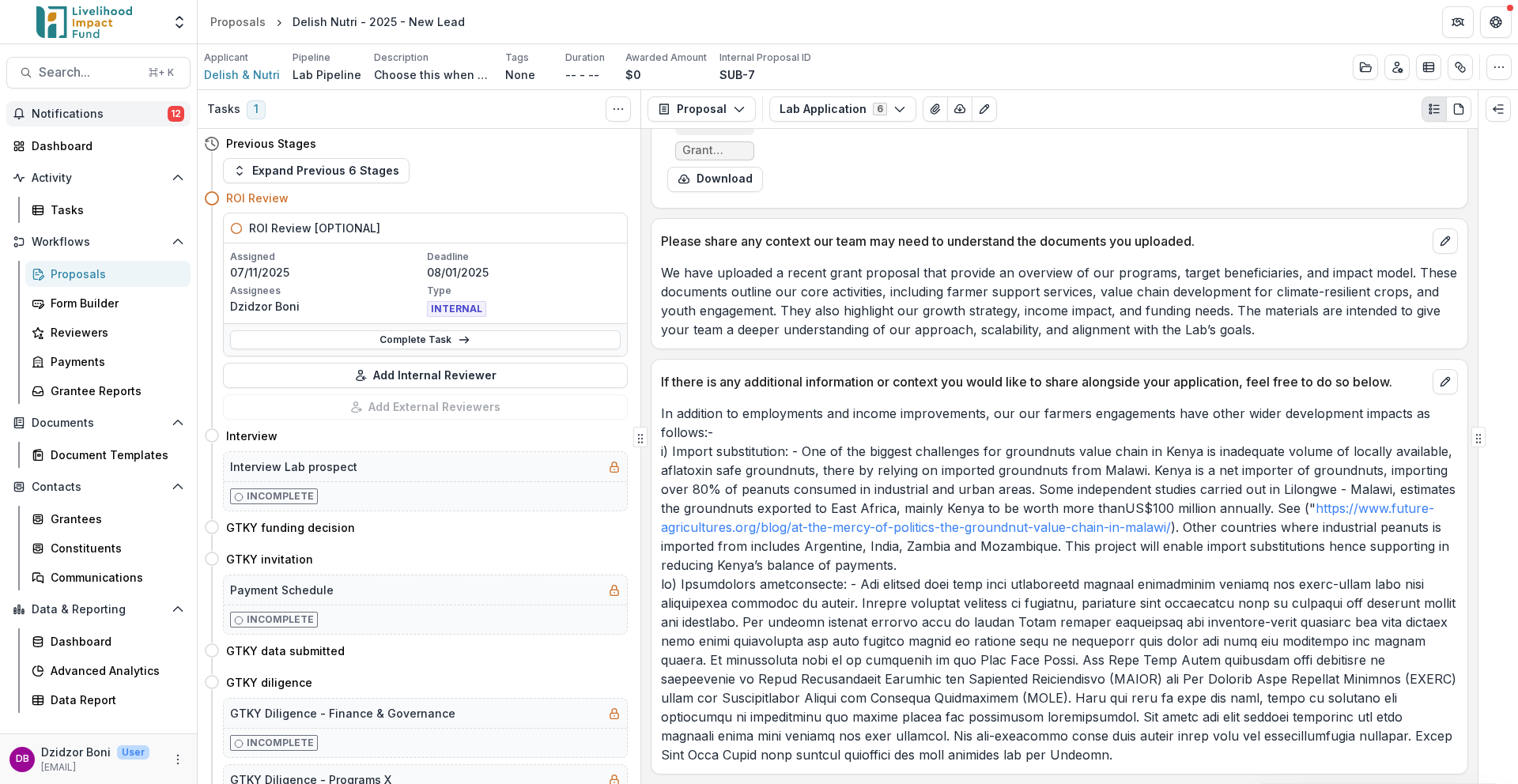 click on "Notifications" at bounding box center (100, 114) 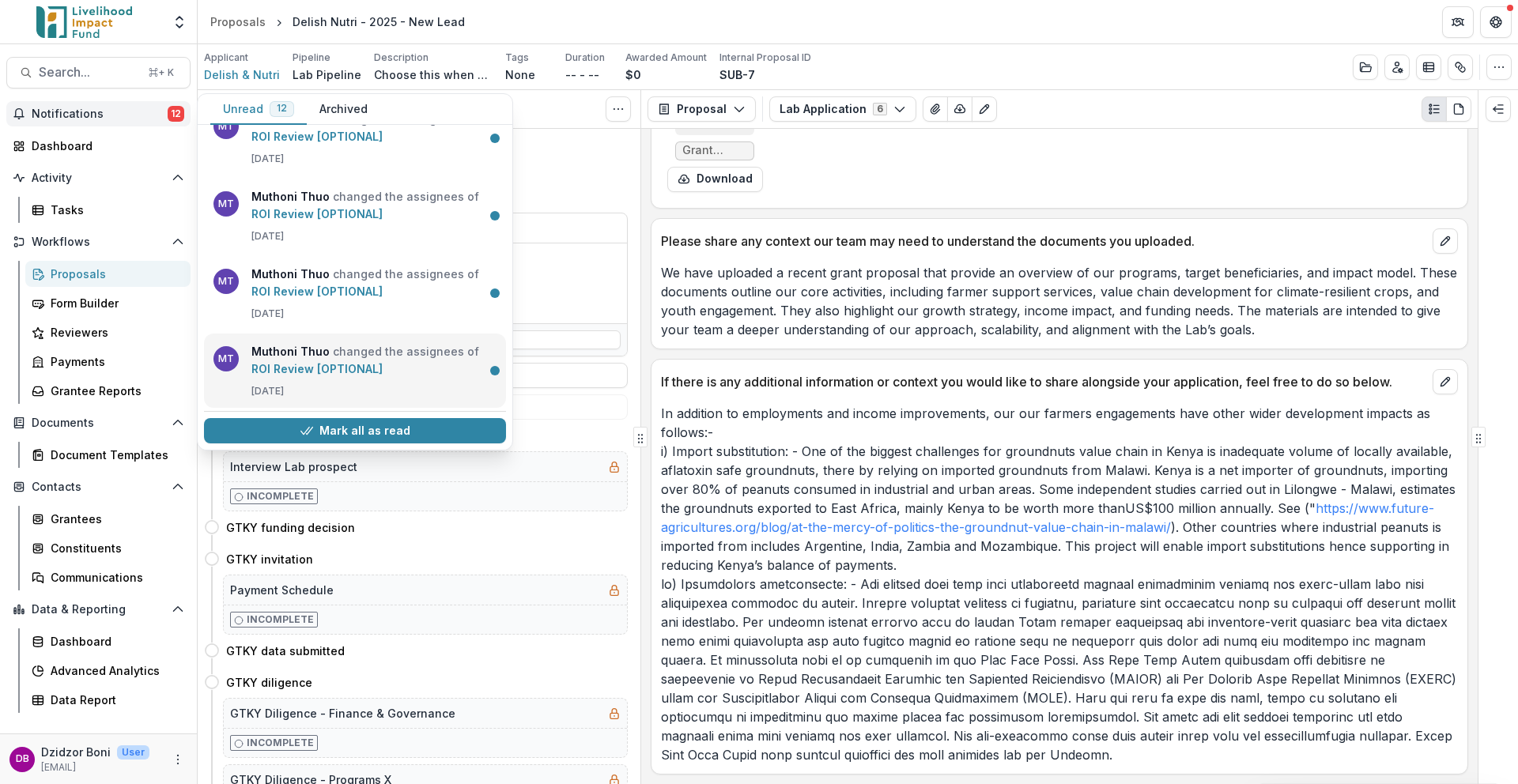 scroll, scrollTop: 650, scrollLeft: 0, axis: vertical 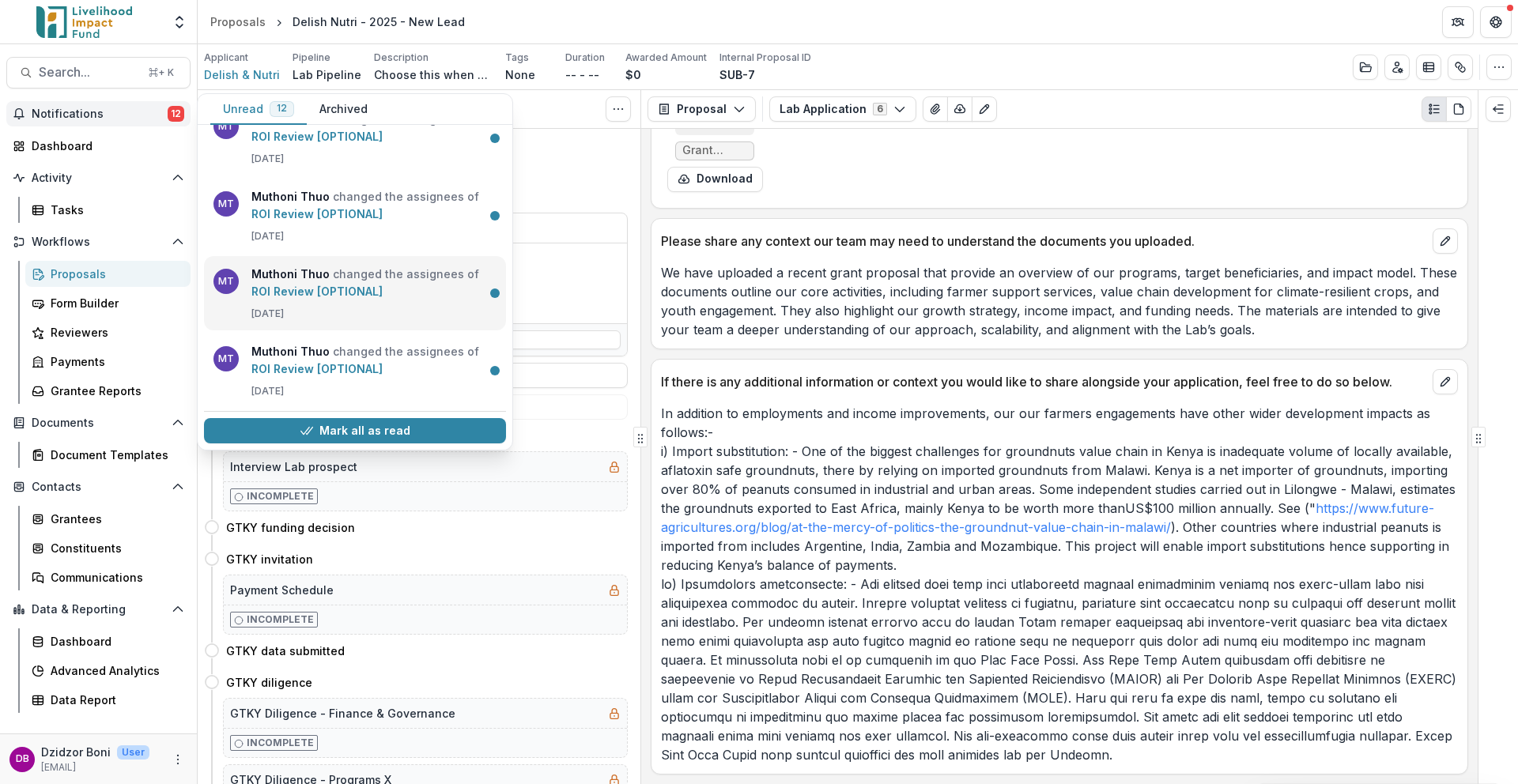 click on "ROI Review [OPTIONAL]" at bounding box center (317, 291) 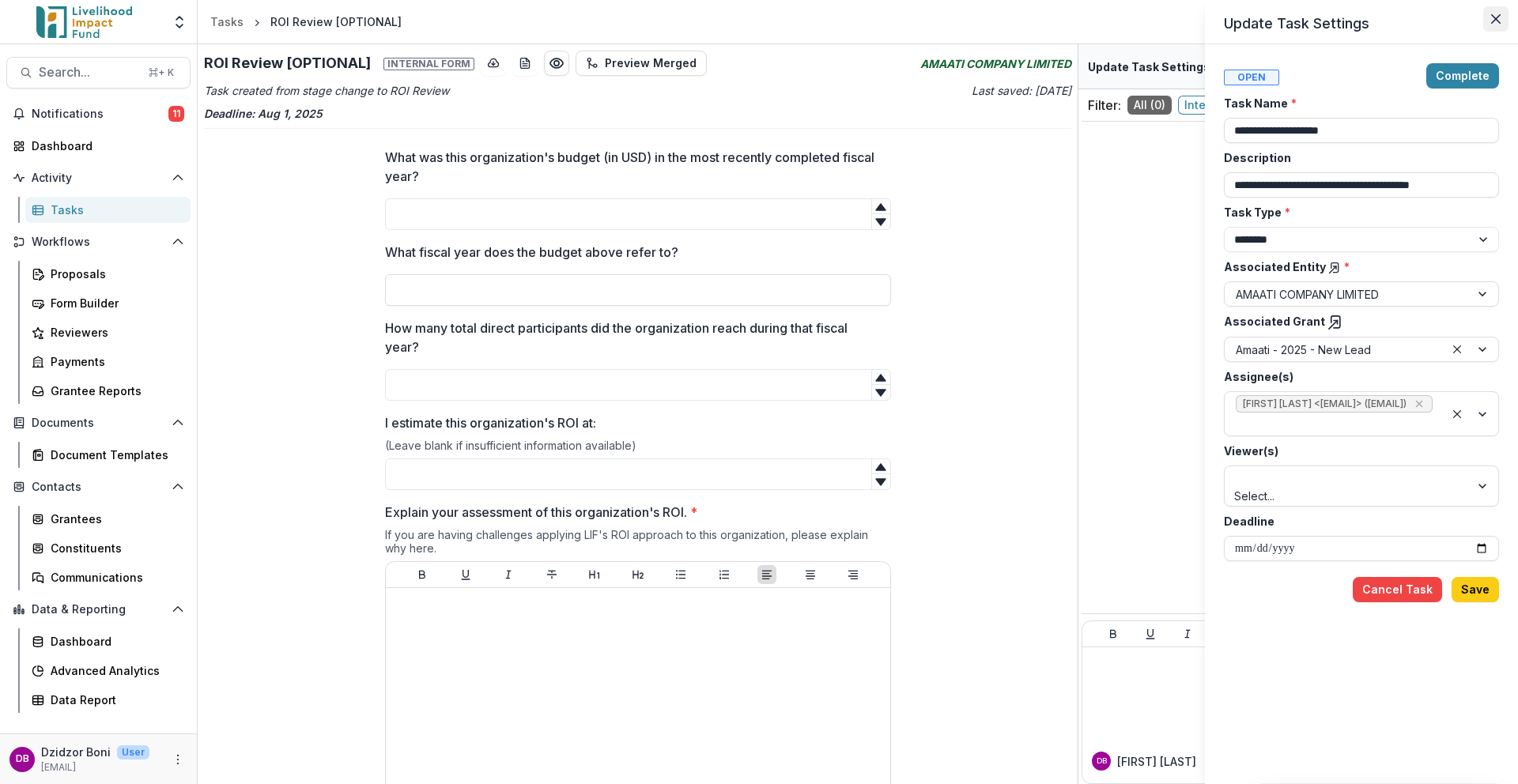 click 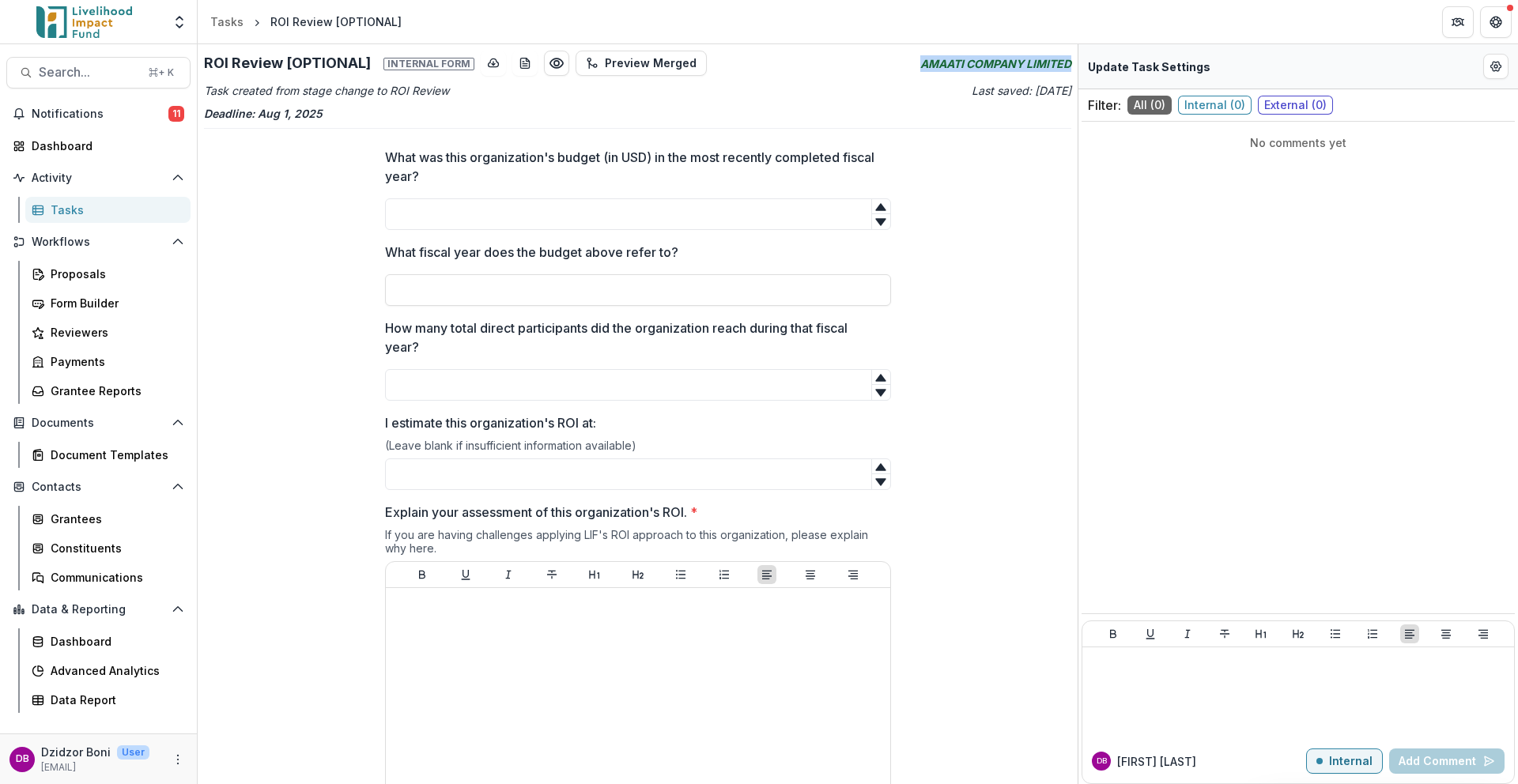 drag, startPoint x: 913, startPoint y: 66, endPoint x: 1067, endPoint y: 66, distance: 154 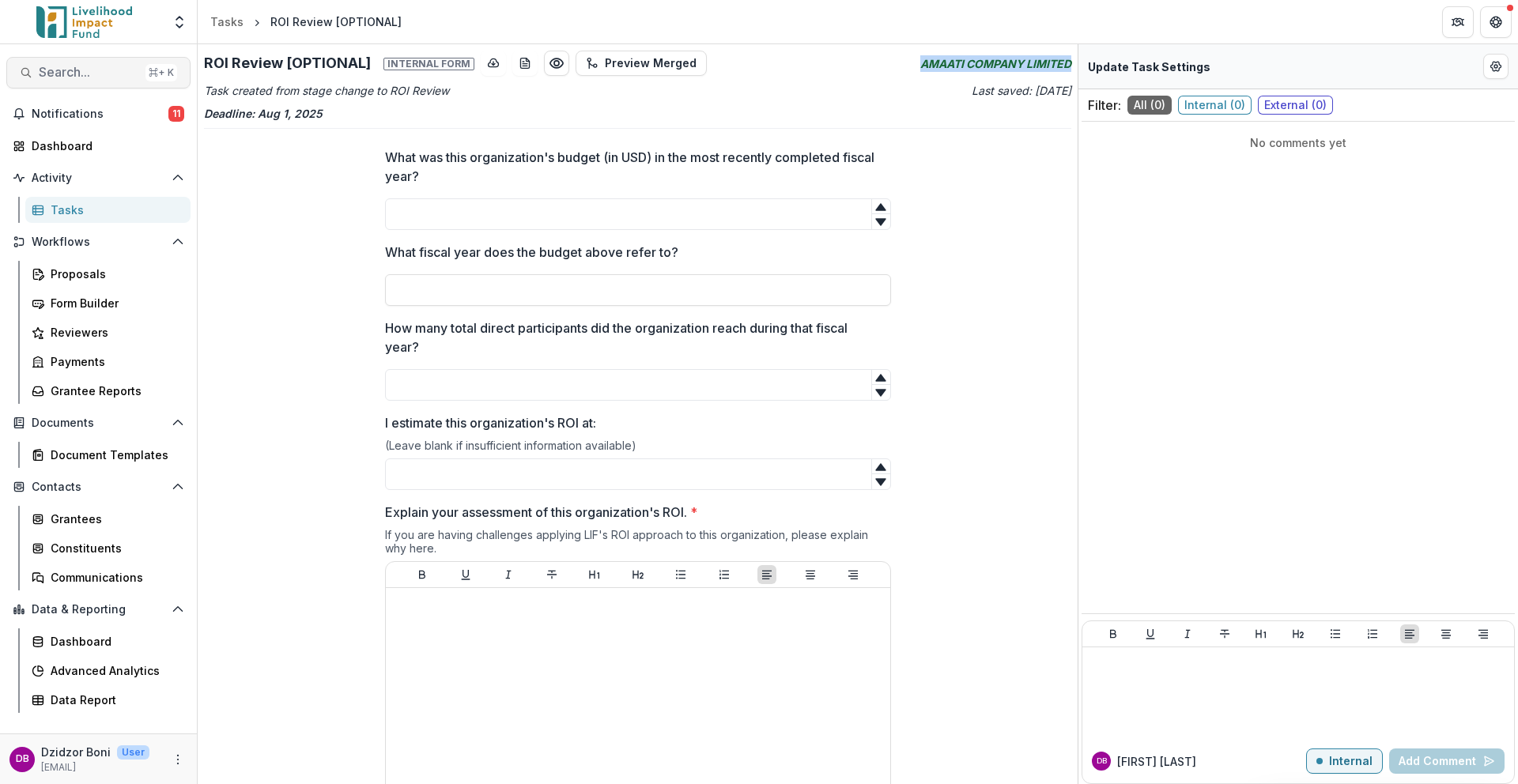click on "Search..." at bounding box center (89, 72) 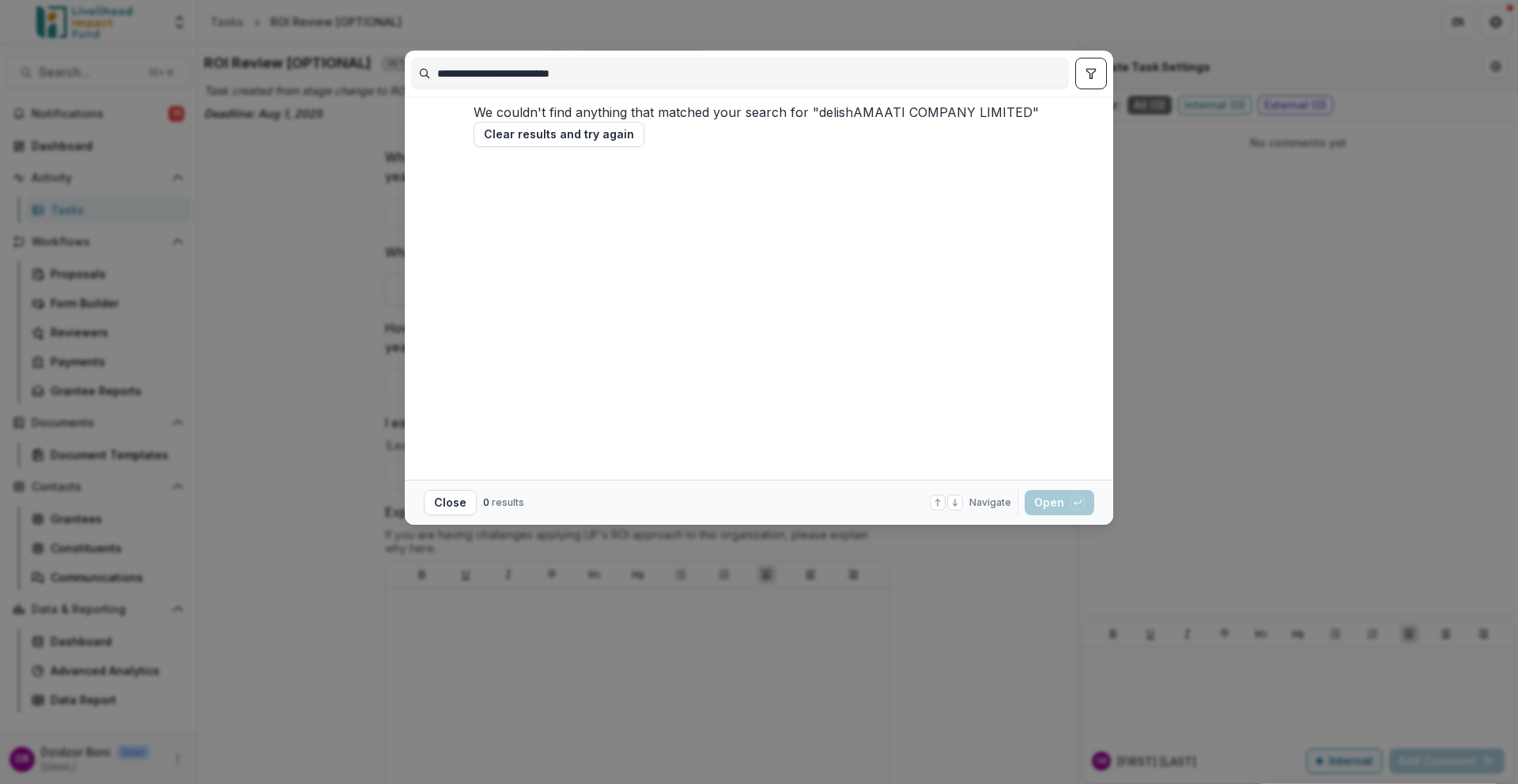 drag, startPoint x: 470, startPoint y: 75, endPoint x: 417, endPoint y: 71, distance: 53.150729 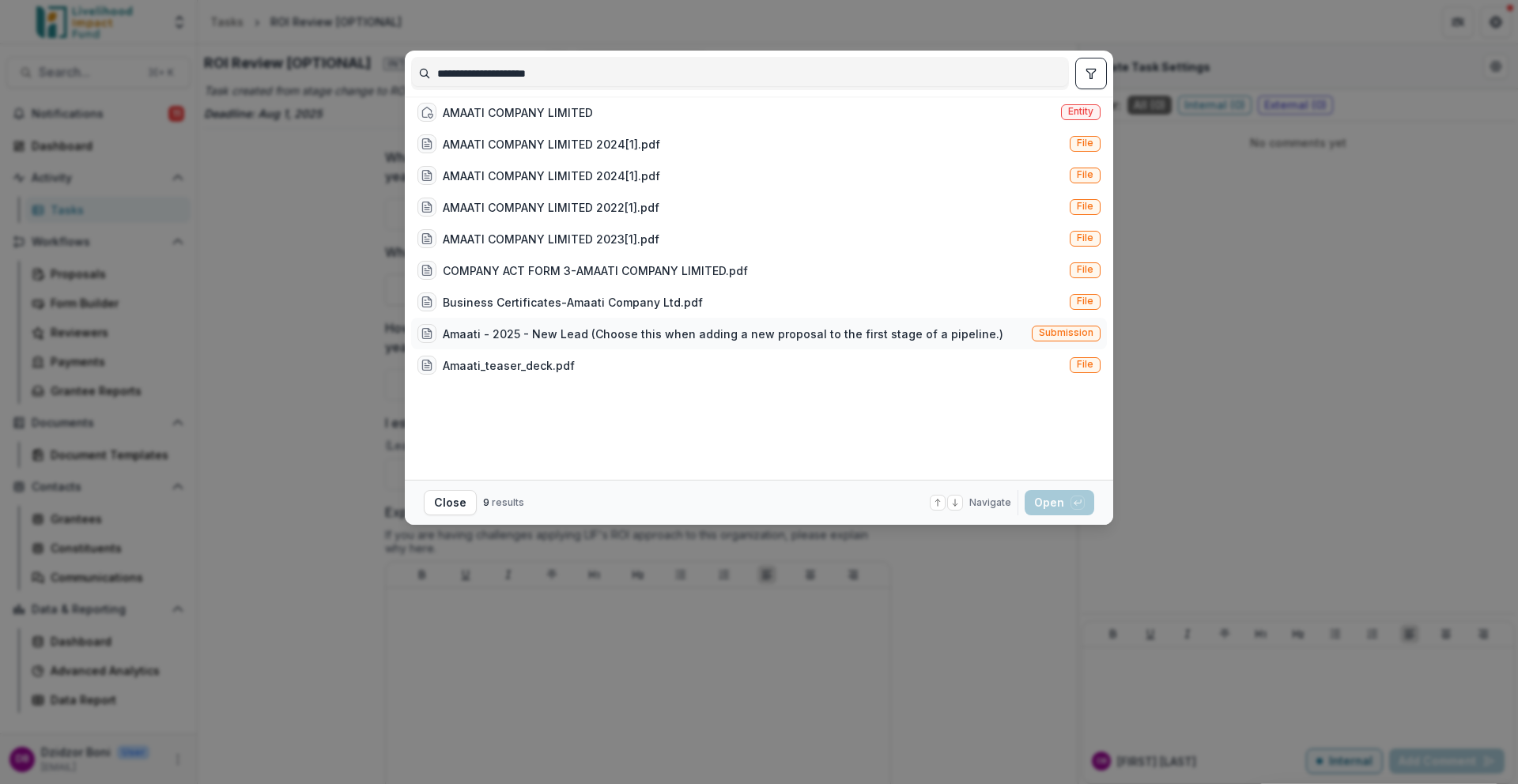 type on "**********" 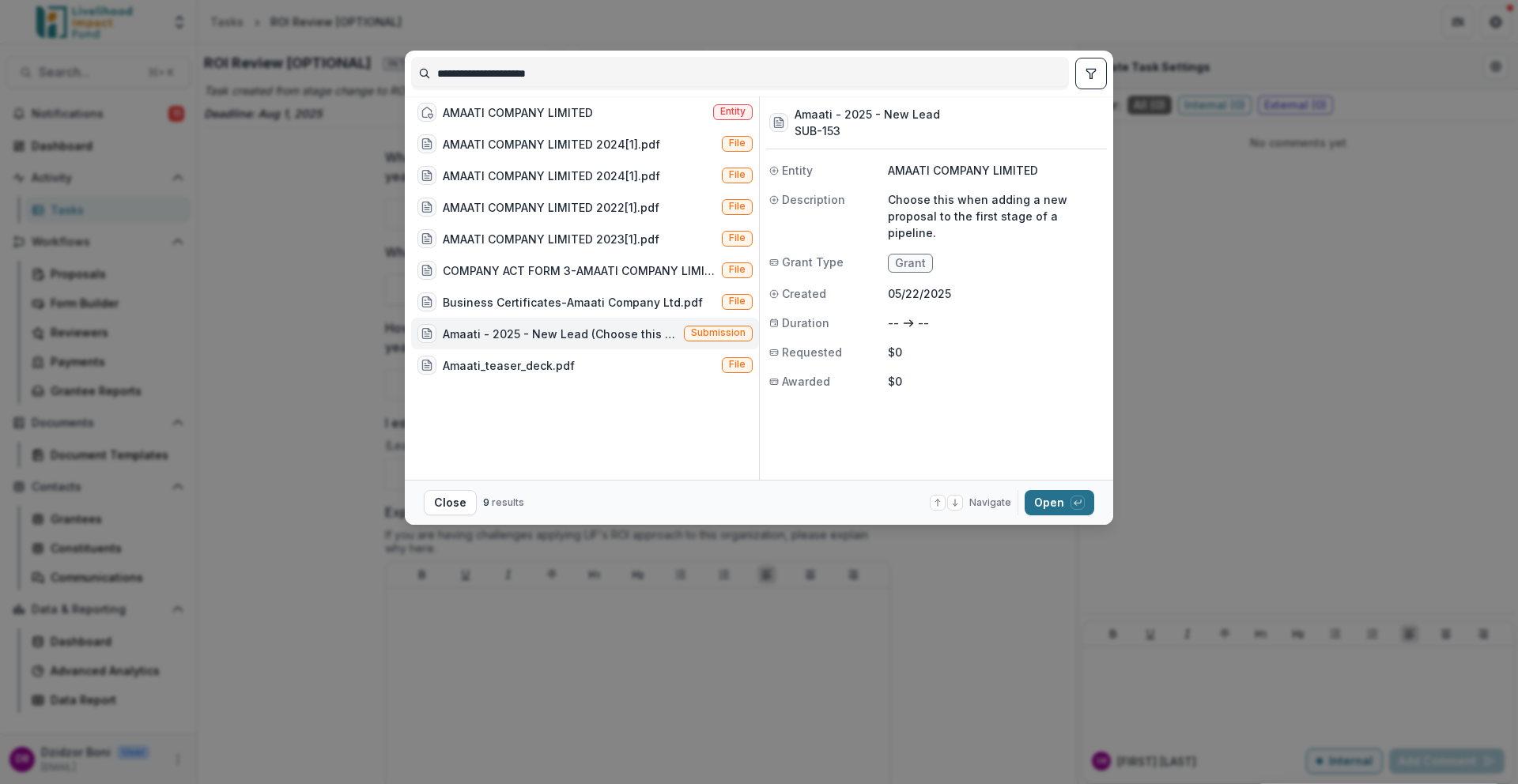 click on "Open with enter key" at bounding box center [1059, 503] 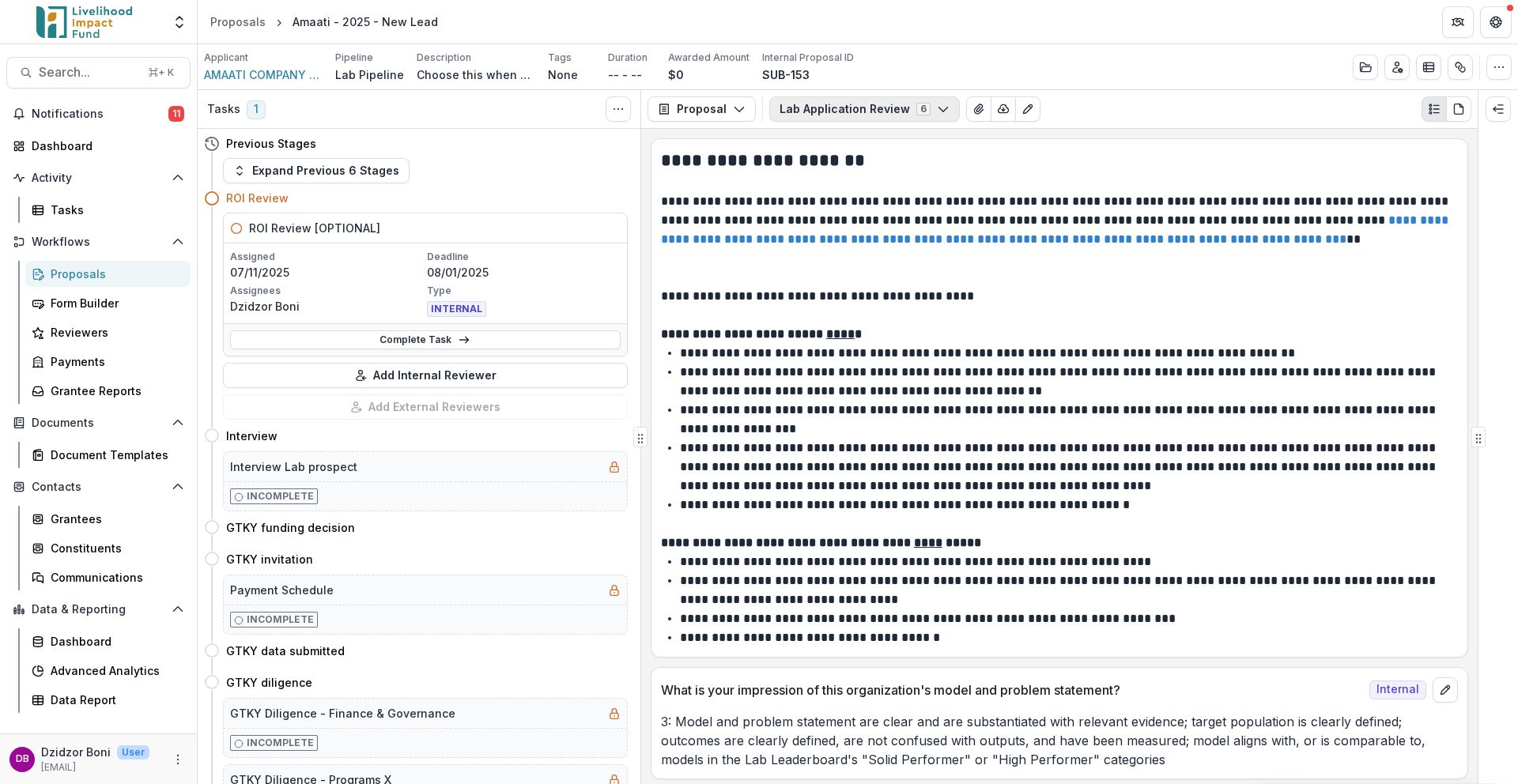 click 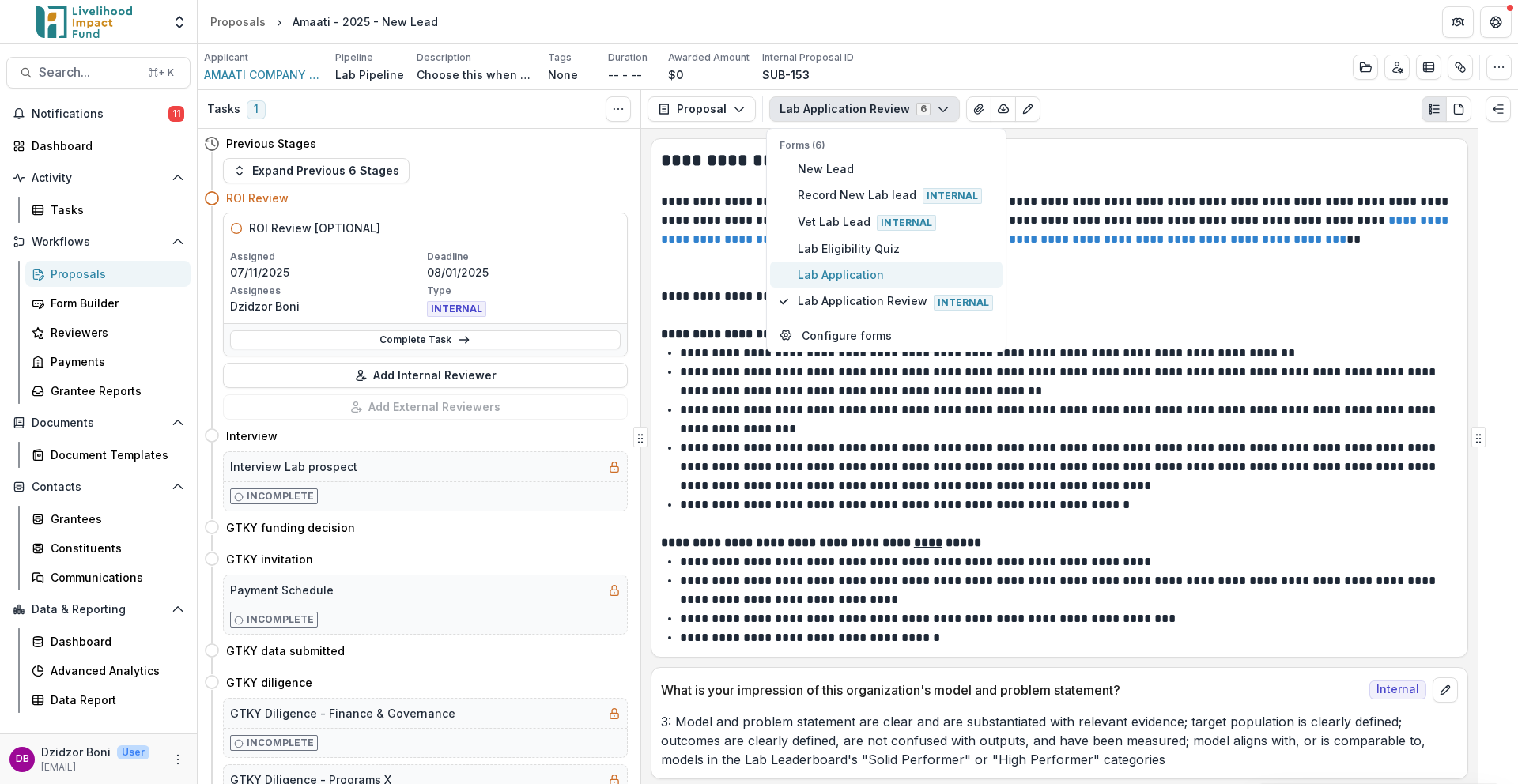 click on "Lab Application" at bounding box center (895, 274) 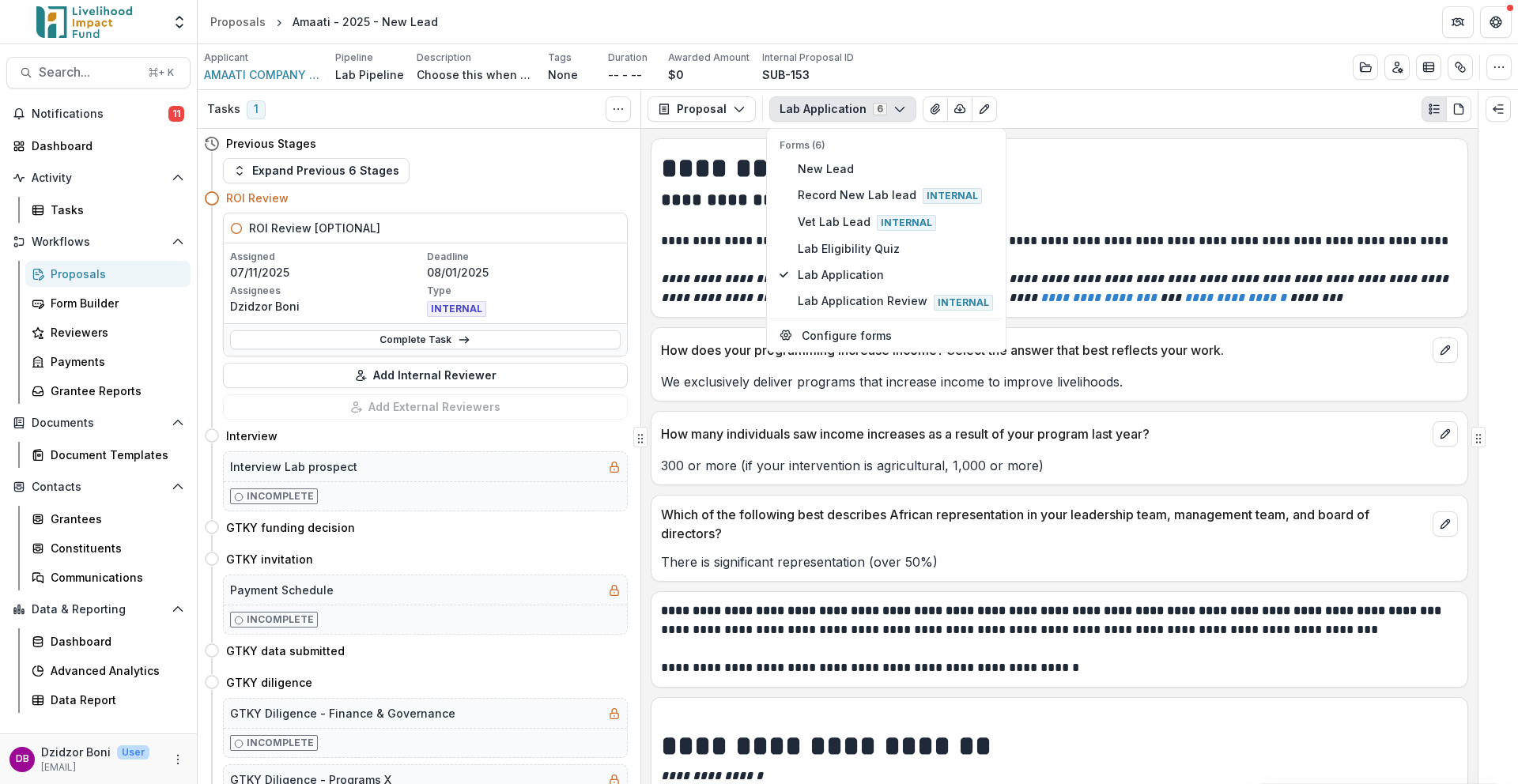 click on "**********" at bounding box center (1057, 200) 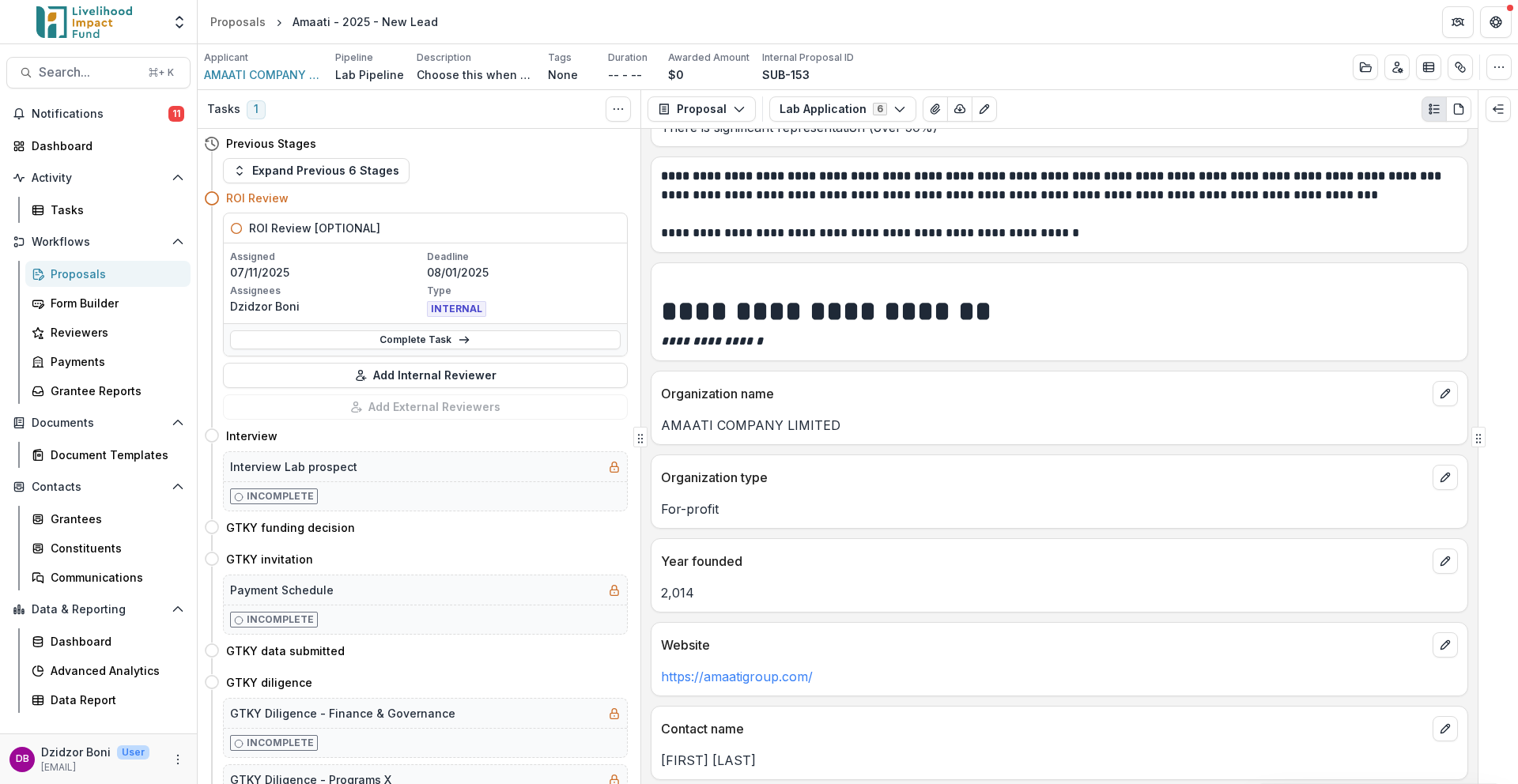 scroll, scrollTop: 0, scrollLeft: 0, axis: both 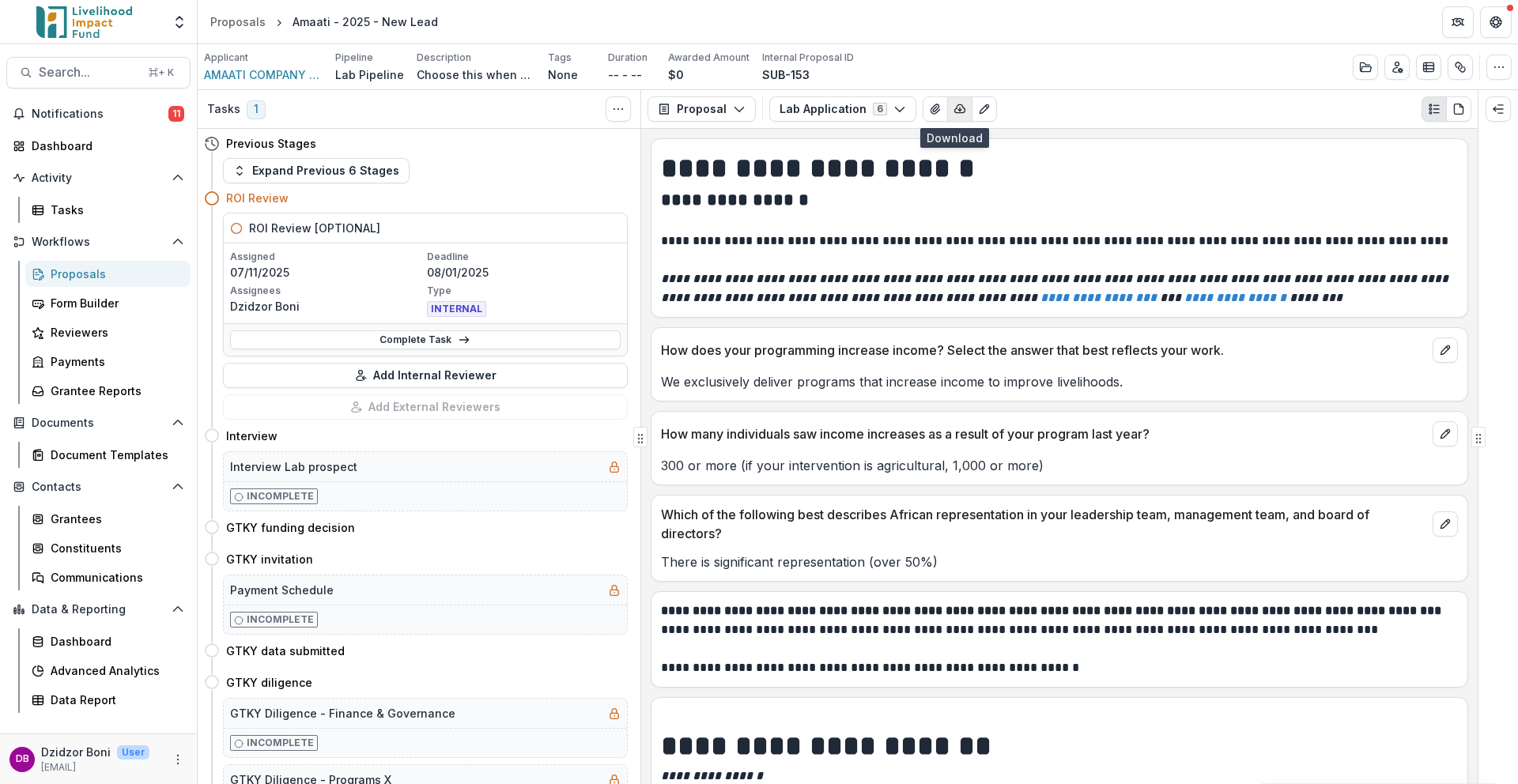 click 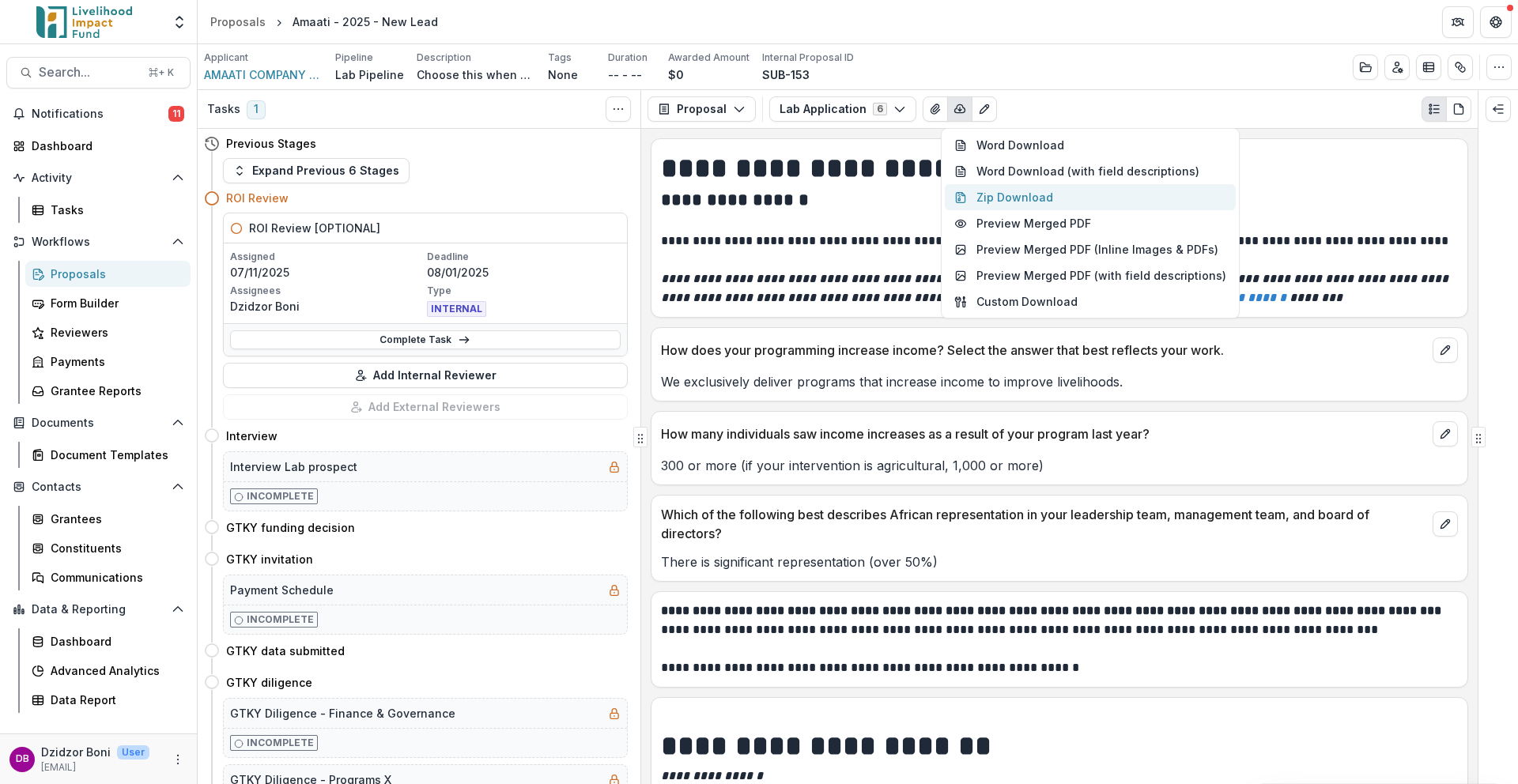 click on "Zip Download" at bounding box center (1090, 197) 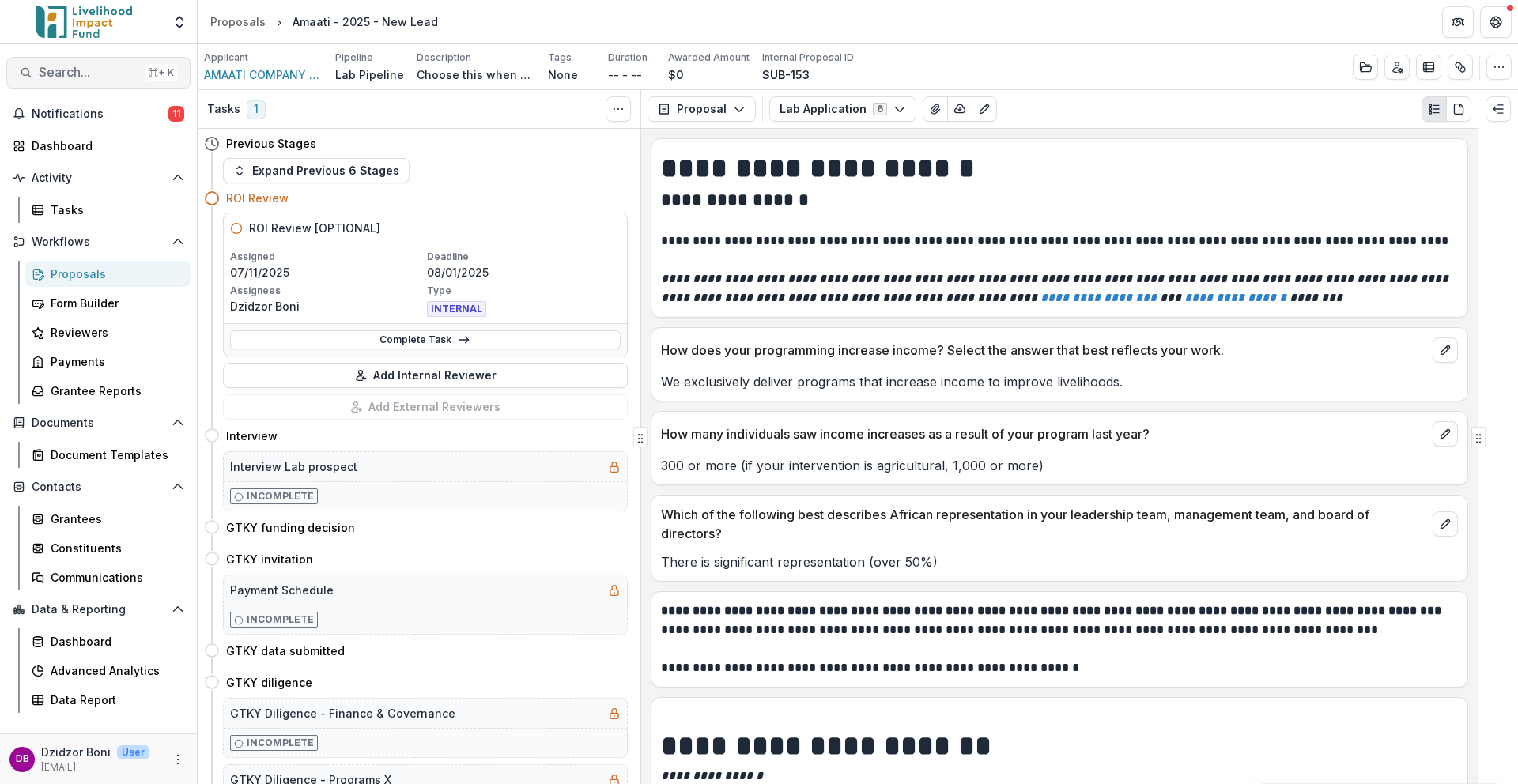 click on "Search..." at bounding box center (89, 72) 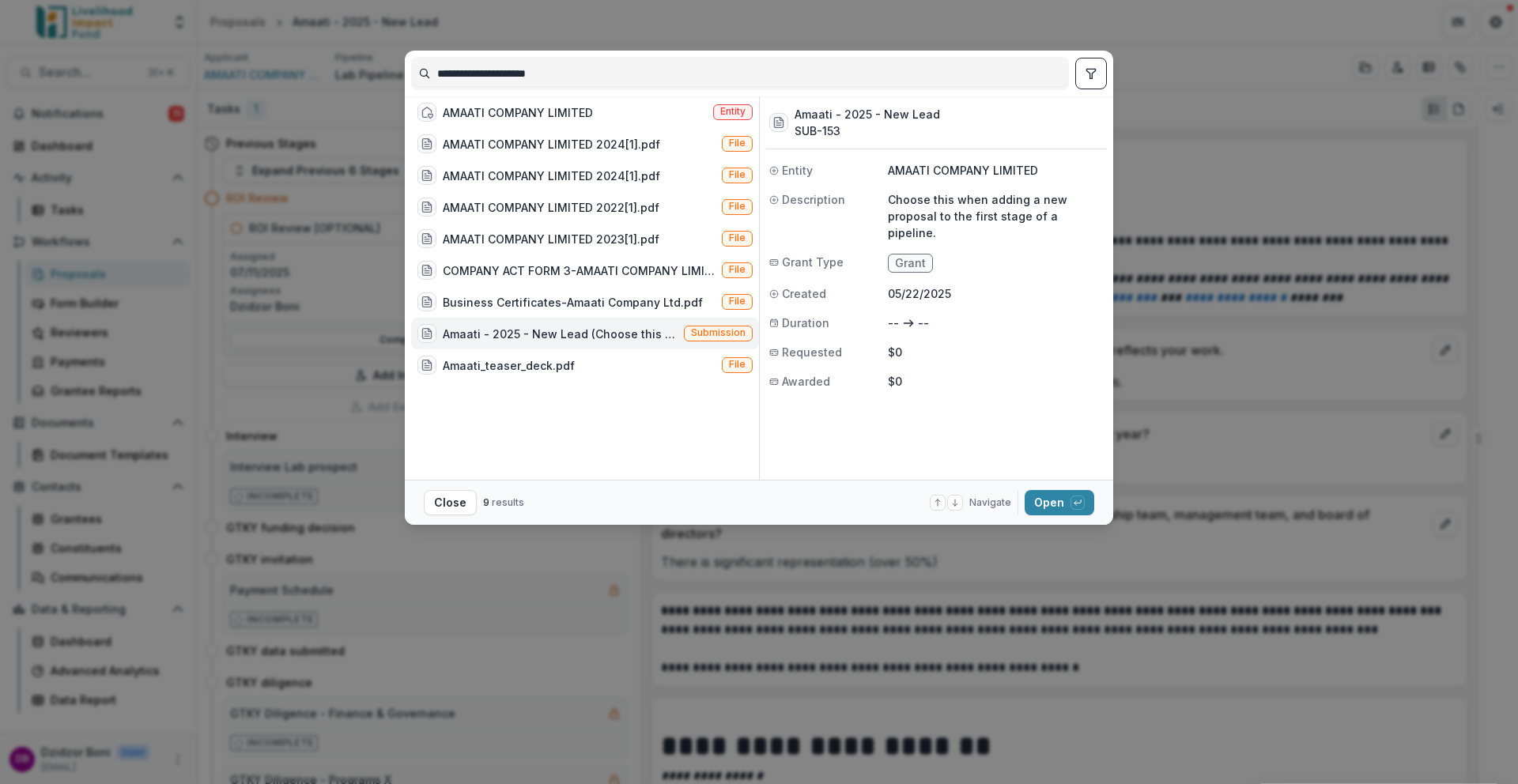 drag, startPoint x: 606, startPoint y: 66, endPoint x: 421, endPoint y: 66, distance: 185 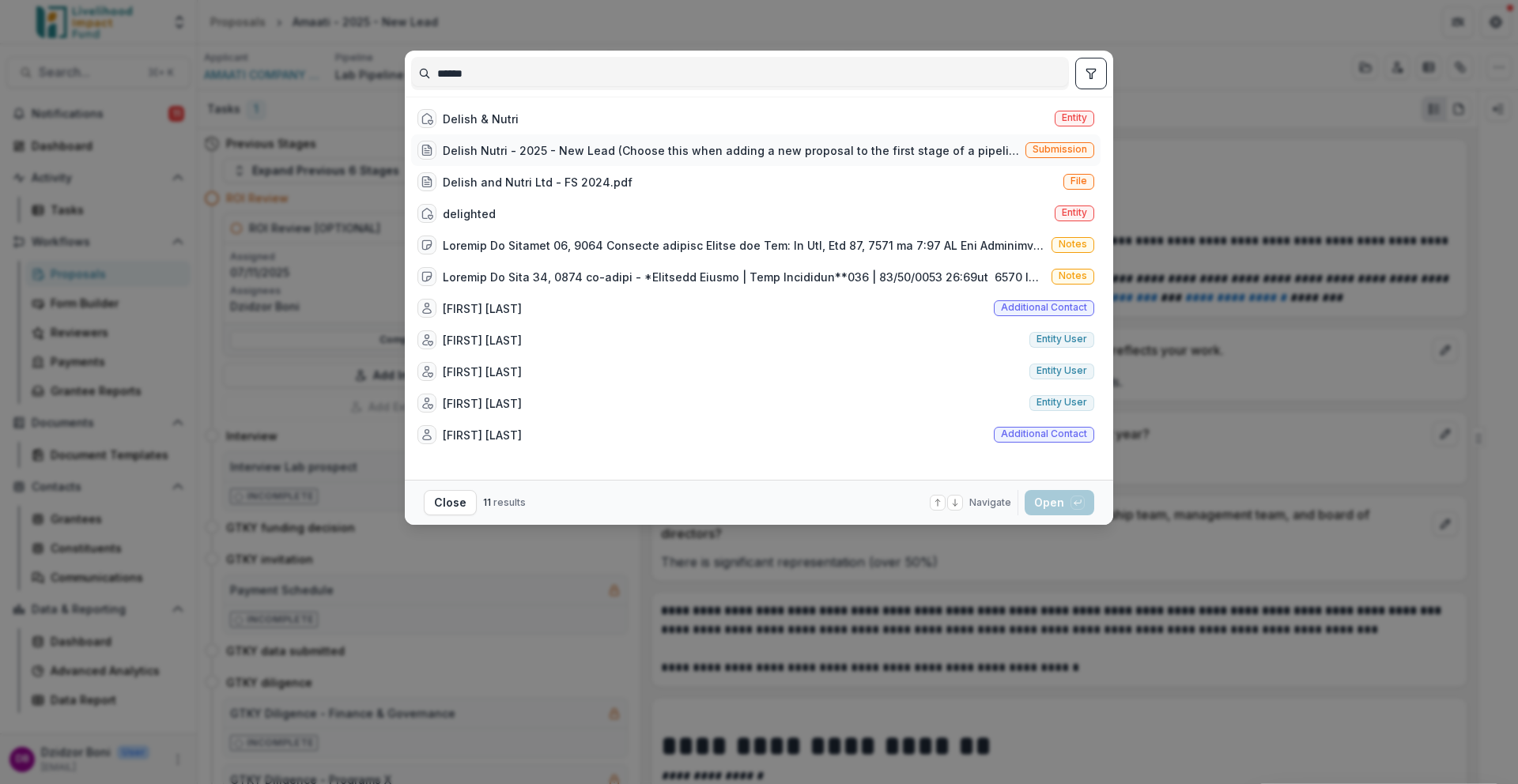 type on "******" 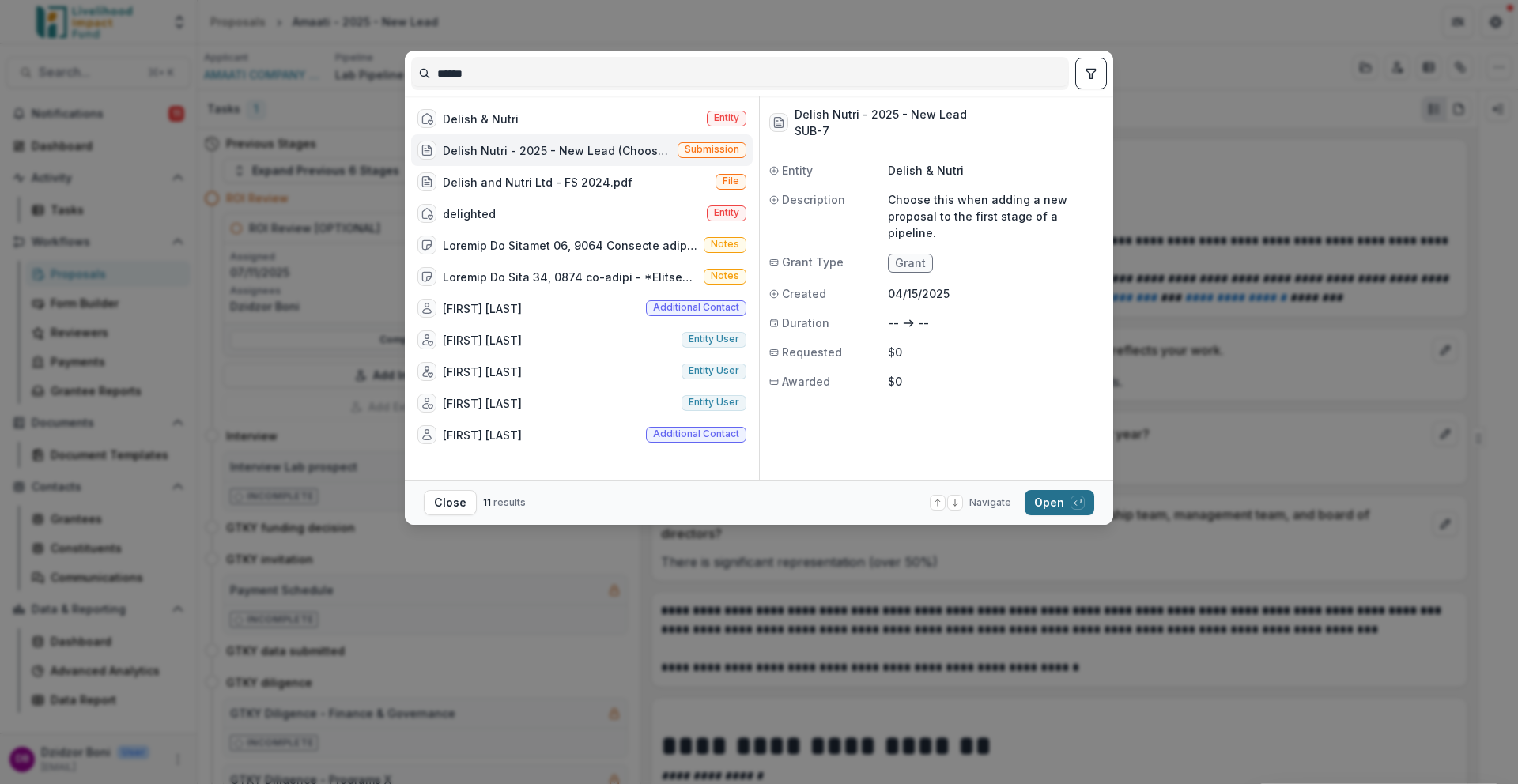 click on "Open with enter key" at bounding box center (1059, 503) 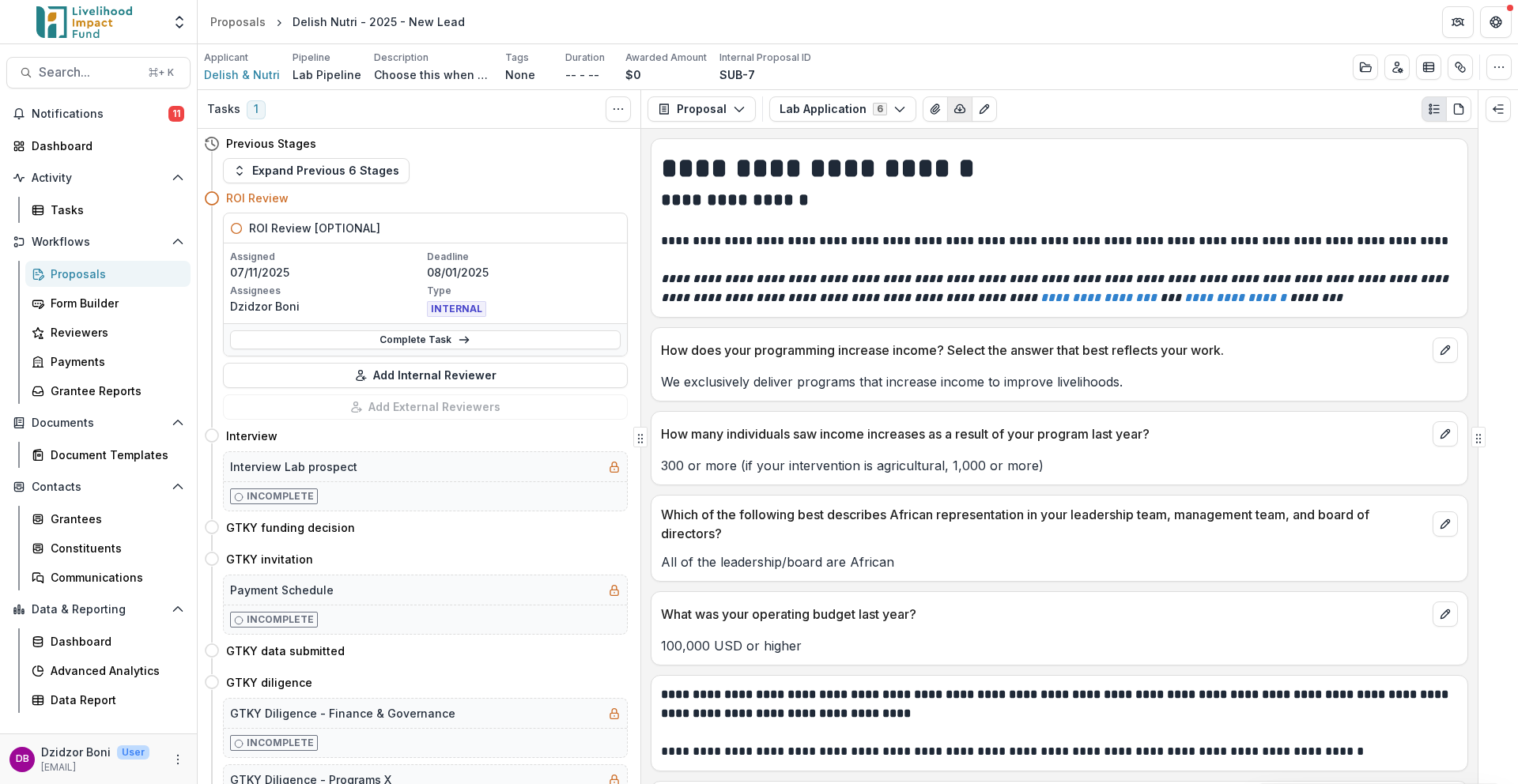 click 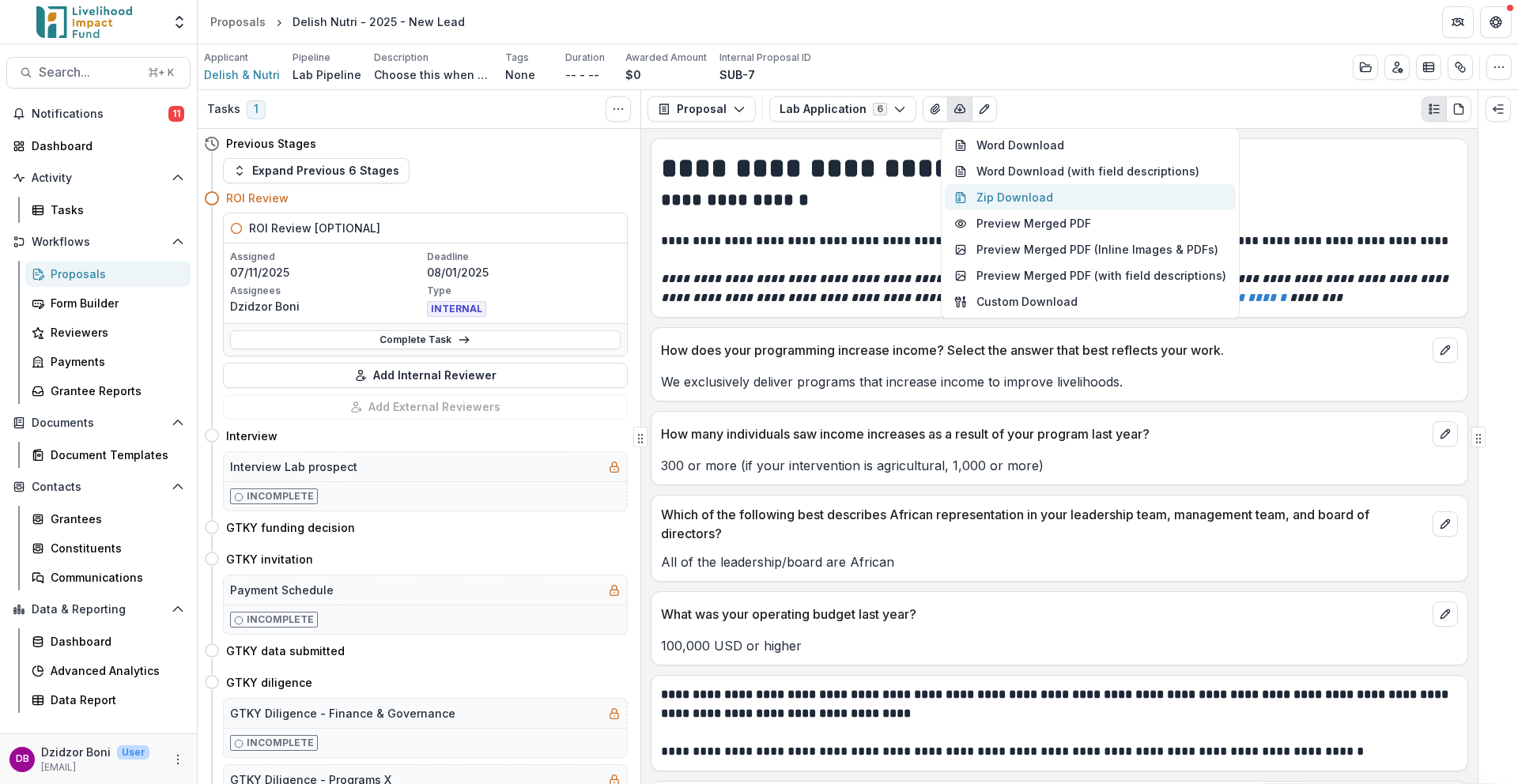 click on "Zip Download" at bounding box center [1090, 197] 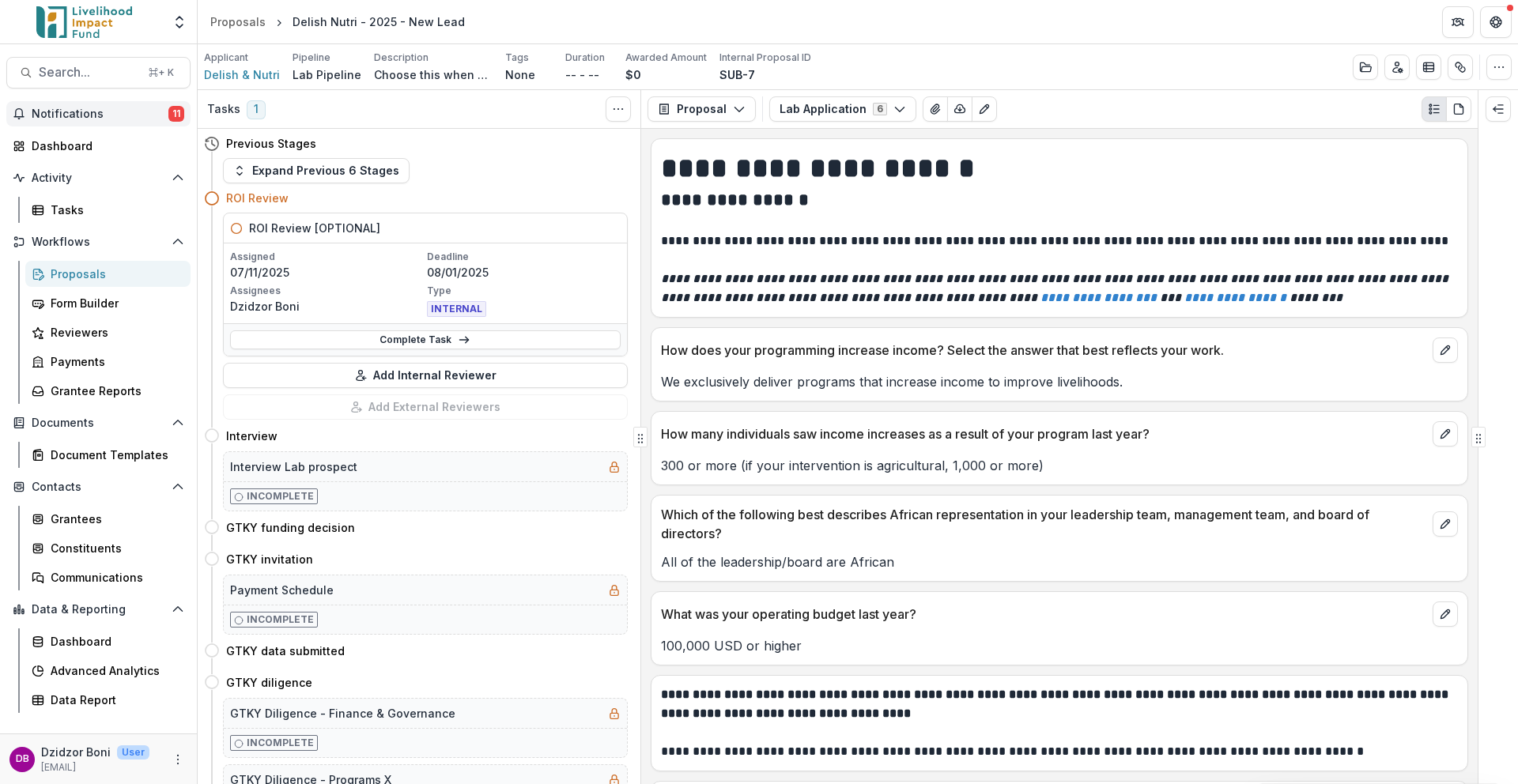 click on "Notifications" at bounding box center [100, 114] 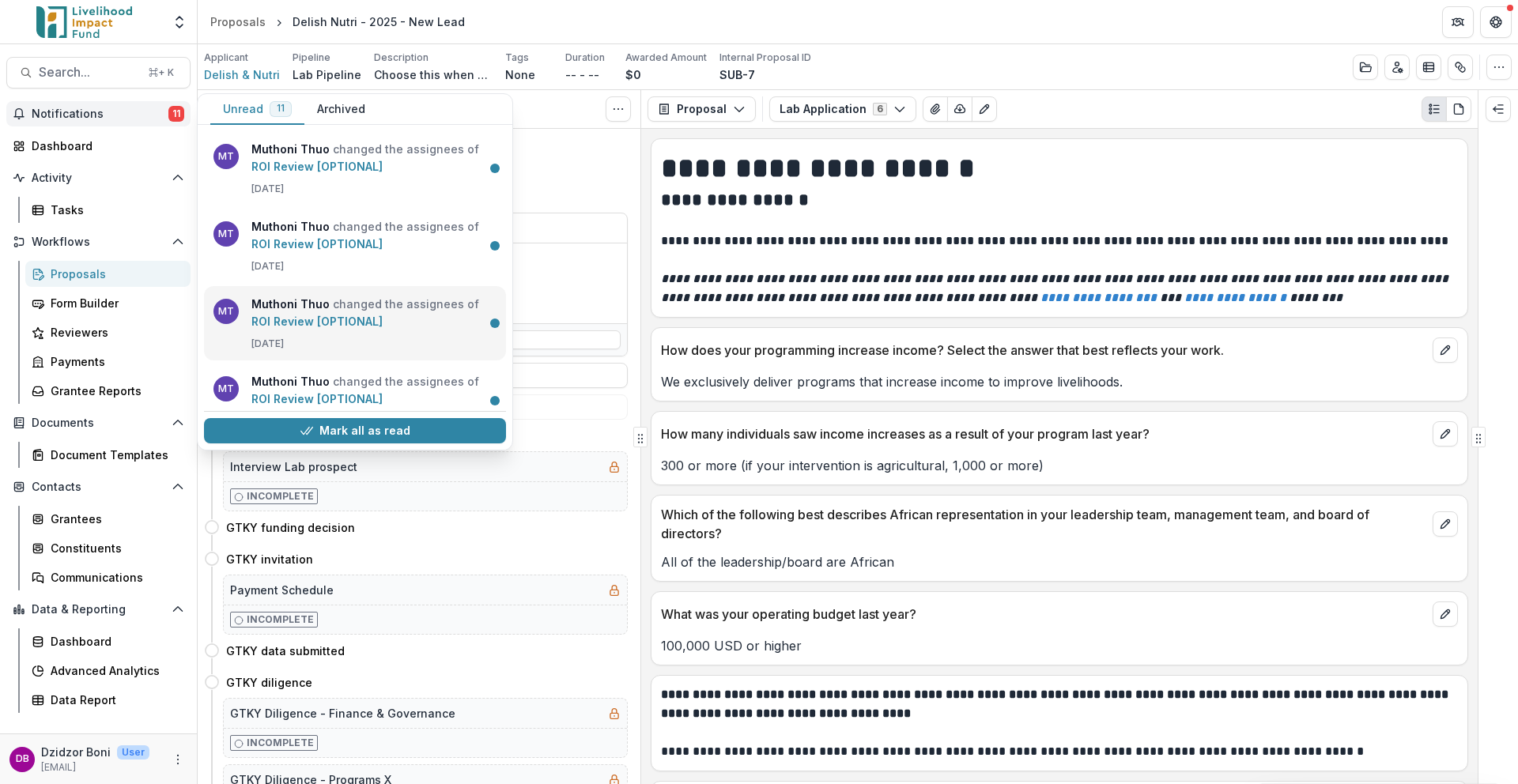 scroll, scrollTop: 572, scrollLeft: 0, axis: vertical 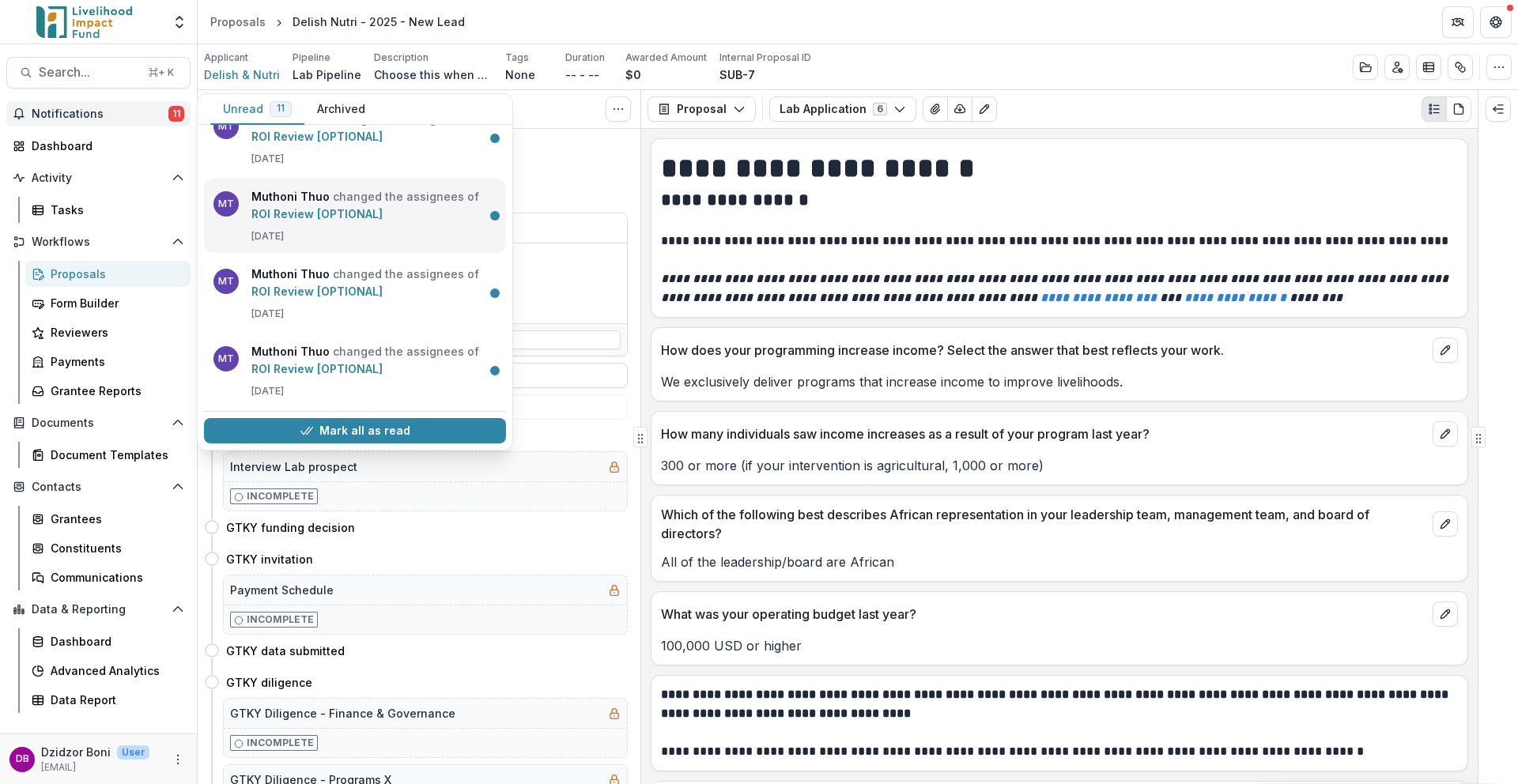 click on "ROI Review [OPTIONAL]" at bounding box center (317, 213) 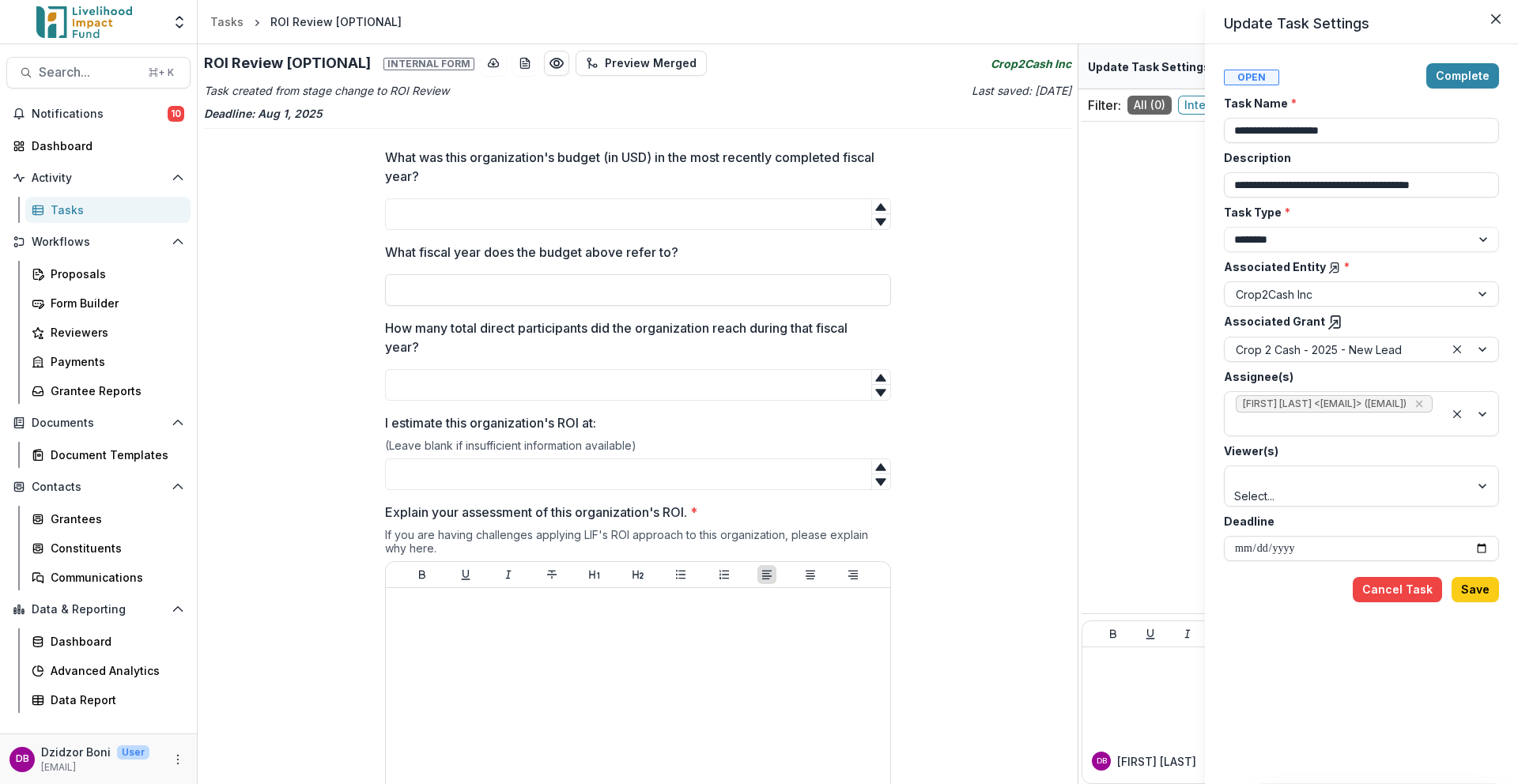 drag, startPoint x: 988, startPoint y: 65, endPoint x: 1040, endPoint y: 63, distance: 52.0384 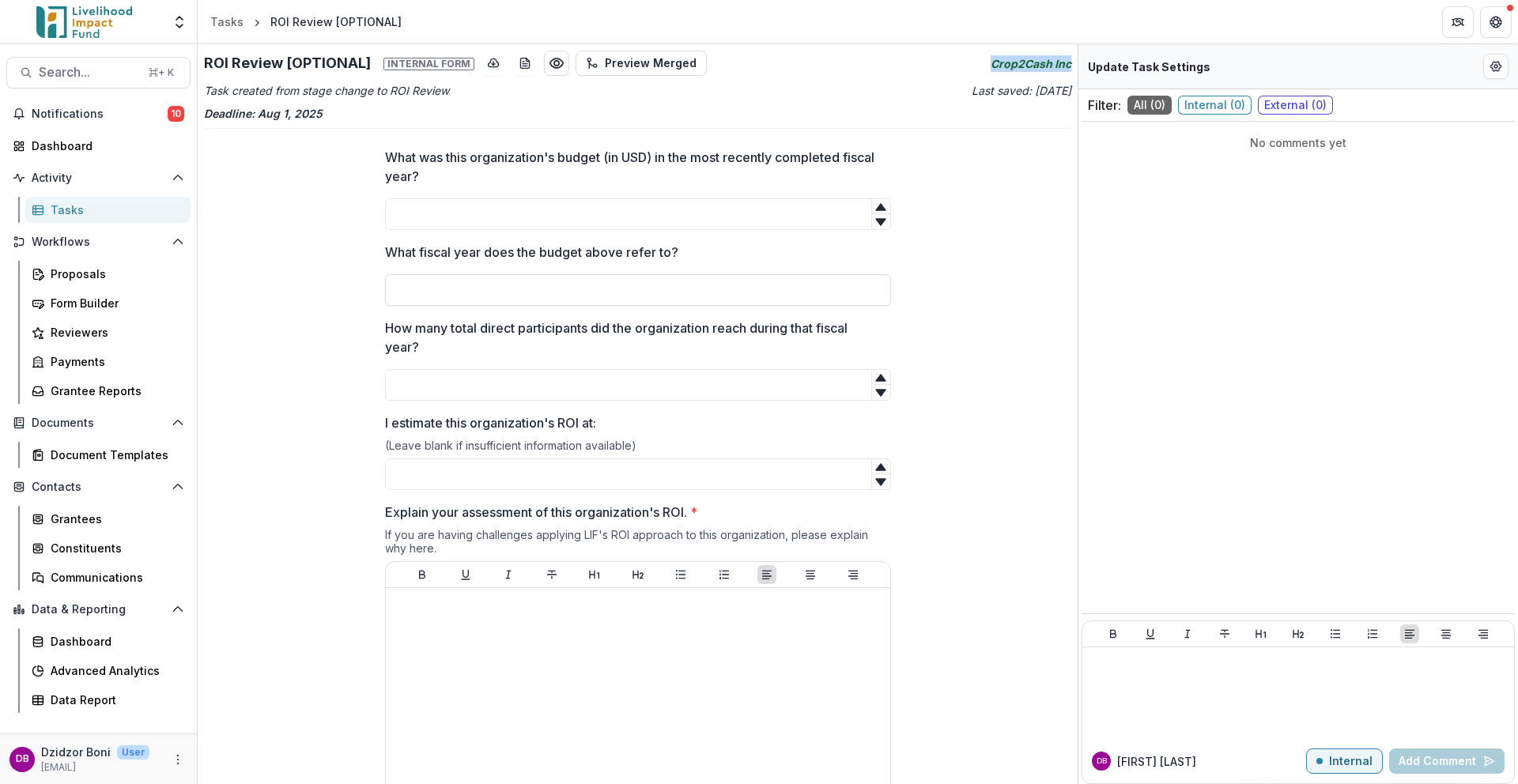 drag, startPoint x: 988, startPoint y: 65, endPoint x: 1074, endPoint y: 66, distance: 86.00581 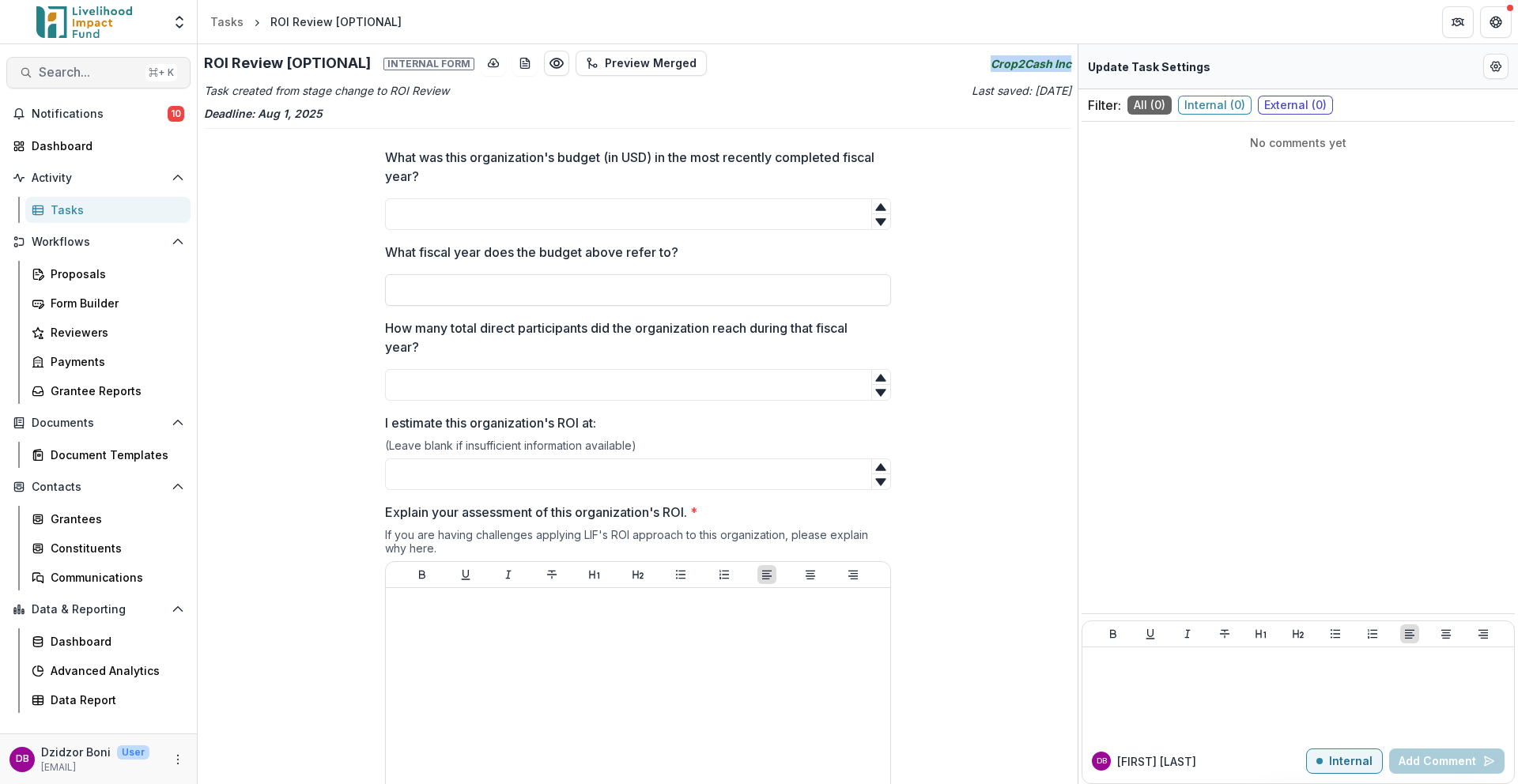 click on "Search..." at bounding box center (89, 72) 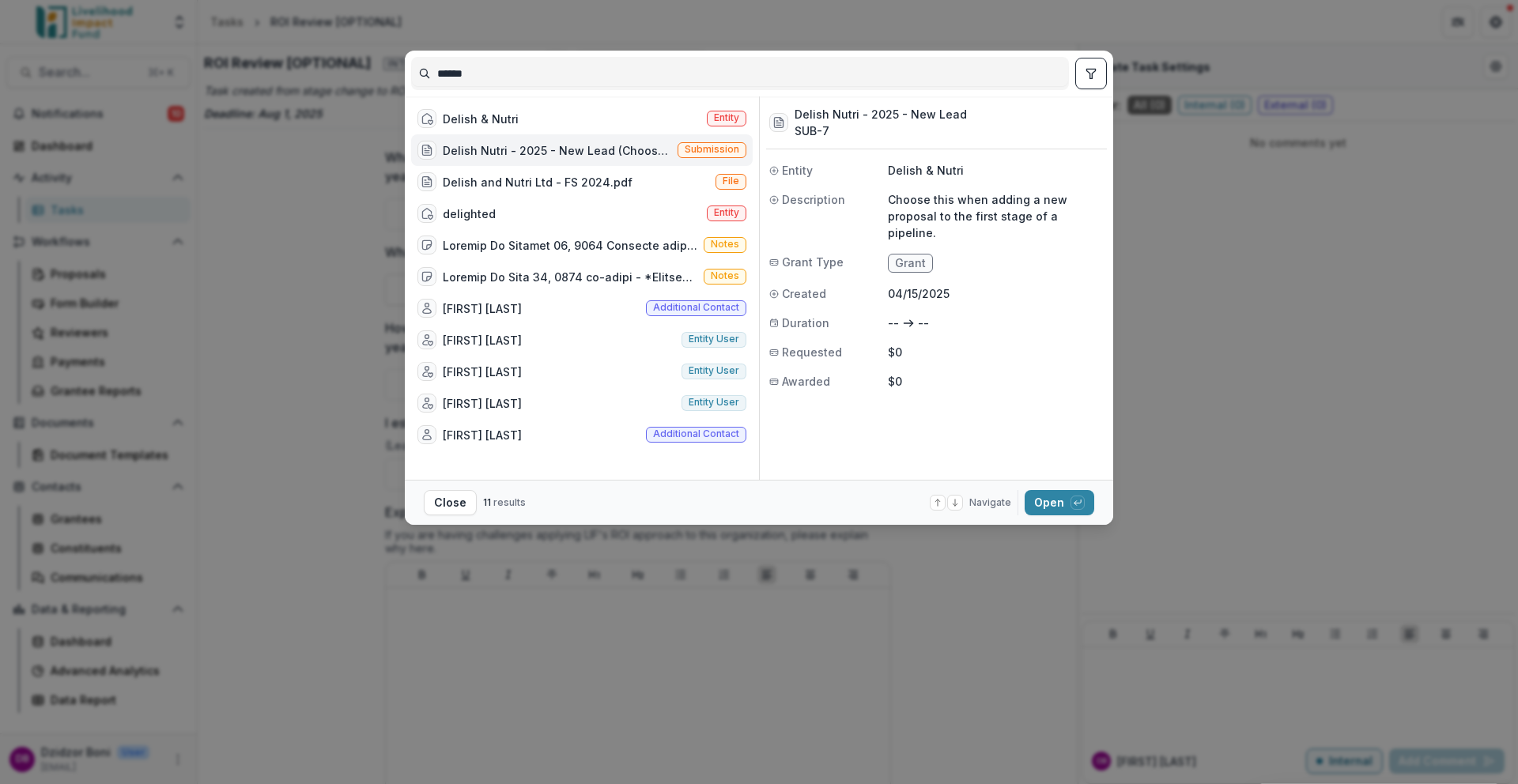 click on "****** Delish & Nutri Entity Delish Nutri - 2025 - New Lead (Choose this when adding a new proposal to the first stage of a pipeline.) Submission Delish and Nutri Ltd - FS 2024.pdf File delighted Entity Notes Notes [PERSON] Additional contact [PERSON] Entity user [PERSON] Entity user [PERSON] Entity user [PERSON] Additional contact Delish Nutri - 2025 - New Lead SUB-7 Entity Delish & Nutri Description Choose this when adding a new proposal to the first stage of a pipeline. Grant Type Grant Created 04/15/2025 Duration -- -- Requested $0 Awarded $0 Close 11 results Navigate up and down with arrow keys Open with enter key" at bounding box center [759, 392] 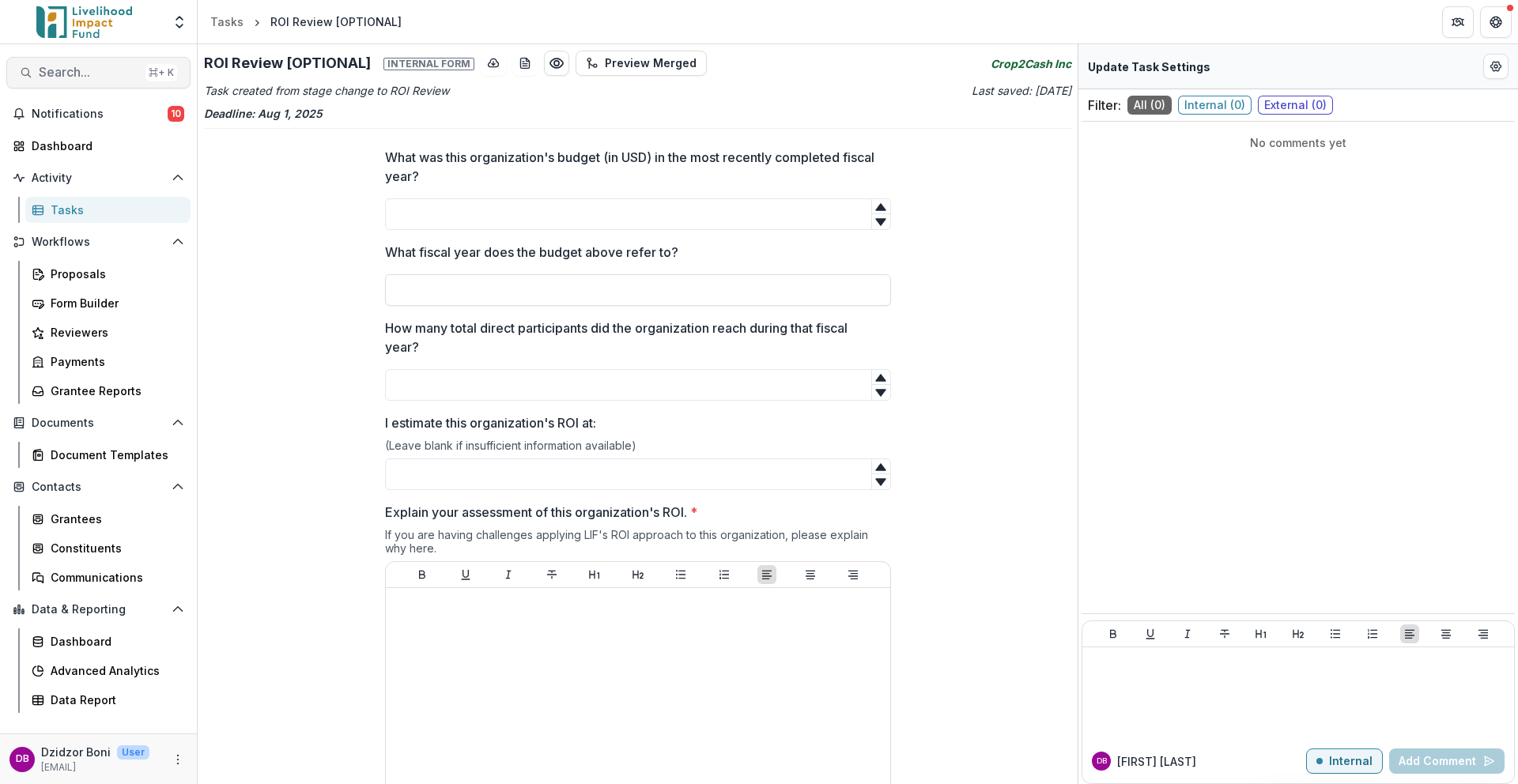 click on "Search..." at bounding box center (89, 72) 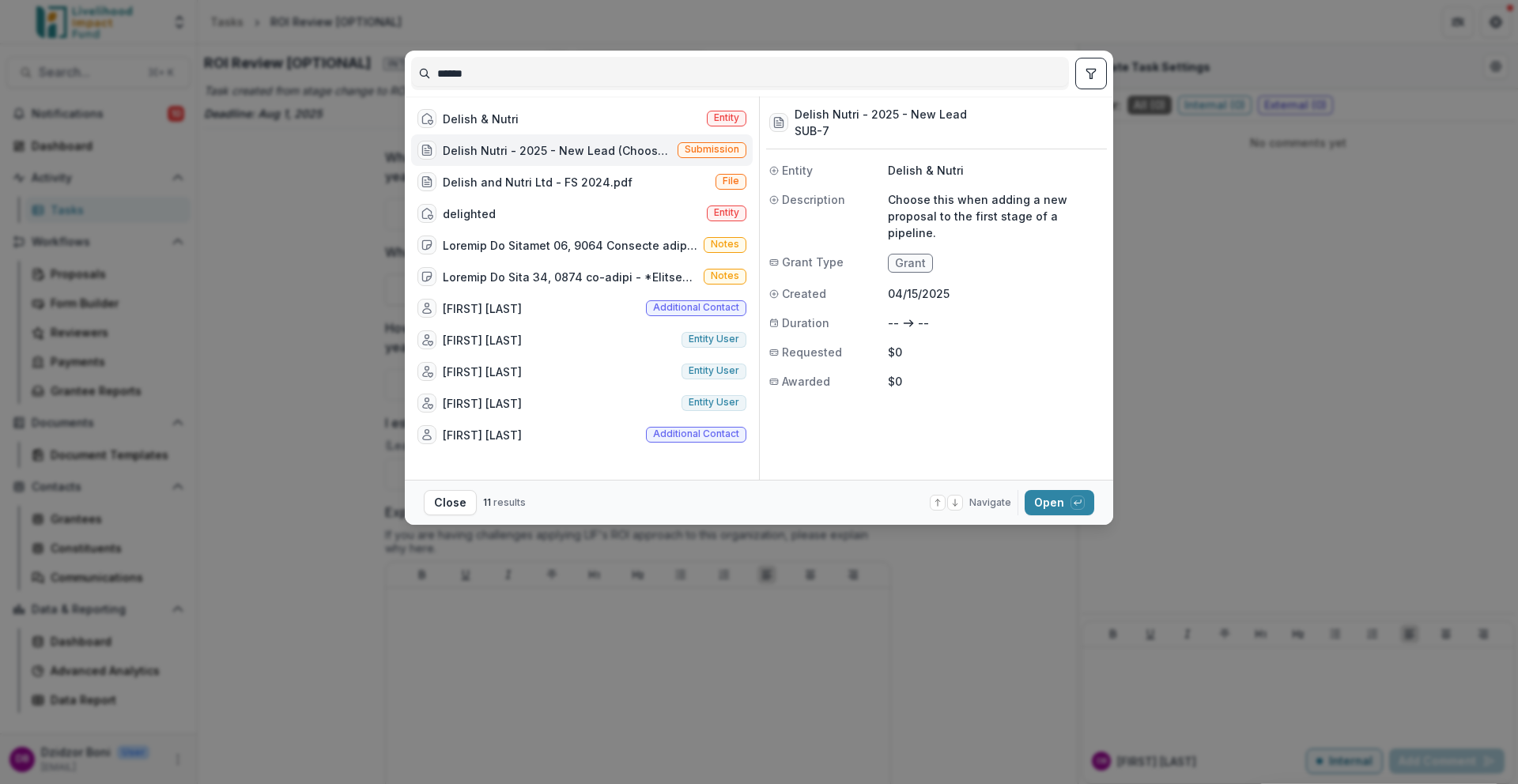 drag, startPoint x: 496, startPoint y: 70, endPoint x: 436, endPoint y: 70, distance: 60 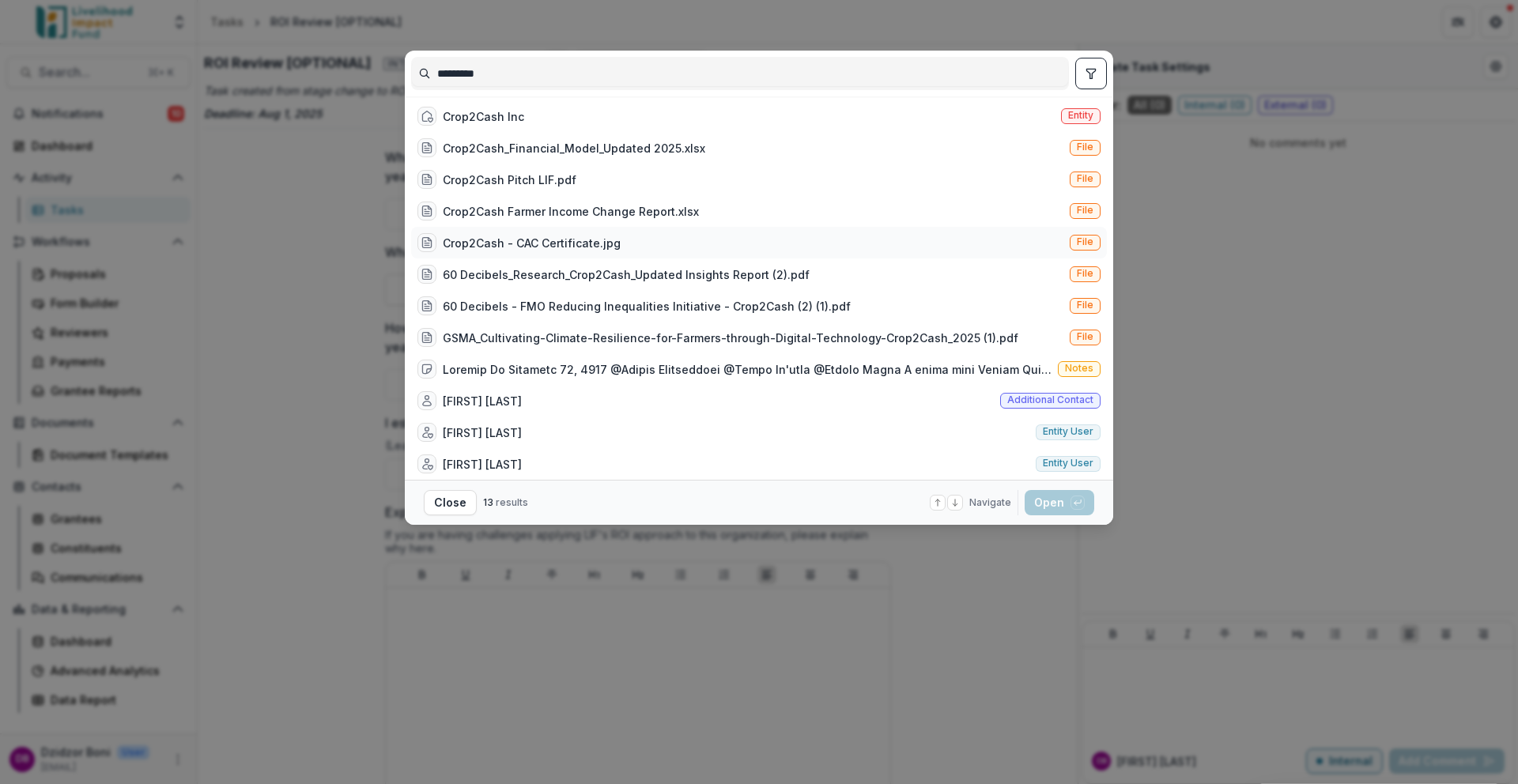 scroll, scrollTop: 0, scrollLeft: 0, axis: both 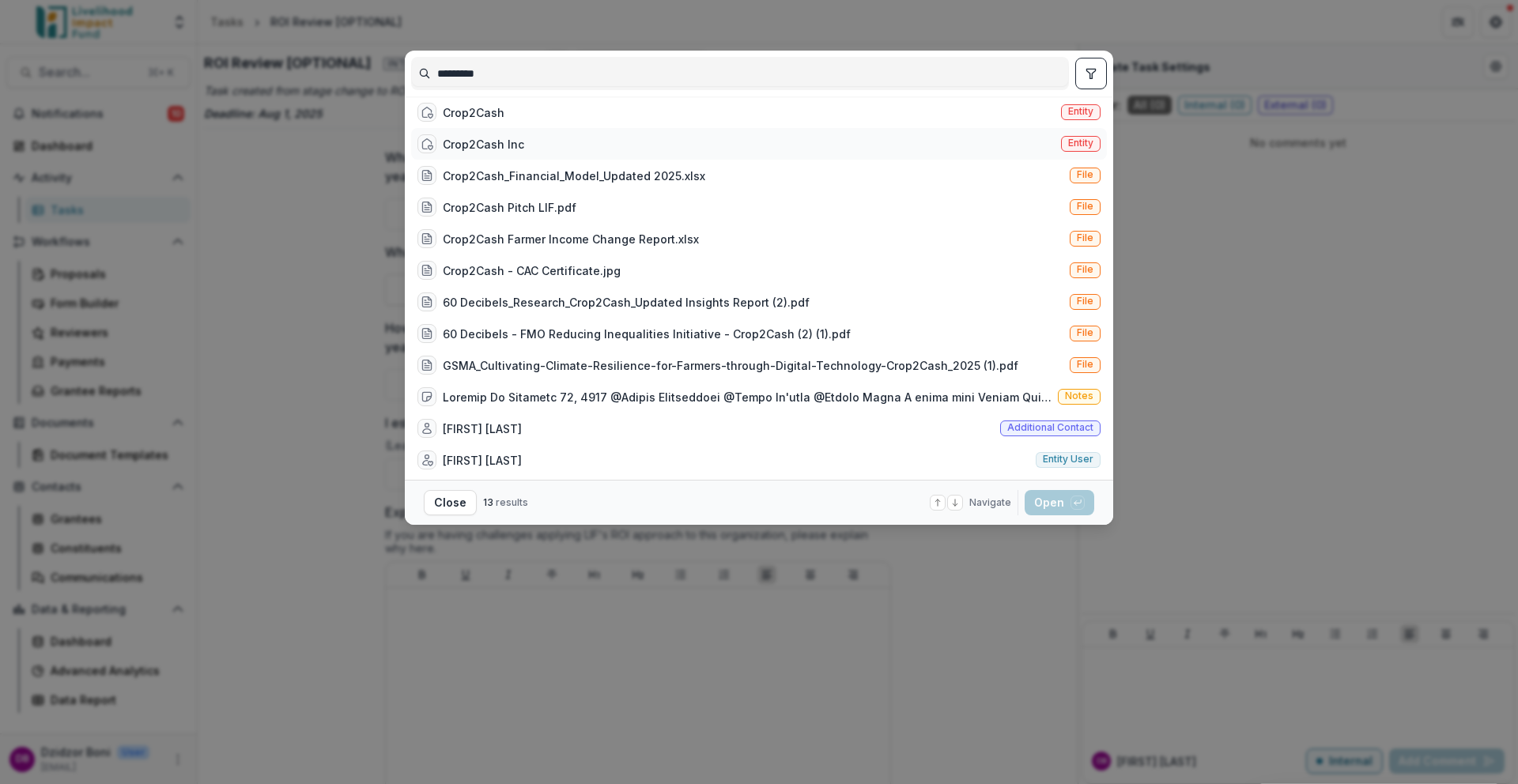 type on "*********" 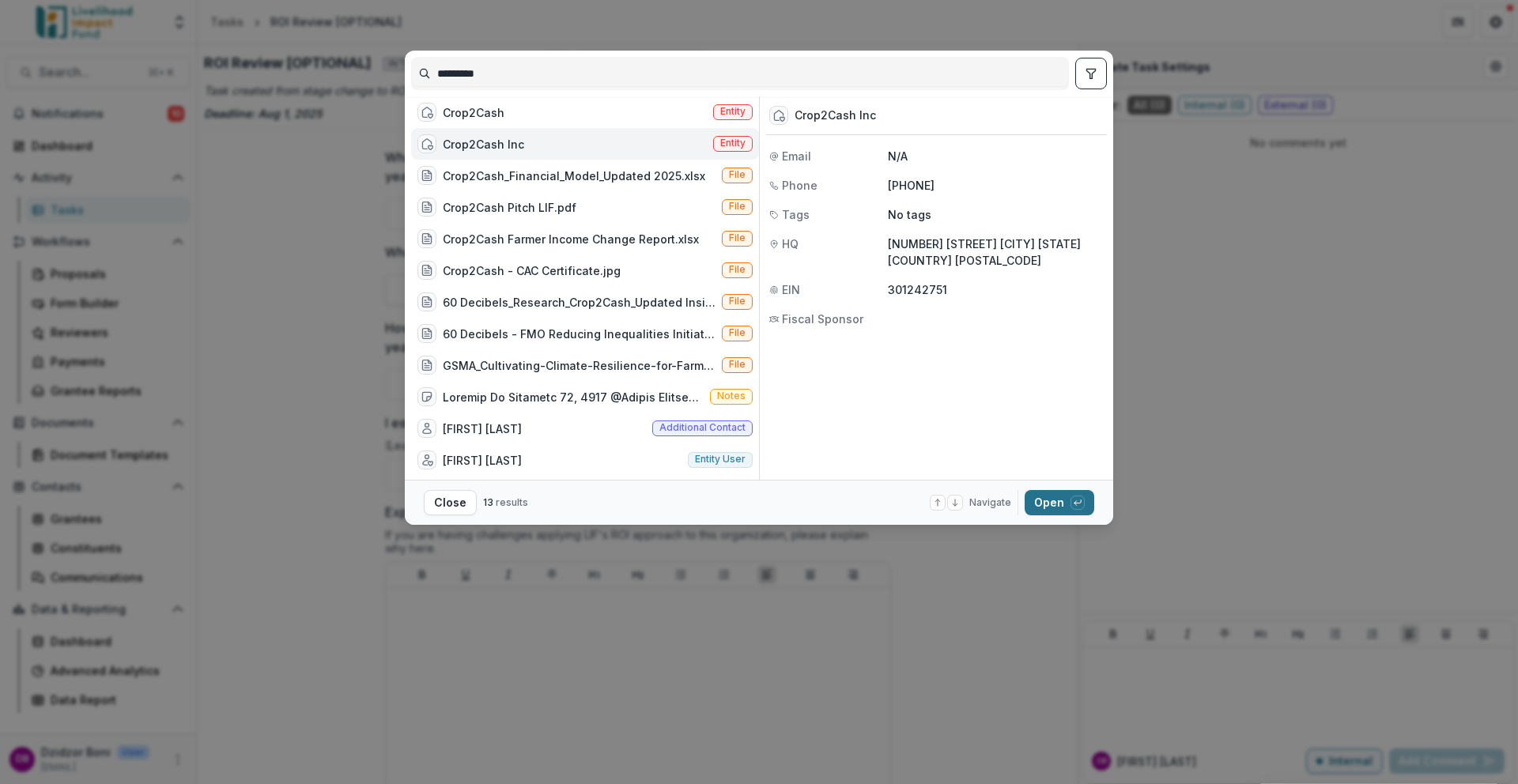 click on "Open with enter key" at bounding box center [1059, 503] 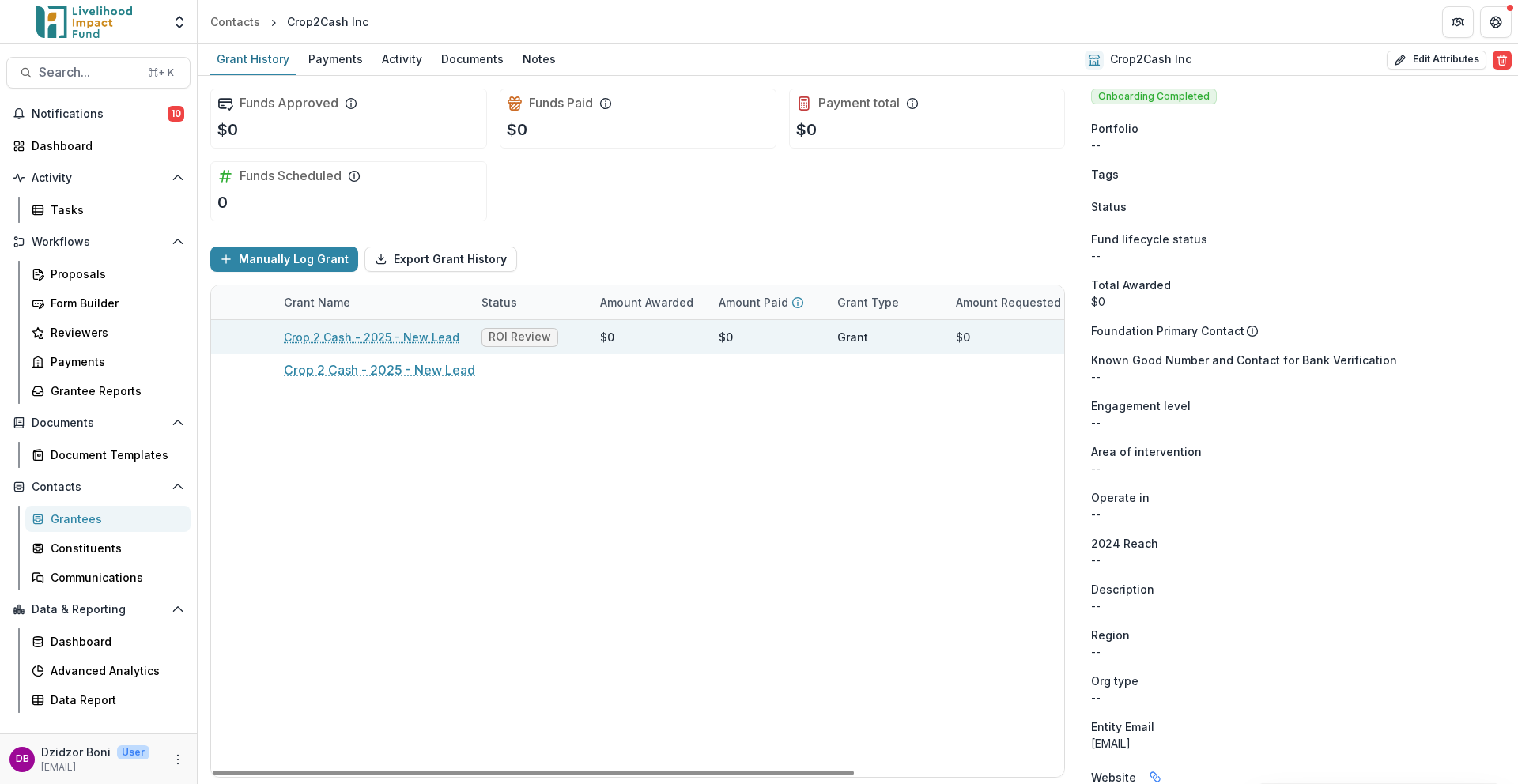 click on "Crop 2 Cash  - 2025 - New Lead" at bounding box center [372, 337] 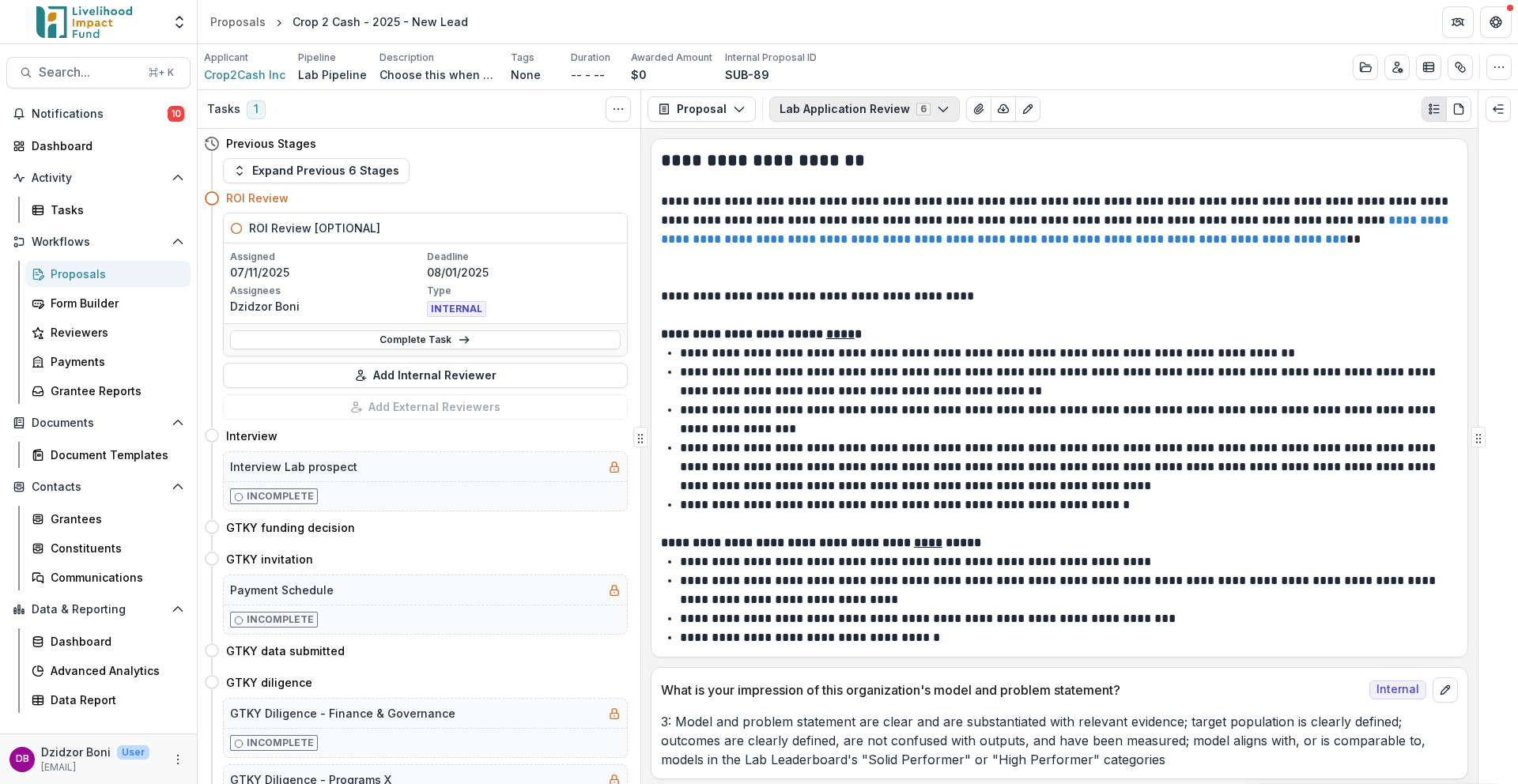 click 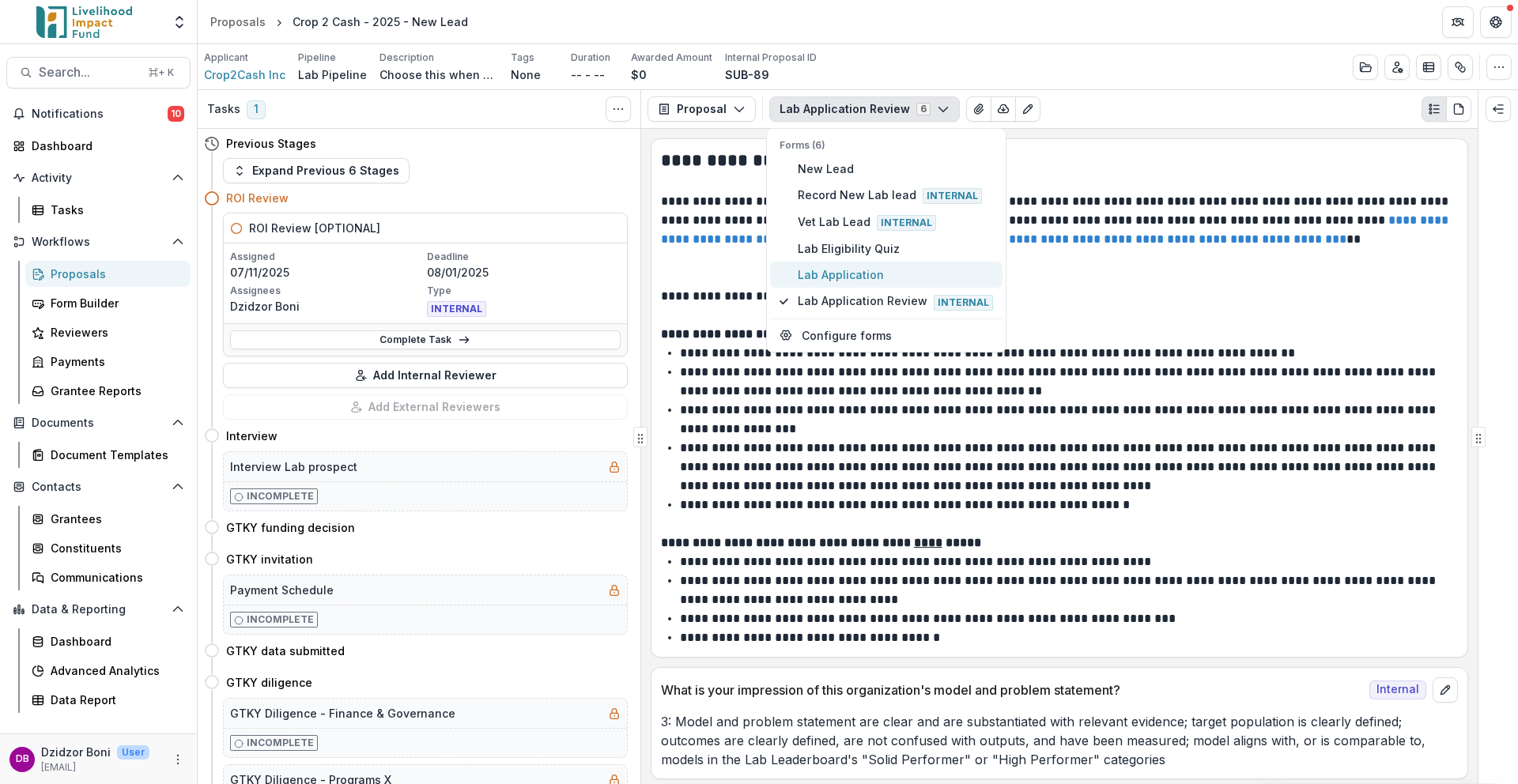 click on "Lab Application" at bounding box center [895, 274] 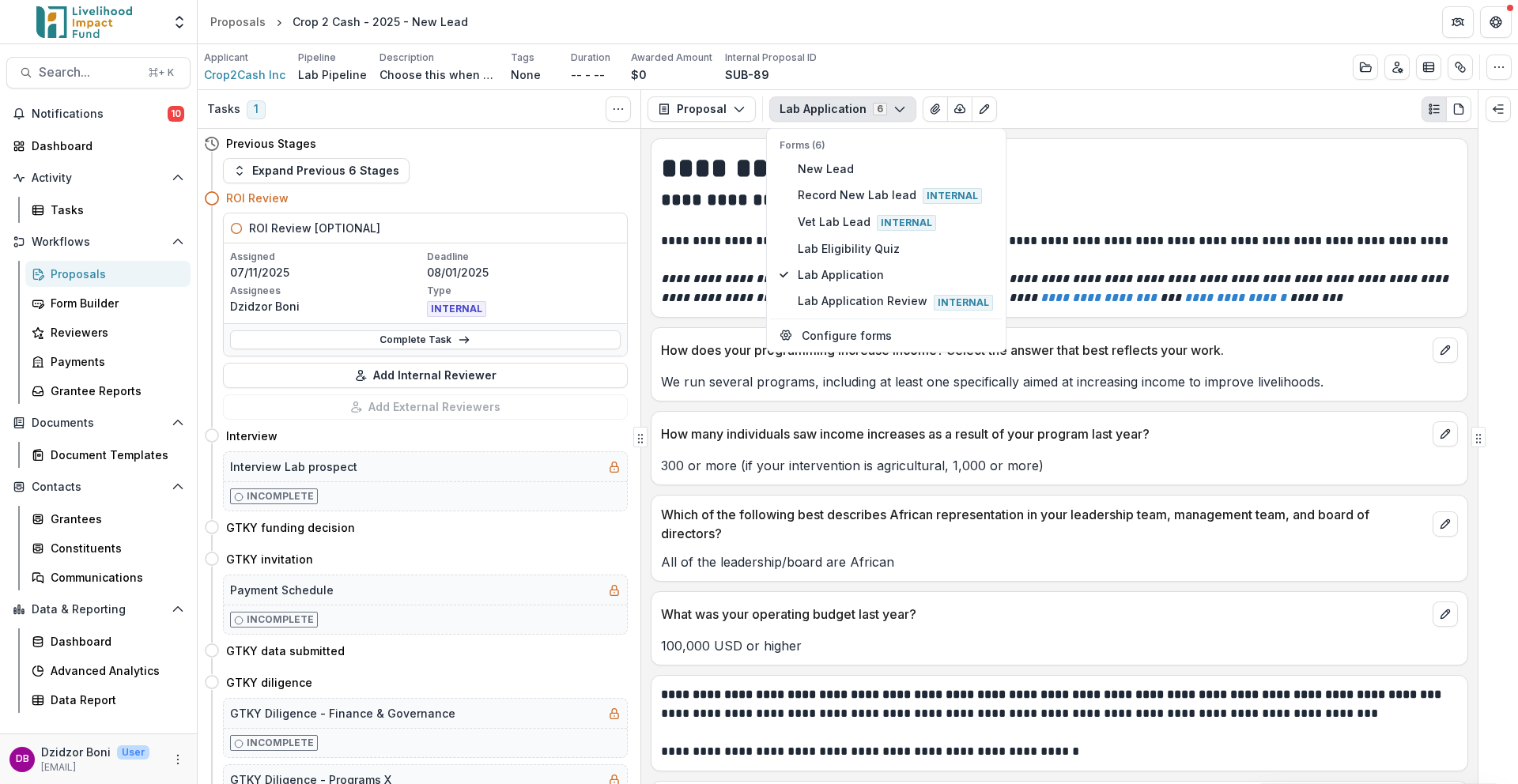 click on "Applicant Crop2Cash Inc Pipeline Lab Pipeline Description Choose this when adding a new proposal to the first stage of a pipeline. Description Choose this when adding a new proposal to the first stage of a pipeline. Tags None All tags Duration --   -   -- Awarded Amount $0 Internal Proposal ID SUB-89 Edit Details View Candid  Demographics Change History Key Milestones Change Pipeline Archive Delete Proposal" at bounding box center (858, 66) 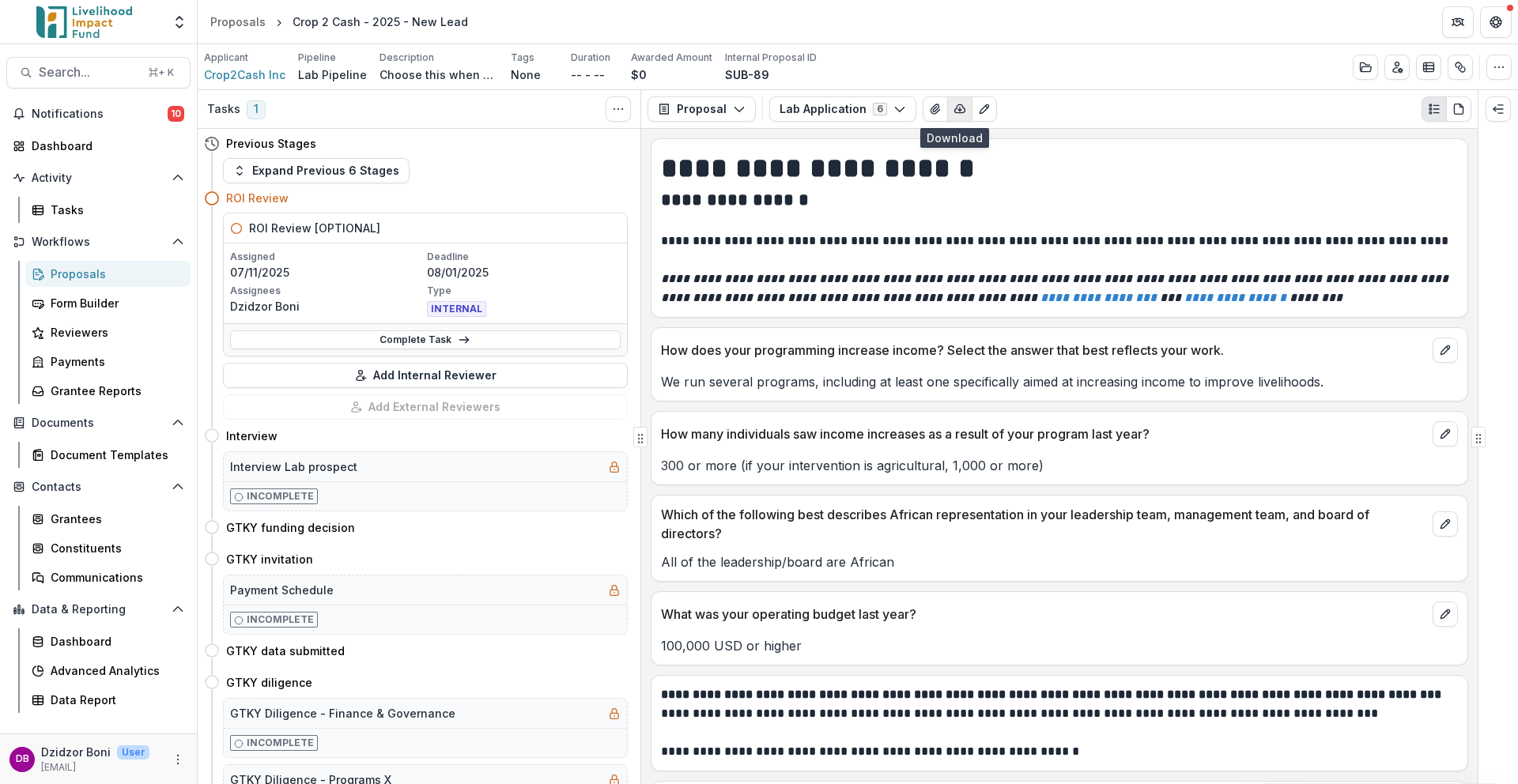 click 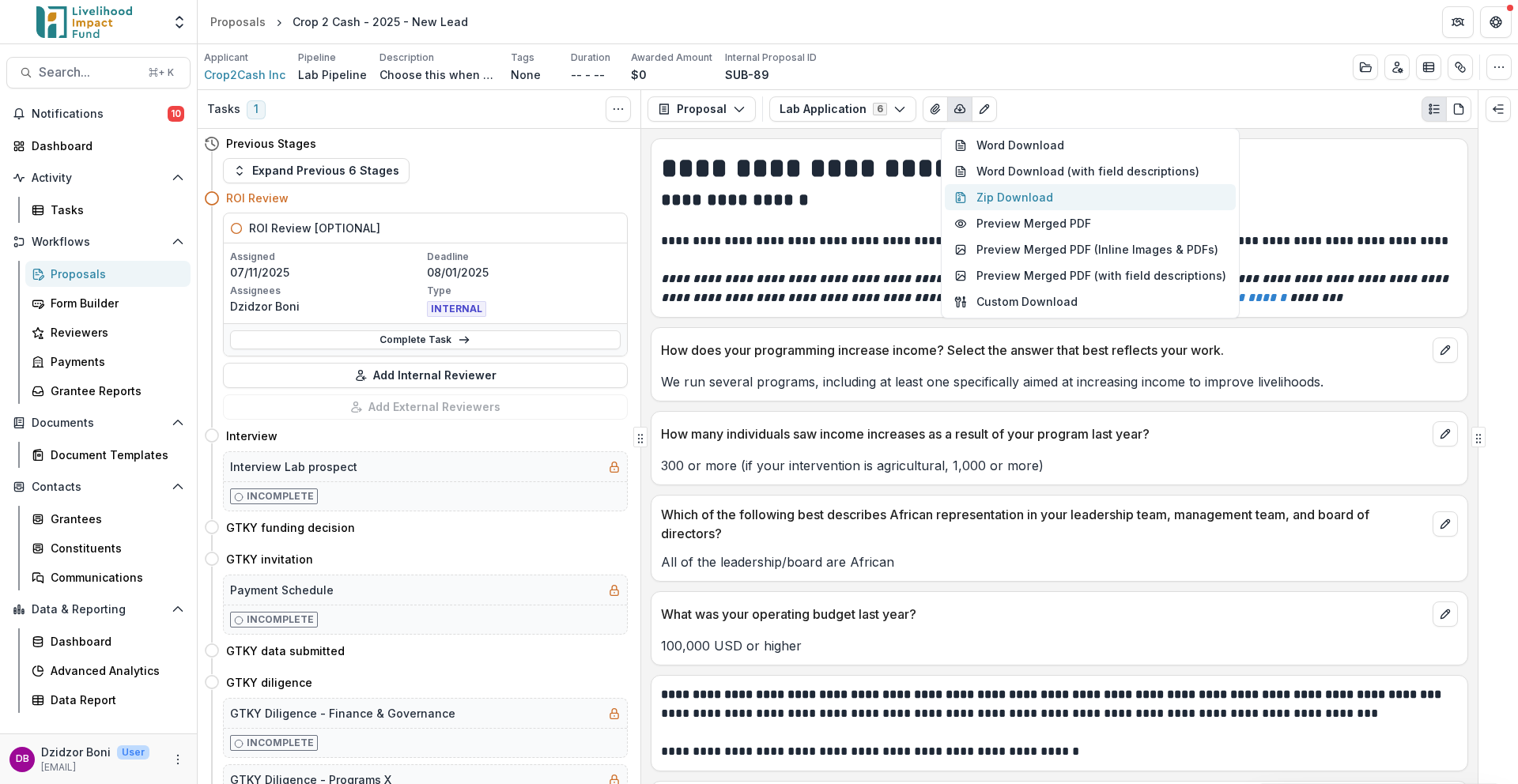click on "Zip Download" at bounding box center [1090, 197] 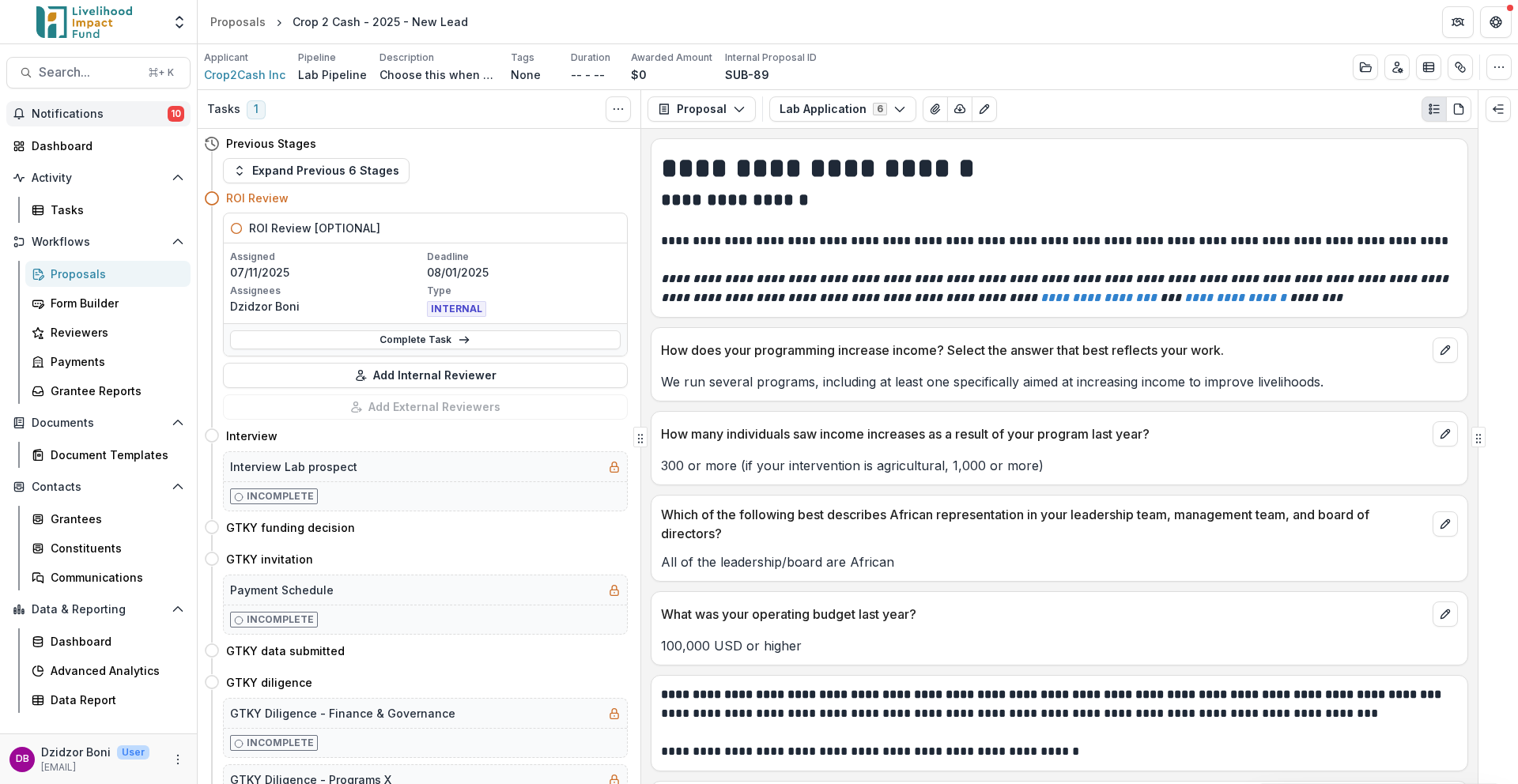click on "10" at bounding box center (176, 114) 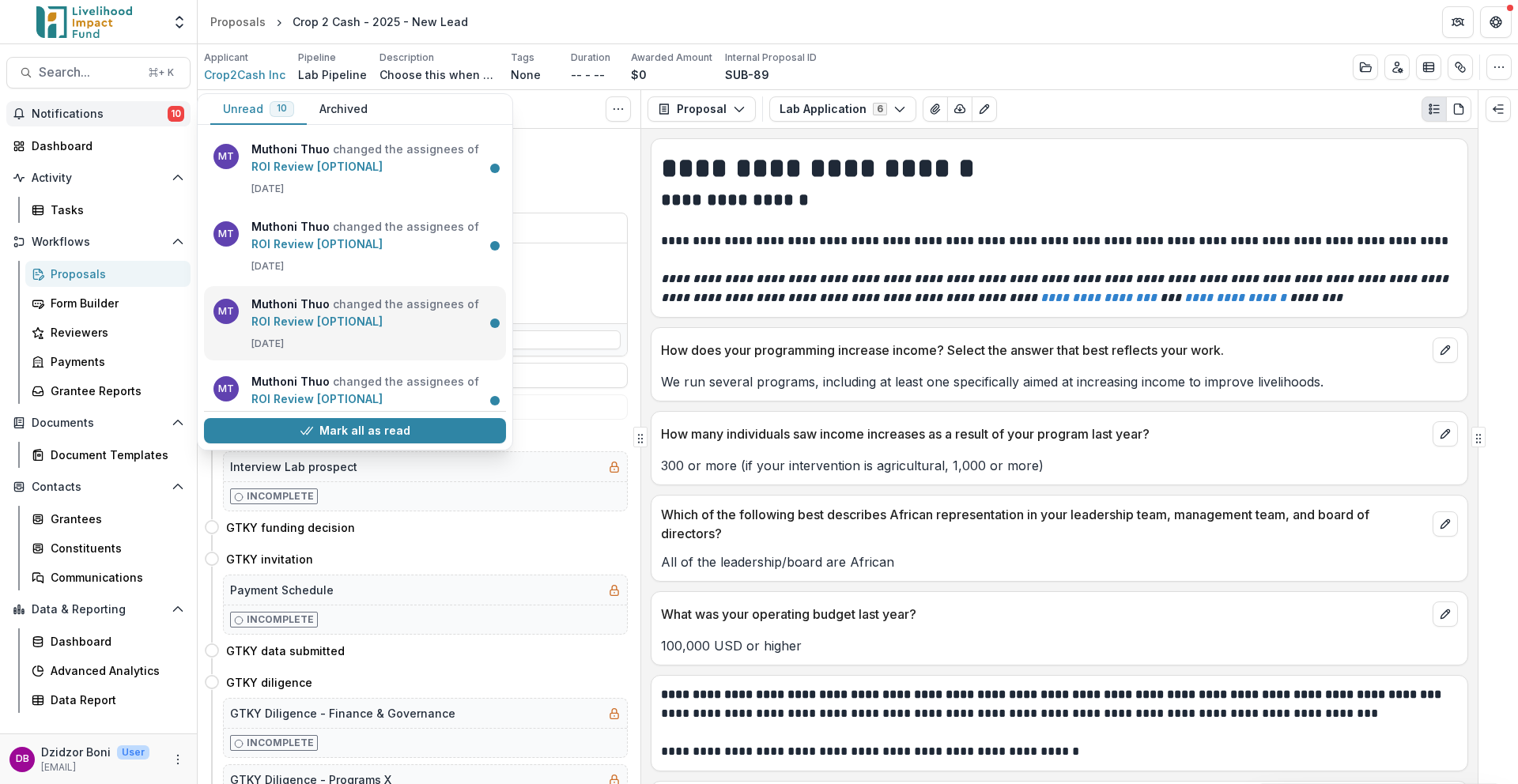 scroll, scrollTop: 495, scrollLeft: 0, axis: vertical 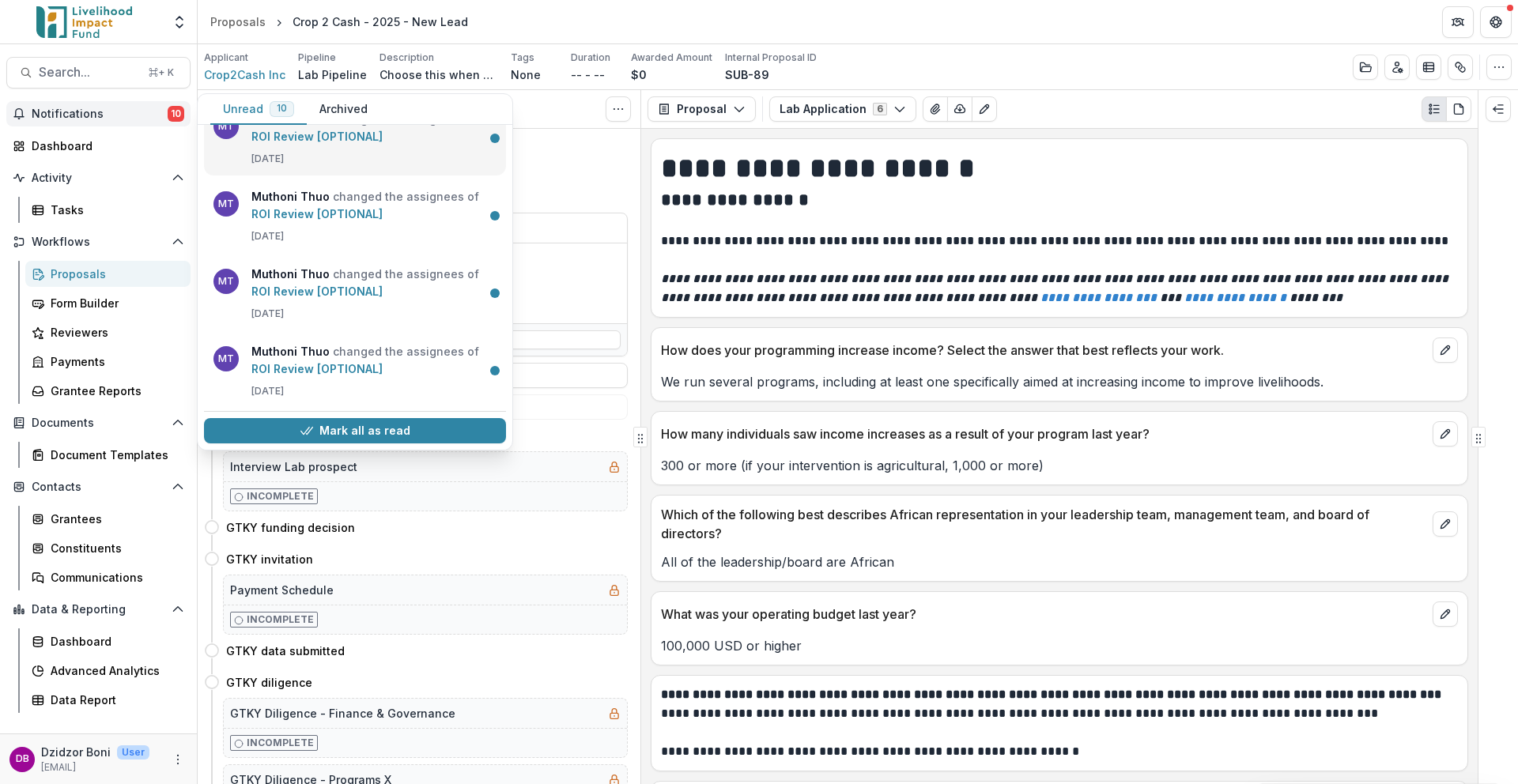click on "ROI Review [OPTIONAL]" at bounding box center (317, 136) 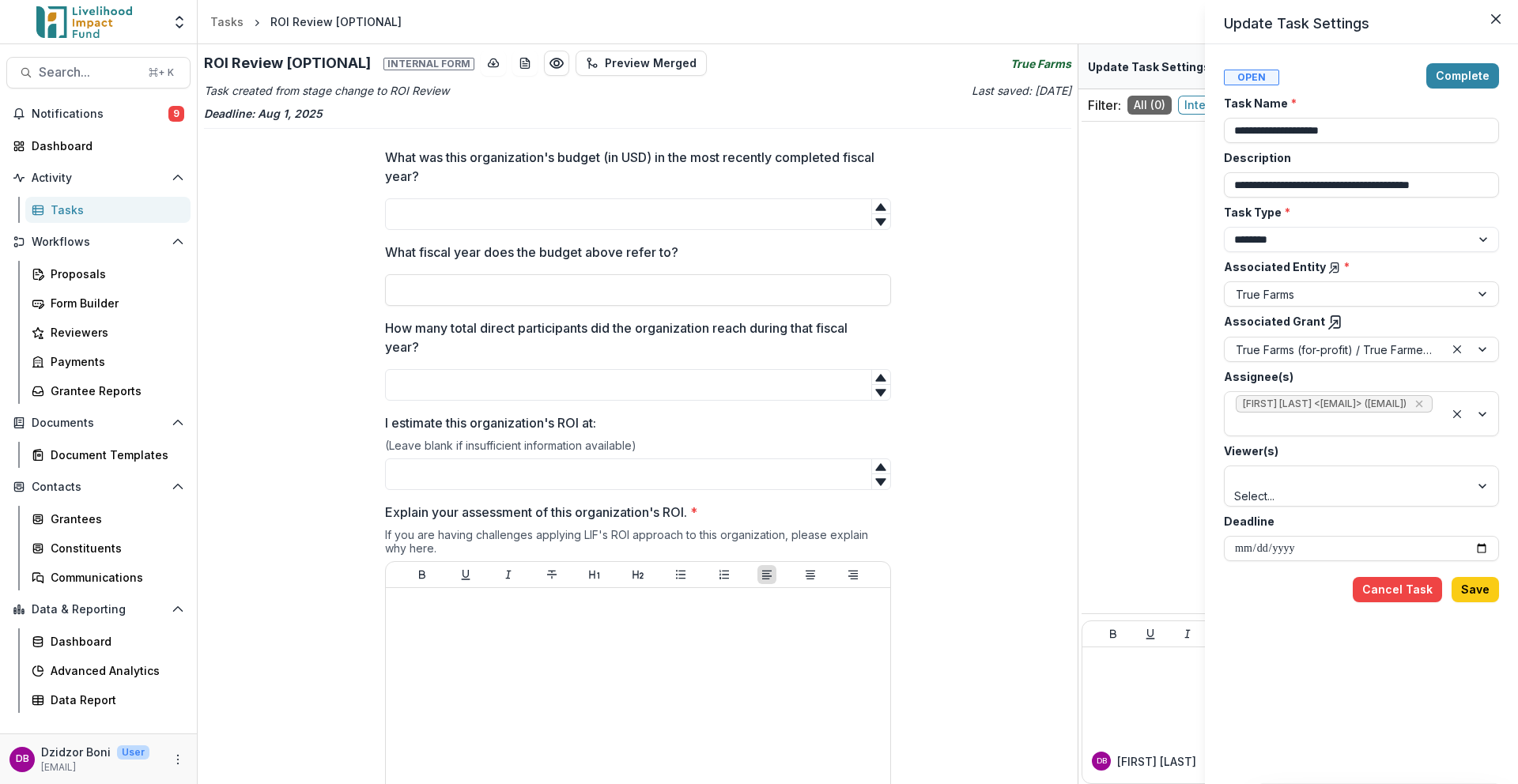 drag, startPoint x: 1002, startPoint y: 63, endPoint x: 1052, endPoint y: 67, distance: 50.1597 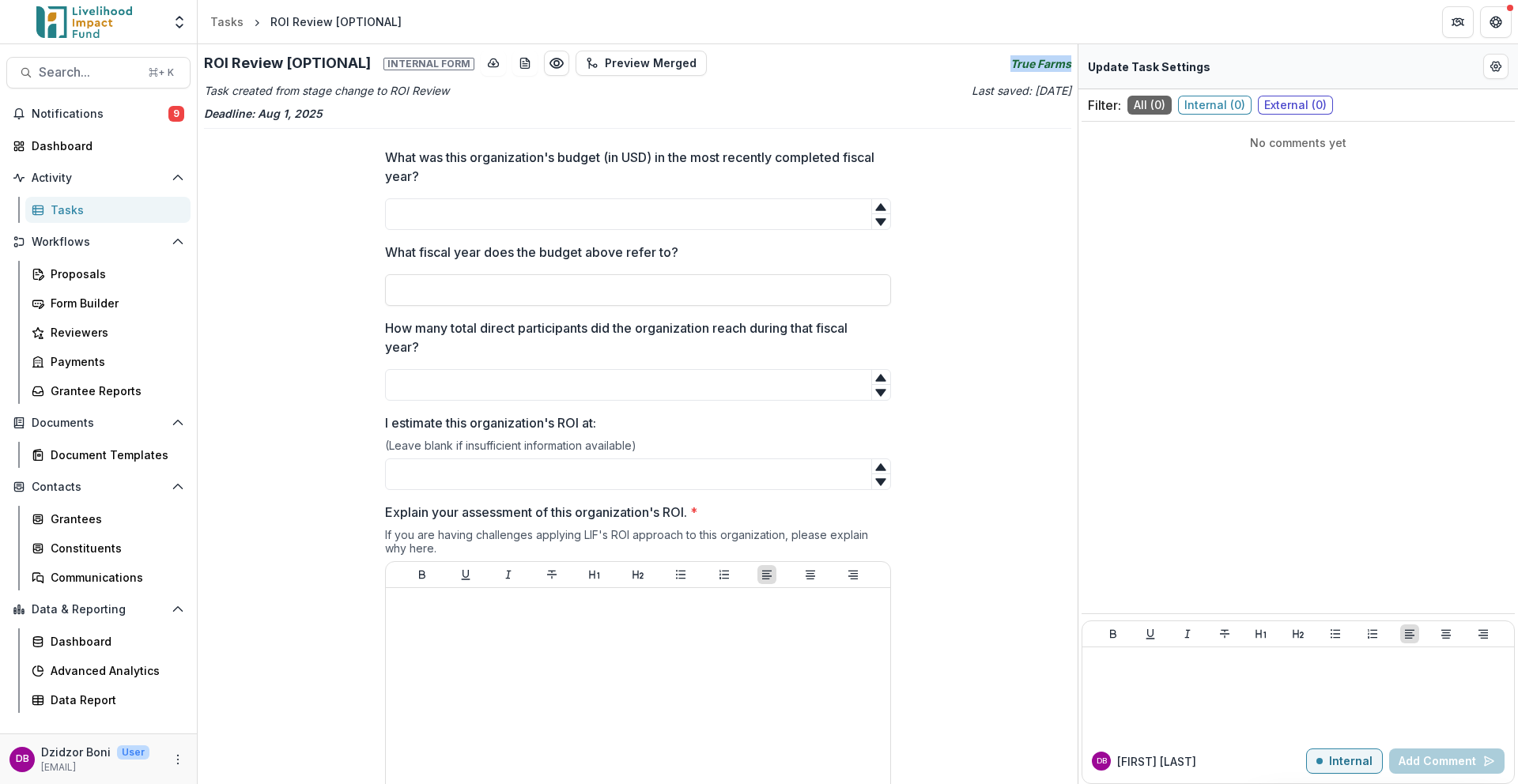 drag, startPoint x: 1008, startPoint y: 63, endPoint x: 1070, endPoint y: 66, distance: 62.07254 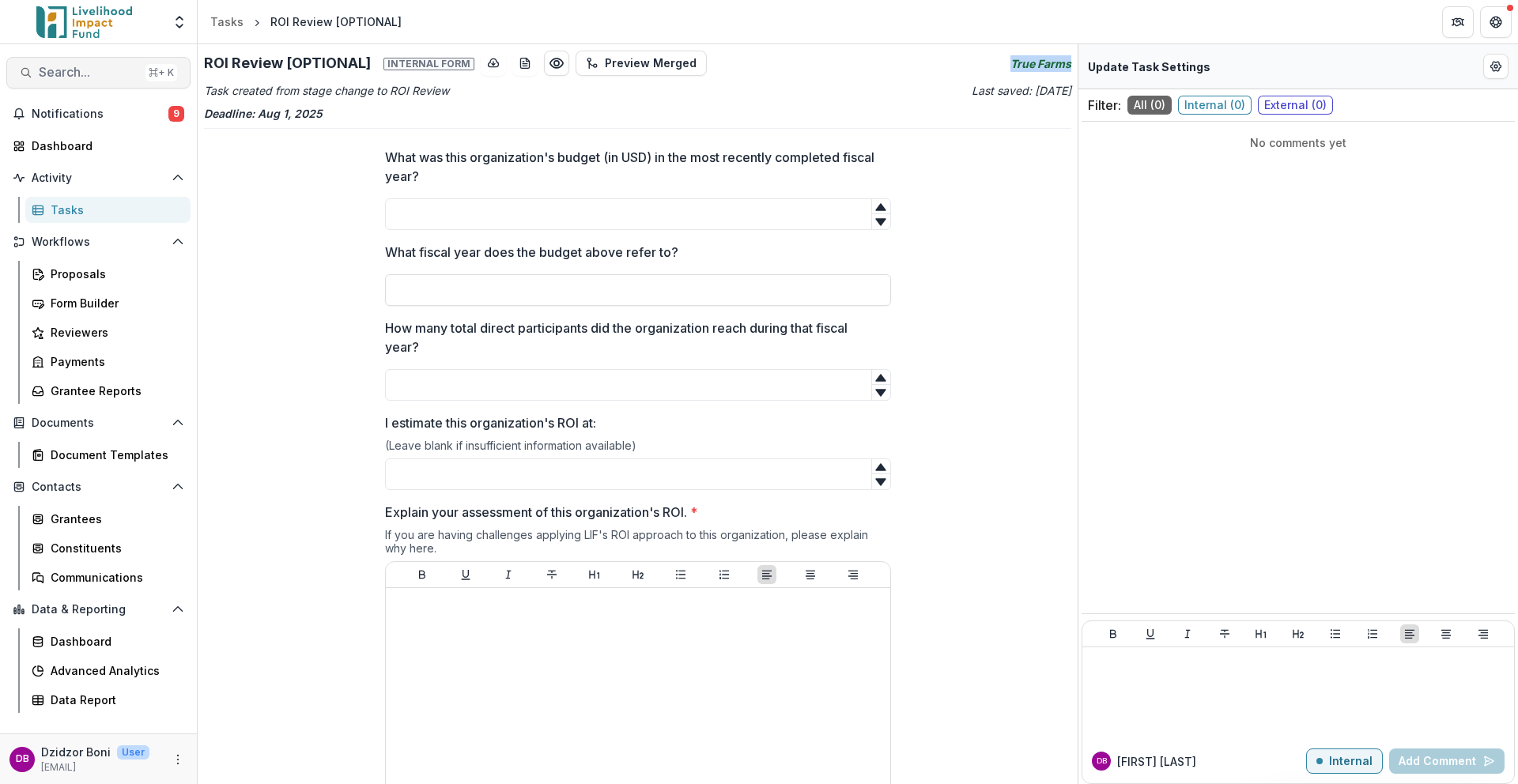 click on "Search..." at bounding box center [89, 72] 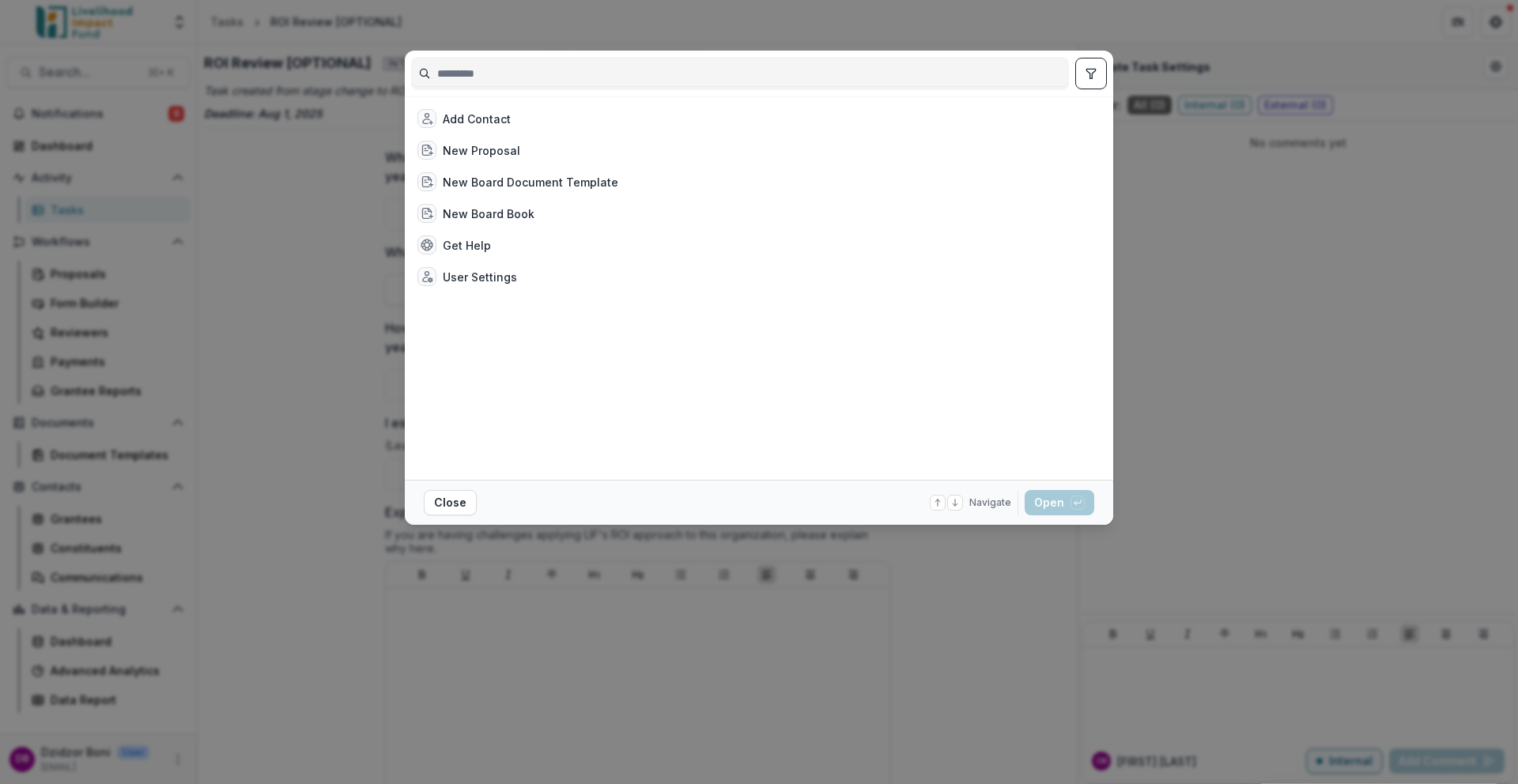 click at bounding box center [740, 74] 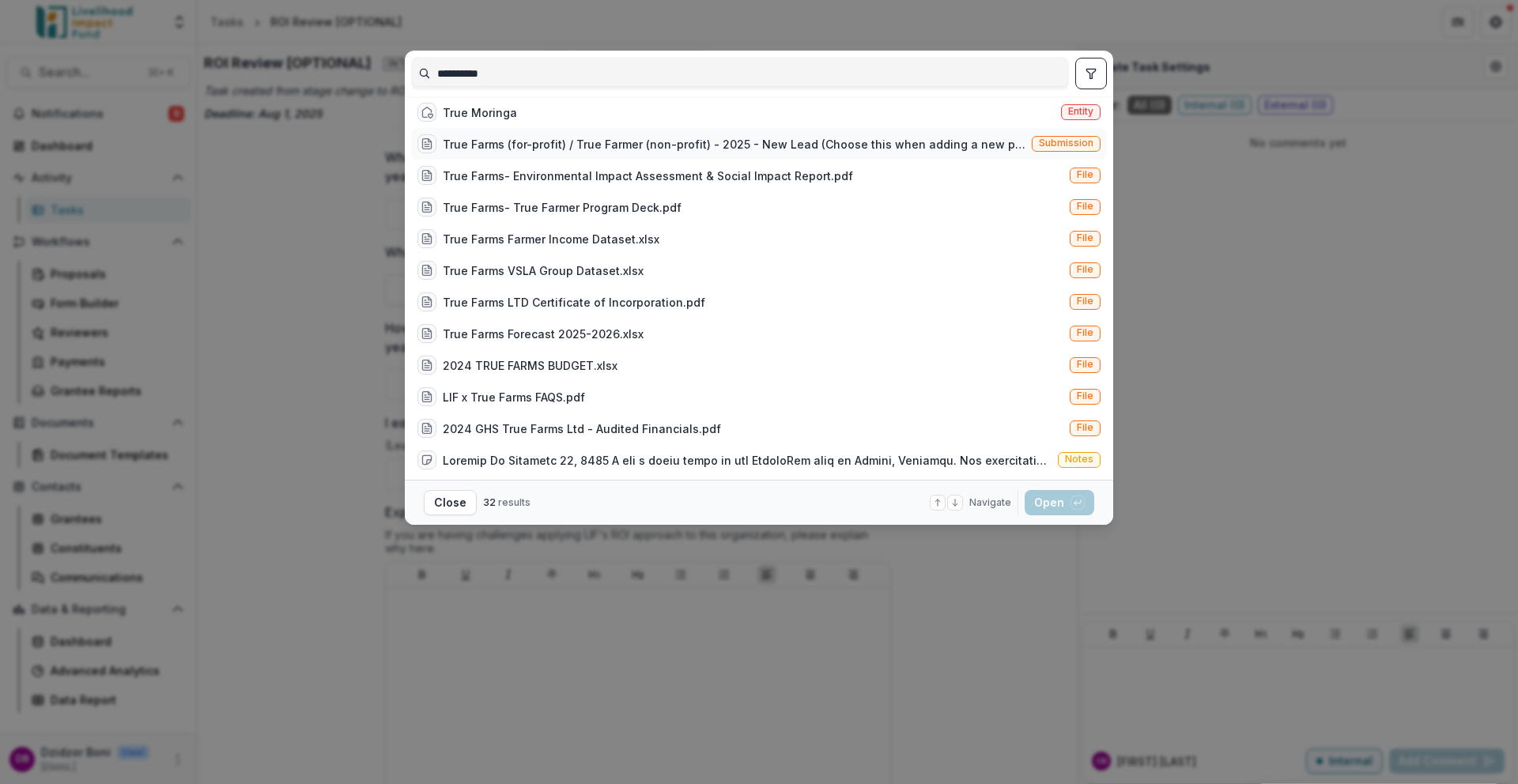 type on "**********" 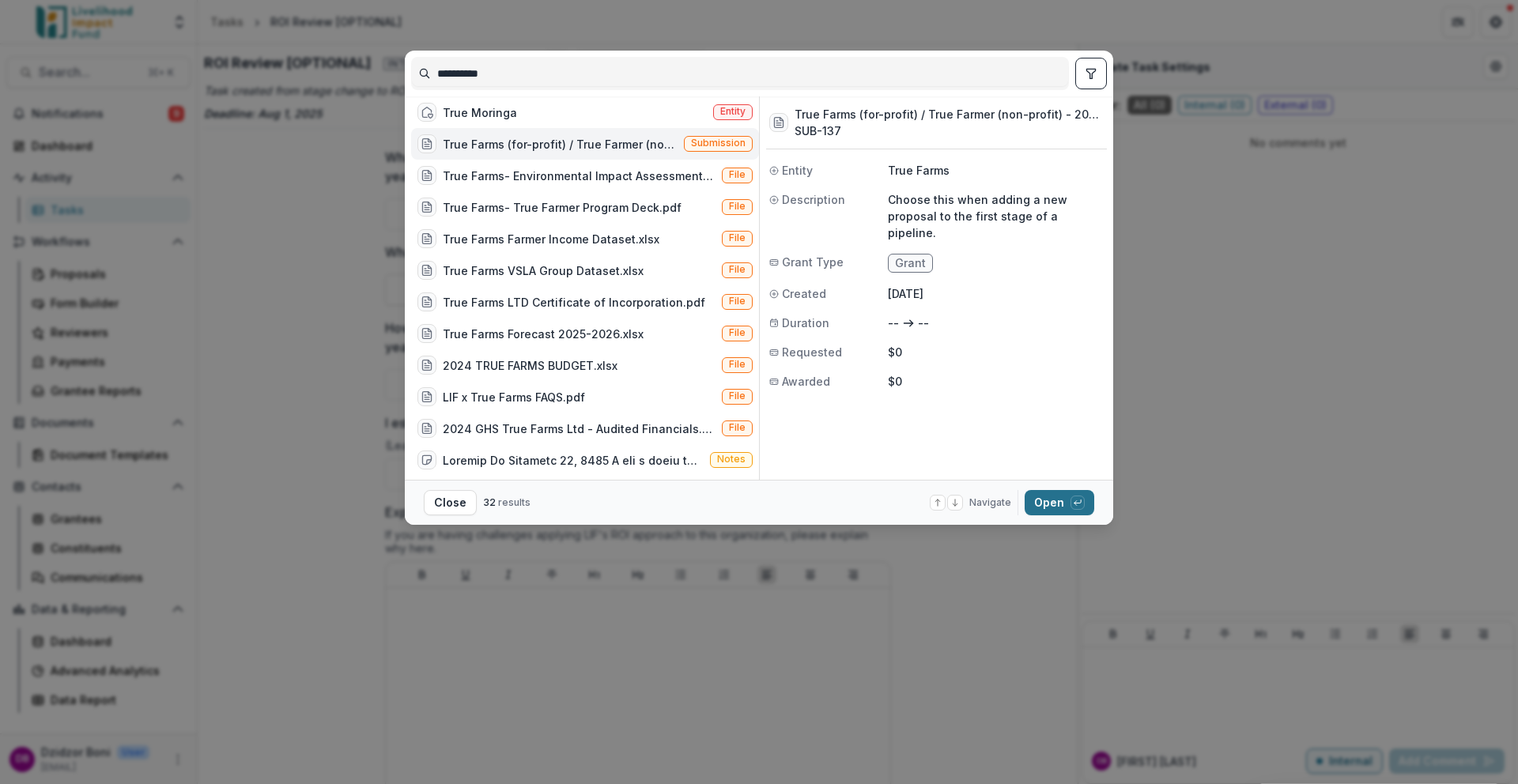 click on "Open with enter key" at bounding box center [1059, 503] 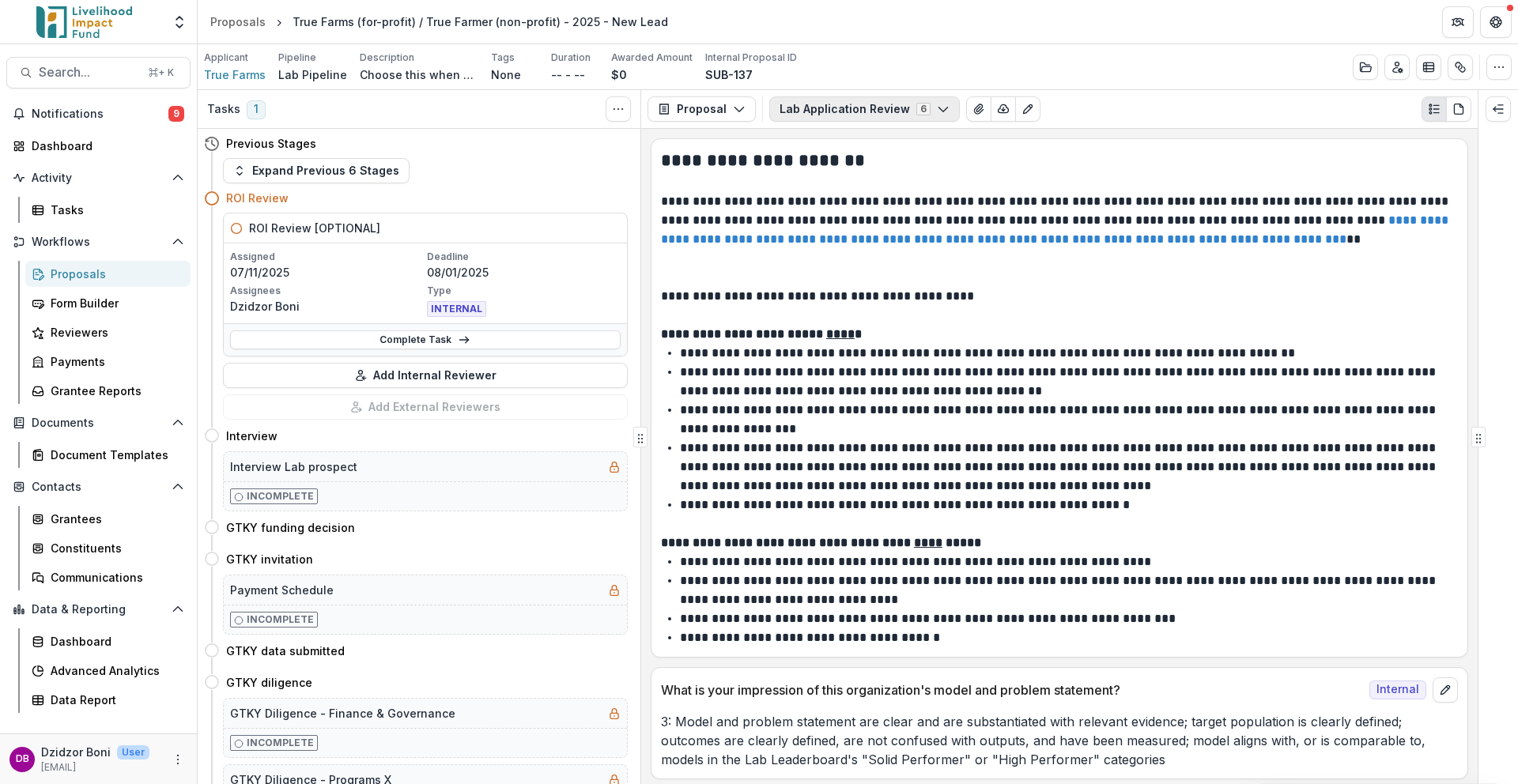 click on "Lab Application Review 6" at bounding box center [864, 109] 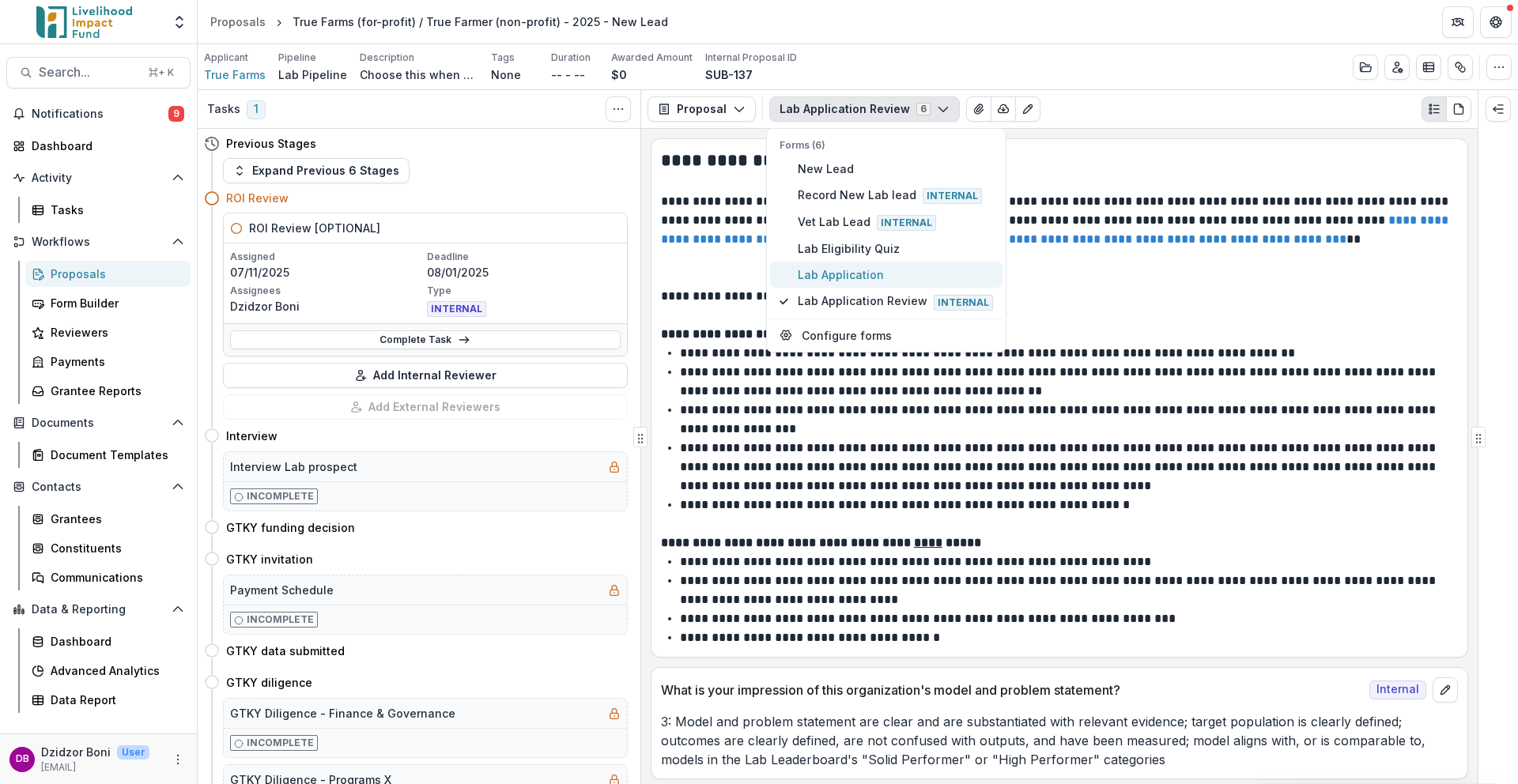 click on "Lab Application" at bounding box center (895, 274) 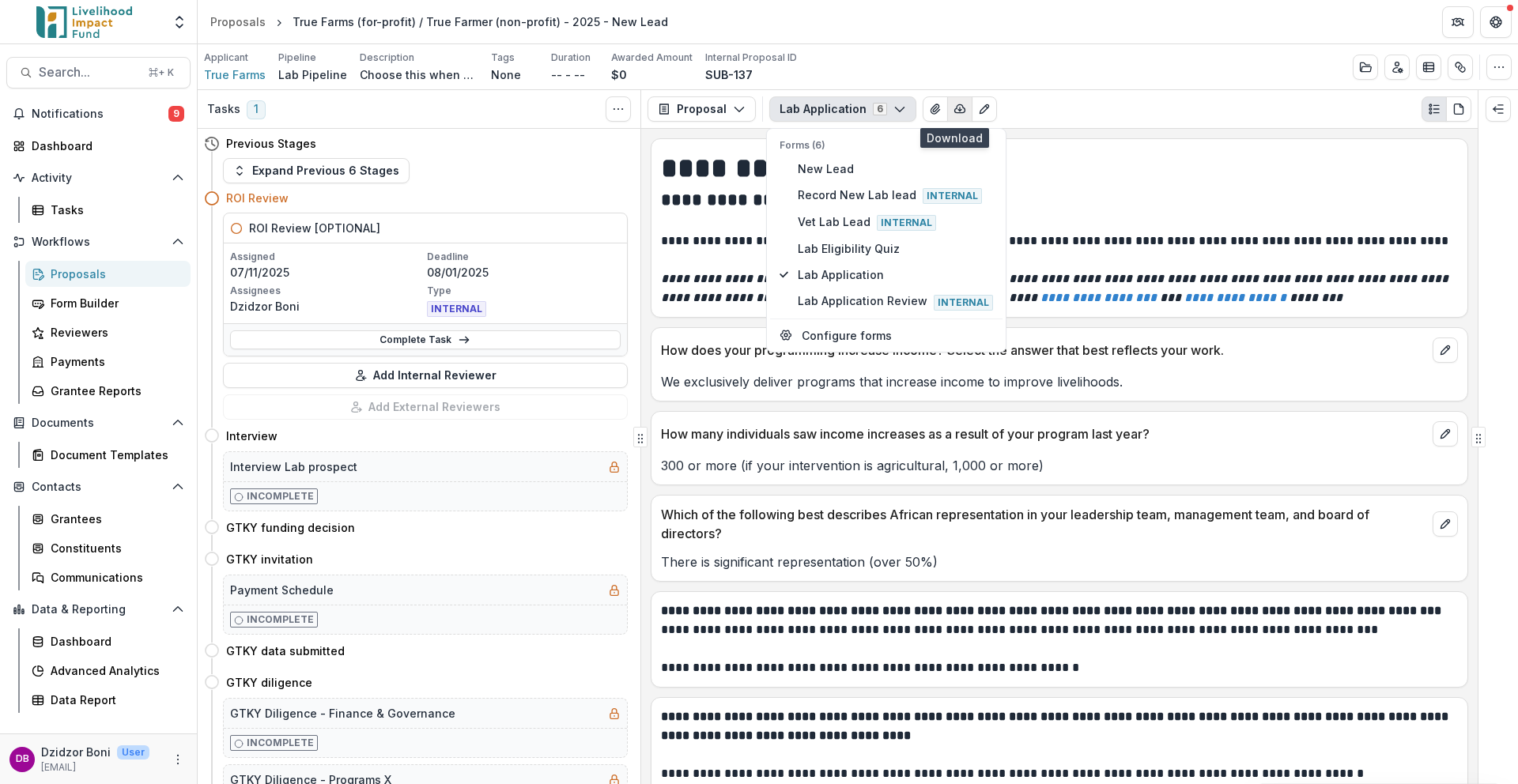 click 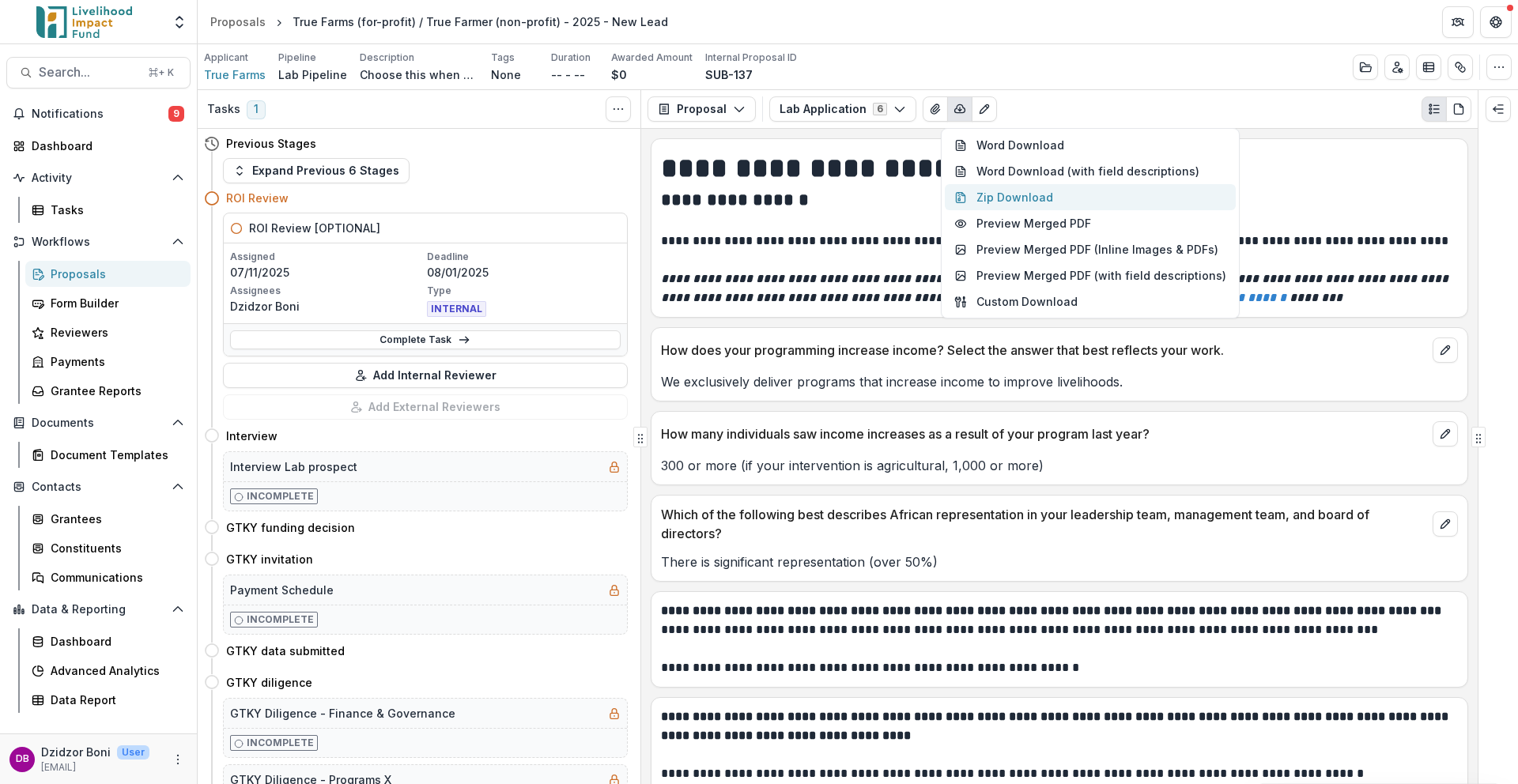 click on "Zip Download" at bounding box center (1090, 197) 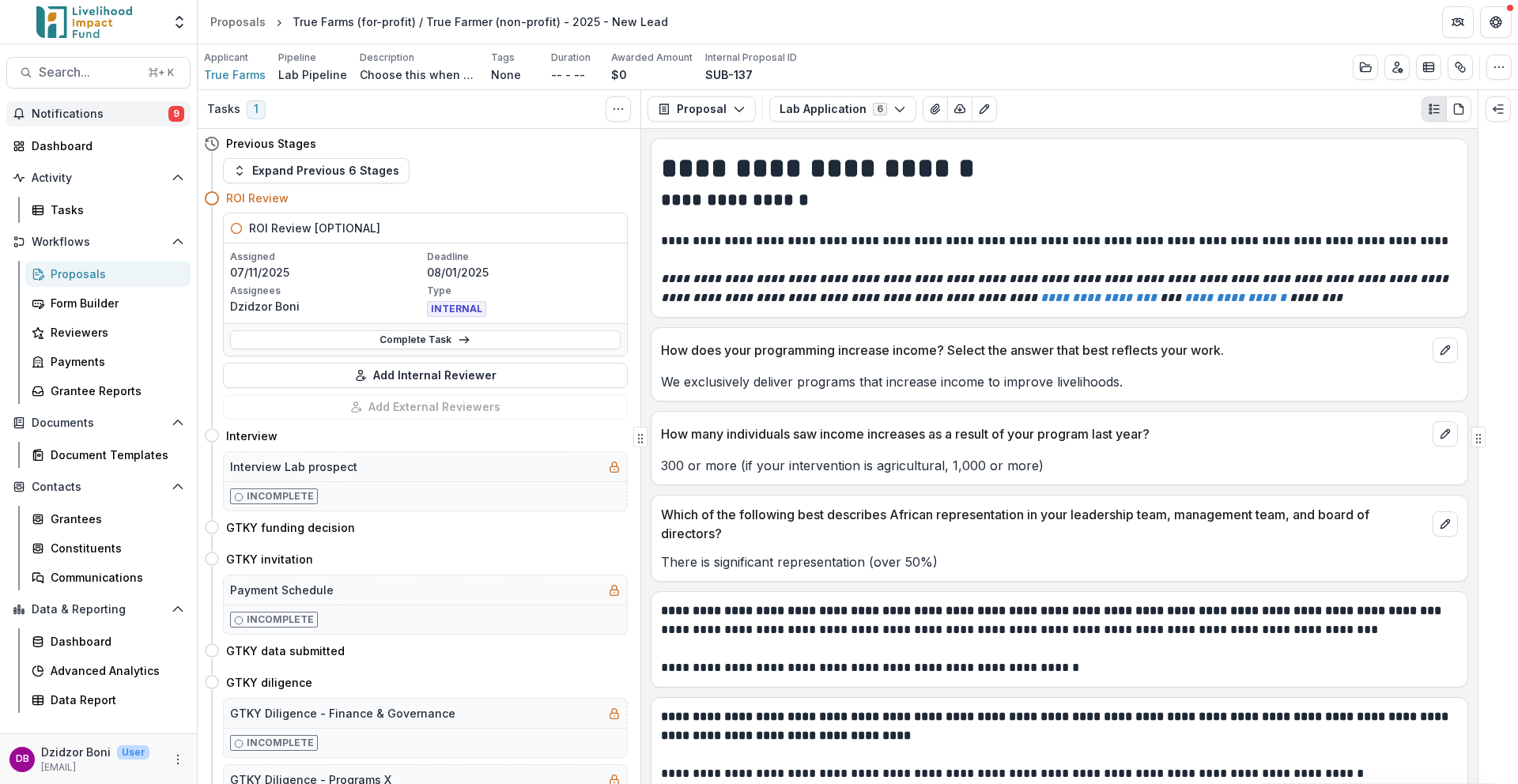click on "Notifications" at bounding box center (100, 114) 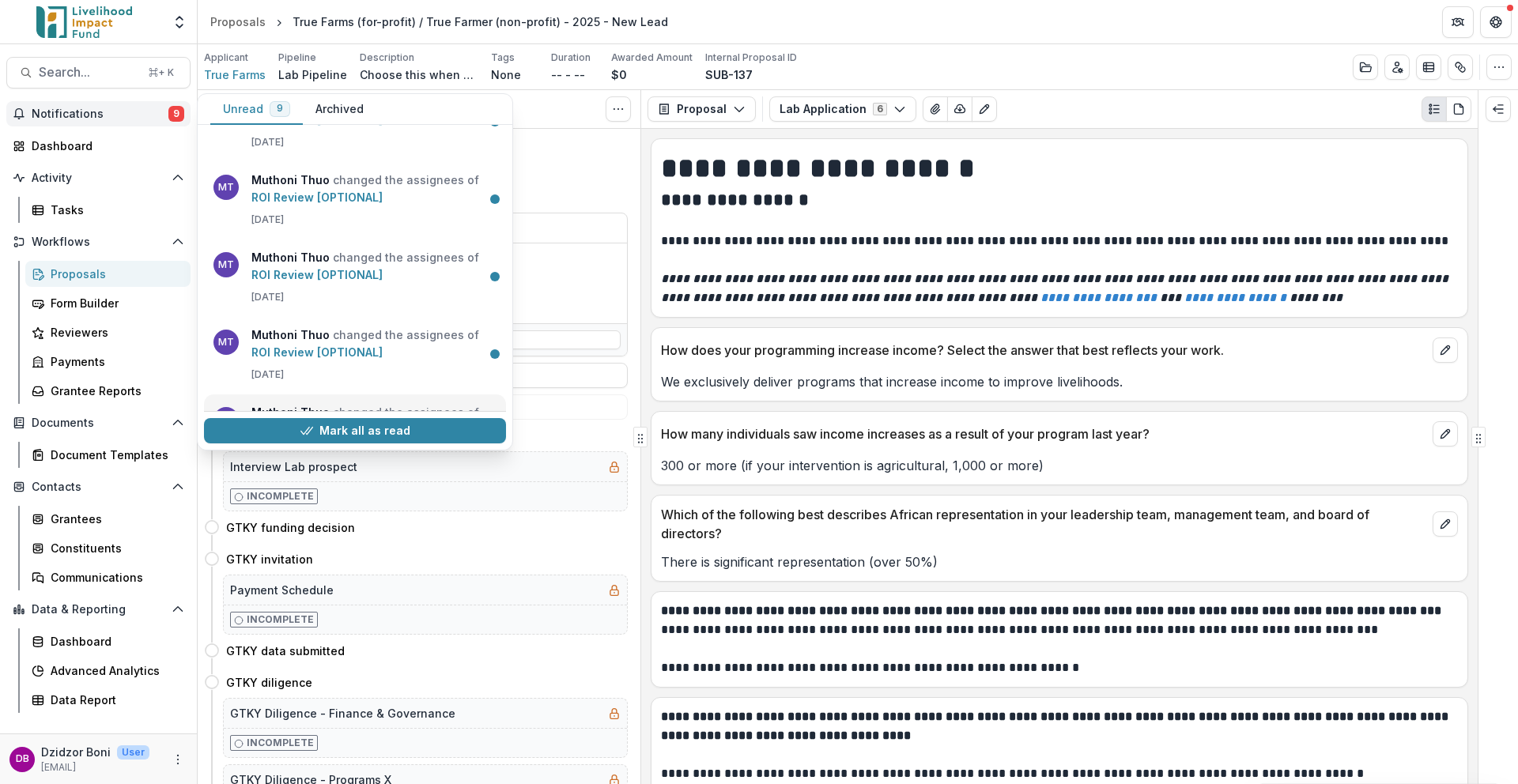 scroll, scrollTop: 266, scrollLeft: 0, axis: vertical 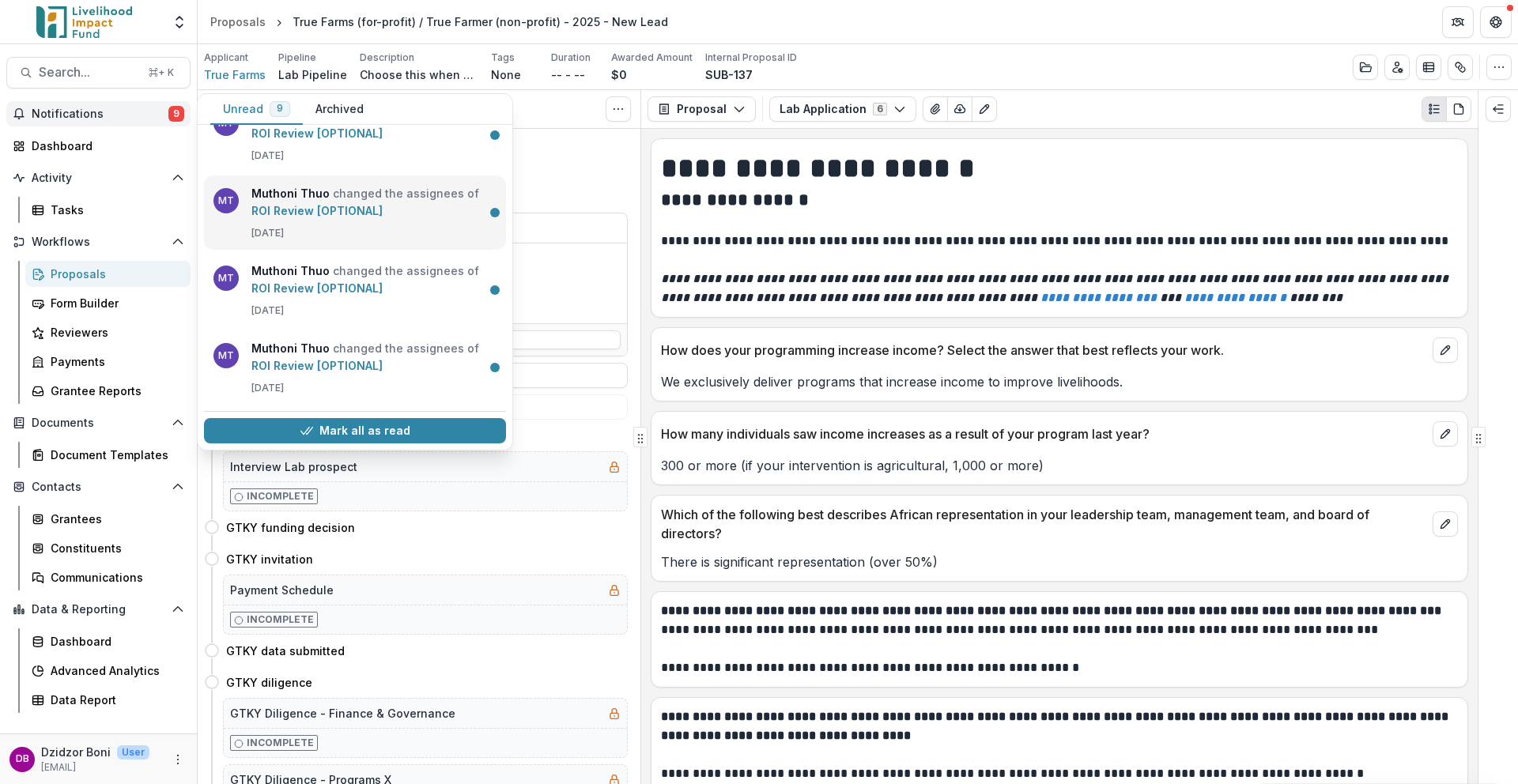 click on "ROI Review [OPTIONAL]" at bounding box center [317, 210] 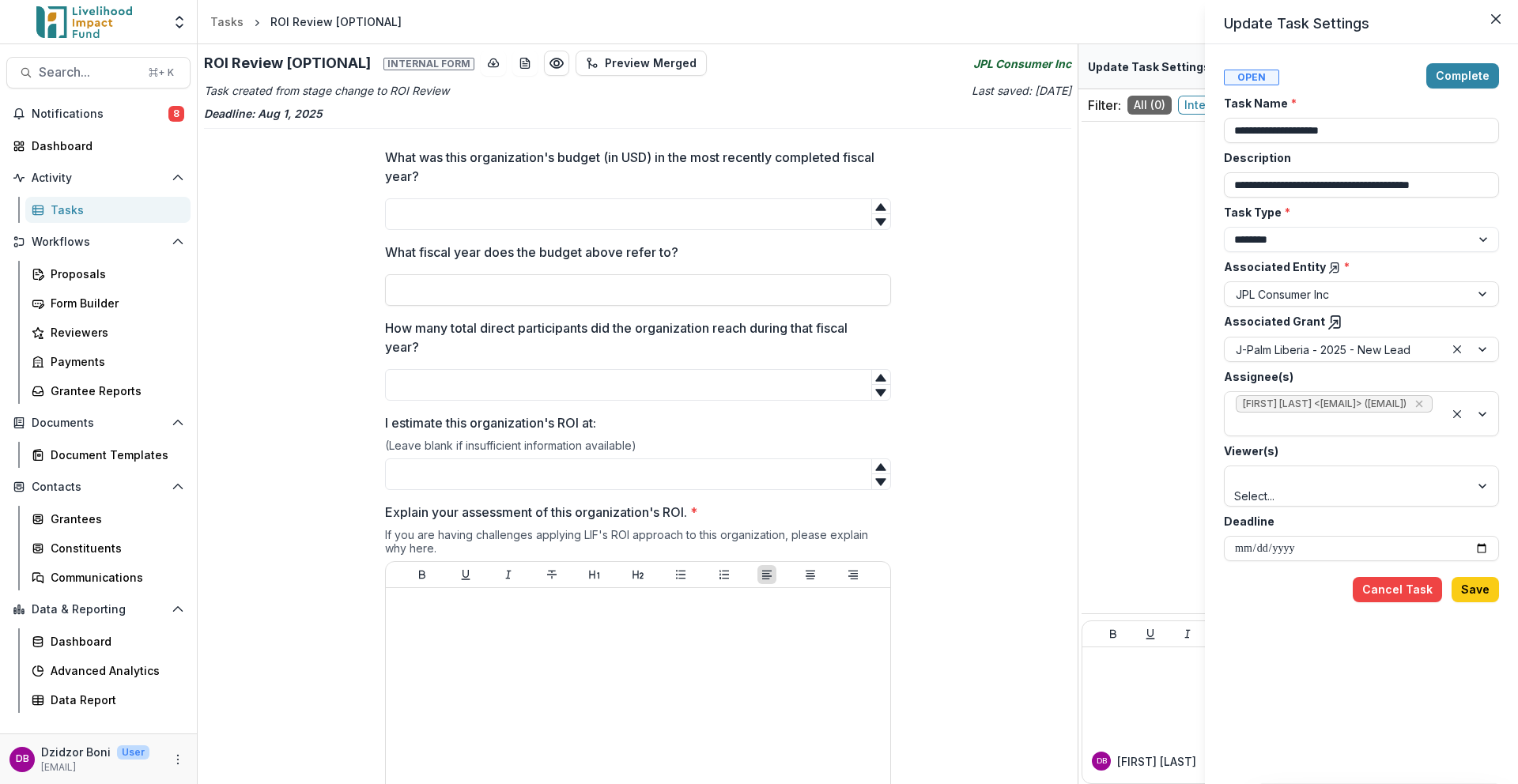 drag, startPoint x: 968, startPoint y: 63, endPoint x: 1033, endPoint y: 64, distance: 65.007692 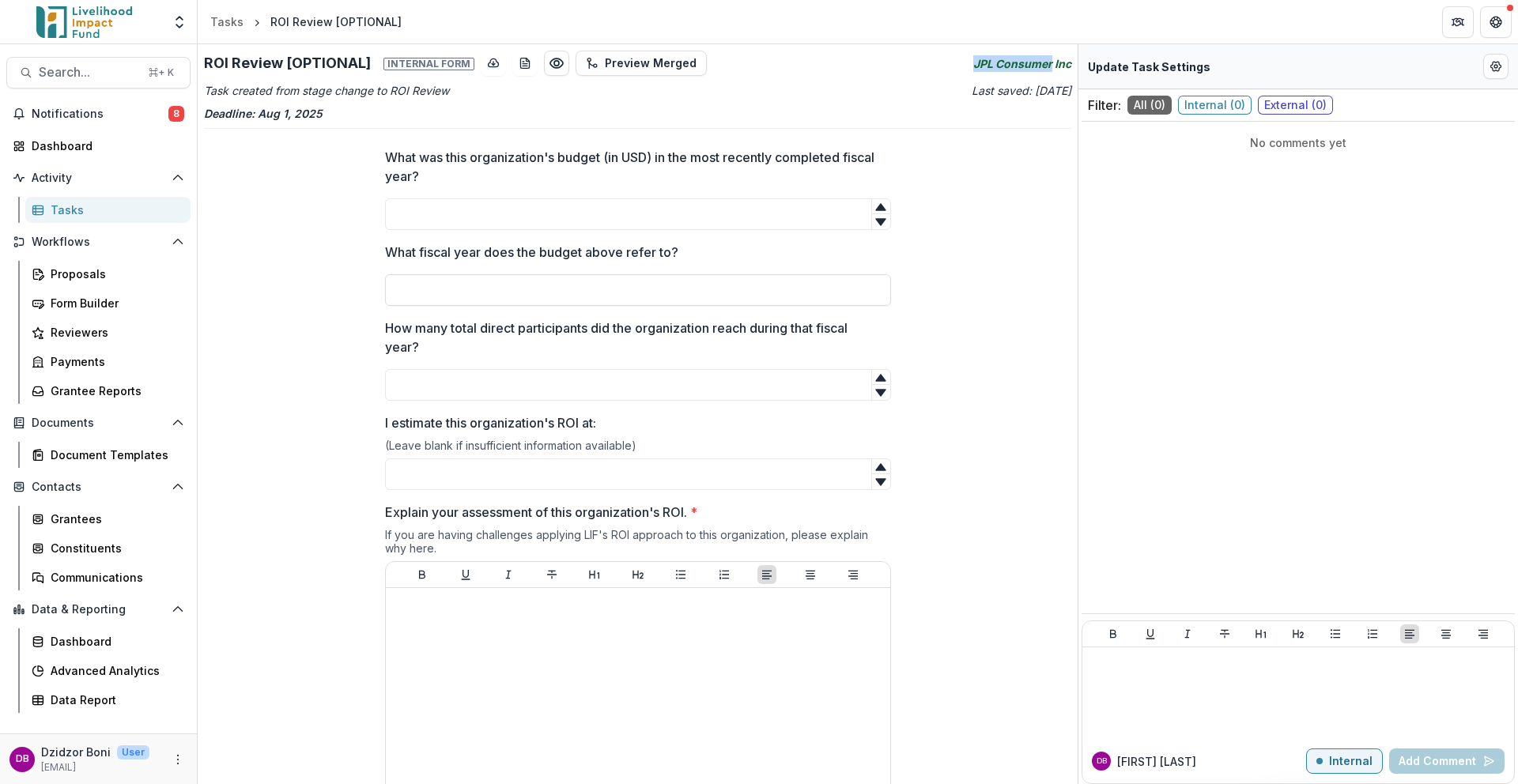 drag, startPoint x: 969, startPoint y: 66, endPoint x: 1048, endPoint y: 66, distance: 79 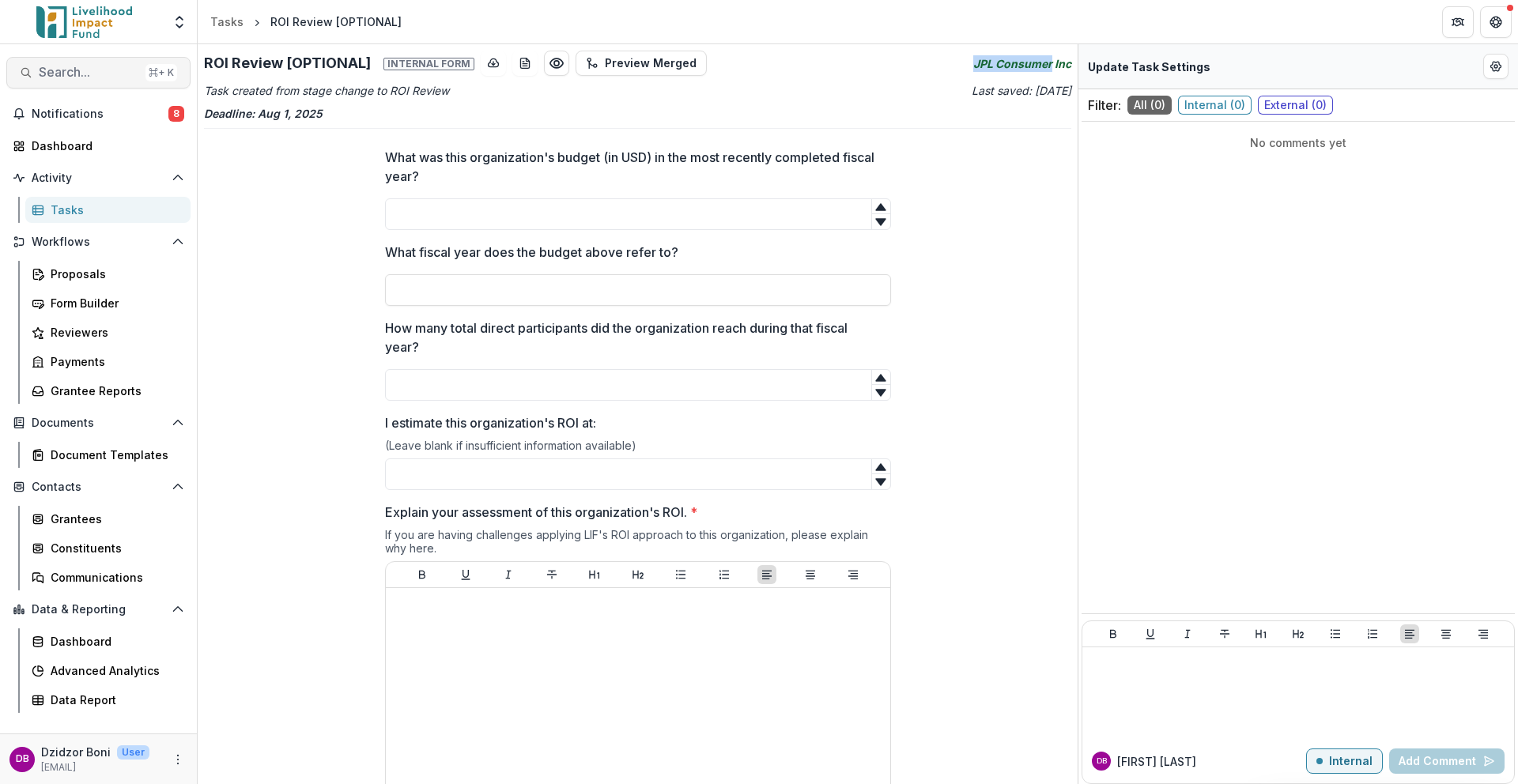 click on "Search..." at bounding box center (89, 72) 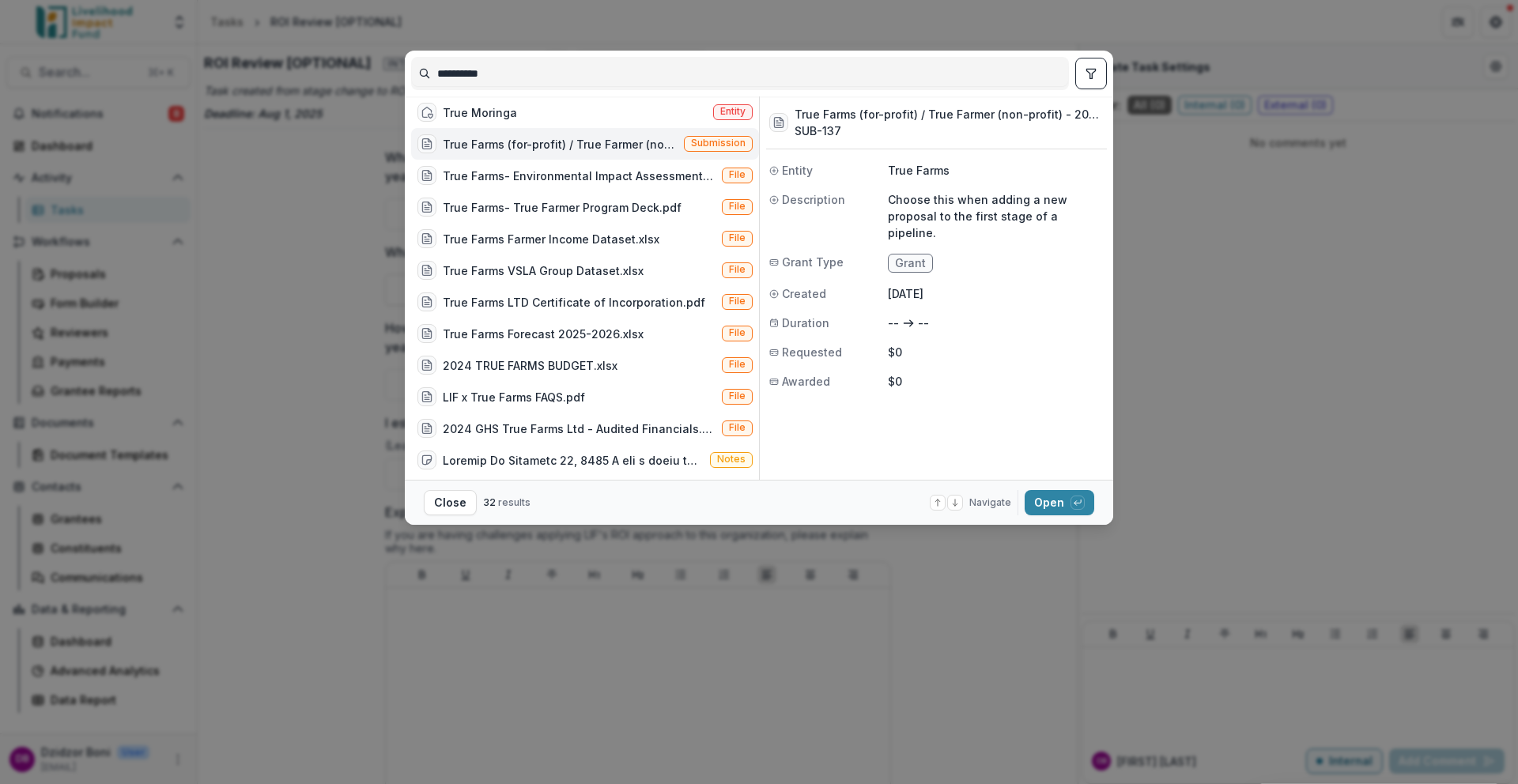 drag, startPoint x: 509, startPoint y: 77, endPoint x: 431, endPoint y: 69, distance: 78.40918 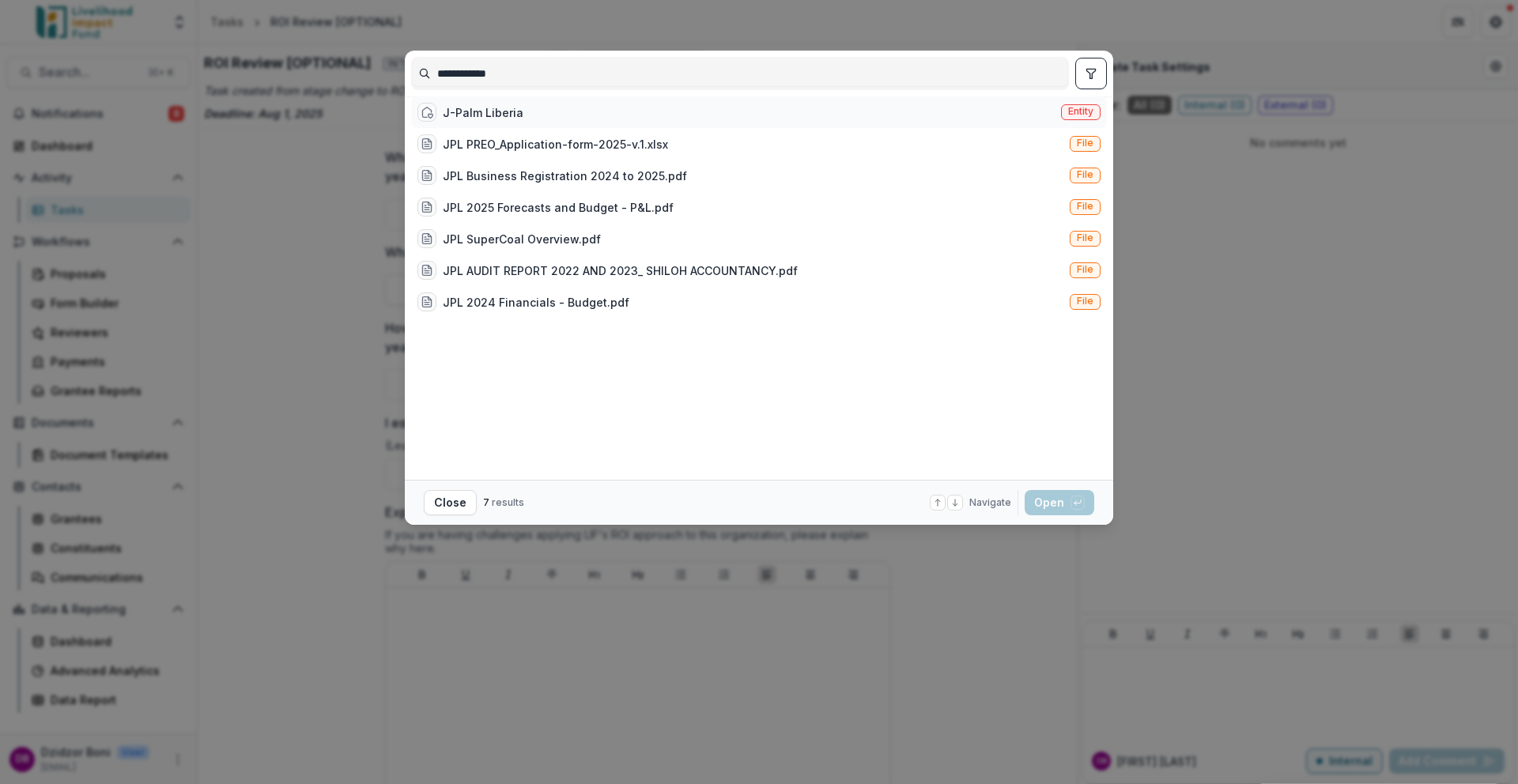 type on "**********" 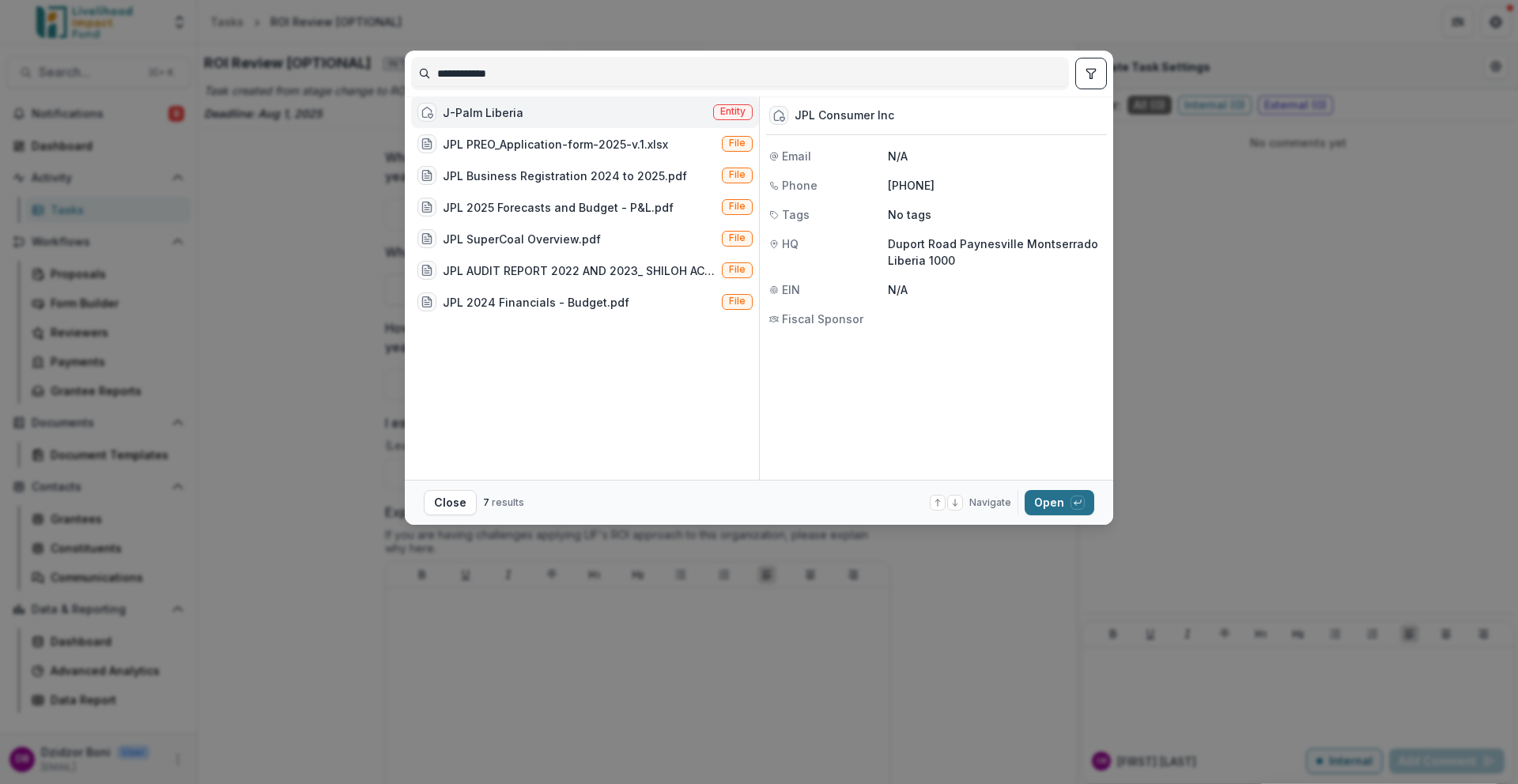 click on "Open with enter key" at bounding box center (1059, 503) 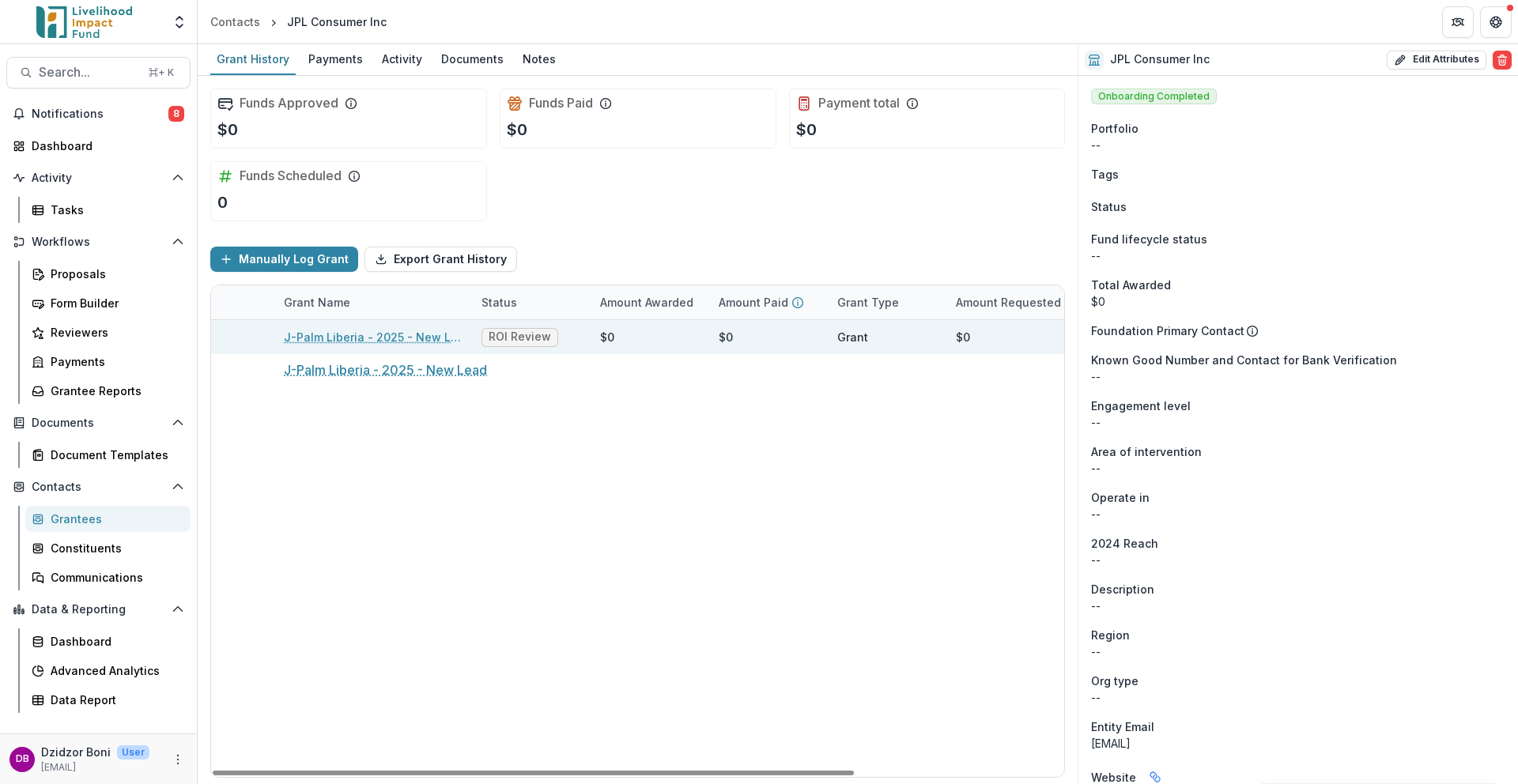 click on "J-Palm Liberia - 2025 - New Lead" at bounding box center [373, 337] 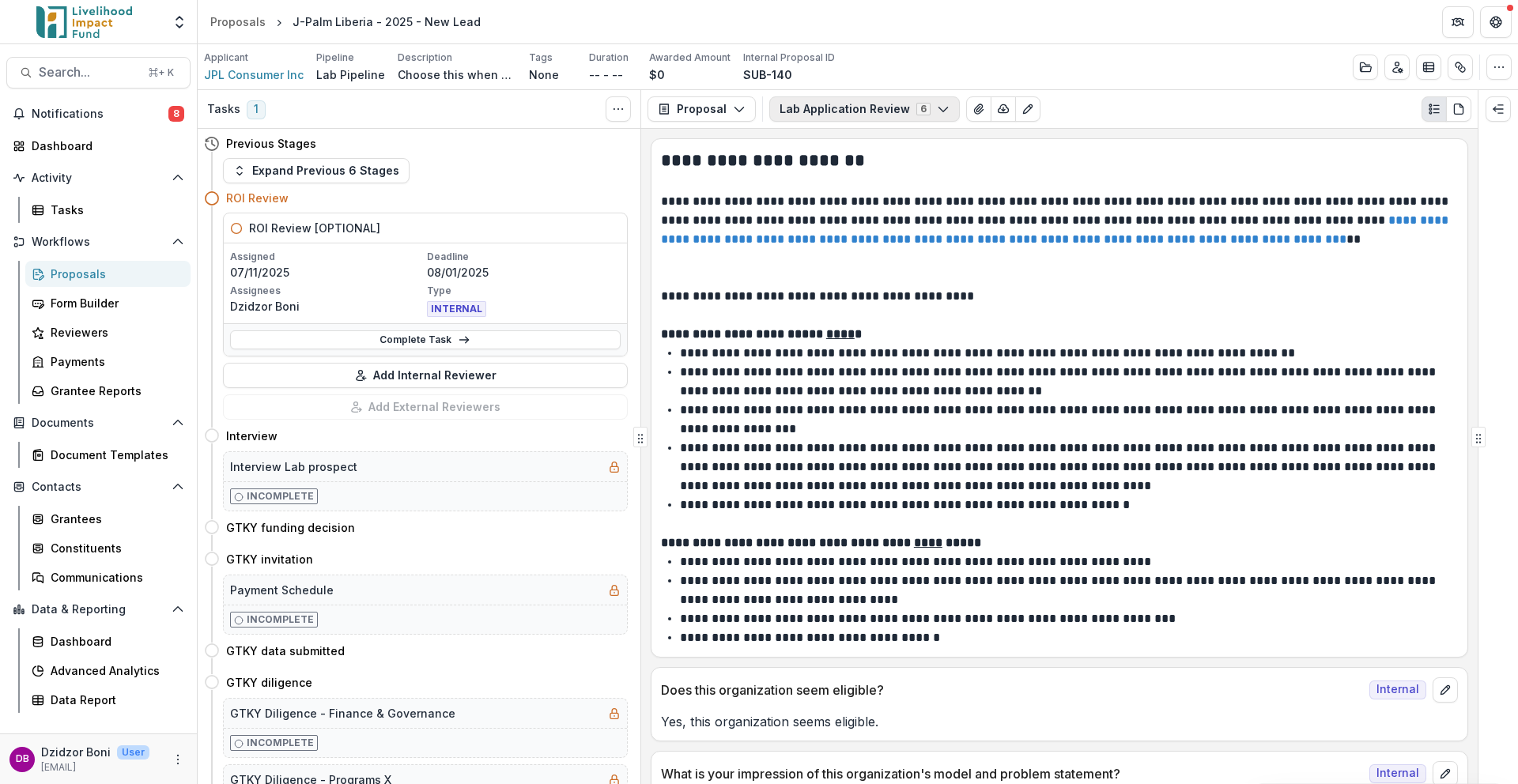 click 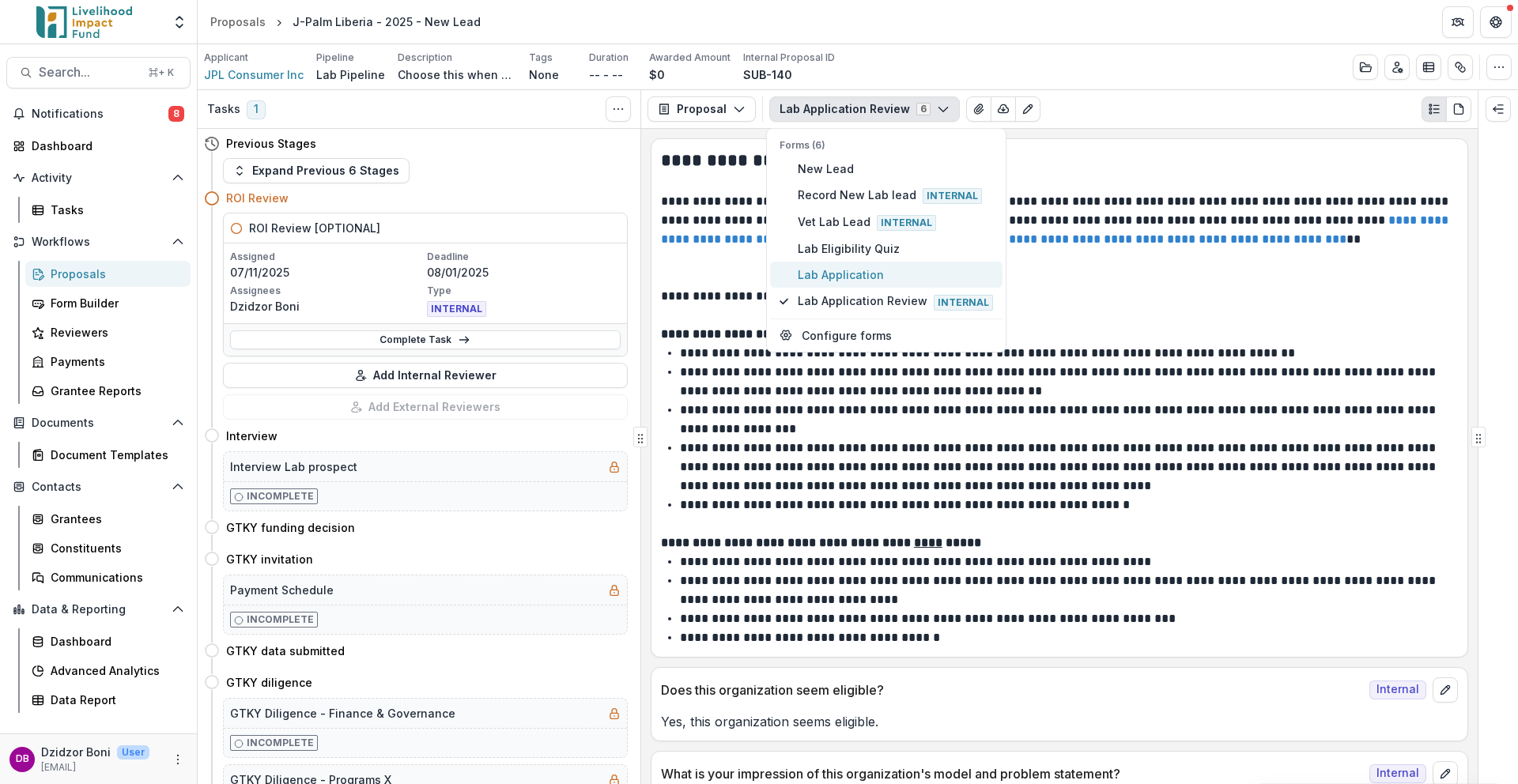 click on "Lab Application" at bounding box center [895, 274] 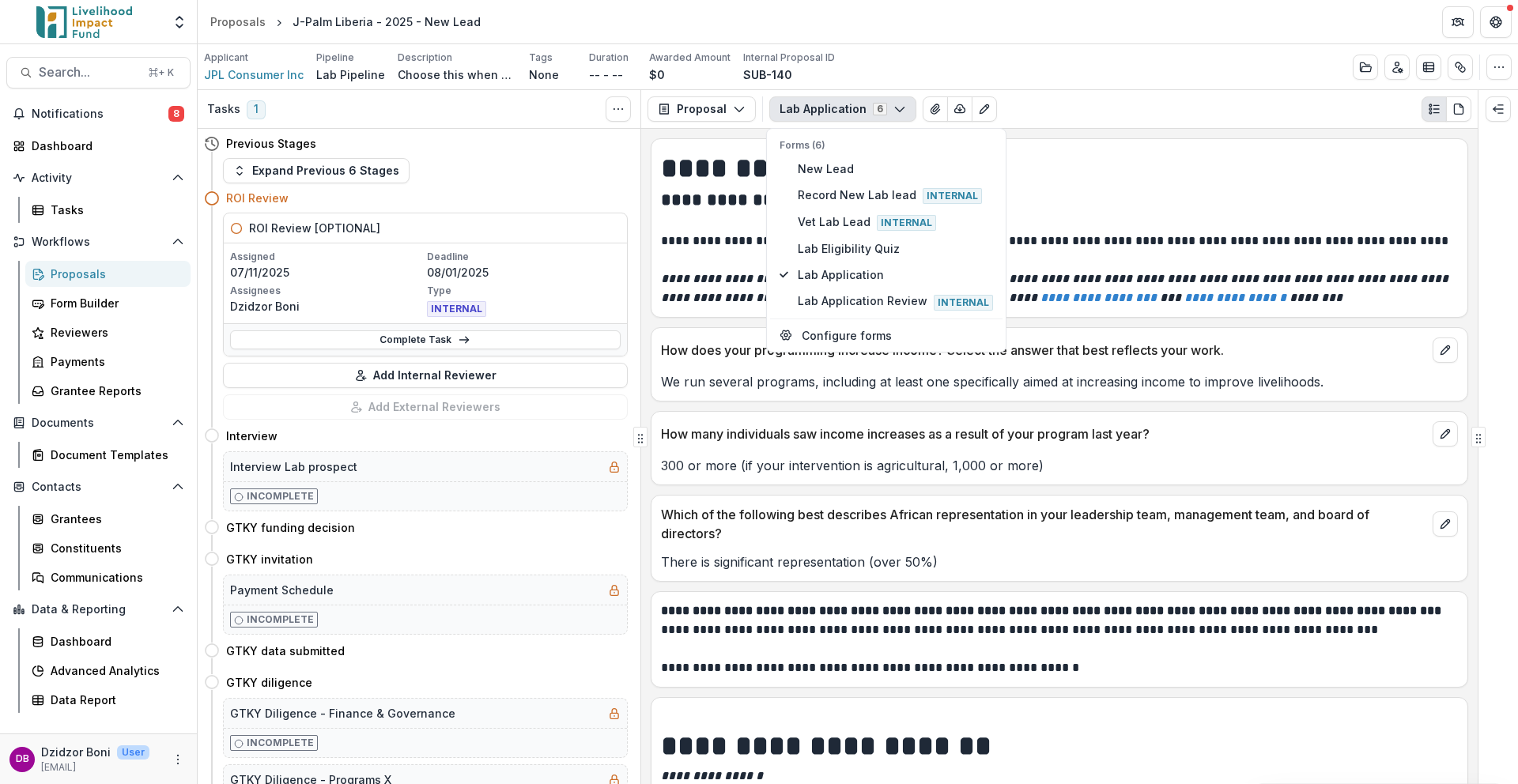 click on "Proposal Proposal Payments Reports Grant Agreements Board Summaries Bank Details Lab Application 6 Forms (6) New Lead Record New Lab lead Internal Vet Lab Lead Internal Lab Eligibility Quiz Lab Application Lab Application Review Internal Configure forms Word Download Word Download (with field descriptions) Zip Download Preview Merged PDF Preview Merged PDF (Inline Images & PDFs) Preview Merged PDF (with field descriptions) Custom Download" at bounding box center [1059, 109] 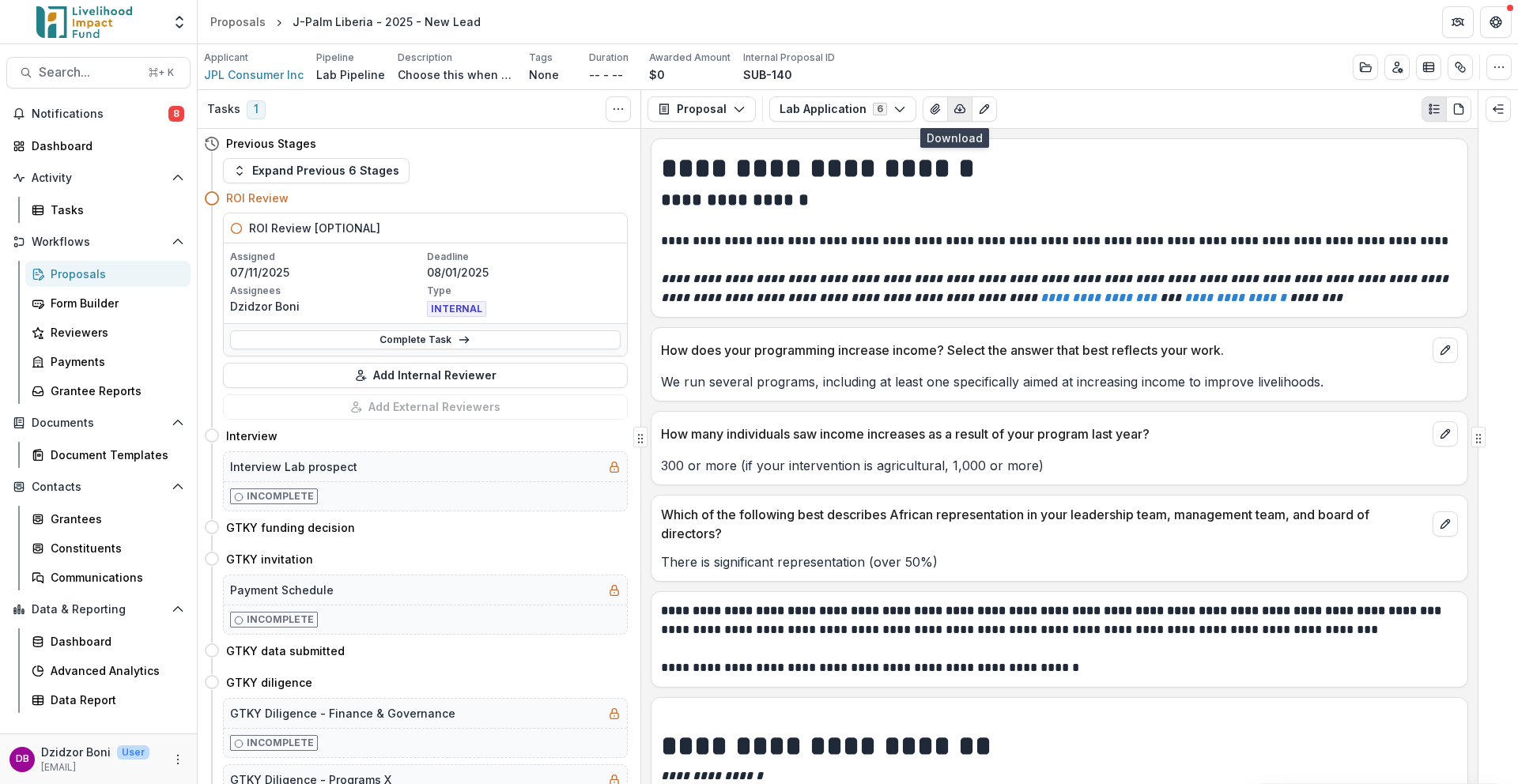 click 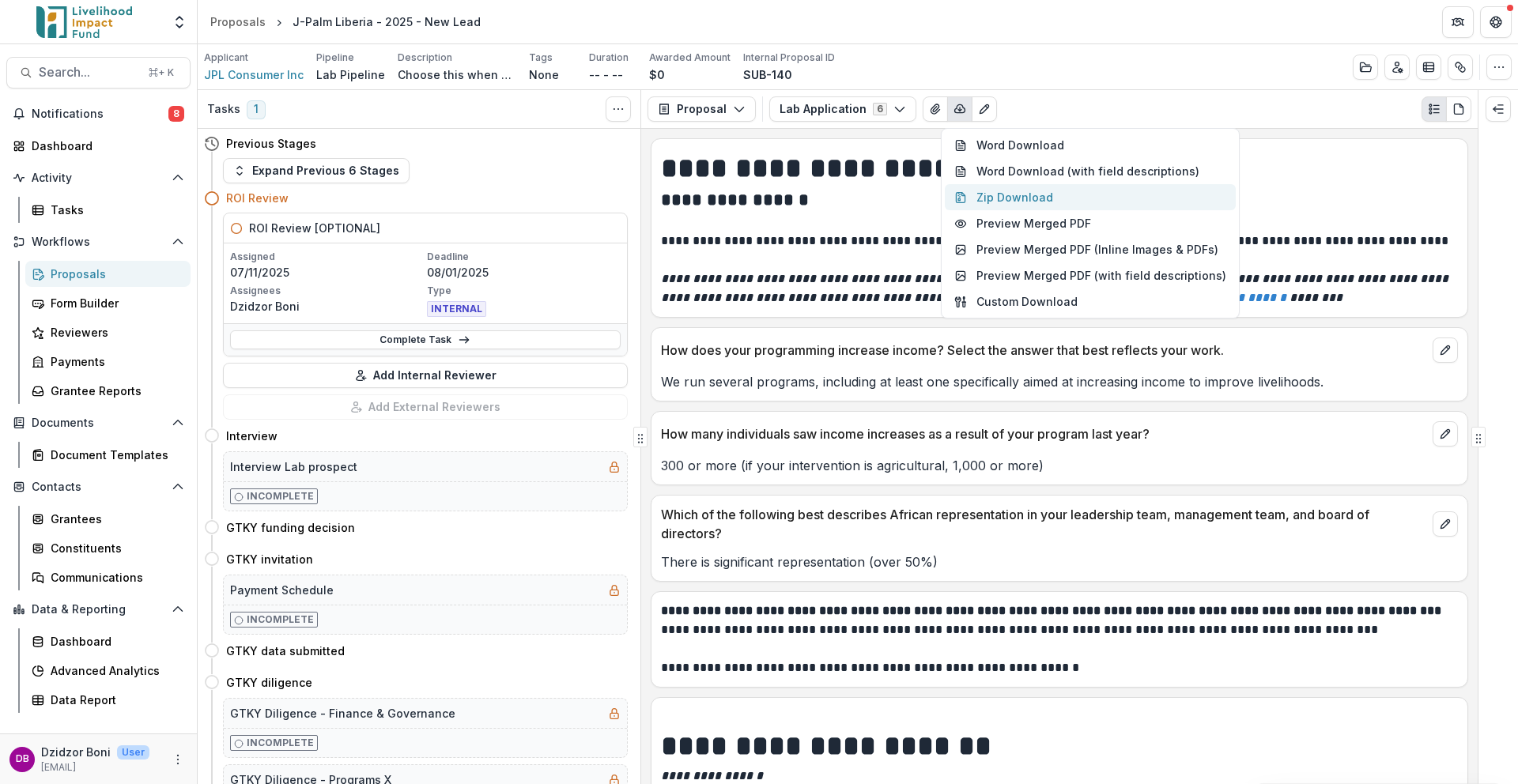 click on "Zip Download" at bounding box center (1090, 197) 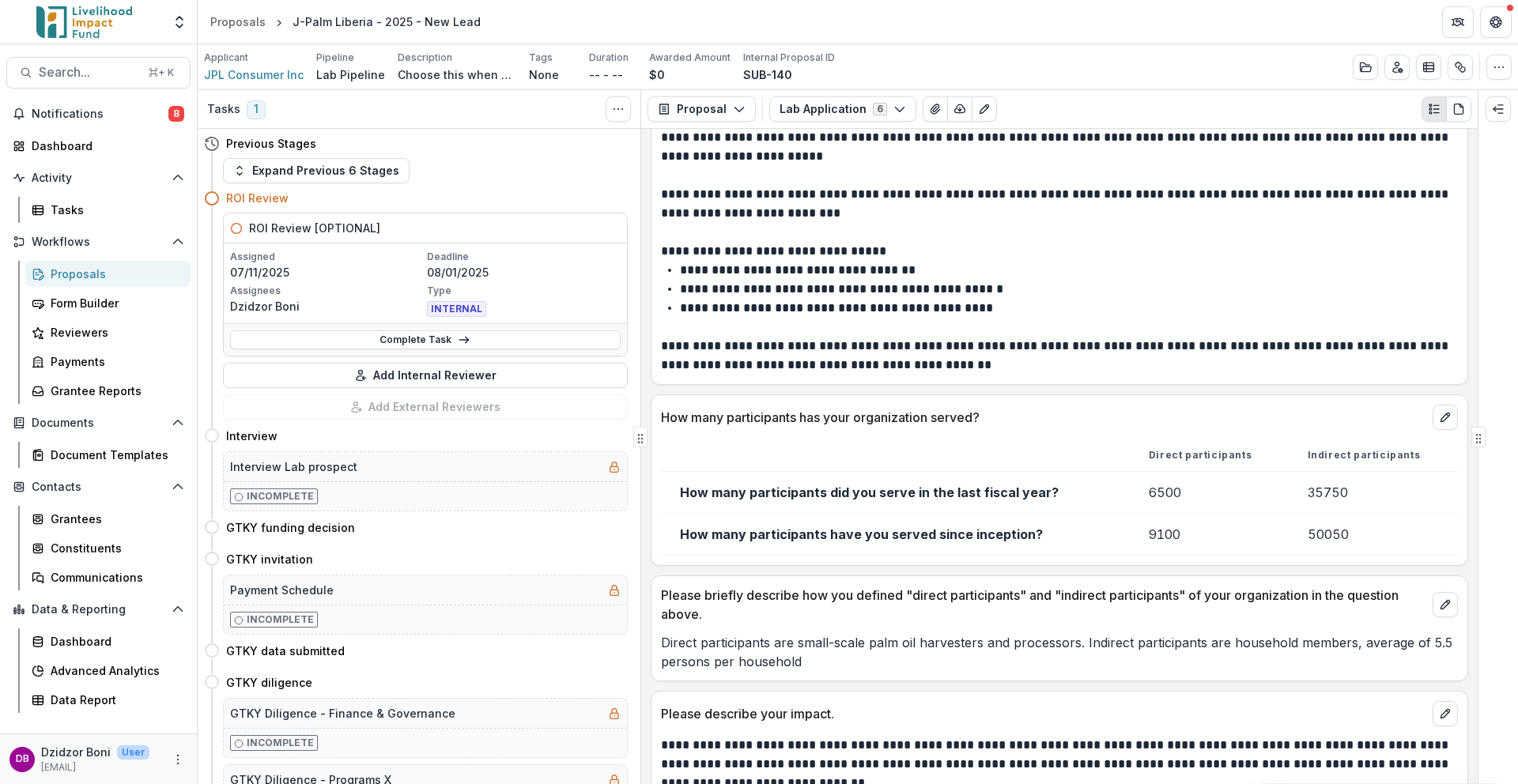 scroll, scrollTop: 3315, scrollLeft: 0, axis: vertical 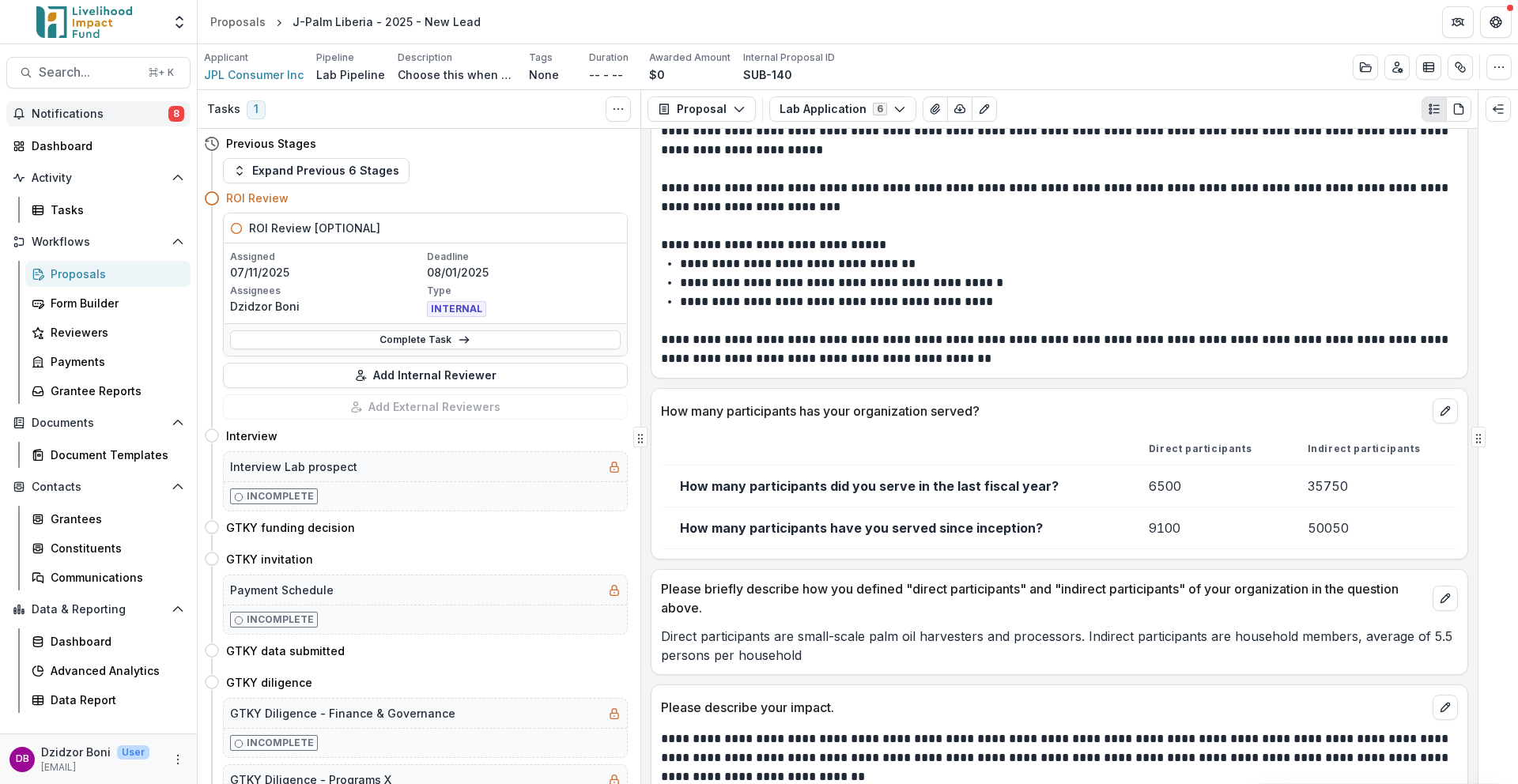 click on "Notifications" at bounding box center (100, 114) 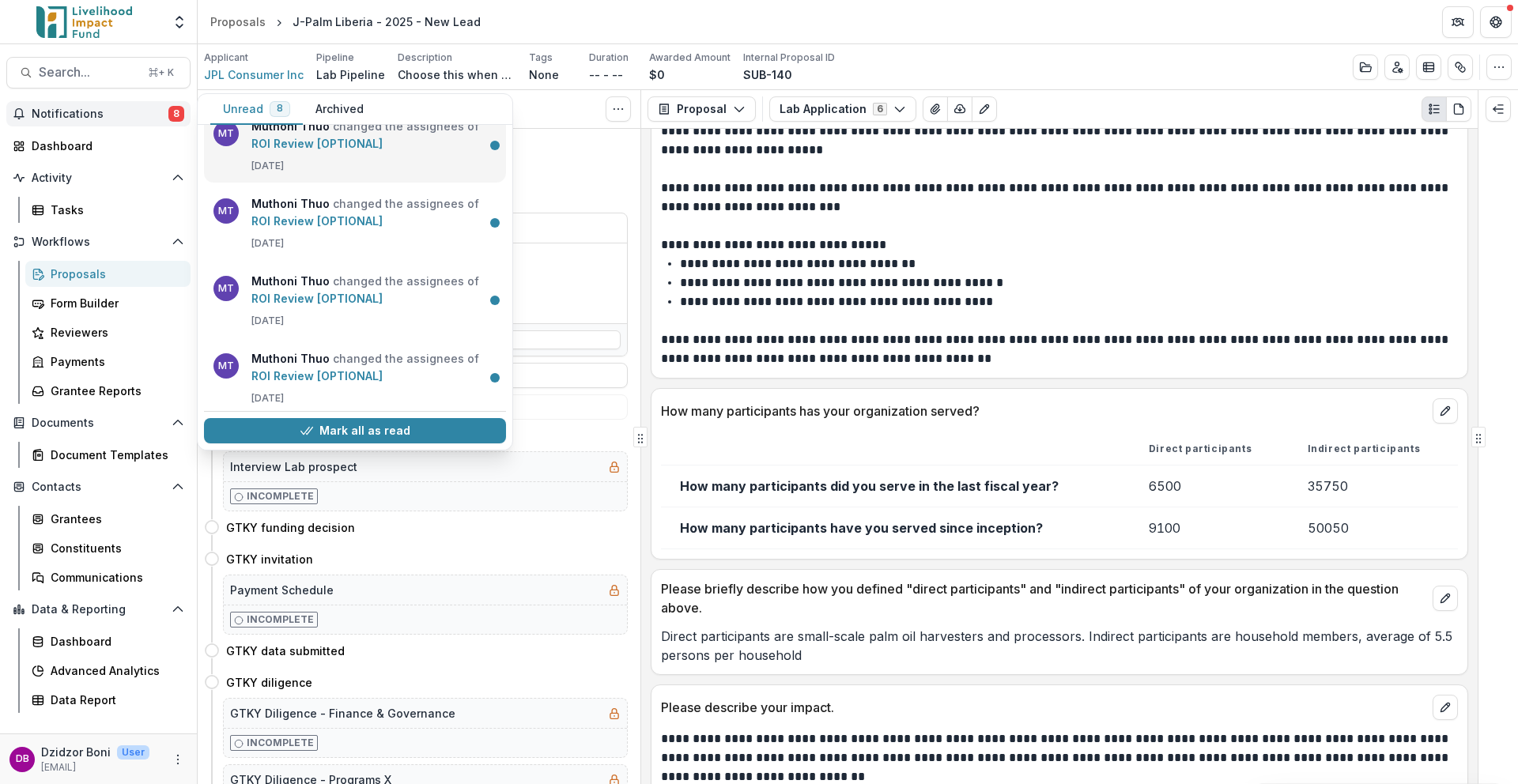 scroll, scrollTop: 179, scrollLeft: 0, axis: vertical 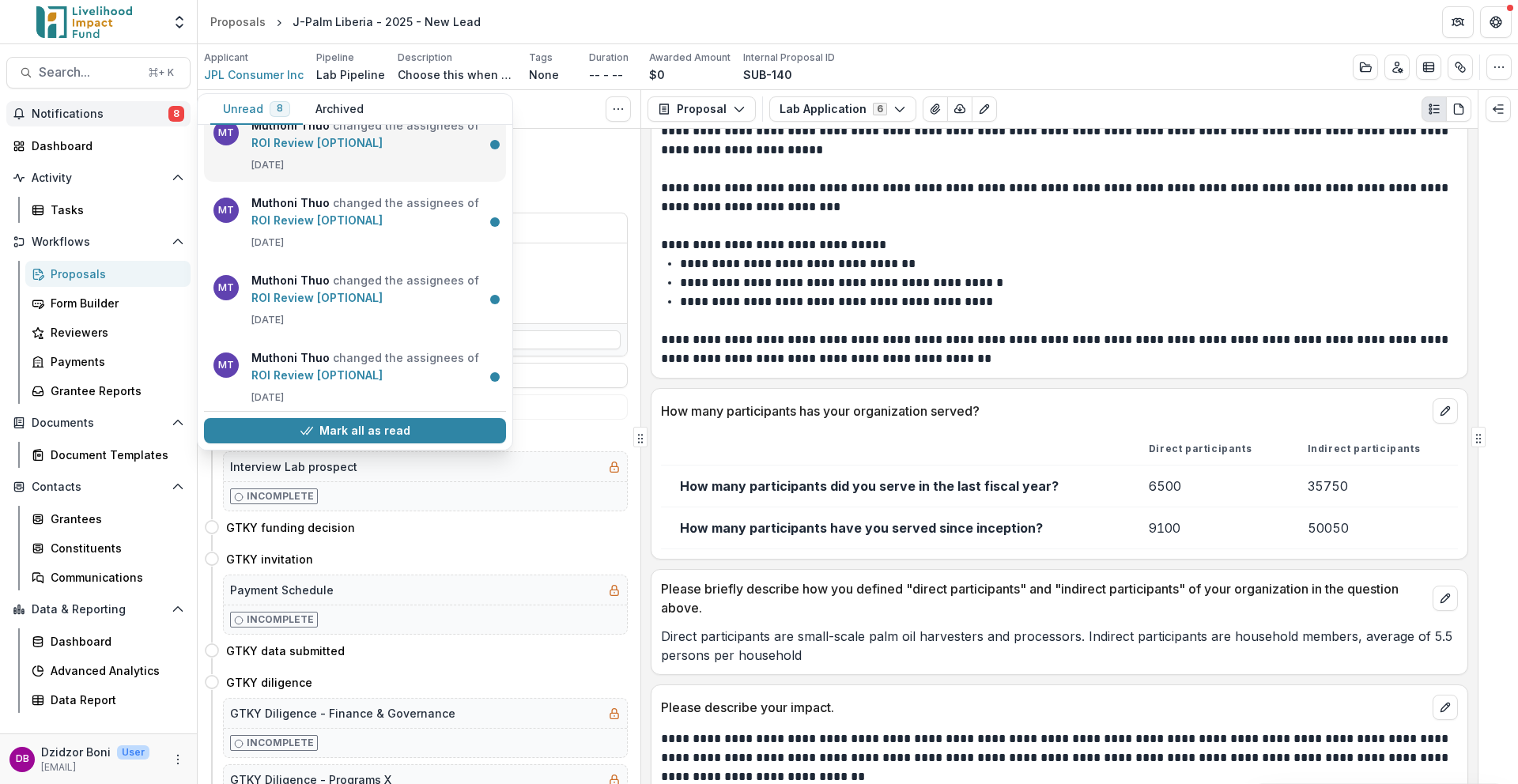 click on "ROI Review [OPTIONAL]" at bounding box center (317, 142) 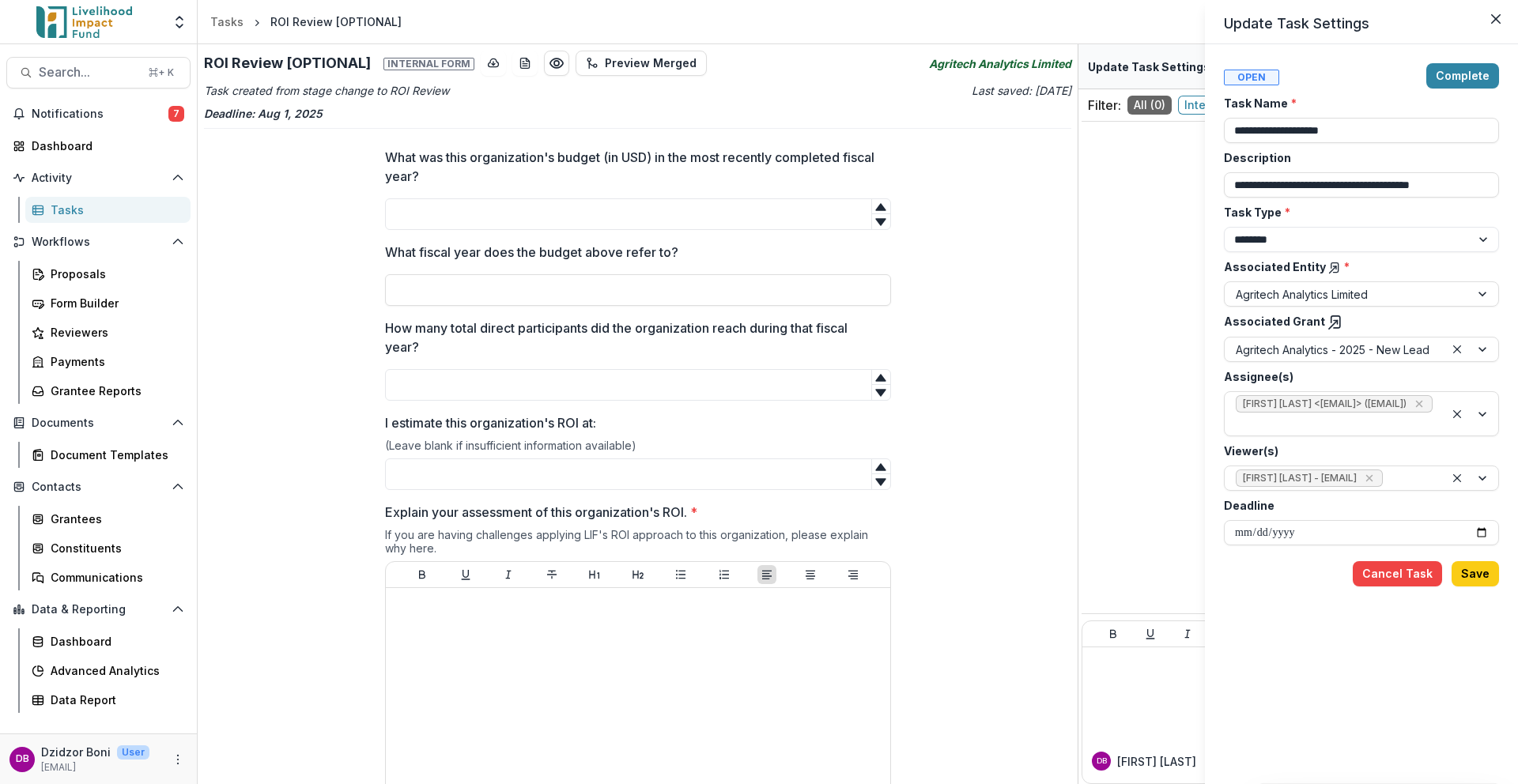drag, startPoint x: 920, startPoint y: 64, endPoint x: 969, endPoint y: 69, distance: 49.254441 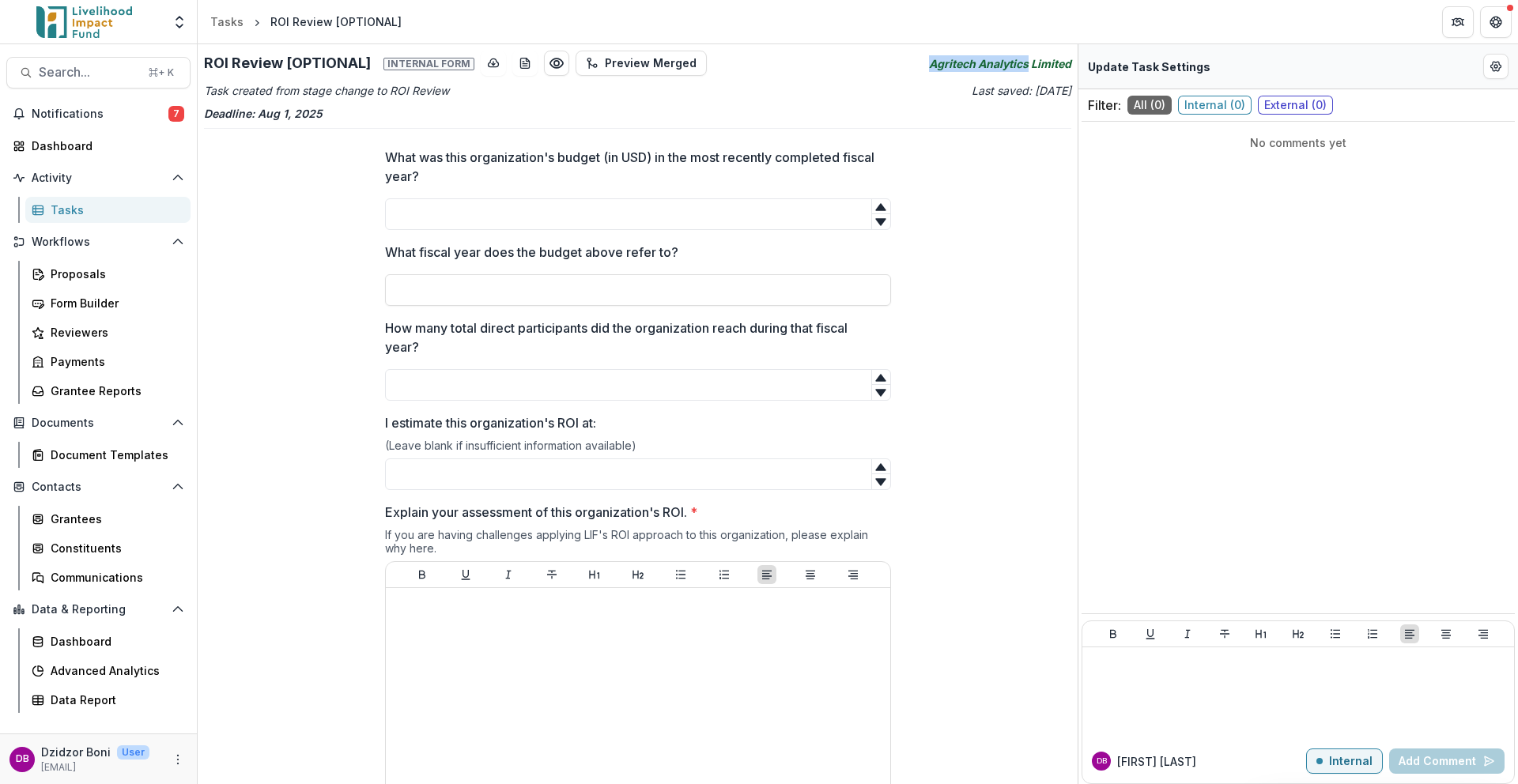 drag, startPoint x: 924, startPoint y: 66, endPoint x: 1025, endPoint y: 66, distance: 101 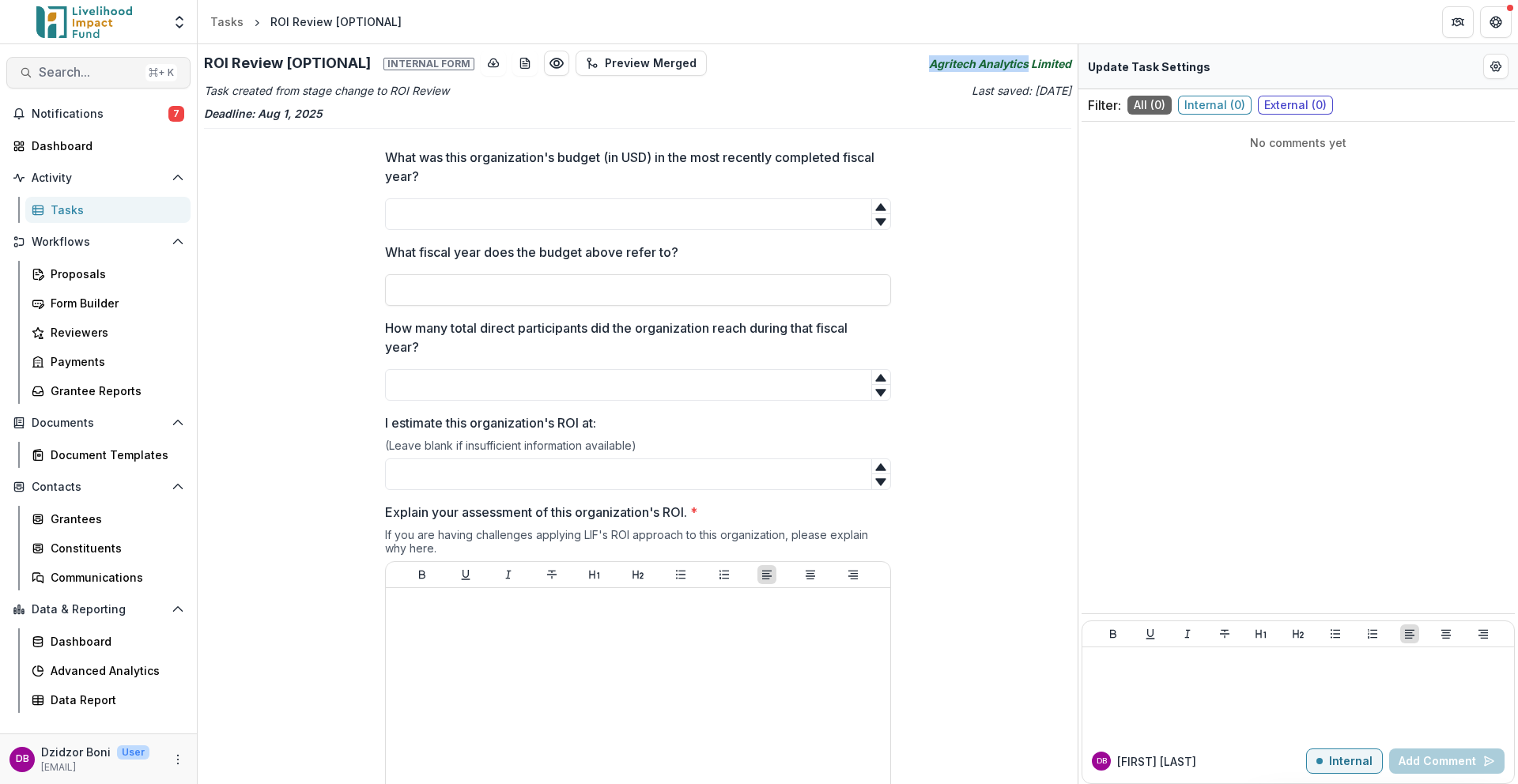 click on "Search..." at bounding box center (89, 72) 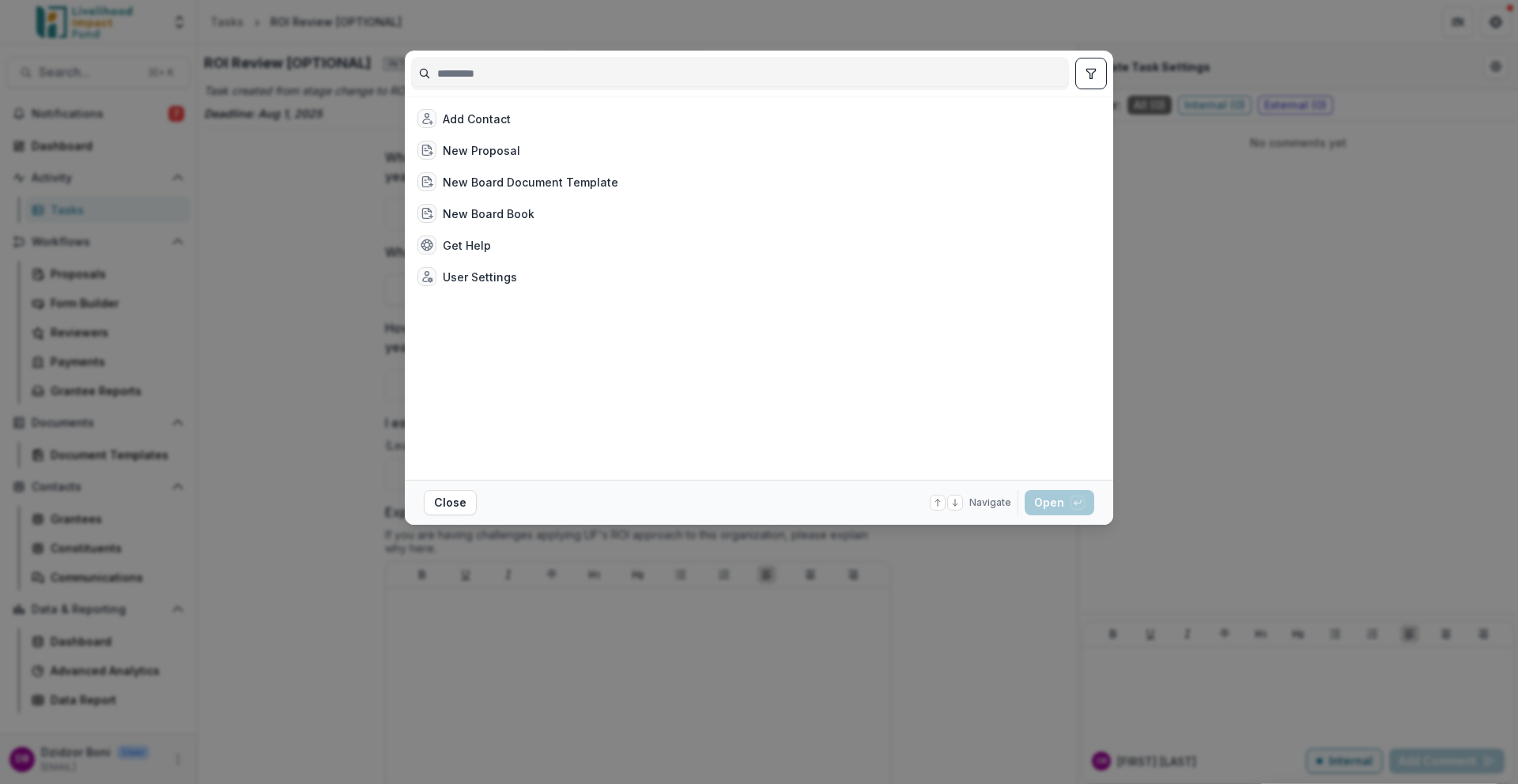 click at bounding box center [740, 74] 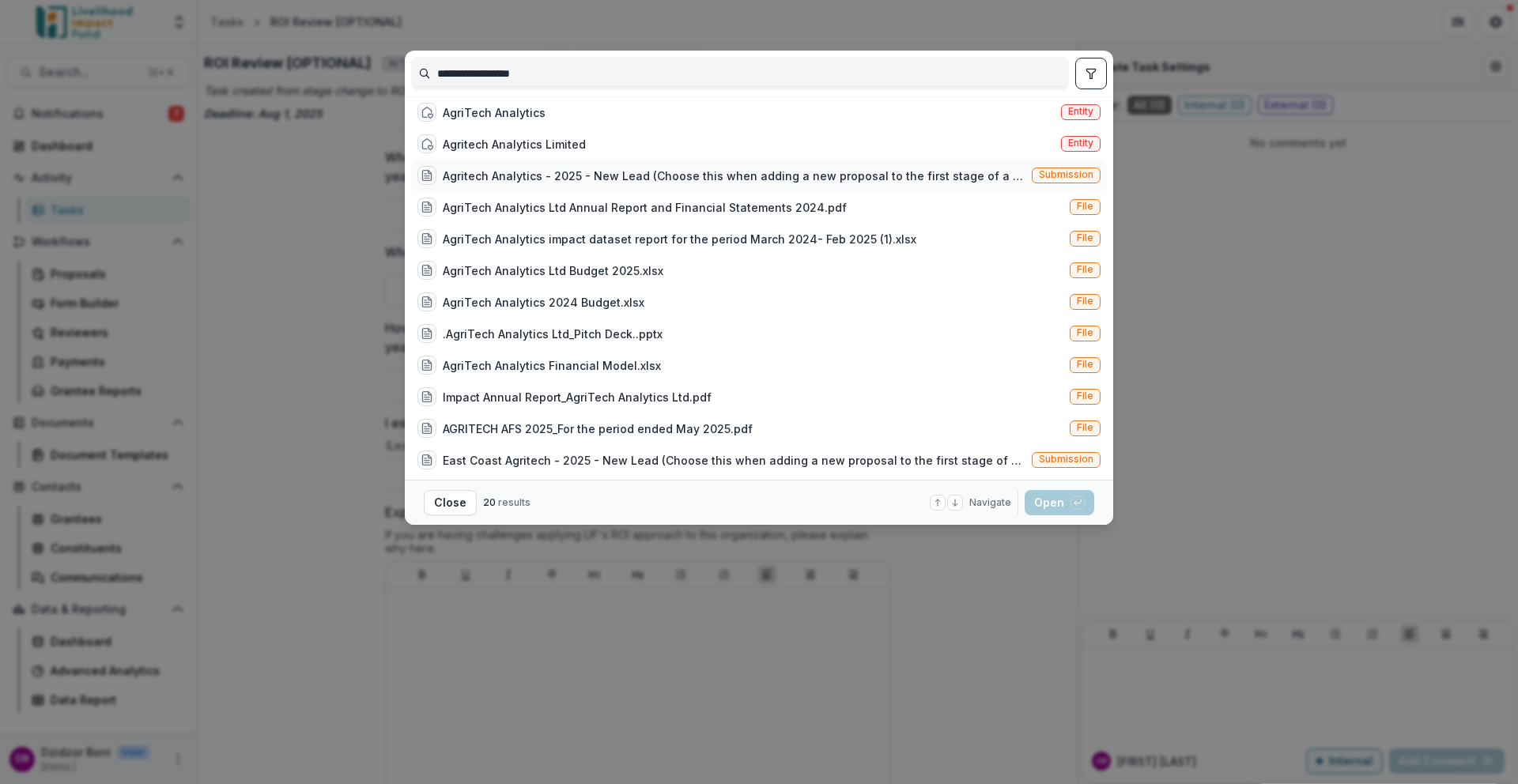 type on "**********" 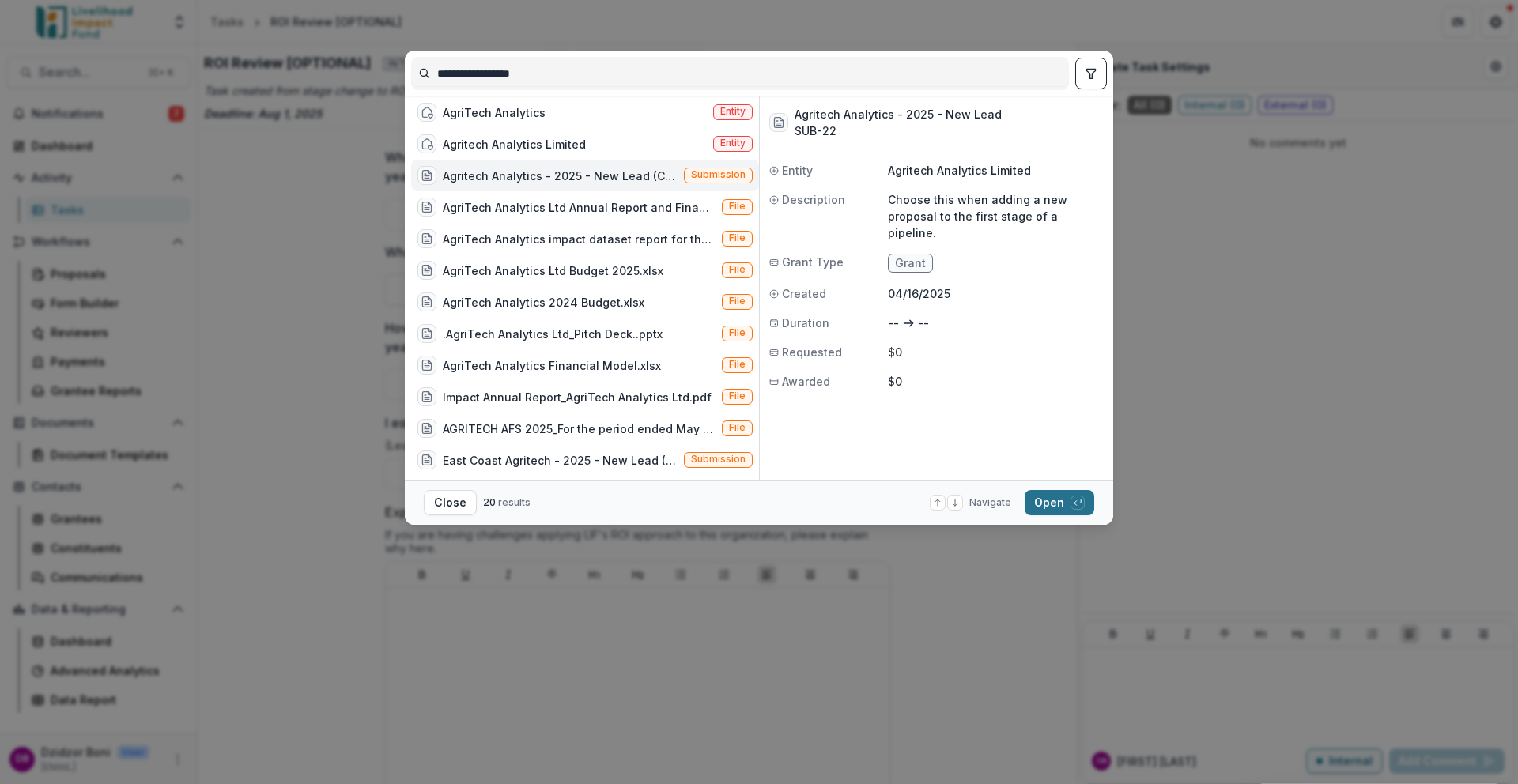 click on "Open with enter key" at bounding box center [1059, 503] 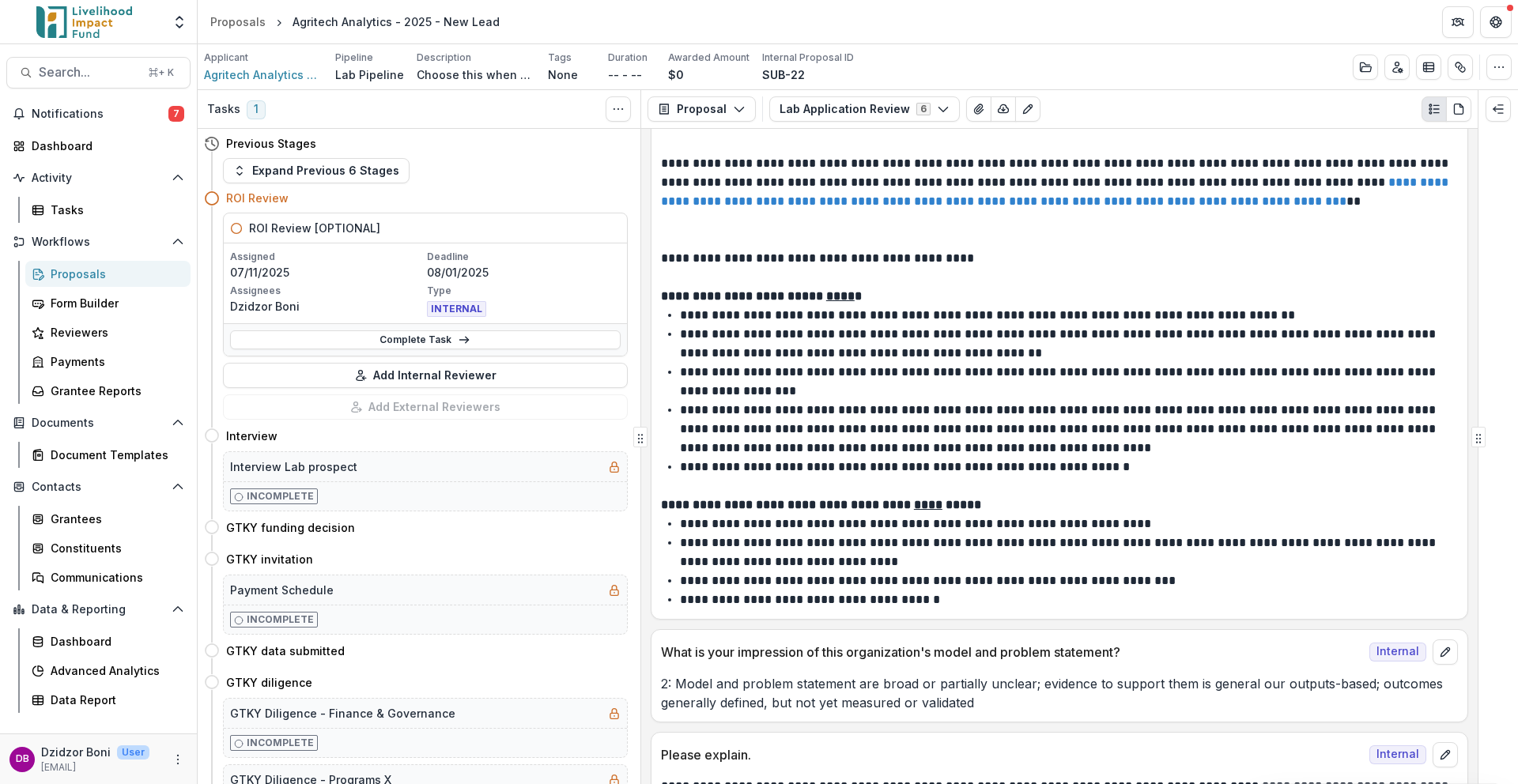 scroll, scrollTop: 0, scrollLeft: 0, axis: both 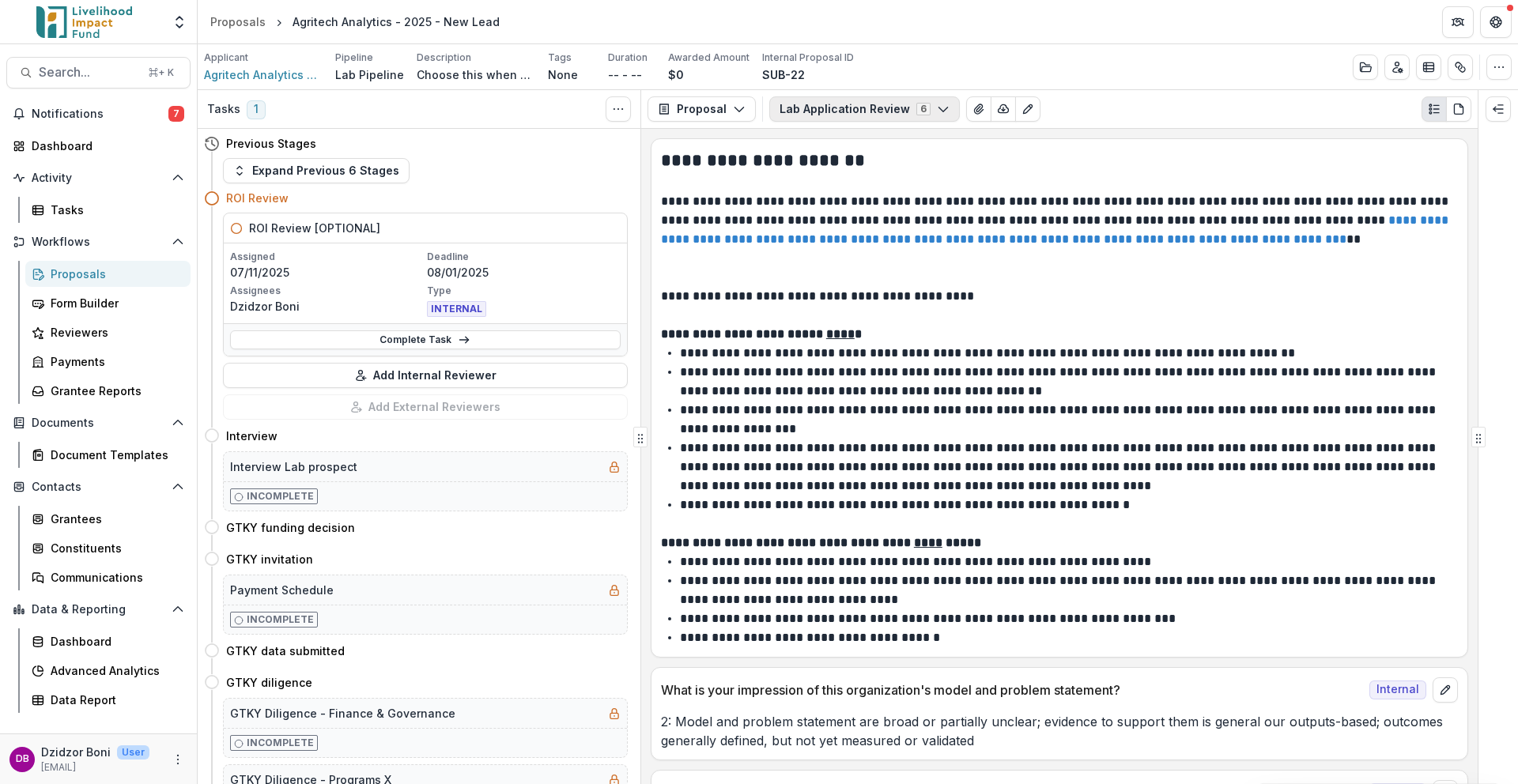 click 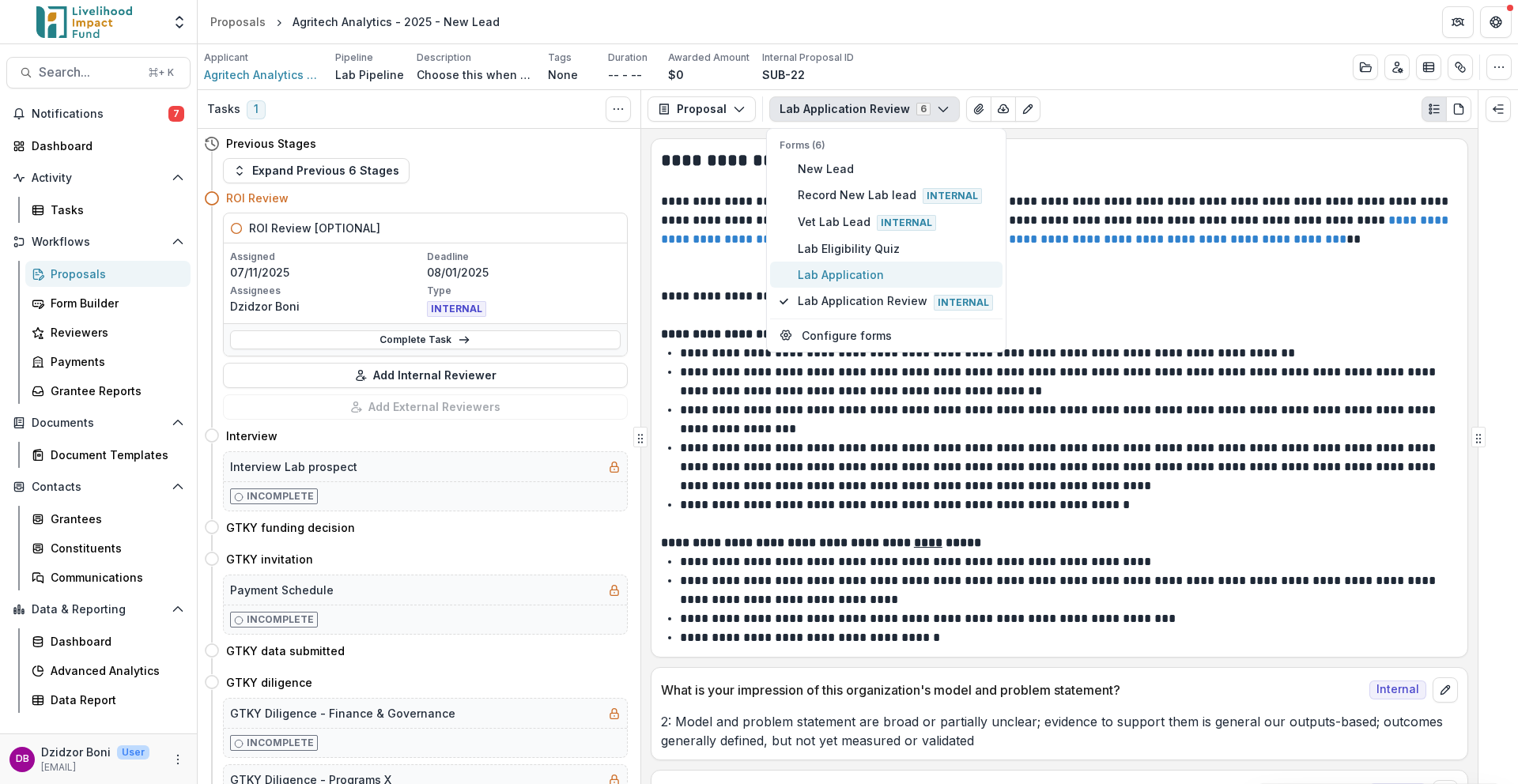 click on "Lab Application" at bounding box center [895, 274] 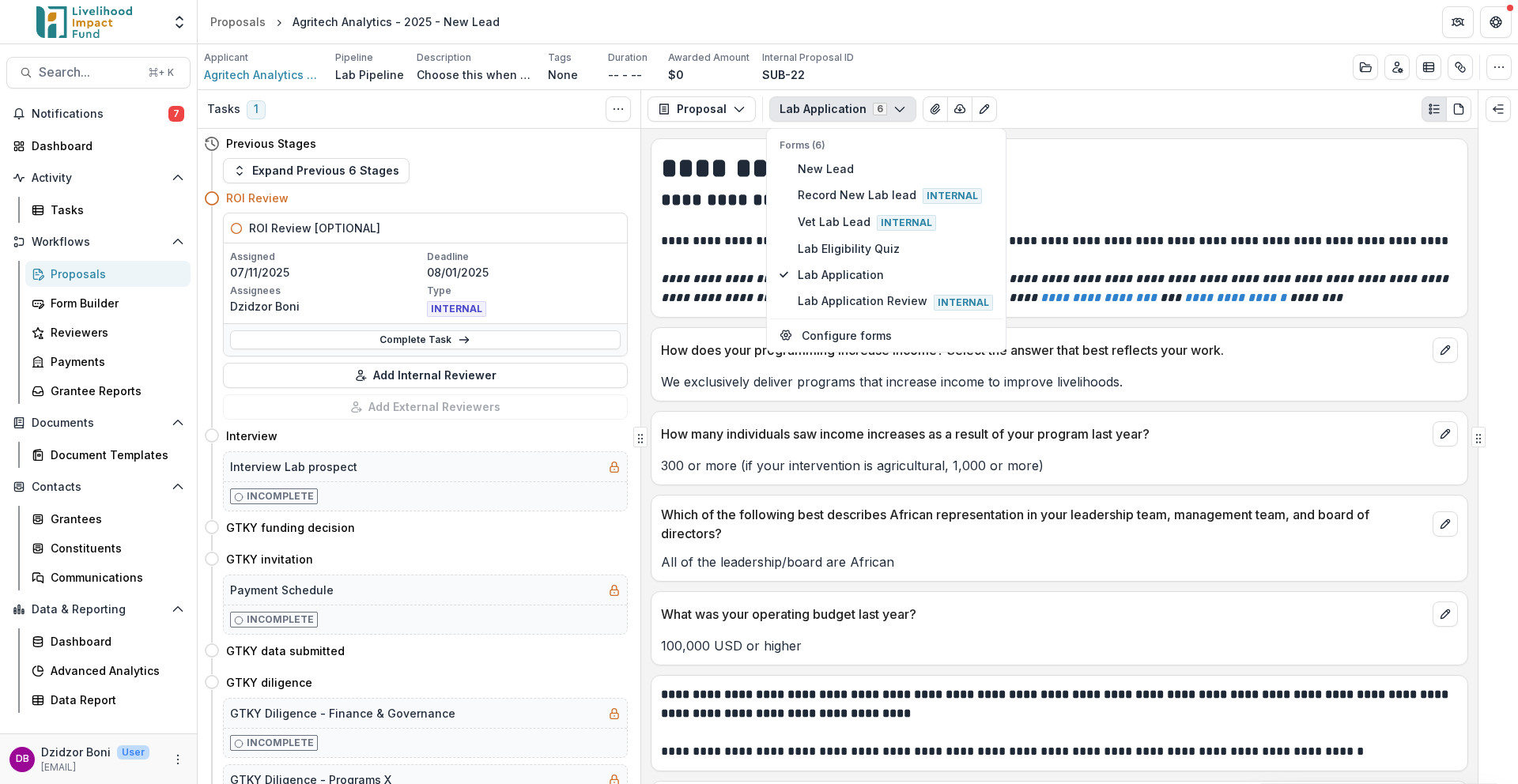 click on "Applicant Agritech Analytics Limited Pipeline Lab Pipeline Description Choose this when adding a new proposal to the first stage of a pipeline. Description Choose this when adding a new proposal to the first stage of a pipeline. Tags None All tags Duration --   -   -- Awarded Amount $0 Internal Proposal ID SUB-22 Edit Details Change History Key Milestones Change Pipeline Archive Delete Proposal" at bounding box center (858, 66) 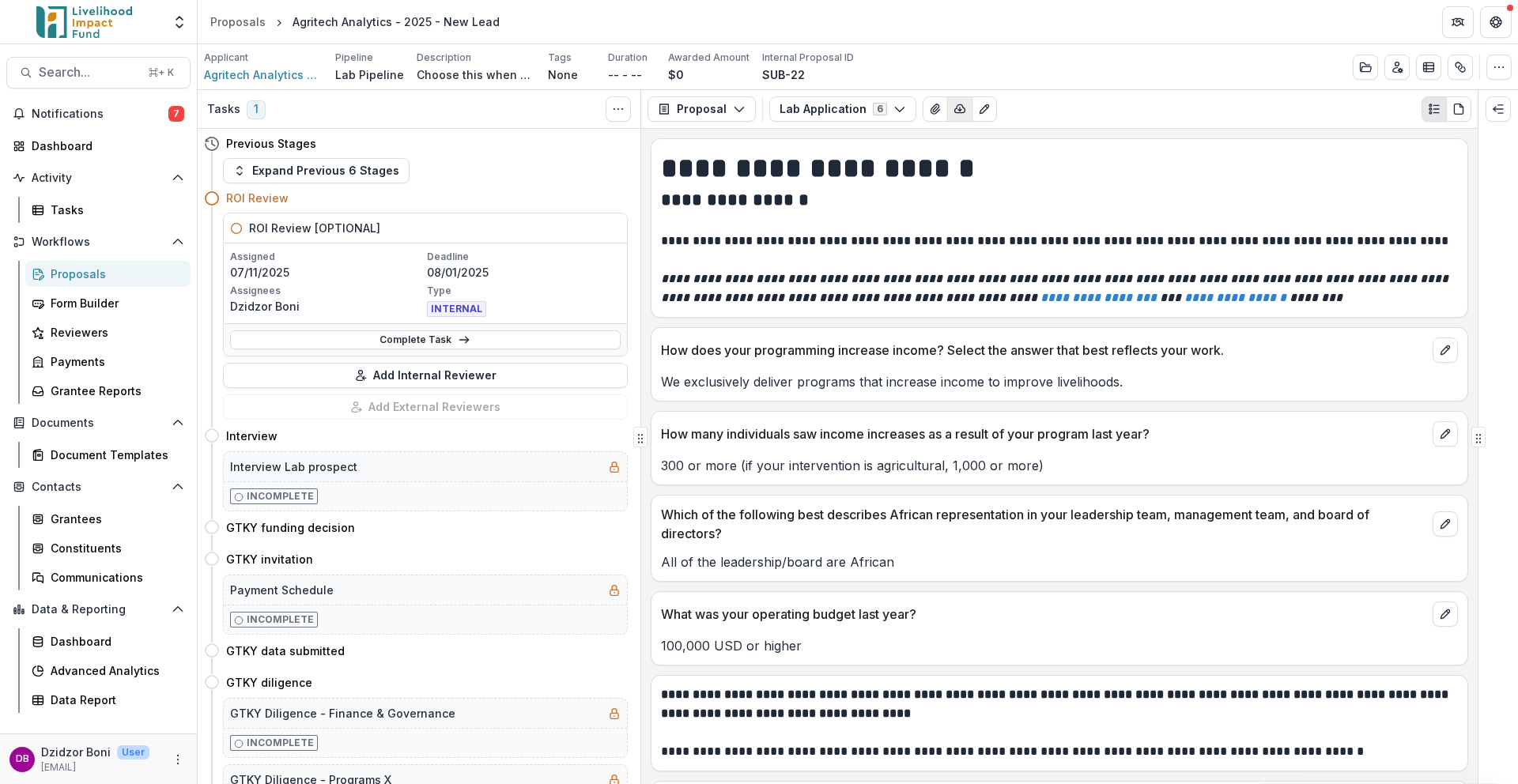 click 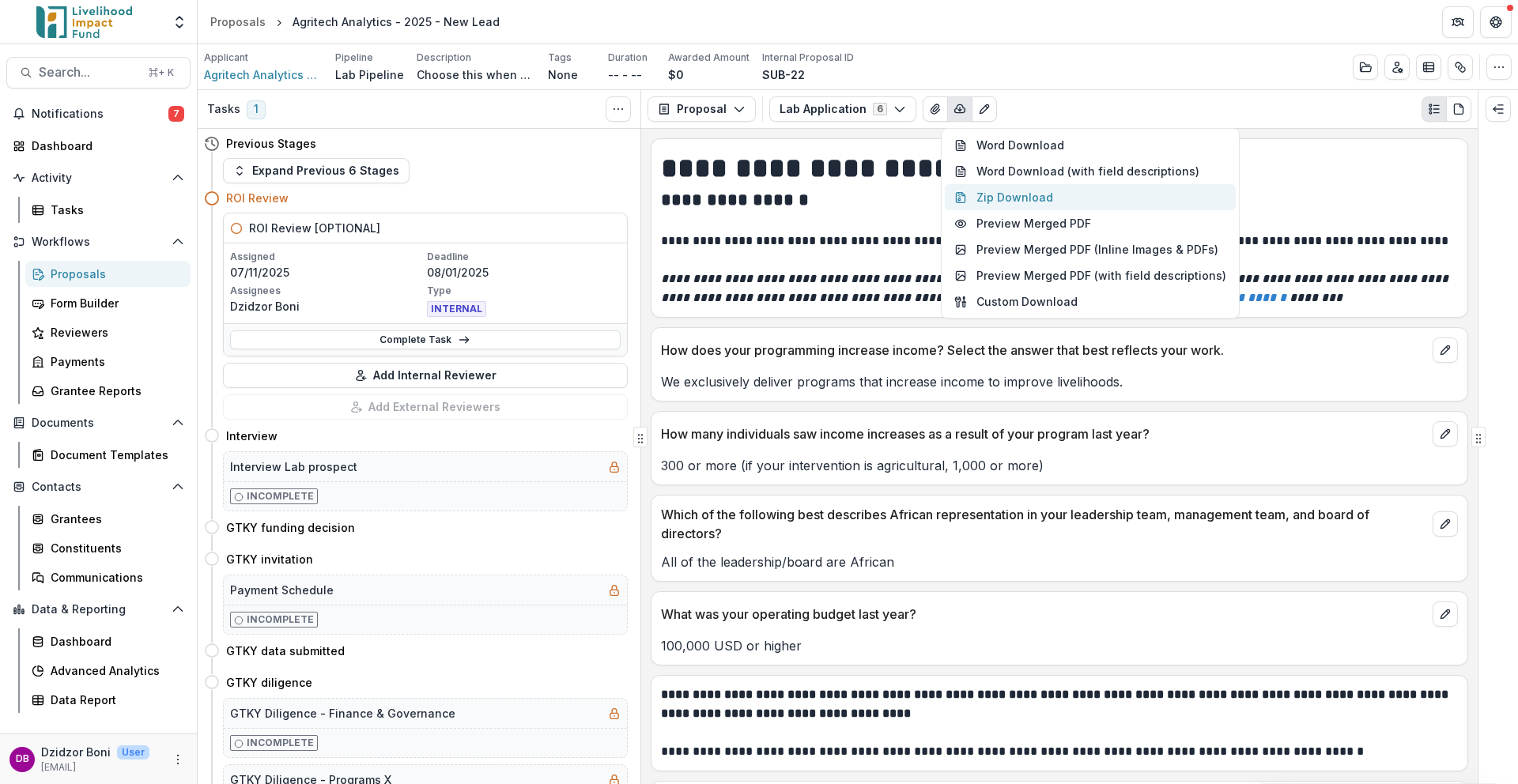 click on "Zip Download" at bounding box center (1090, 197) 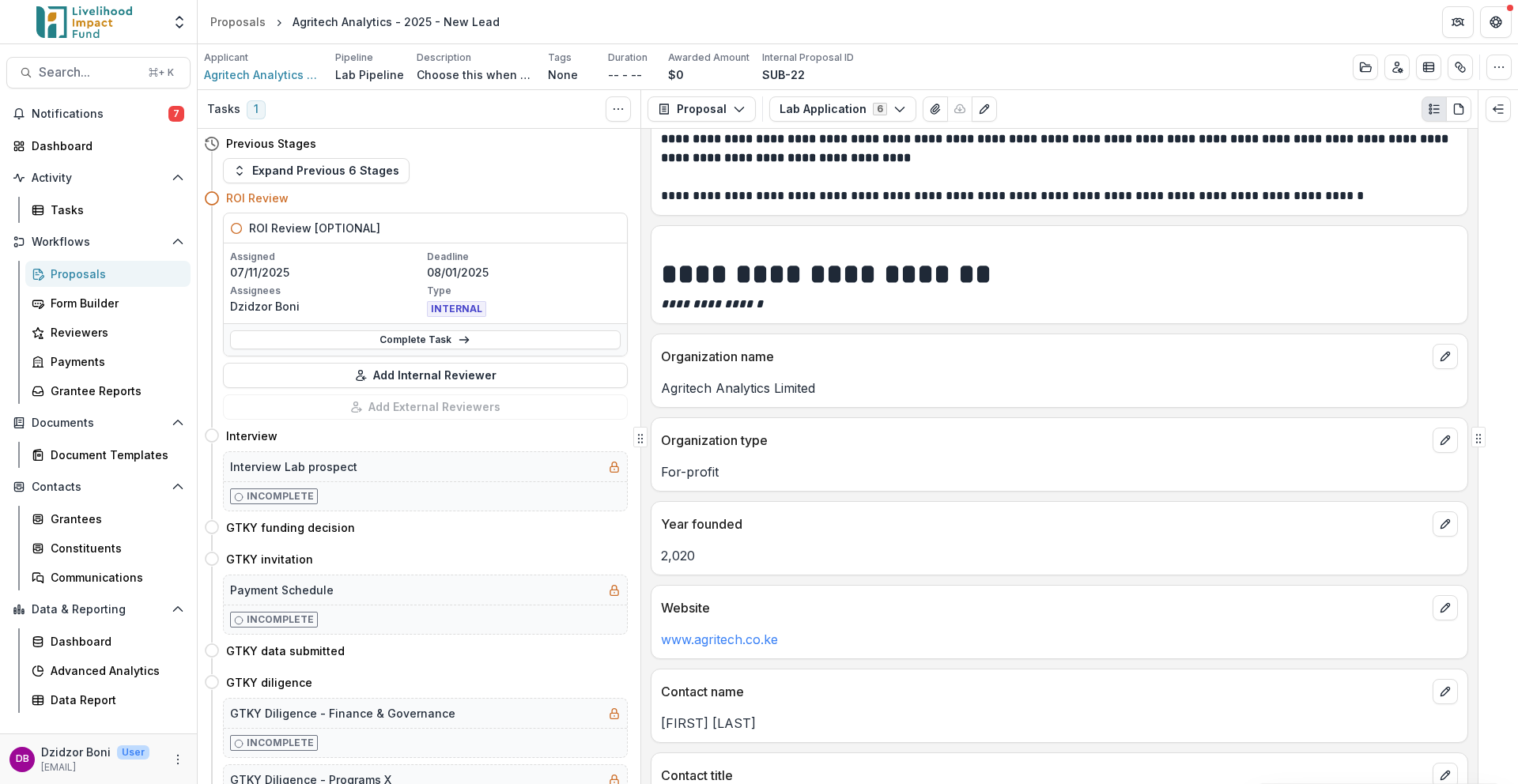scroll, scrollTop: 557, scrollLeft: 0, axis: vertical 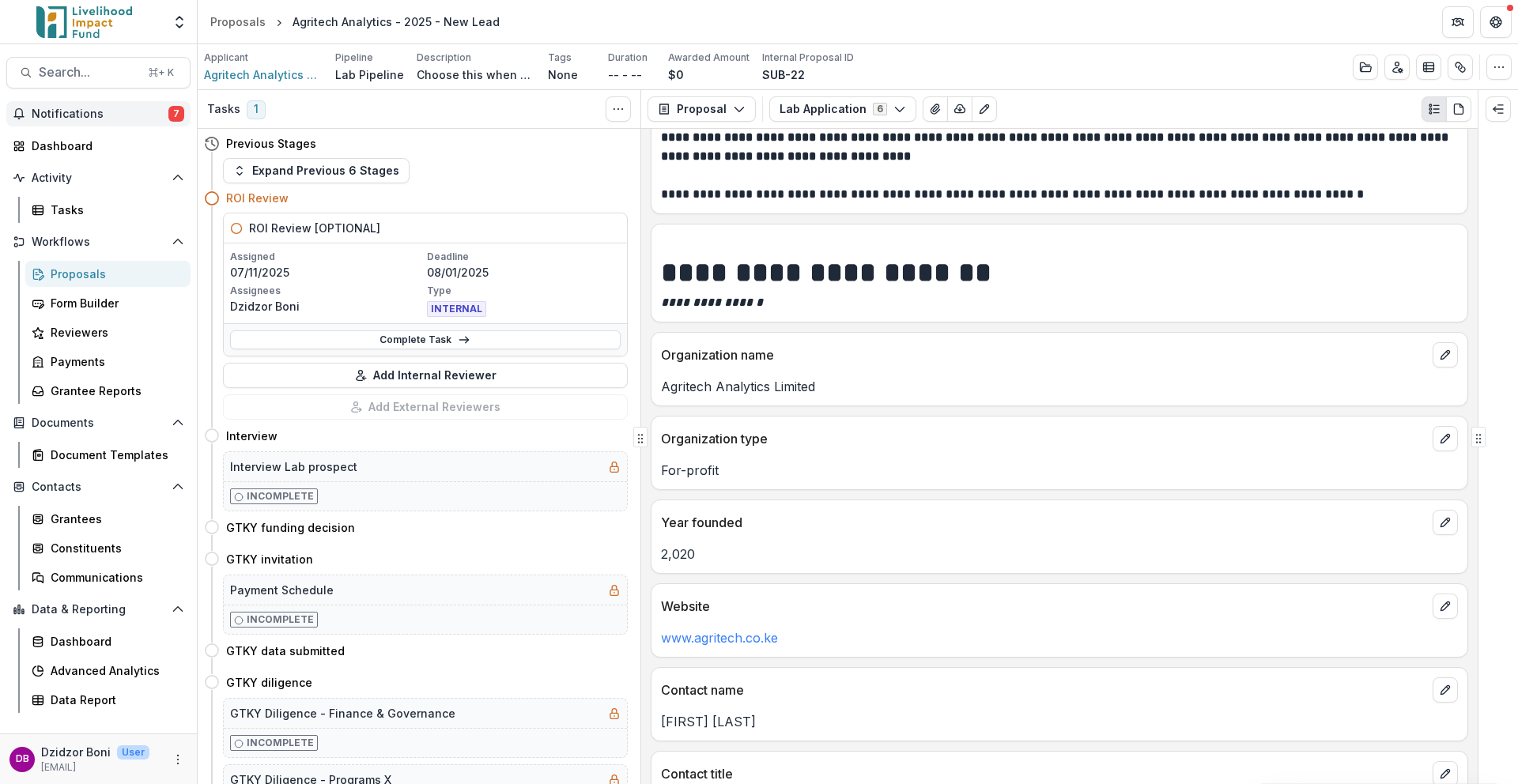 click on "Notifications" at bounding box center [100, 114] 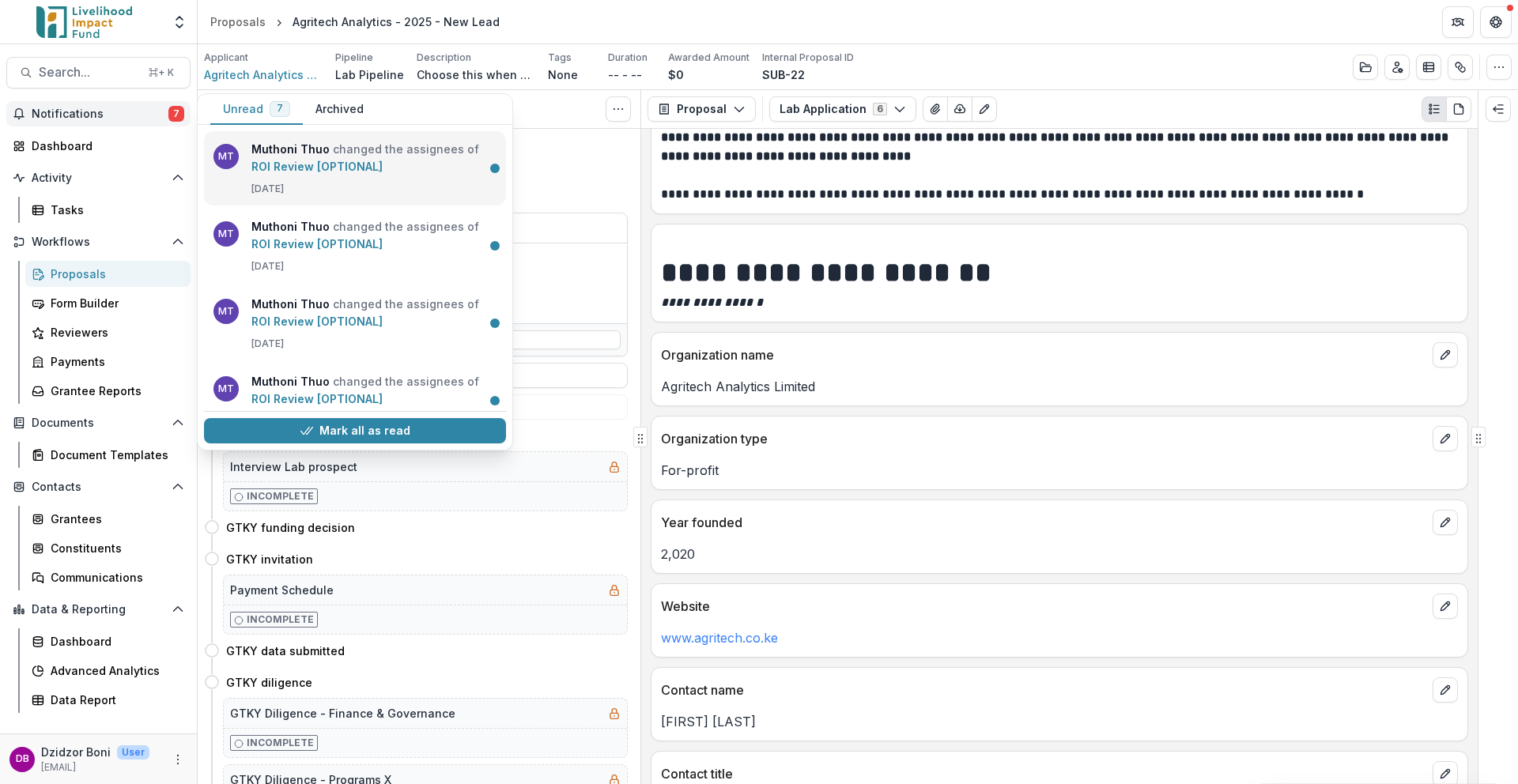 click on "ROI Review [OPTIONAL]" at bounding box center [317, 166] 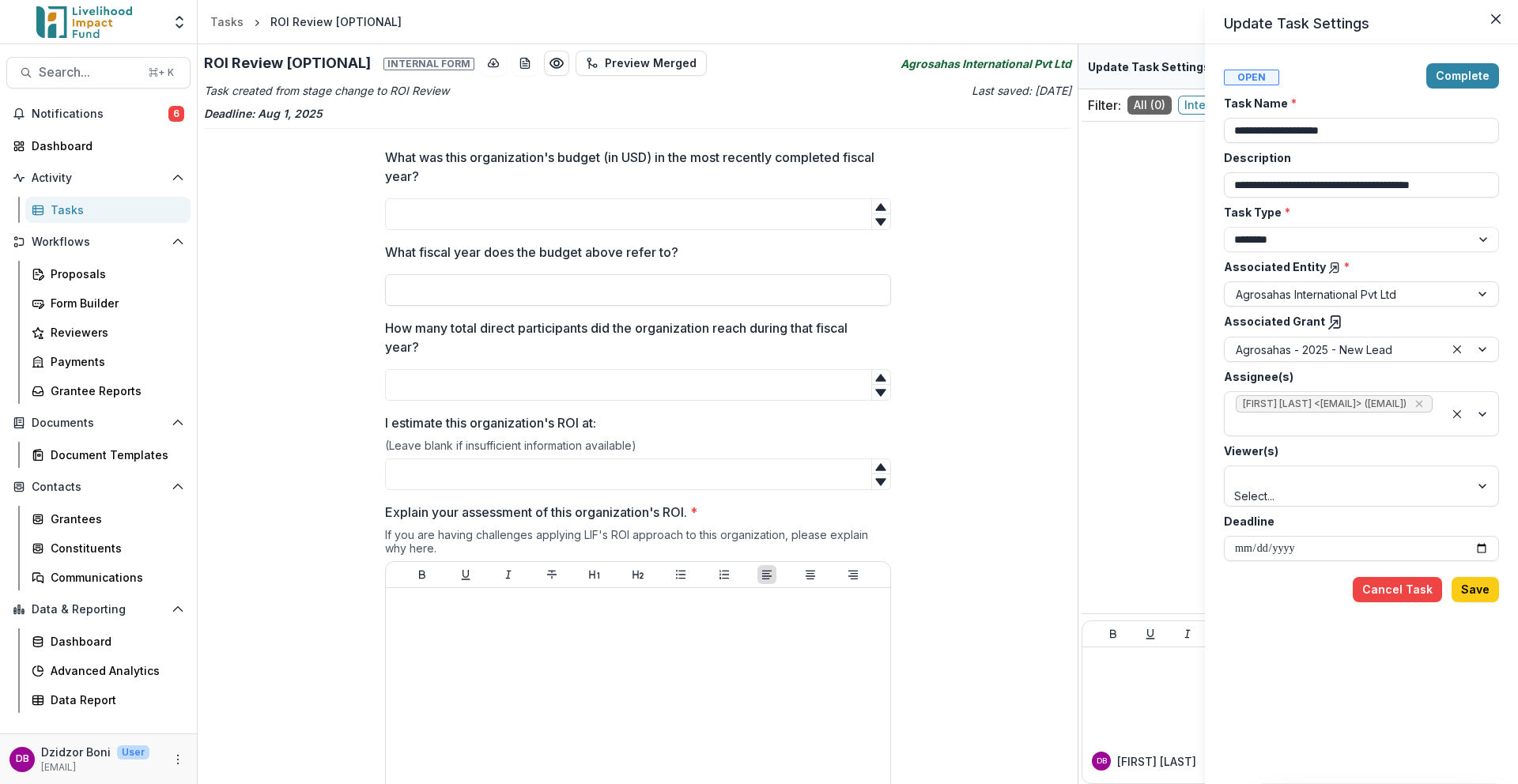 drag, startPoint x: 896, startPoint y: 63, endPoint x: 916, endPoint y: 63, distance: 20 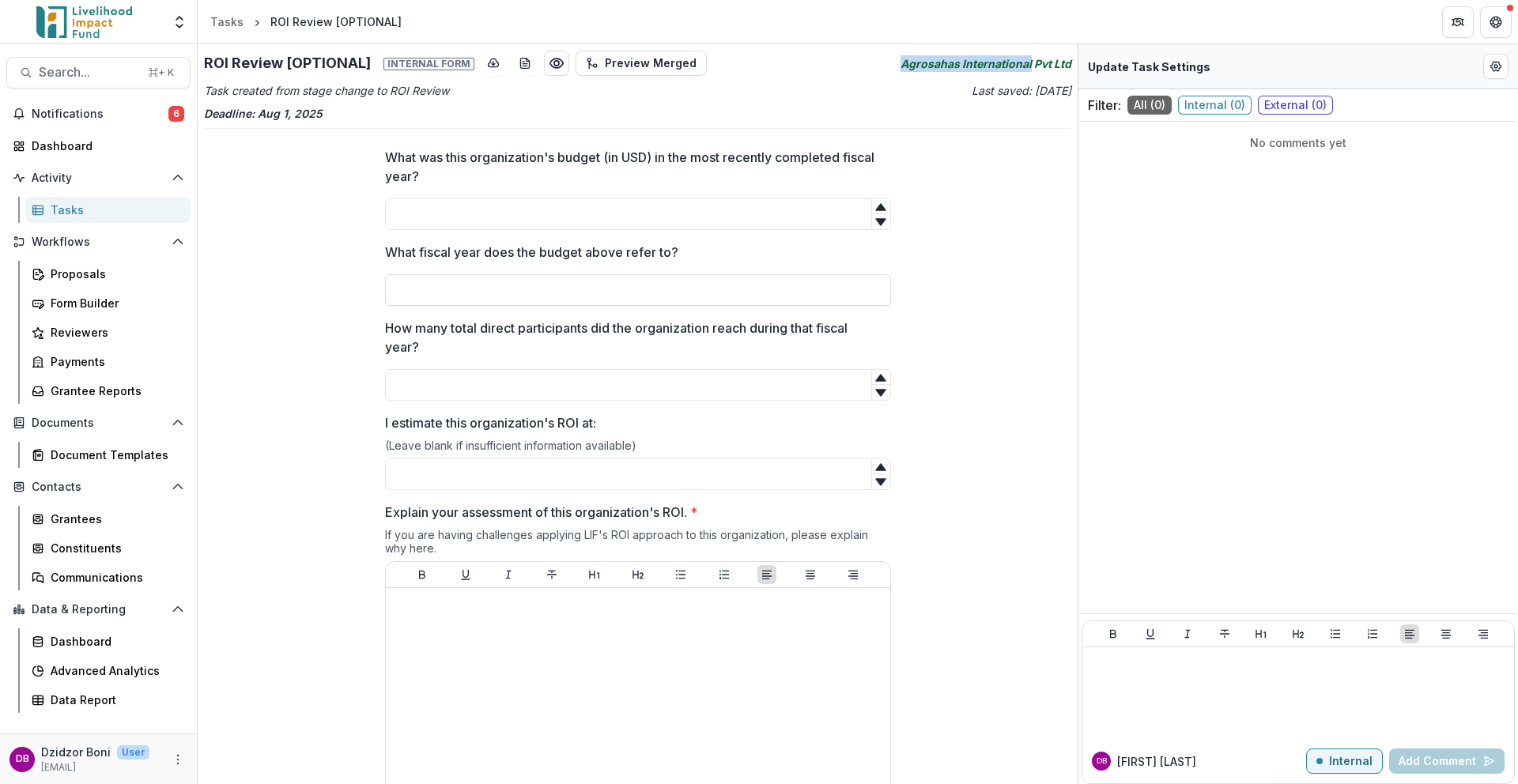 drag, startPoint x: 898, startPoint y: 66, endPoint x: 1027, endPoint y: 70, distance: 129.062 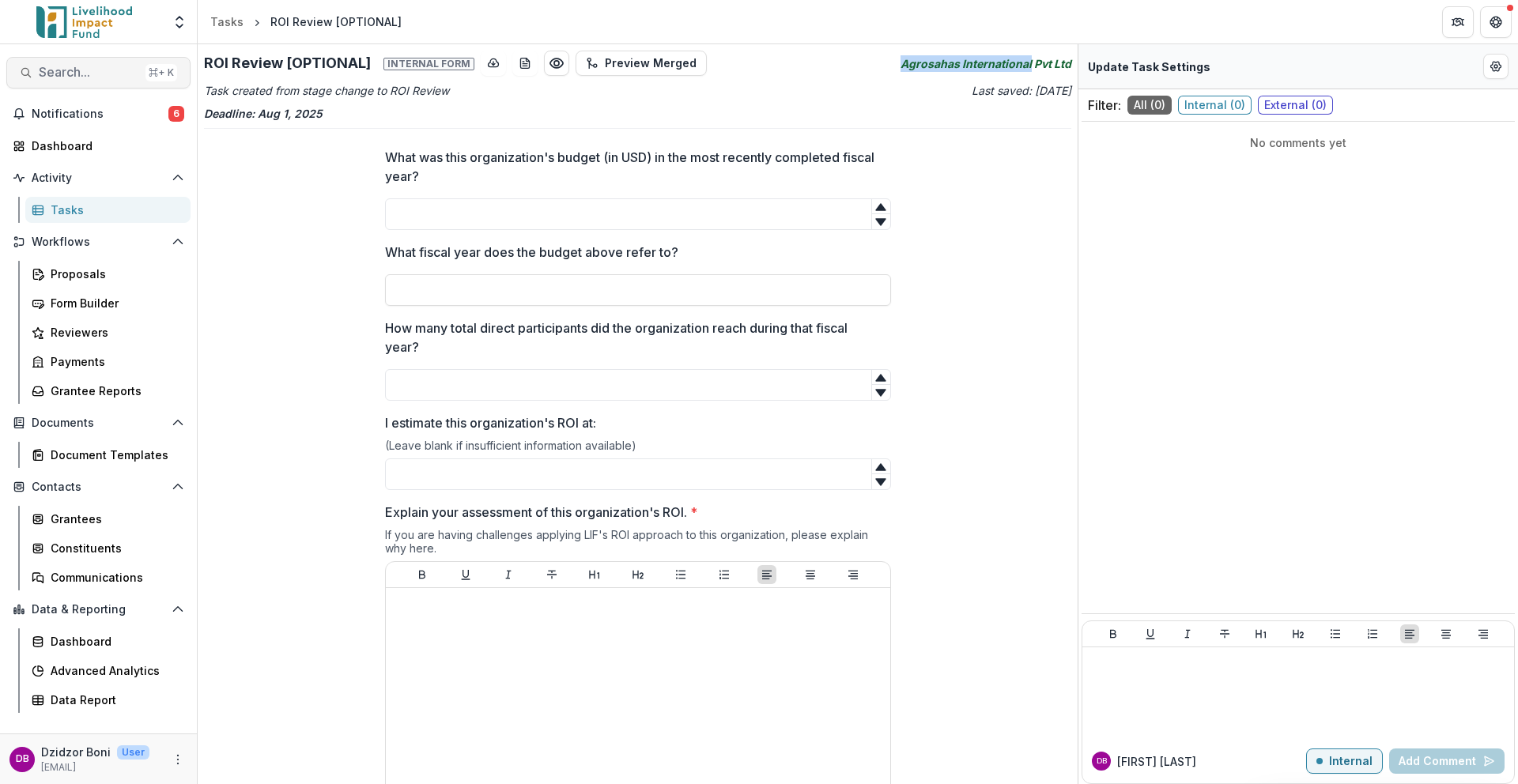 click on "Search..." at bounding box center (89, 72) 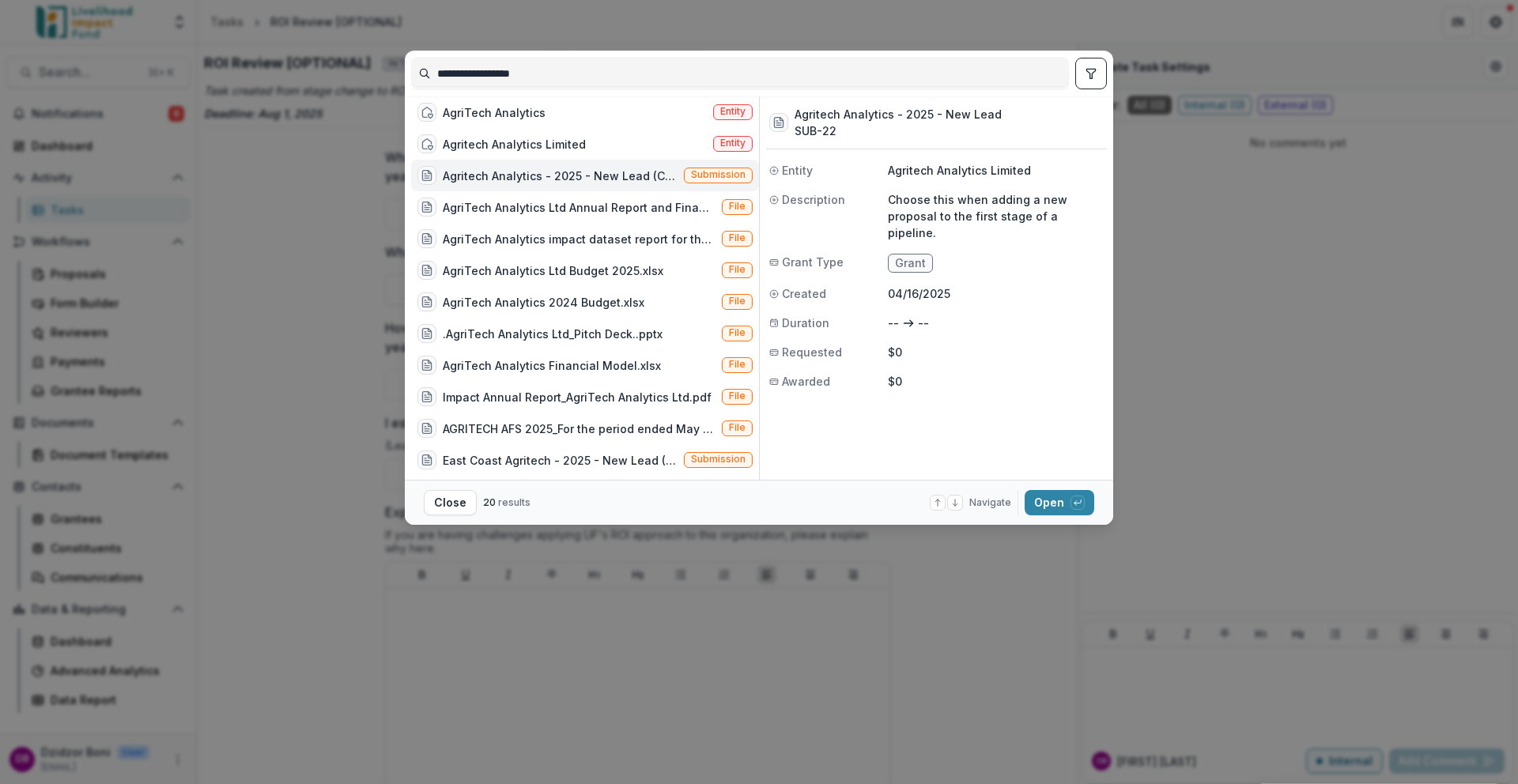 drag, startPoint x: 537, startPoint y: 81, endPoint x: 441, endPoint y: 70, distance: 96.62815 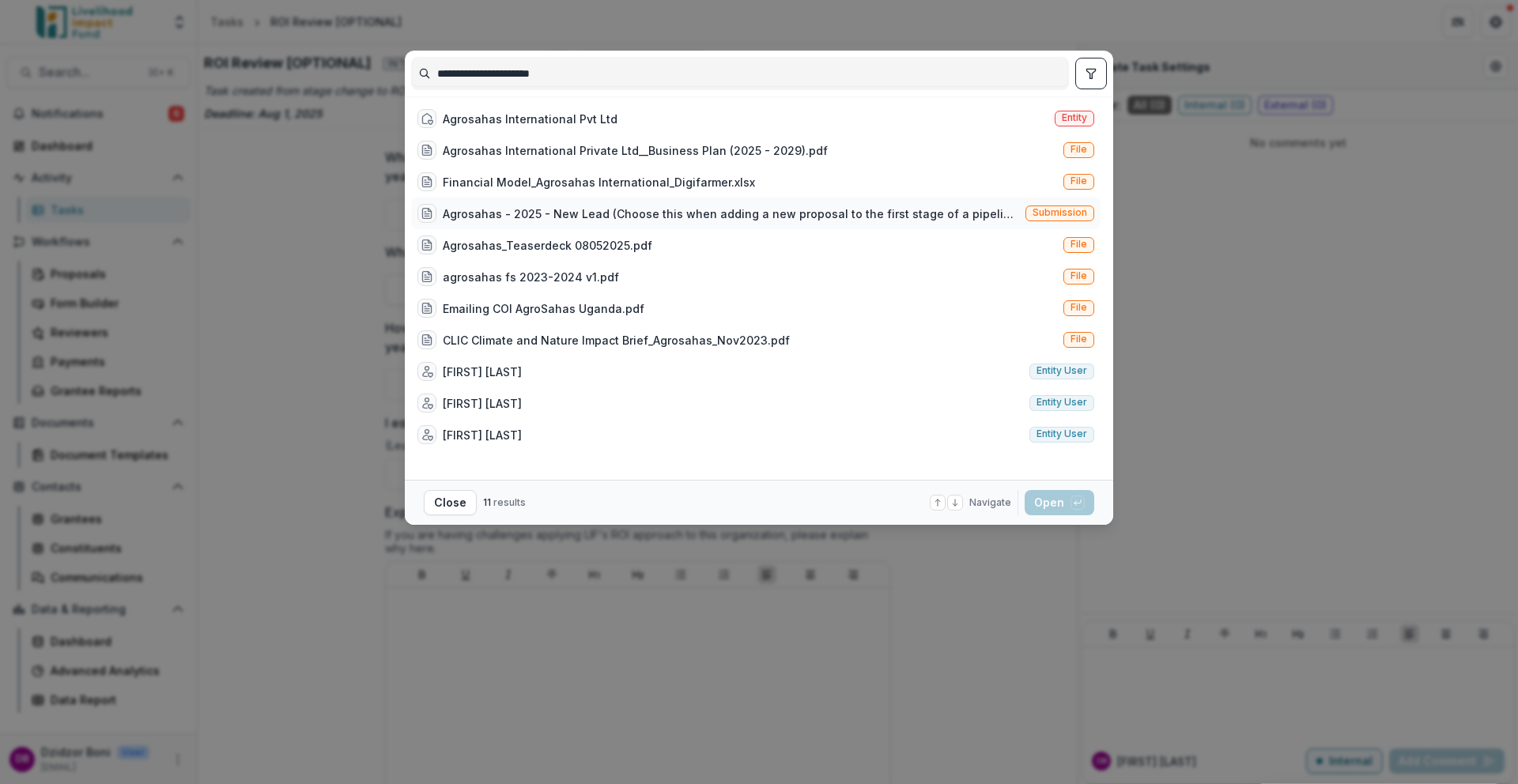 type on "**********" 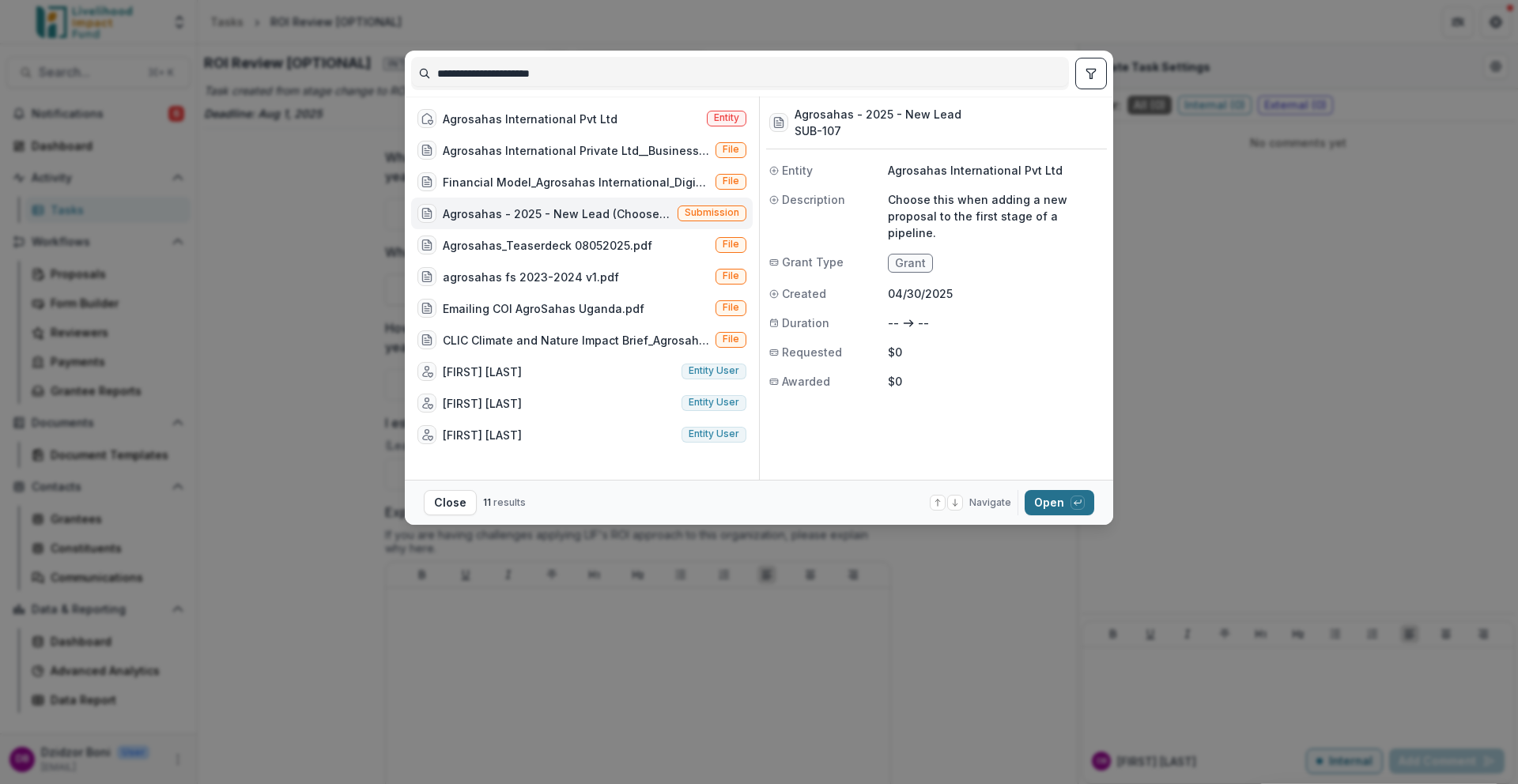 click on "Open with enter key" at bounding box center [1059, 503] 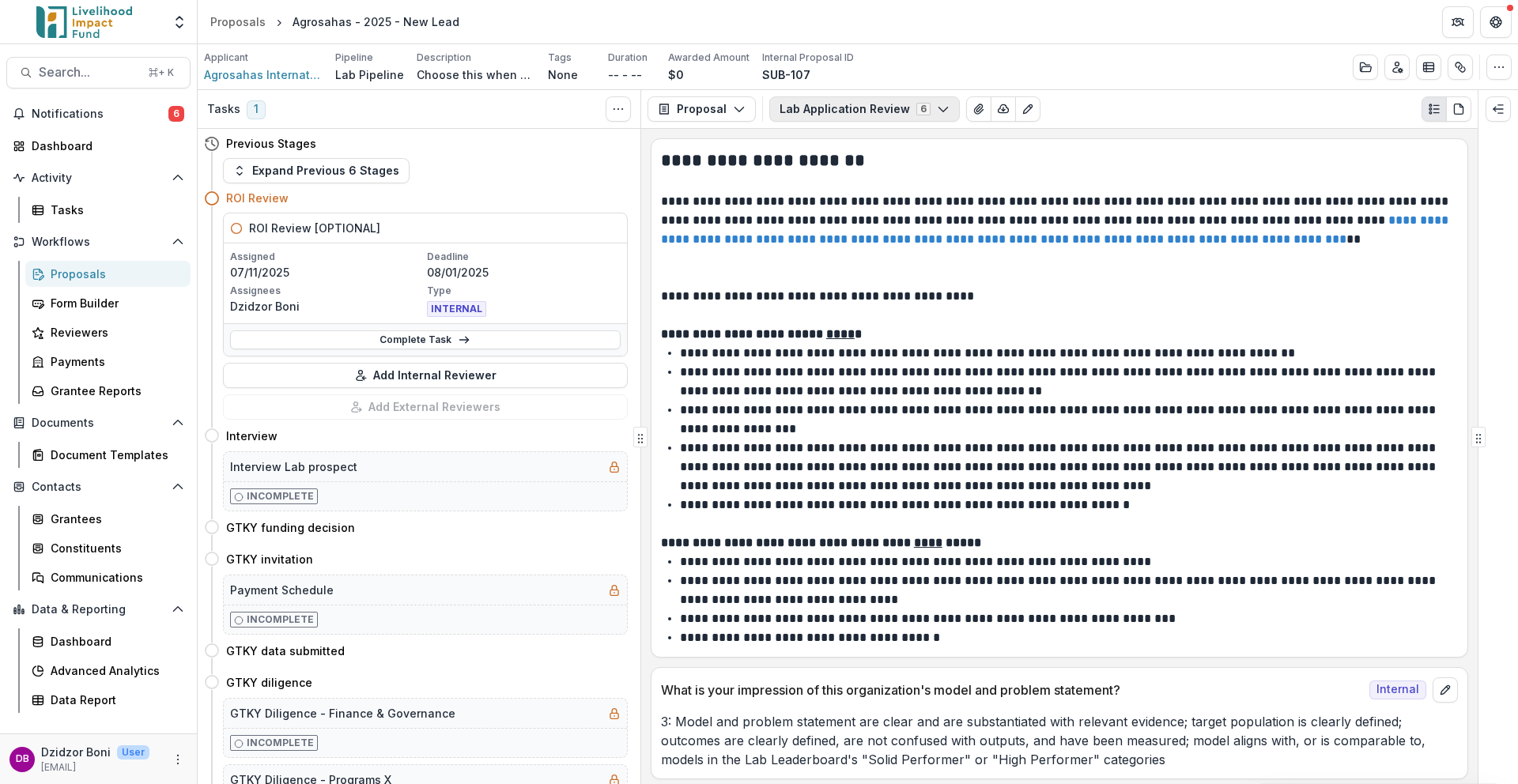 click on "Lab Application Review 6" at bounding box center [864, 109] 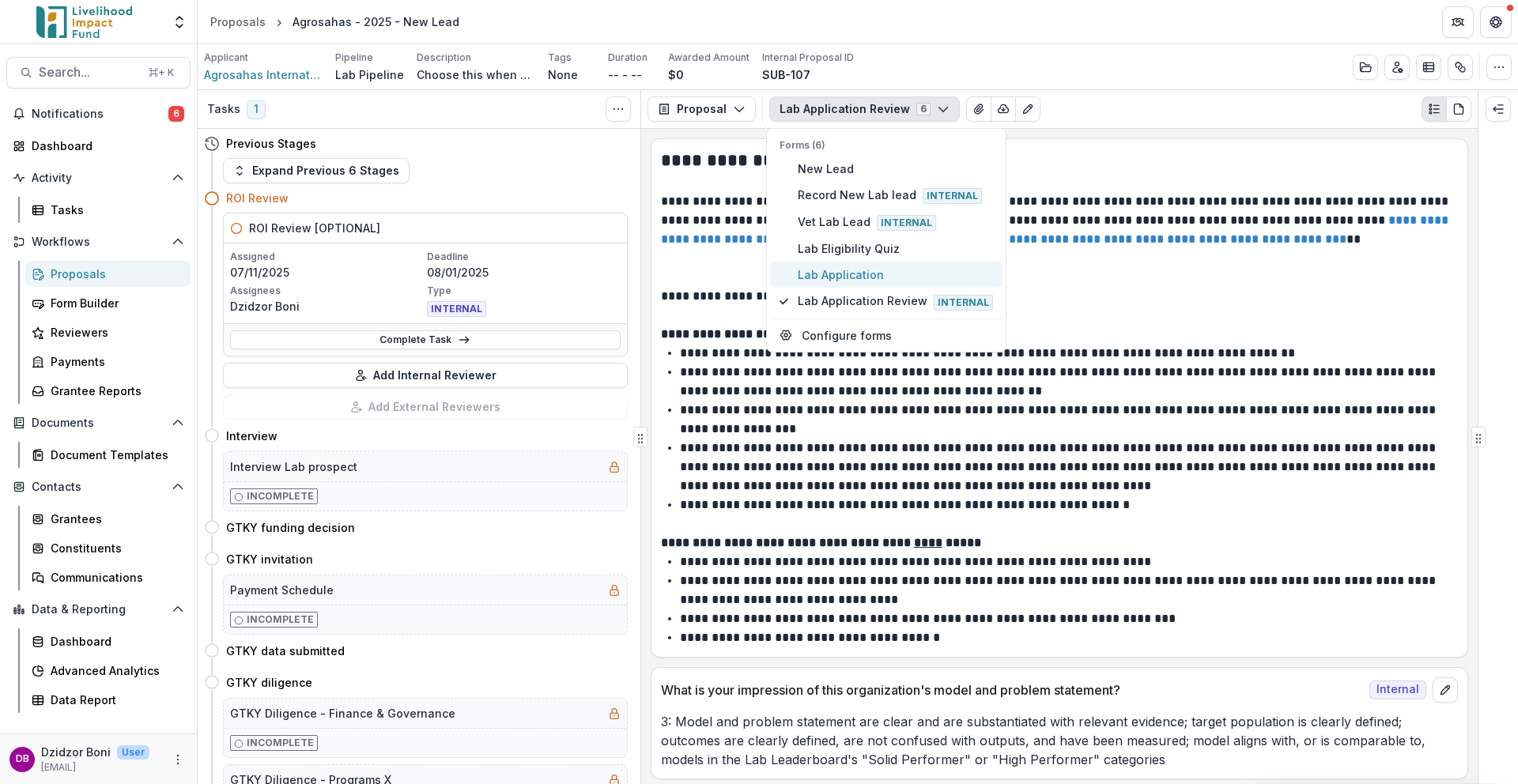 click on "Lab Application" at bounding box center [886, 274] 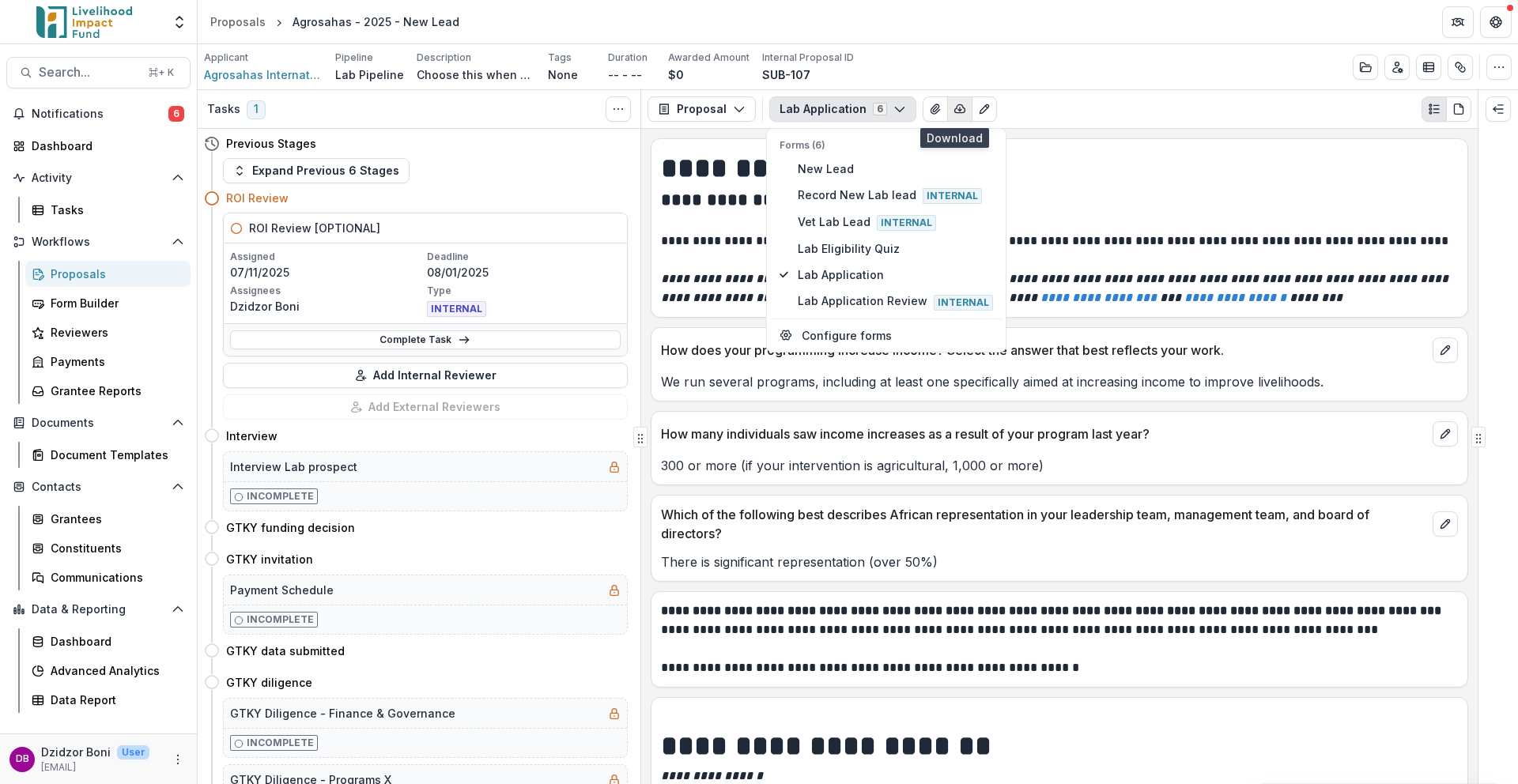 click 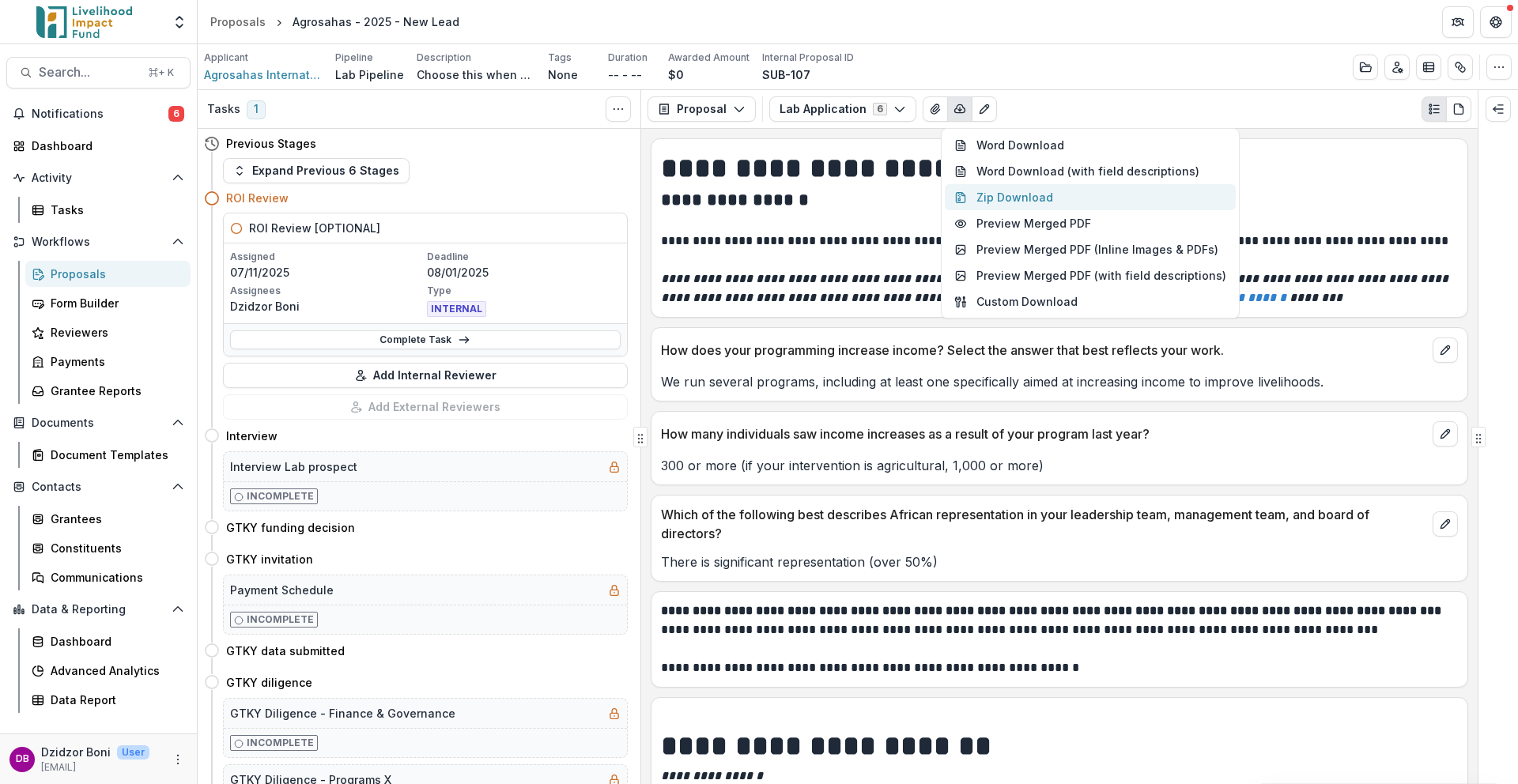 click on "Zip Download" at bounding box center (1090, 197) 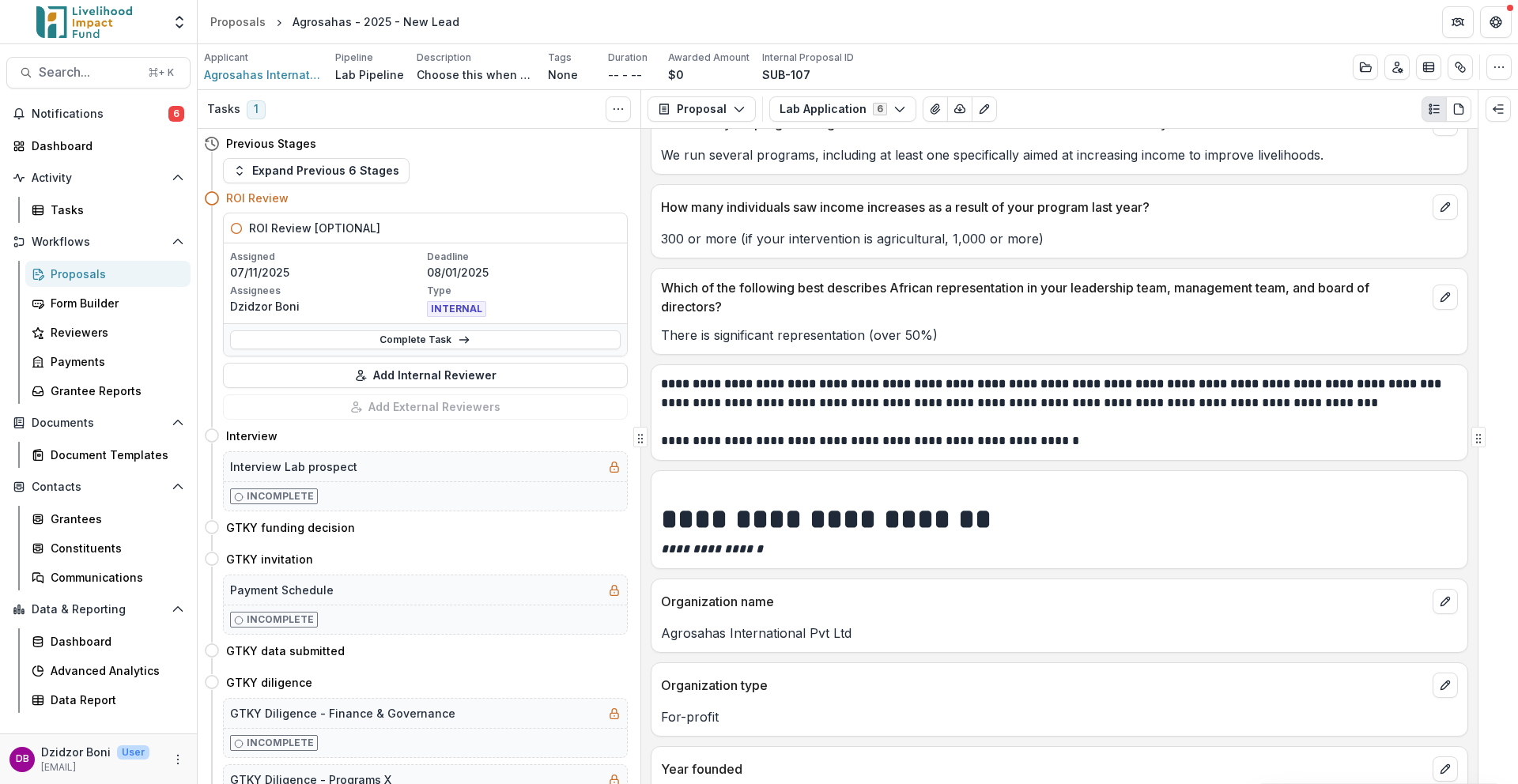 scroll, scrollTop: 0, scrollLeft: 0, axis: both 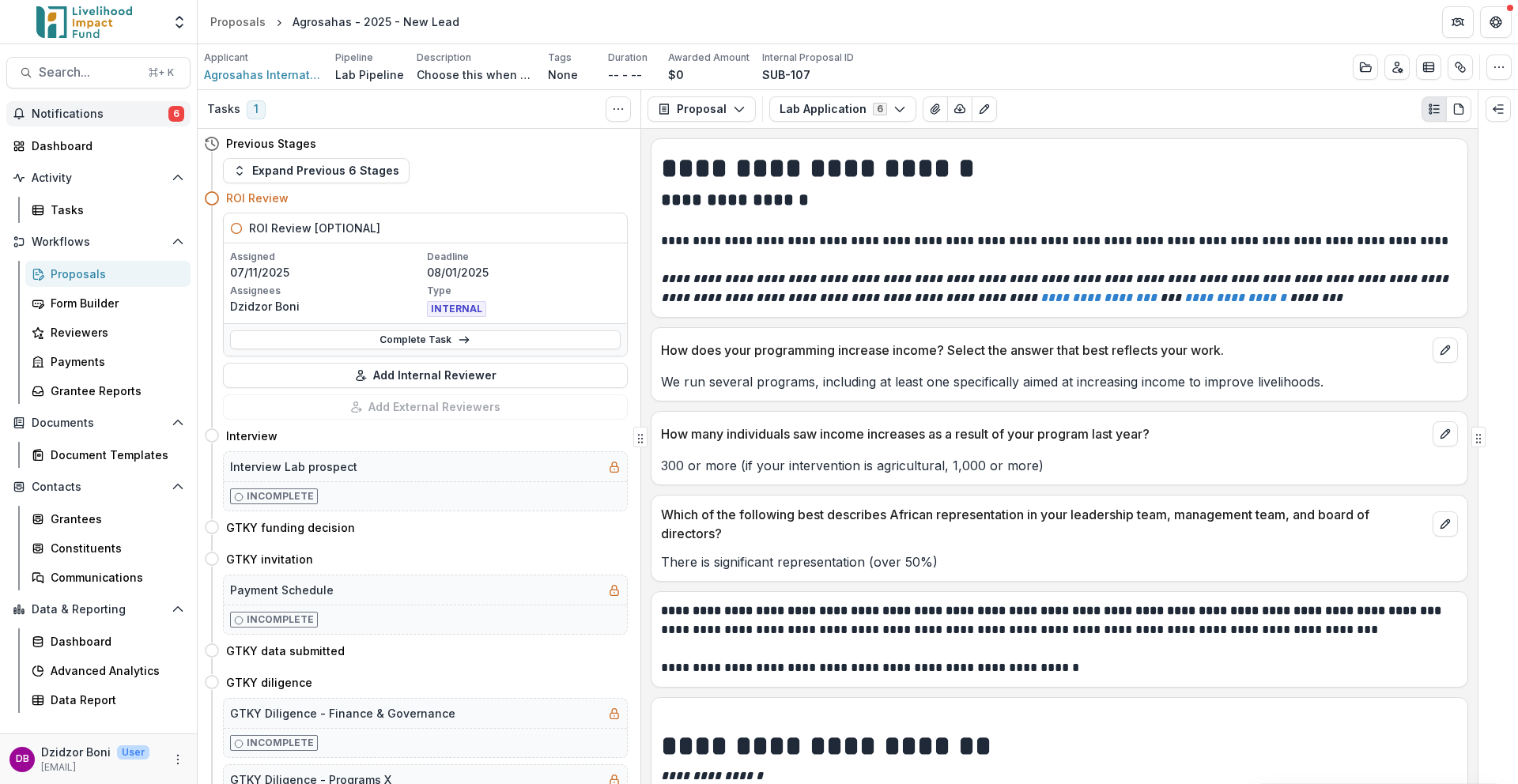 click on "Notifications" at bounding box center [100, 114] 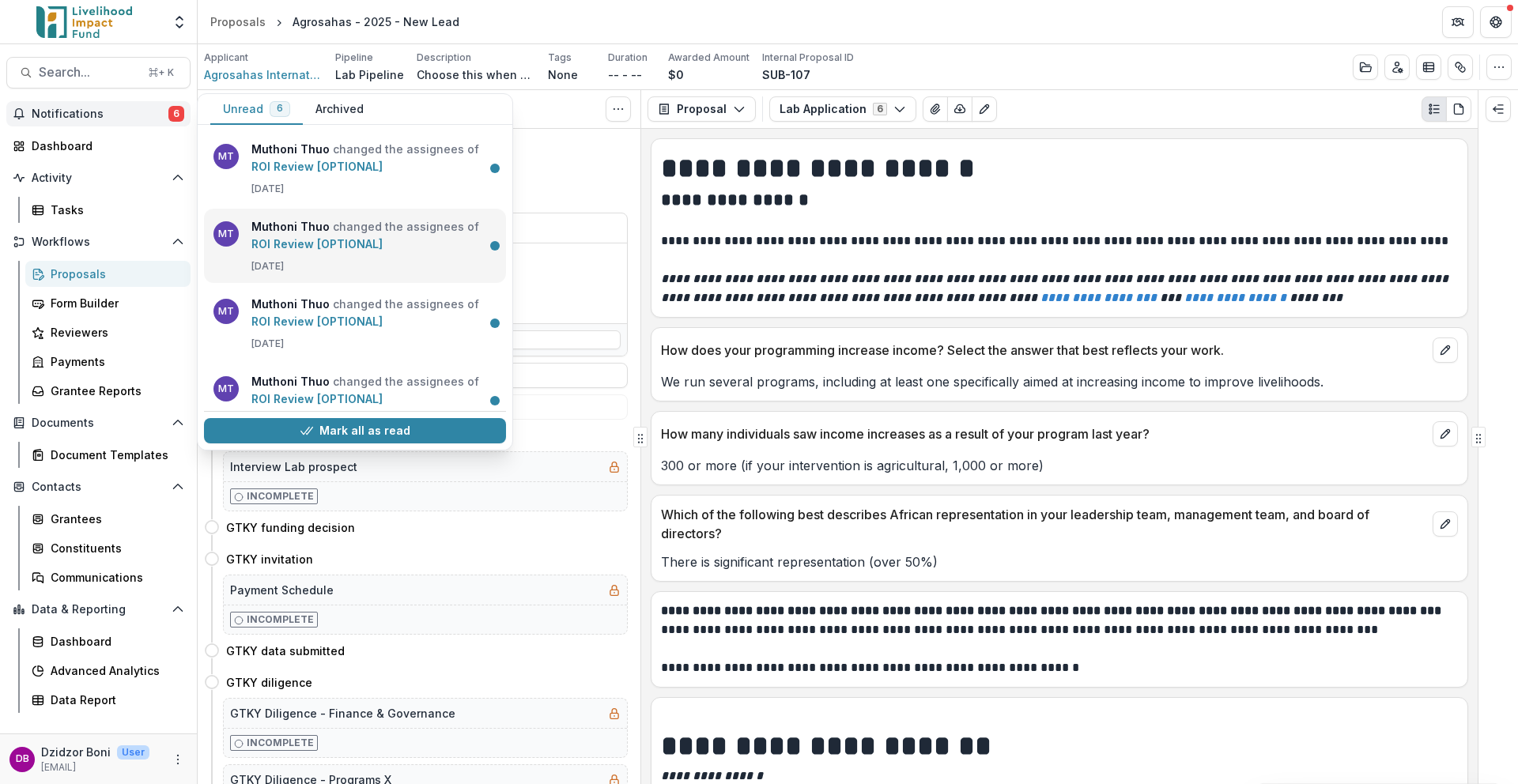 click on "ROI Review [OPTIONAL]" at bounding box center [317, 243] 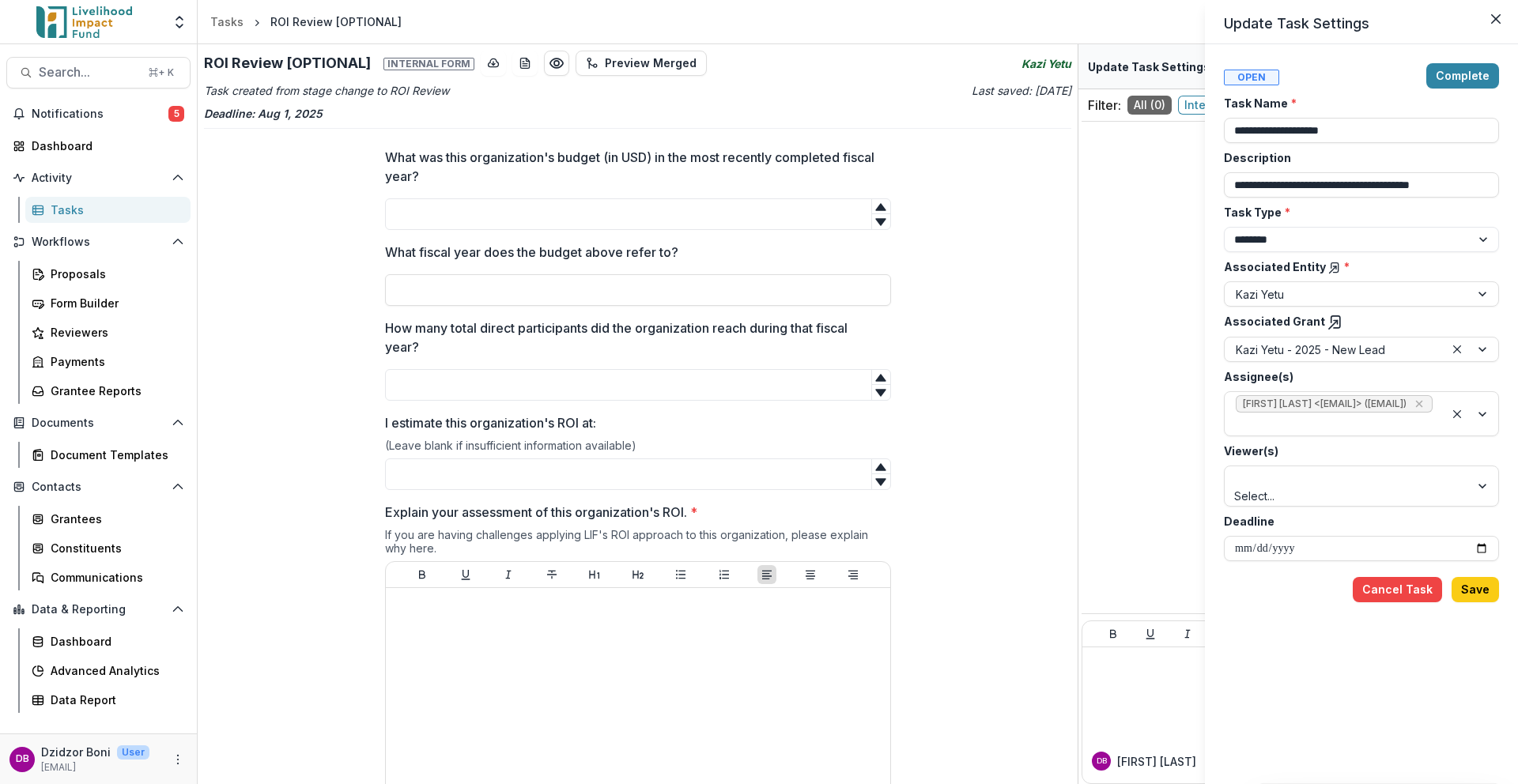 drag, startPoint x: 1014, startPoint y: 66, endPoint x: 1029, endPoint y: 66, distance: 15 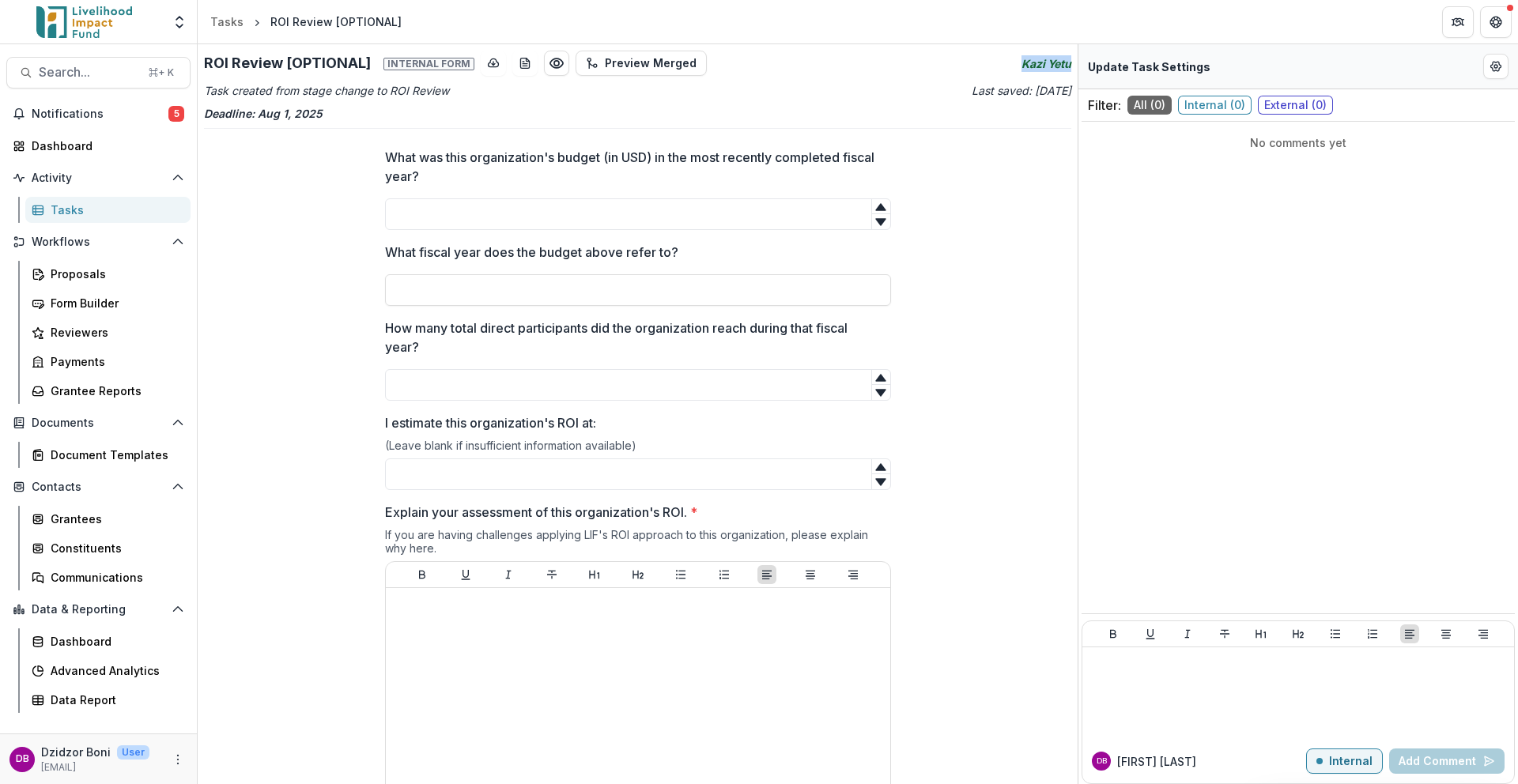 drag, startPoint x: 1019, startPoint y: 65, endPoint x: 1071, endPoint y: 67, distance: 52.038447 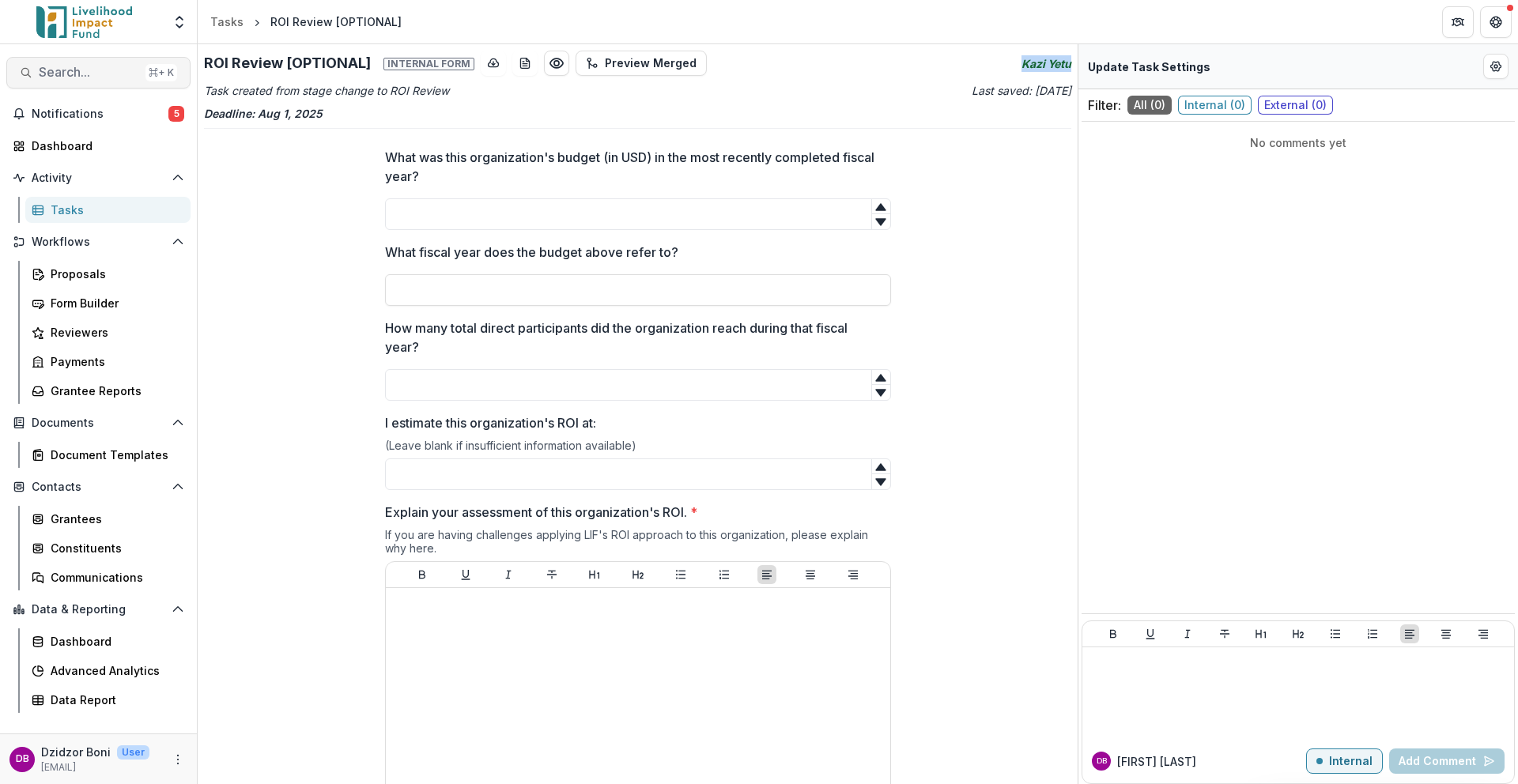 click on "Search..." at bounding box center [89, 72] 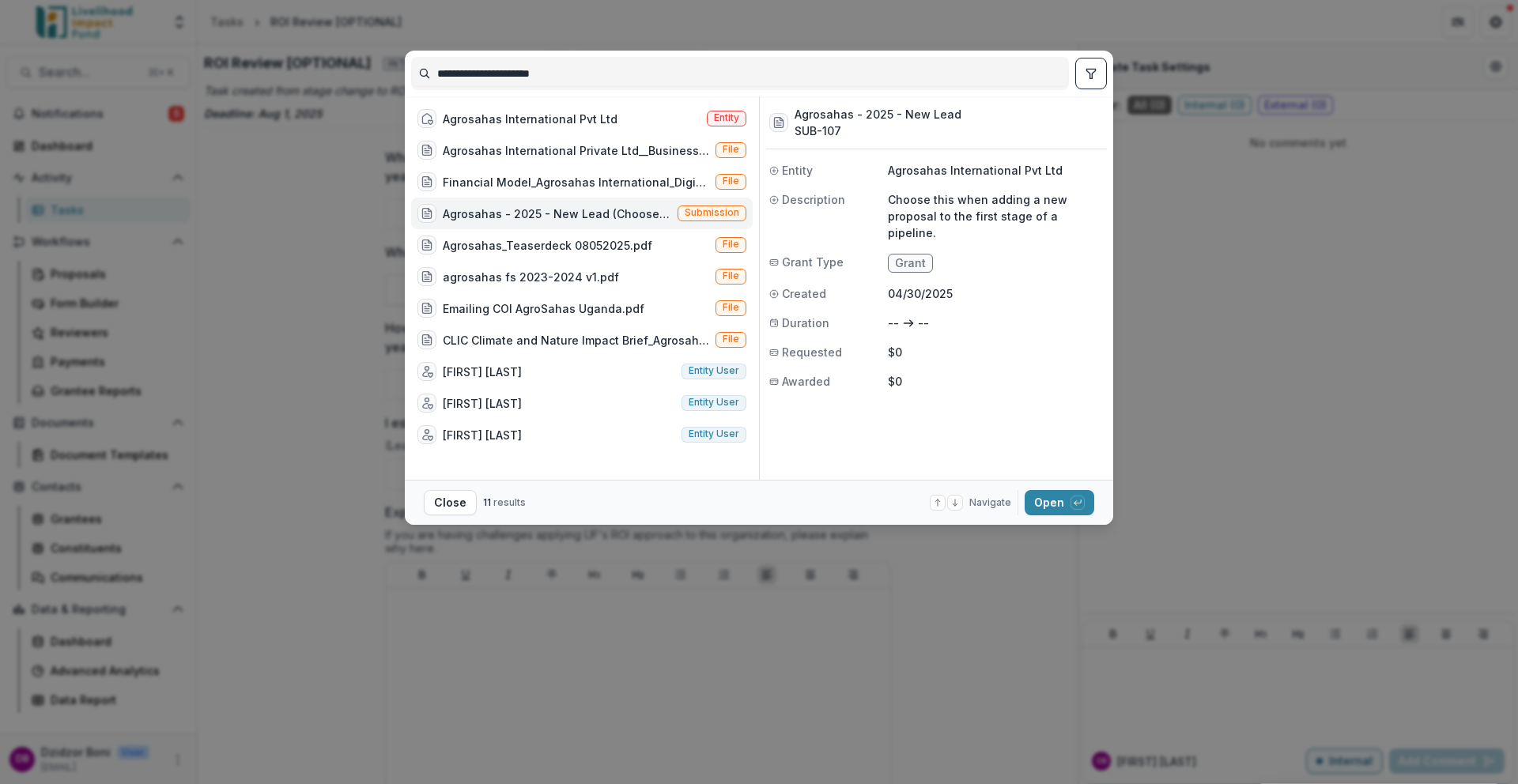 drag, startPoint x: 581, startPoint y: 78, endPoint x: 430, endPoint y: 70, distance: 151.2118 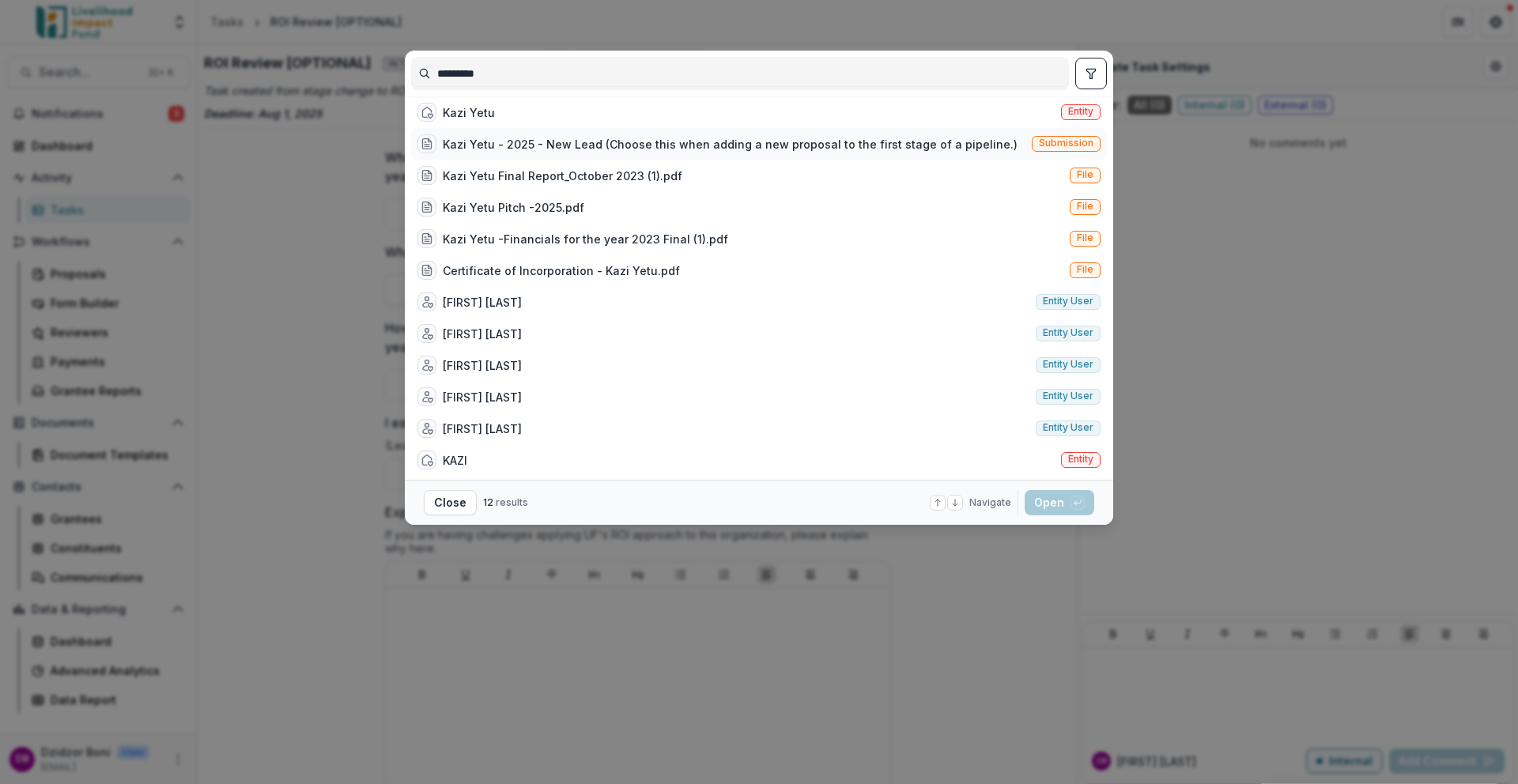 type on "*********" 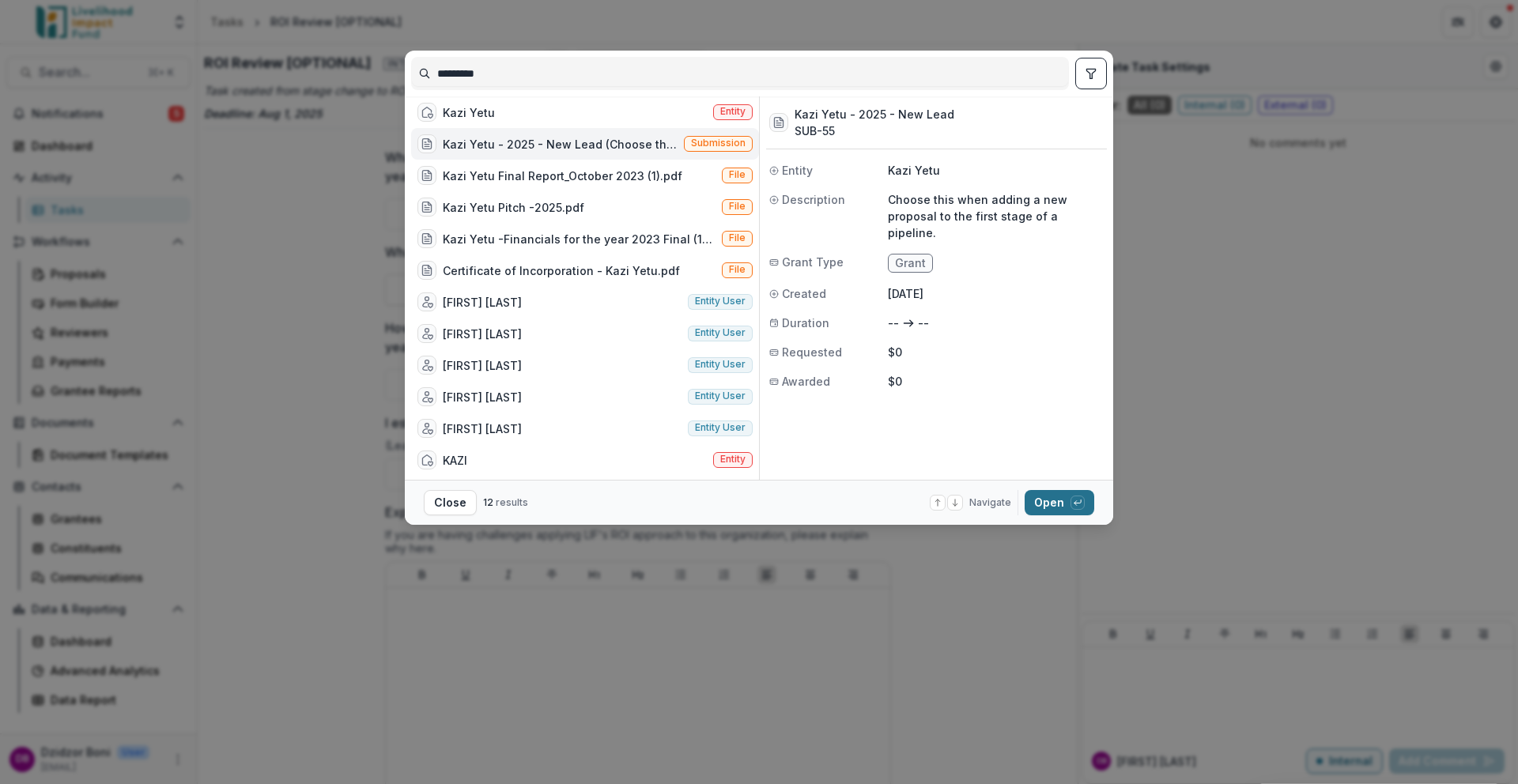 click on "Open with enter key" at bounding box center [1059, 503] 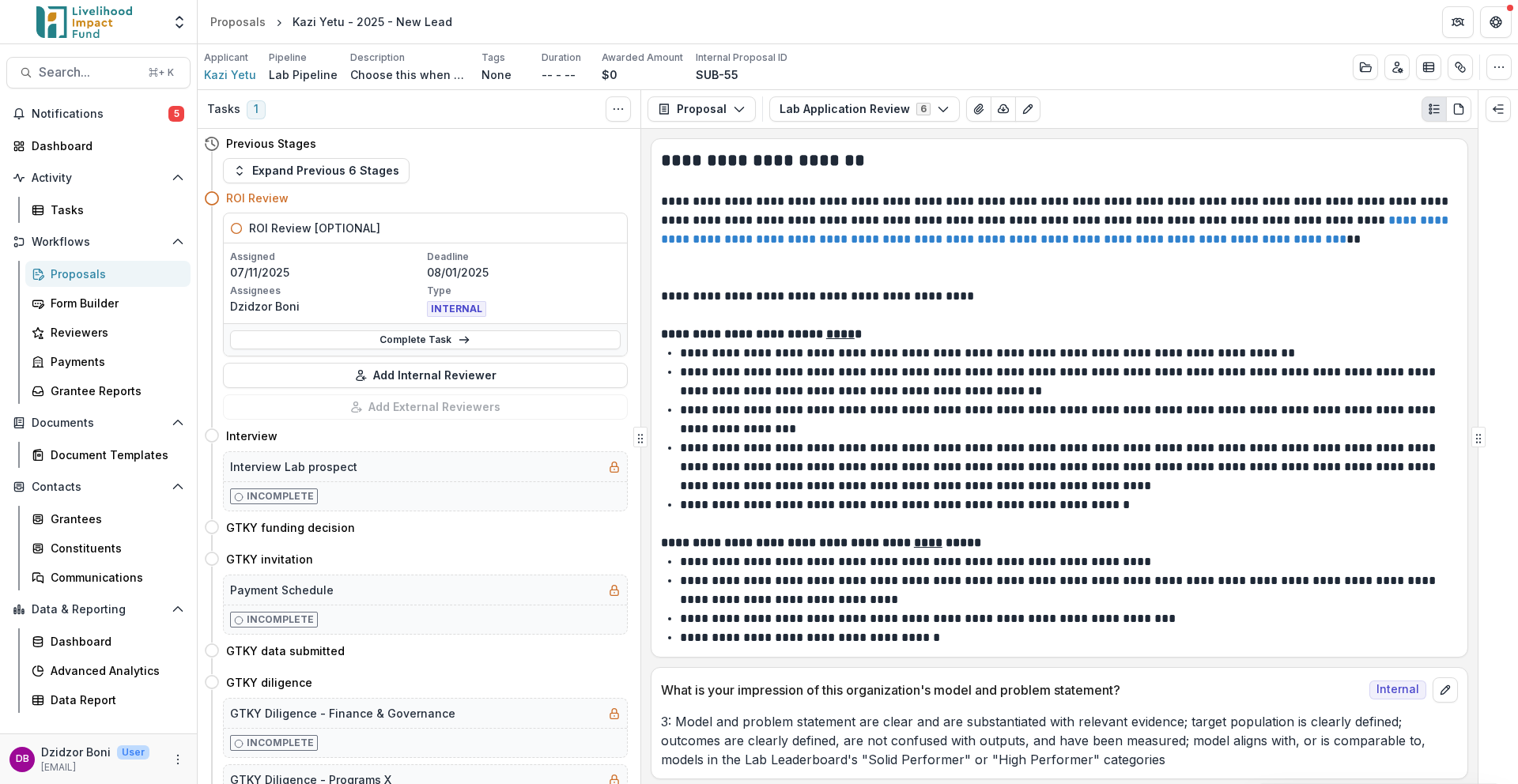 click on "Proposal Proposal Payments Reports Grant Agreements Board Summaries Bank Details Lab Application Review 6 Forms (6) New Lead Record New Lab lead Internal Vet Lab Lead Internal Lab Eligibility Quiz Lab Application Lab Application Review Internal Configure forms Word Download Word Download (with field descriptions) Zip Download Preview Merged PDF Preview Merged PDF (Inline Images & PDFs) Preview Merged PDF (with field descriptions) Custom Download" at bounding box center [1059, 109] 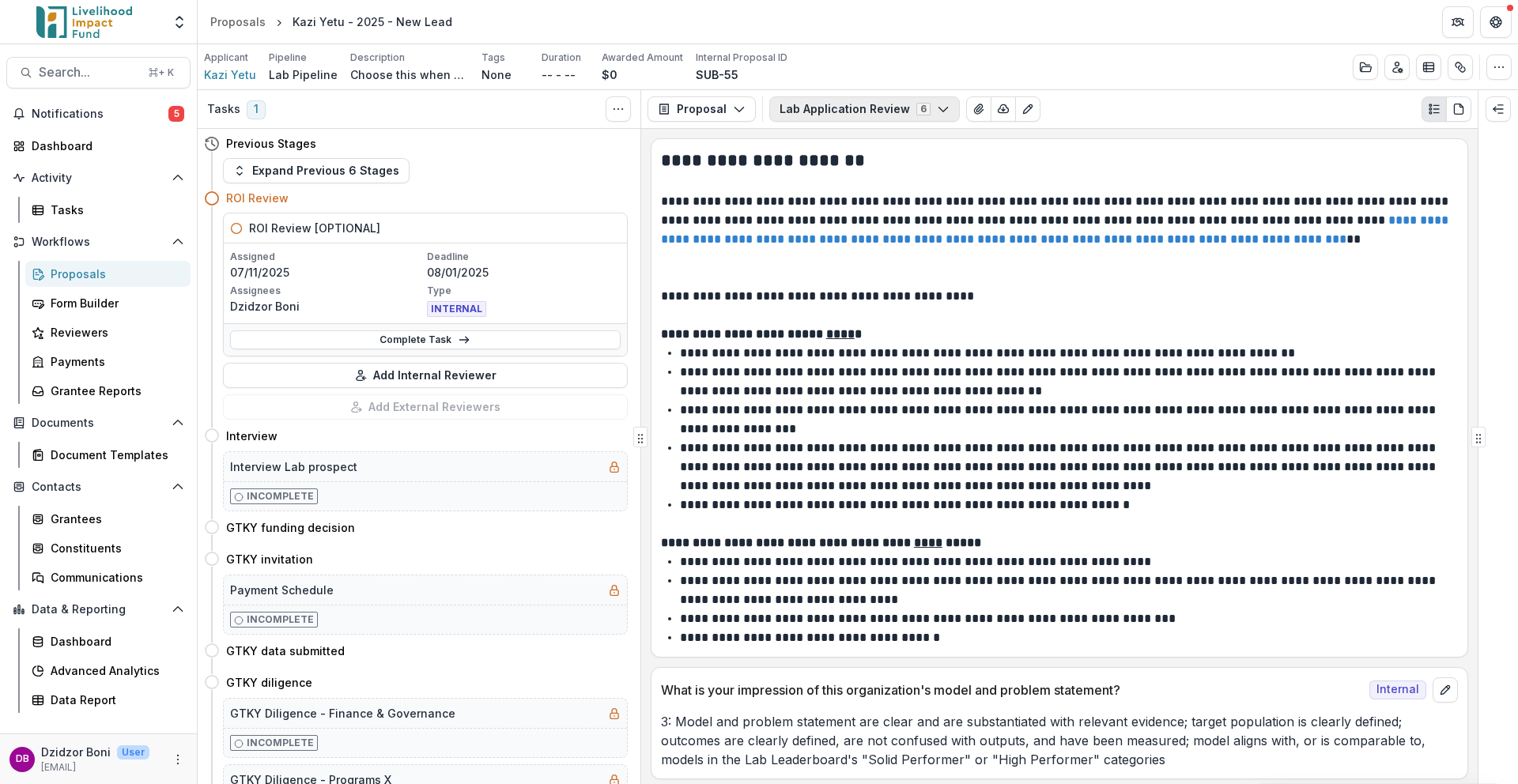 click on "Lab Application Review 6" at bounding box center [864, 109] 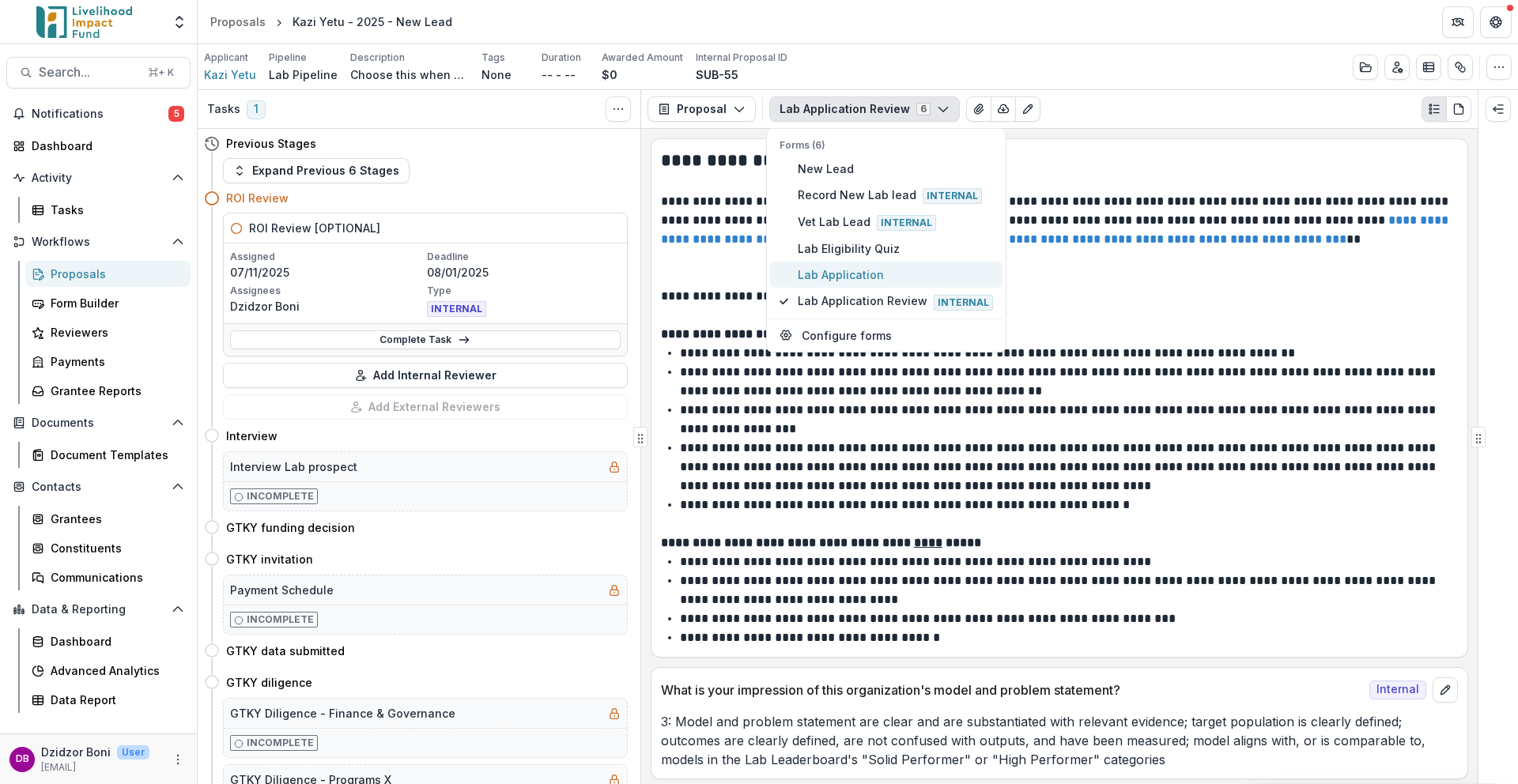 click on "Lab Application" at bounding box center [895, 274] 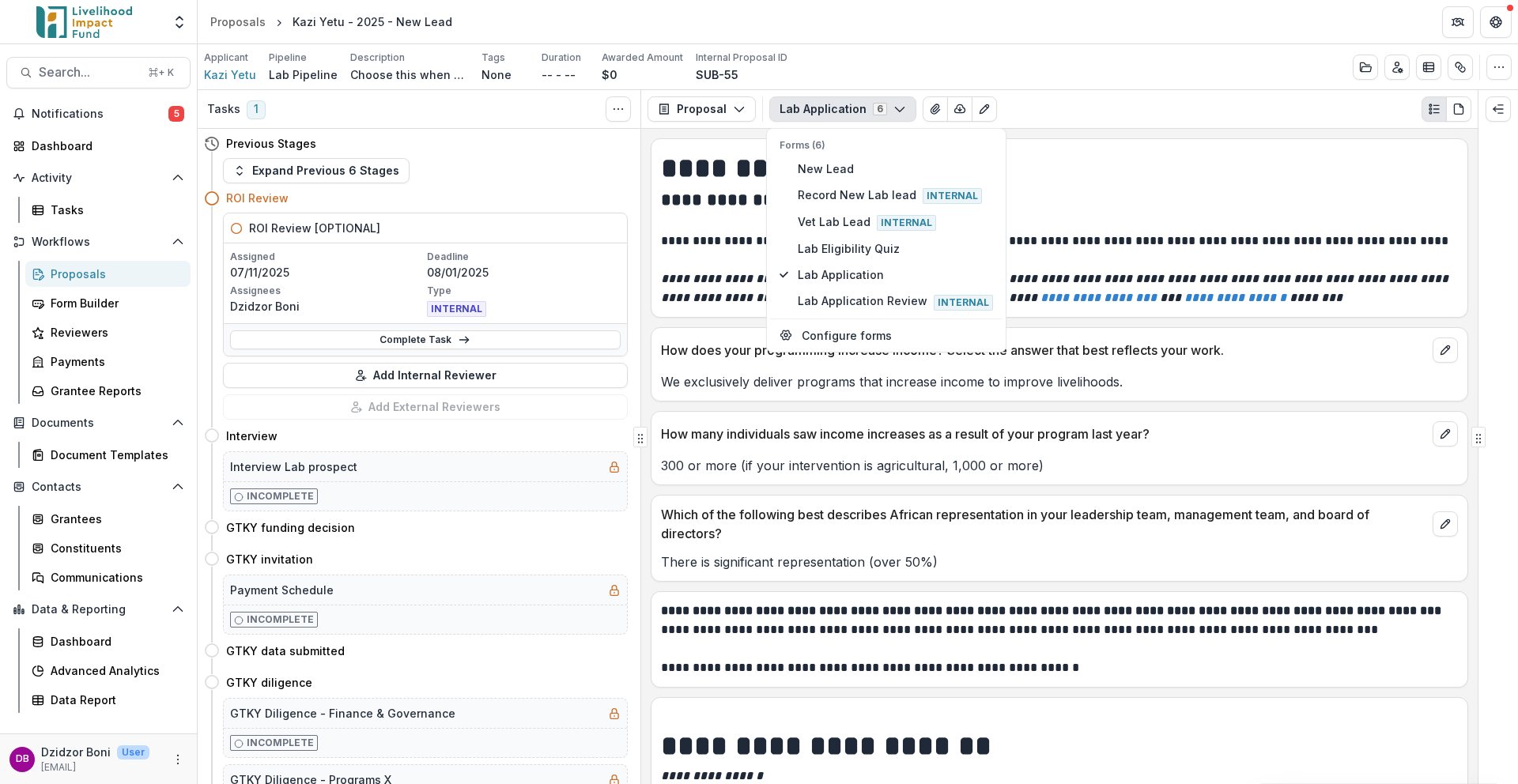 click on "Lab Application 6 Forms (6) New Lead Record New Lab lead Internal Vet Lab Lead Internal Lab Eligibility Quiz Lab Application Lab Application Review Internal Configure forms Word Download Word Download (with field descriptions) Zip Download Preview Merged PDF Preview Merged PDF (Inline Images & PDFs) Preview Merged PDF (with field descriptions) Custom Download" at bounding box center (1120, 109) 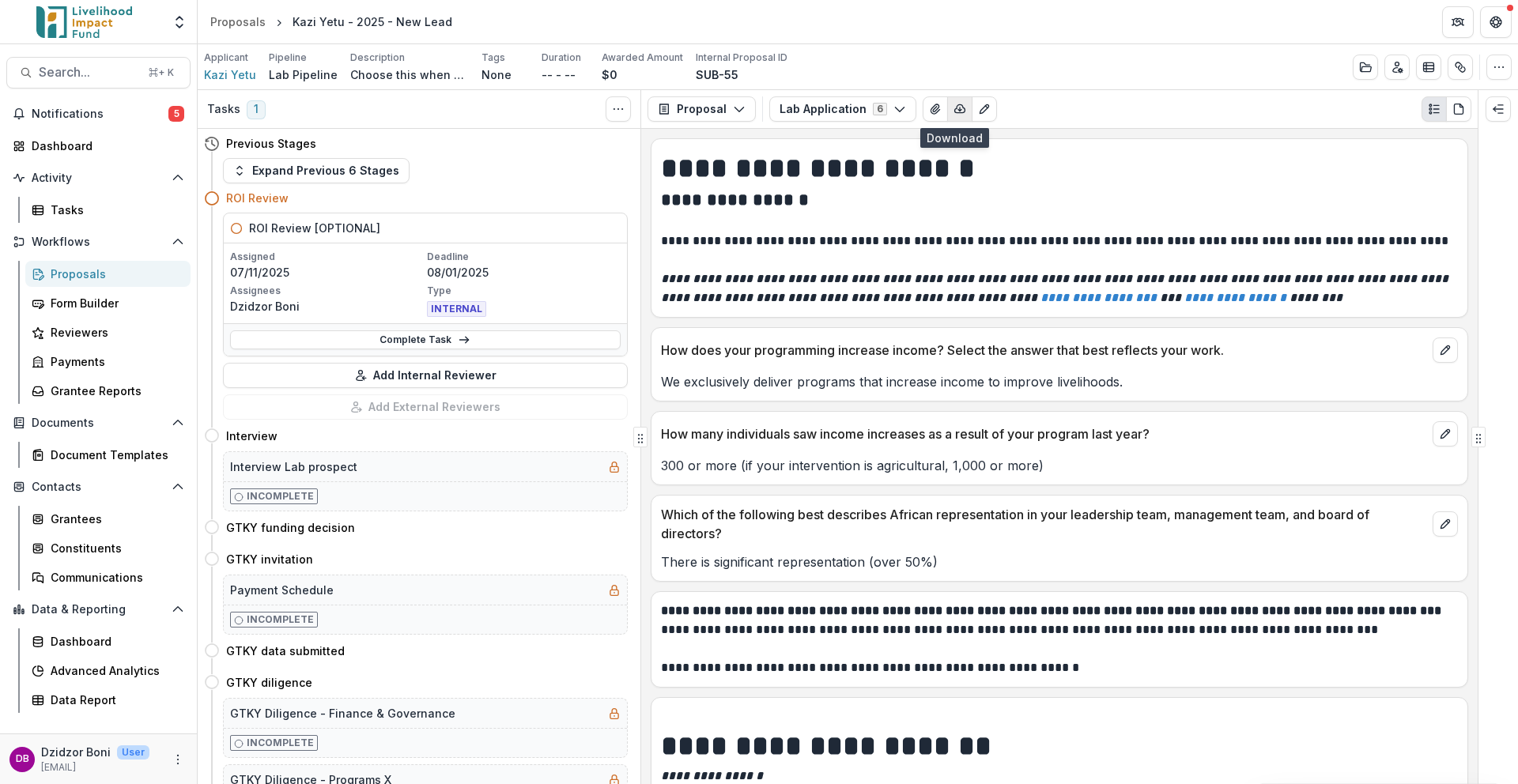 click 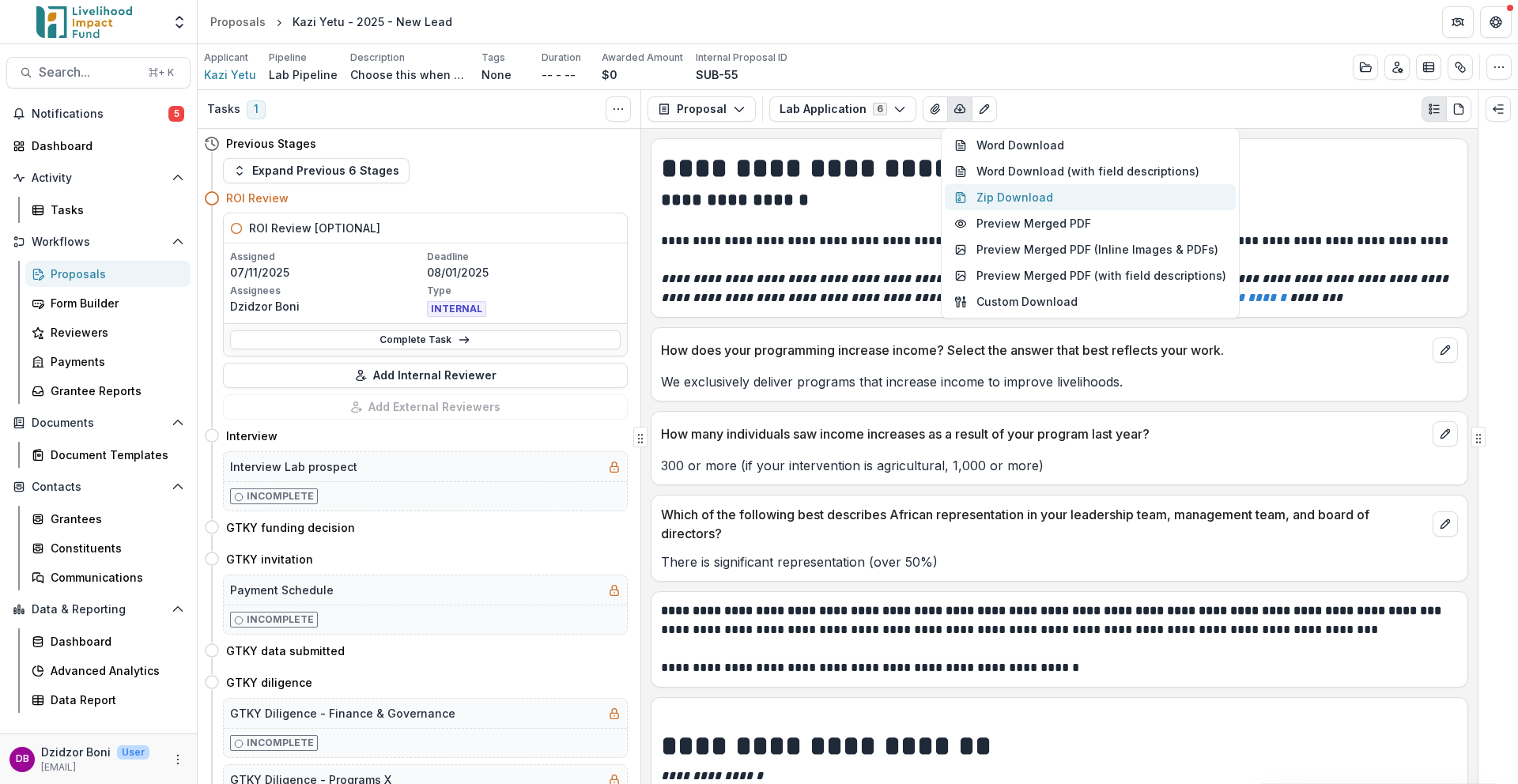 click on "Zip Download" at bounding box center (1090, 197) 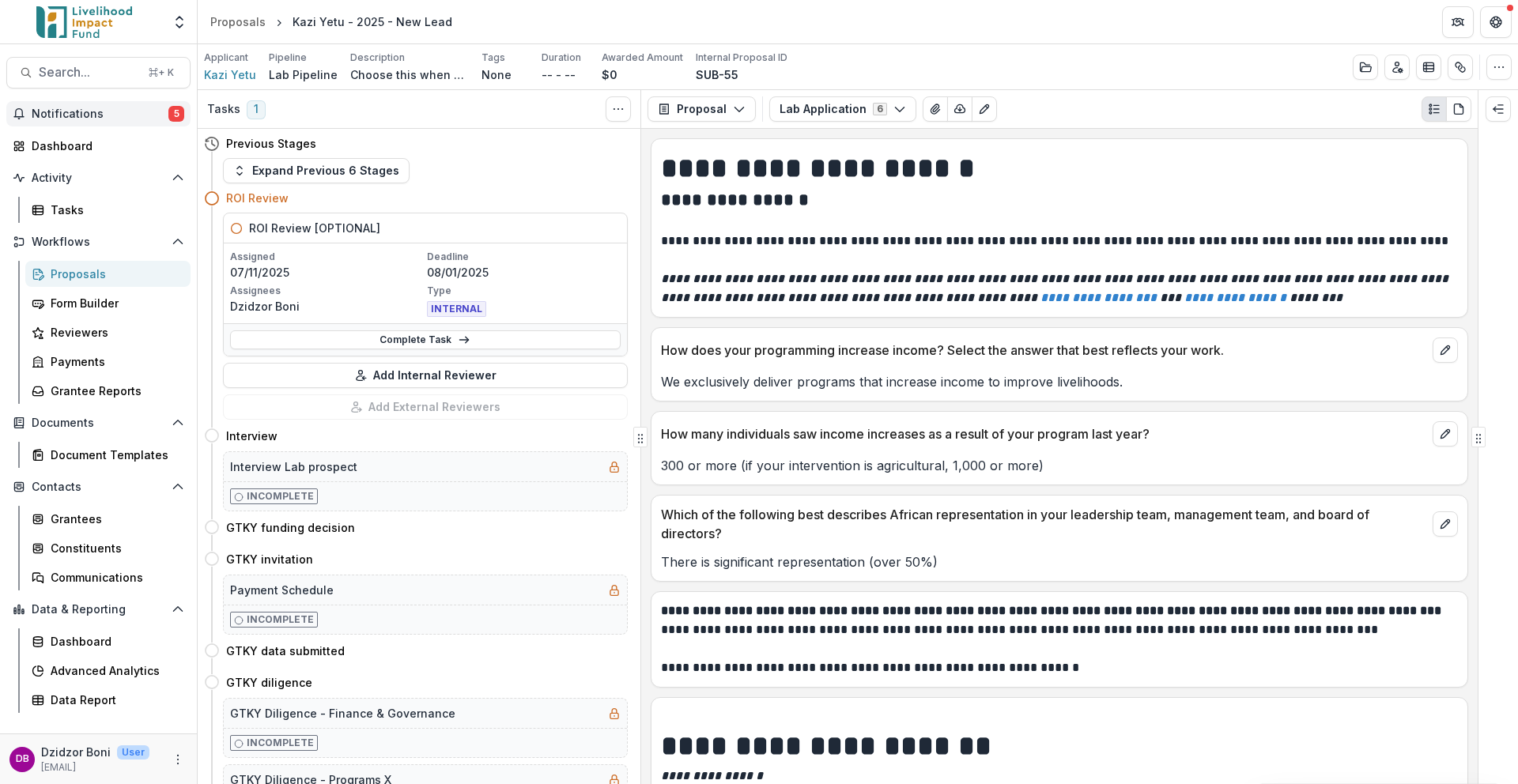 click on "Notifications" at bounding box center (100, 114) 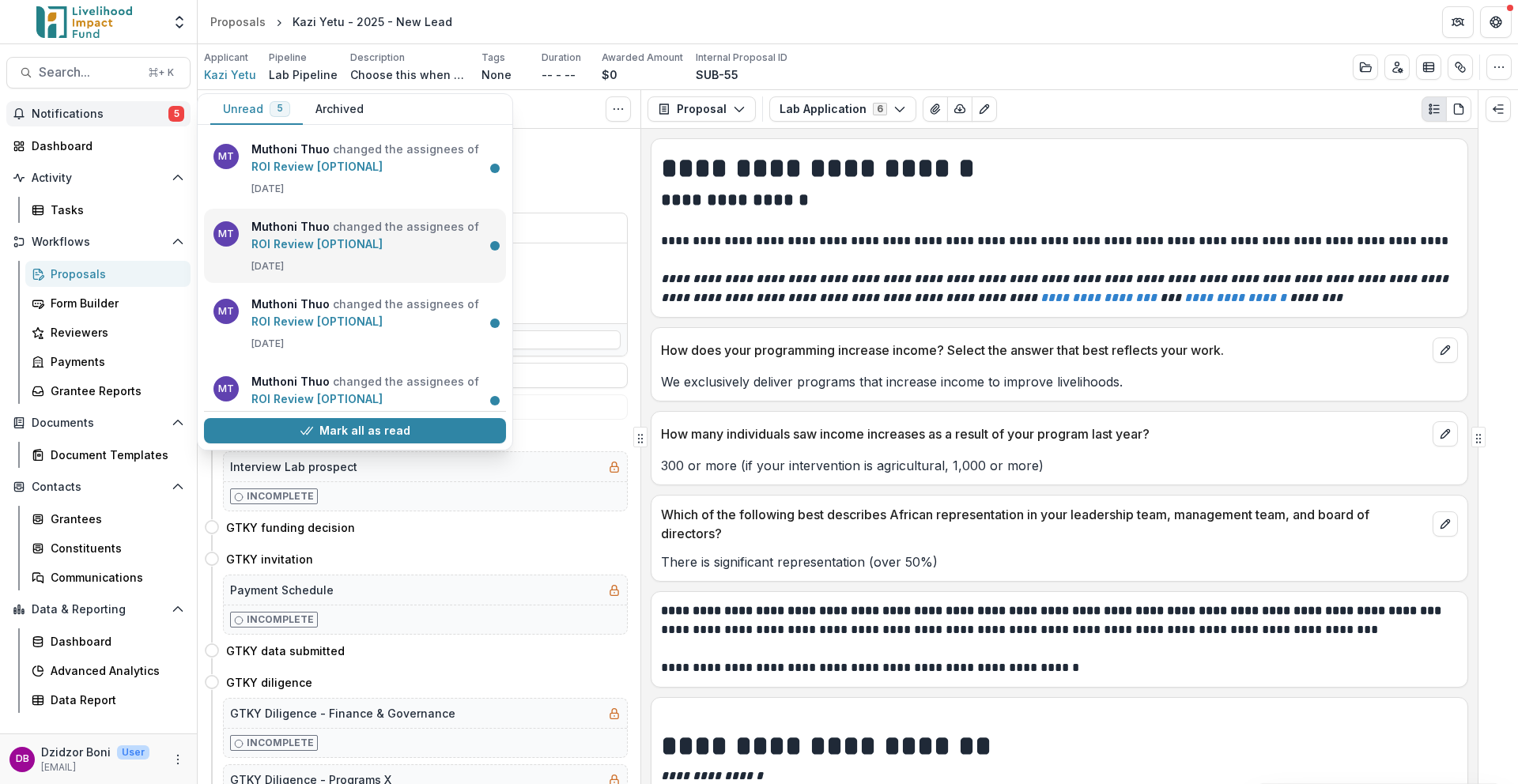 click on "ROI Review [OPTIONAL]" at bounding box center [317, 243] 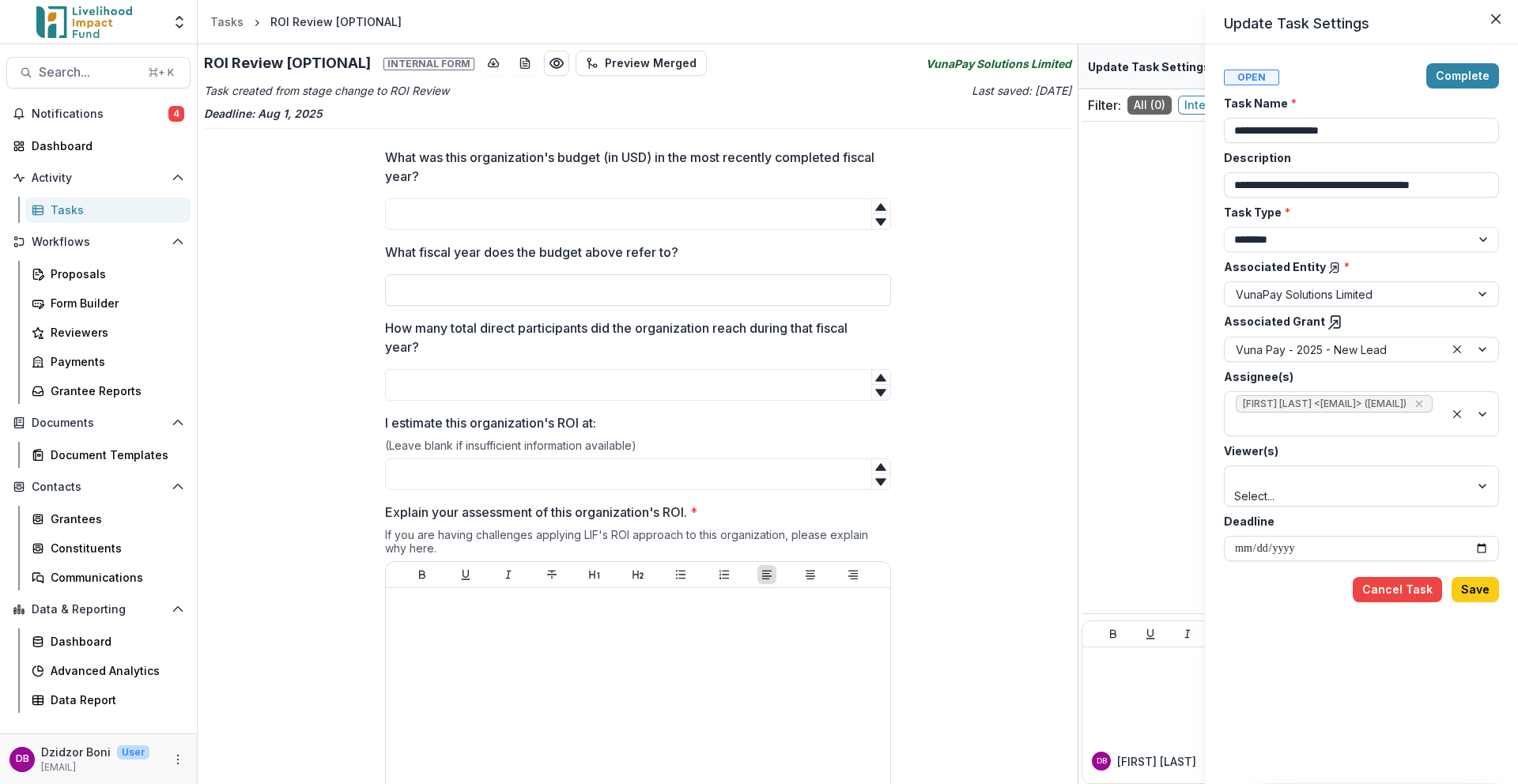 drag, startPoint x: 920, startPoint y: 63, endPoint x: 980, endPoint y: 66, distance: 60.07495 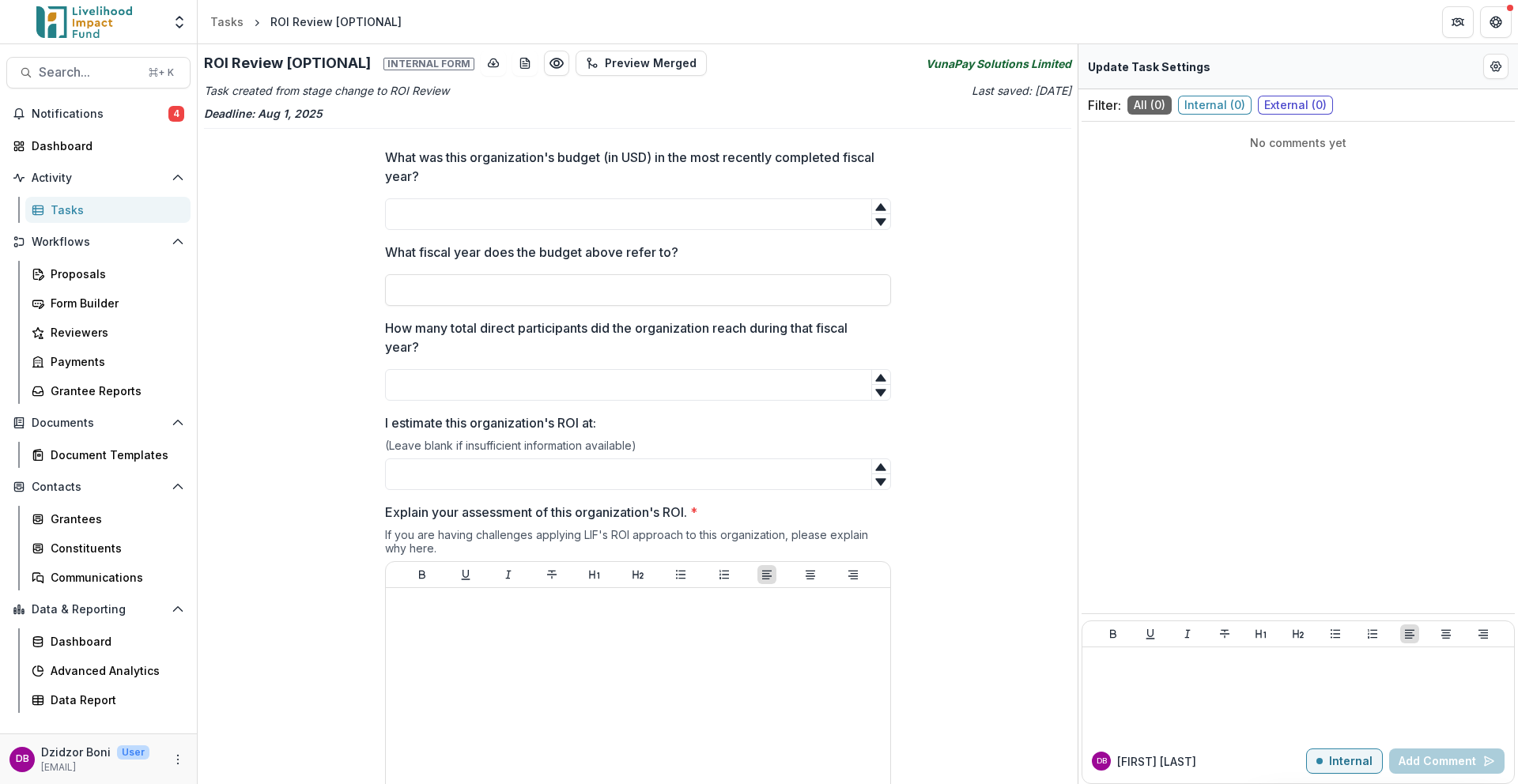 drag, startPoint x: 926, startPoint y: 65, endPoint x: 1014, endPoint y: 69, distance: 88.09086 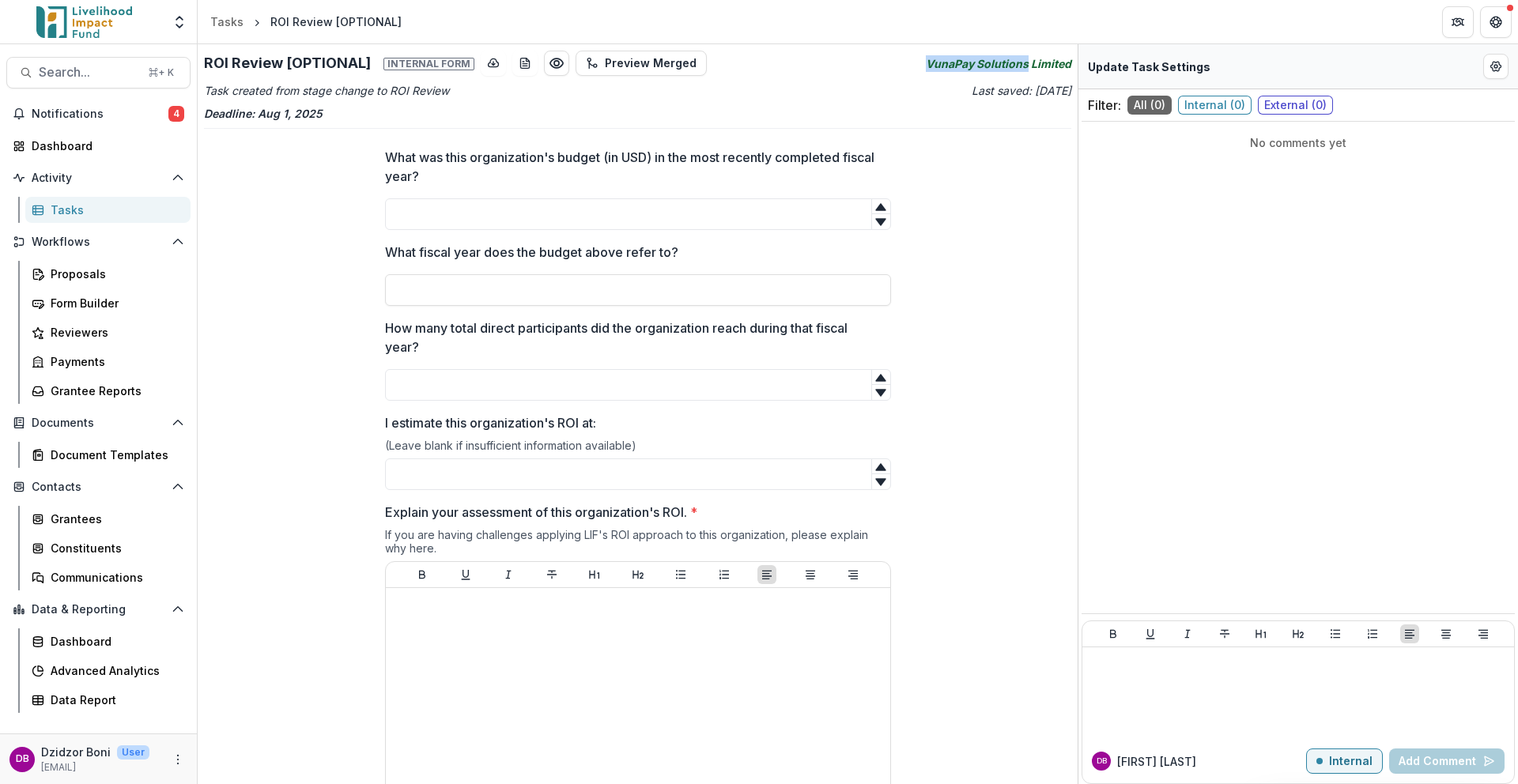 drag, startPoint x: 923, startPoint y: 62, endPoint x: 1024, endPoint y: 66, distance: 101.07918 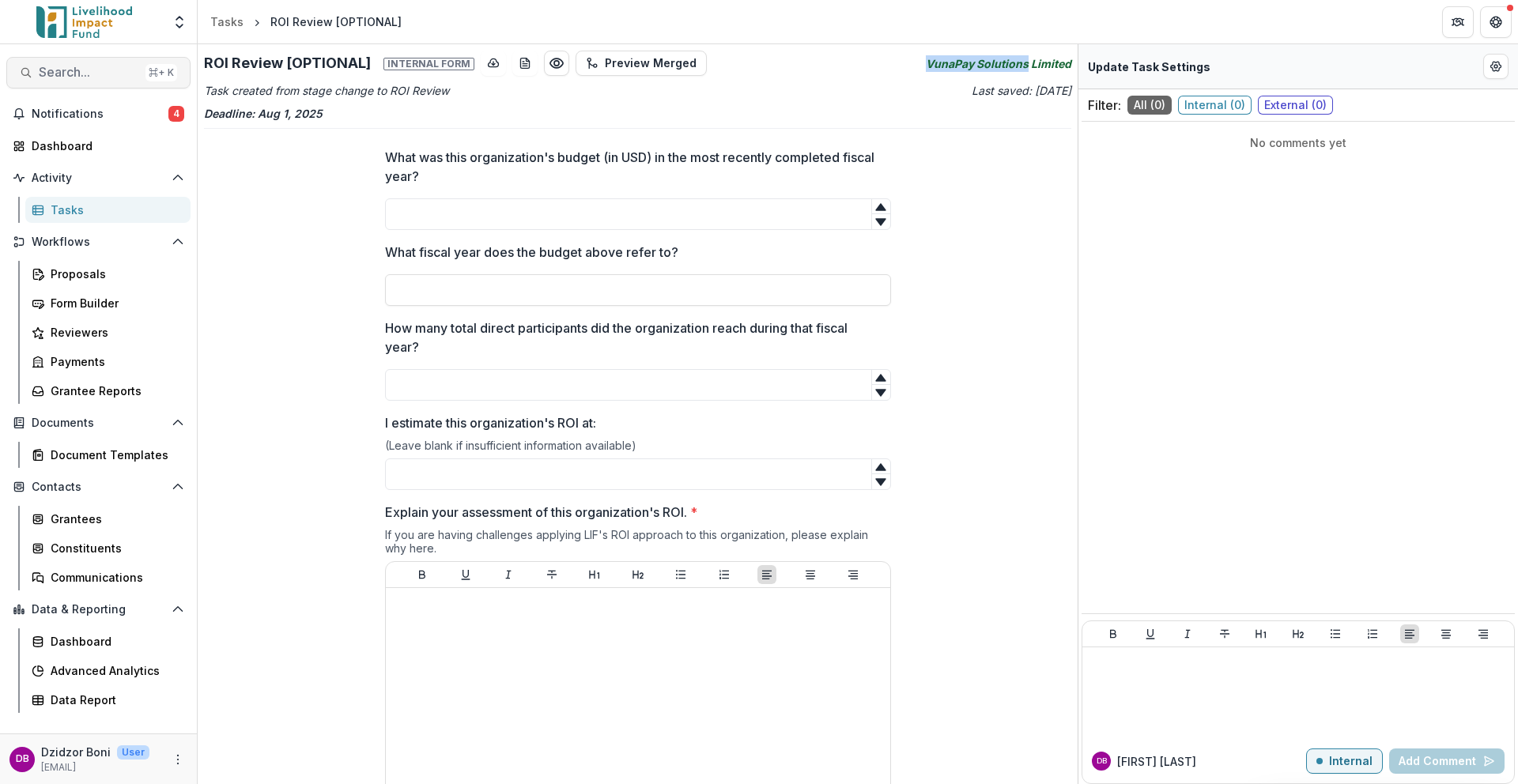 click on "Search..." at bounding box center (89, 72) 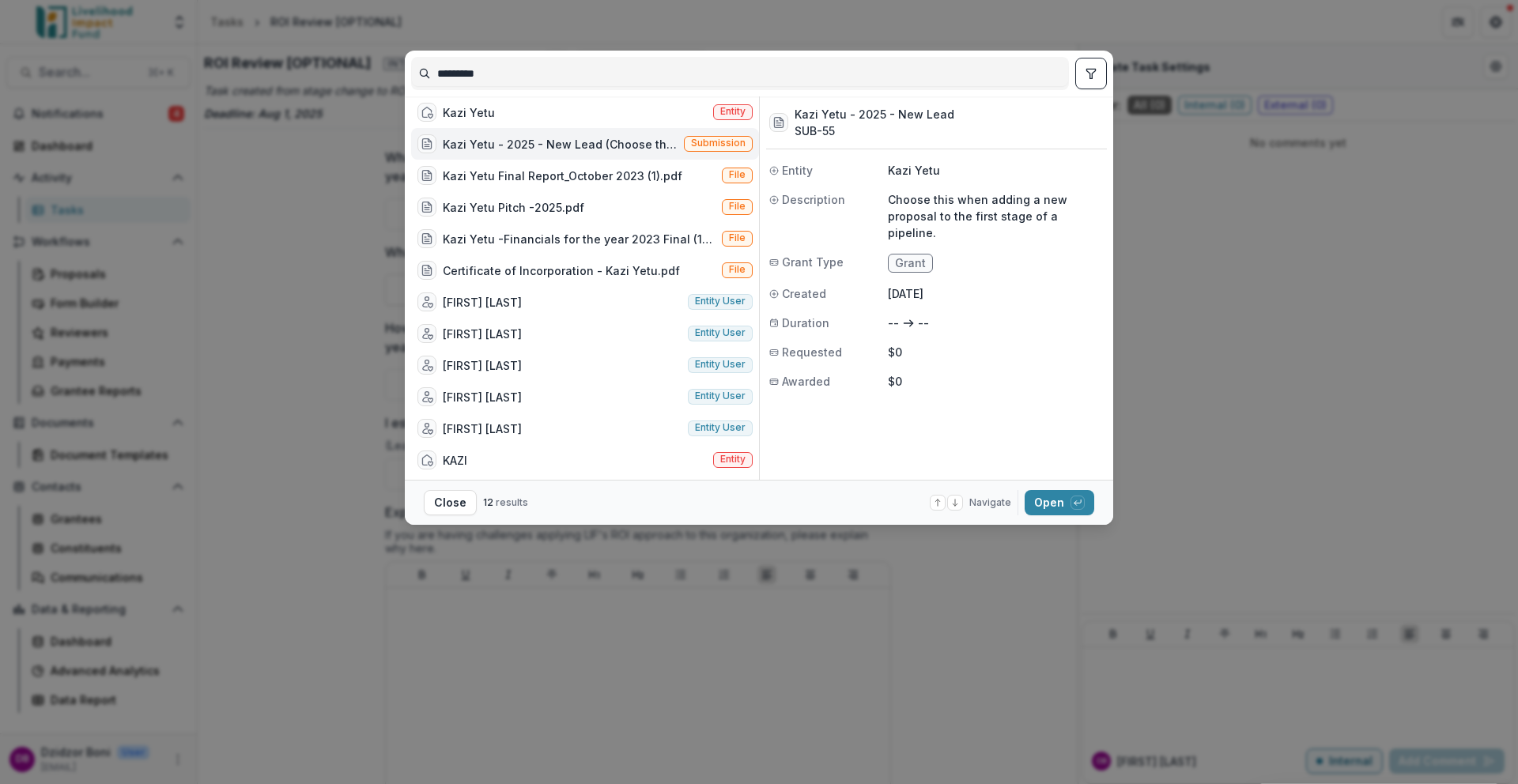 drag, startPoint x: 535, startPoint y: 74, endPoint x: 436, endPoint y: 71, distance: 99.04544 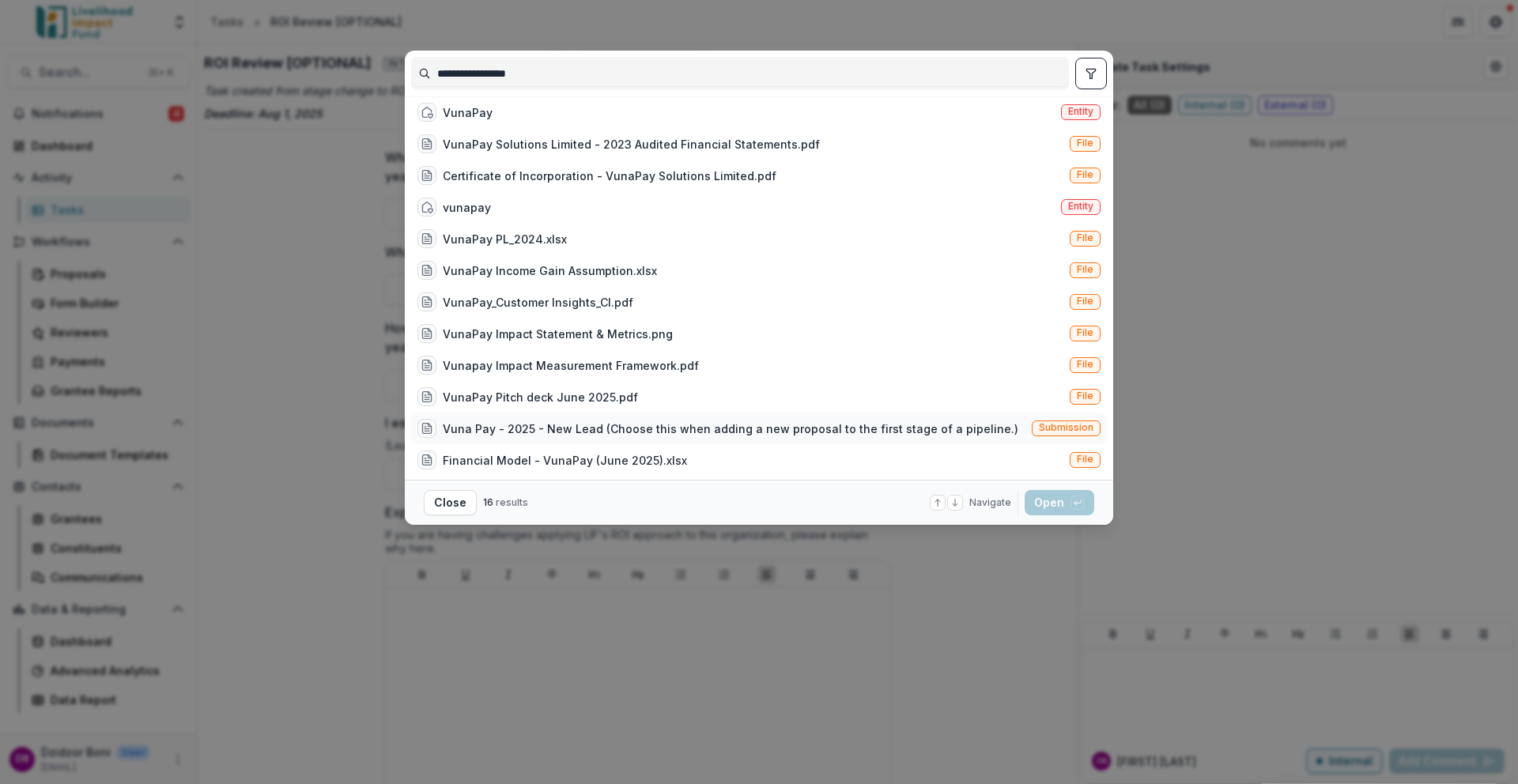 type on "**********" 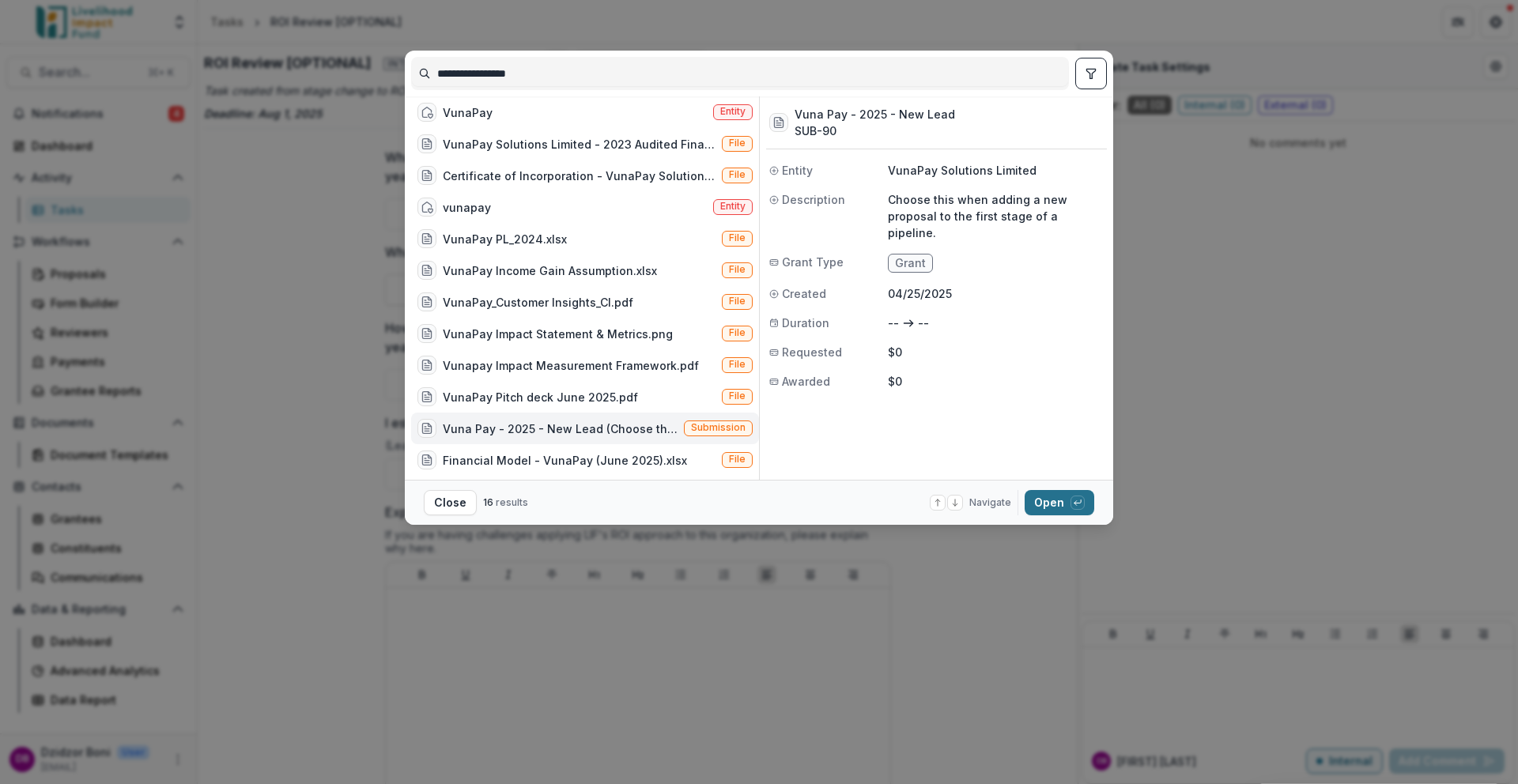 click on "Open with enter key" at bounding box center [1059, 503] 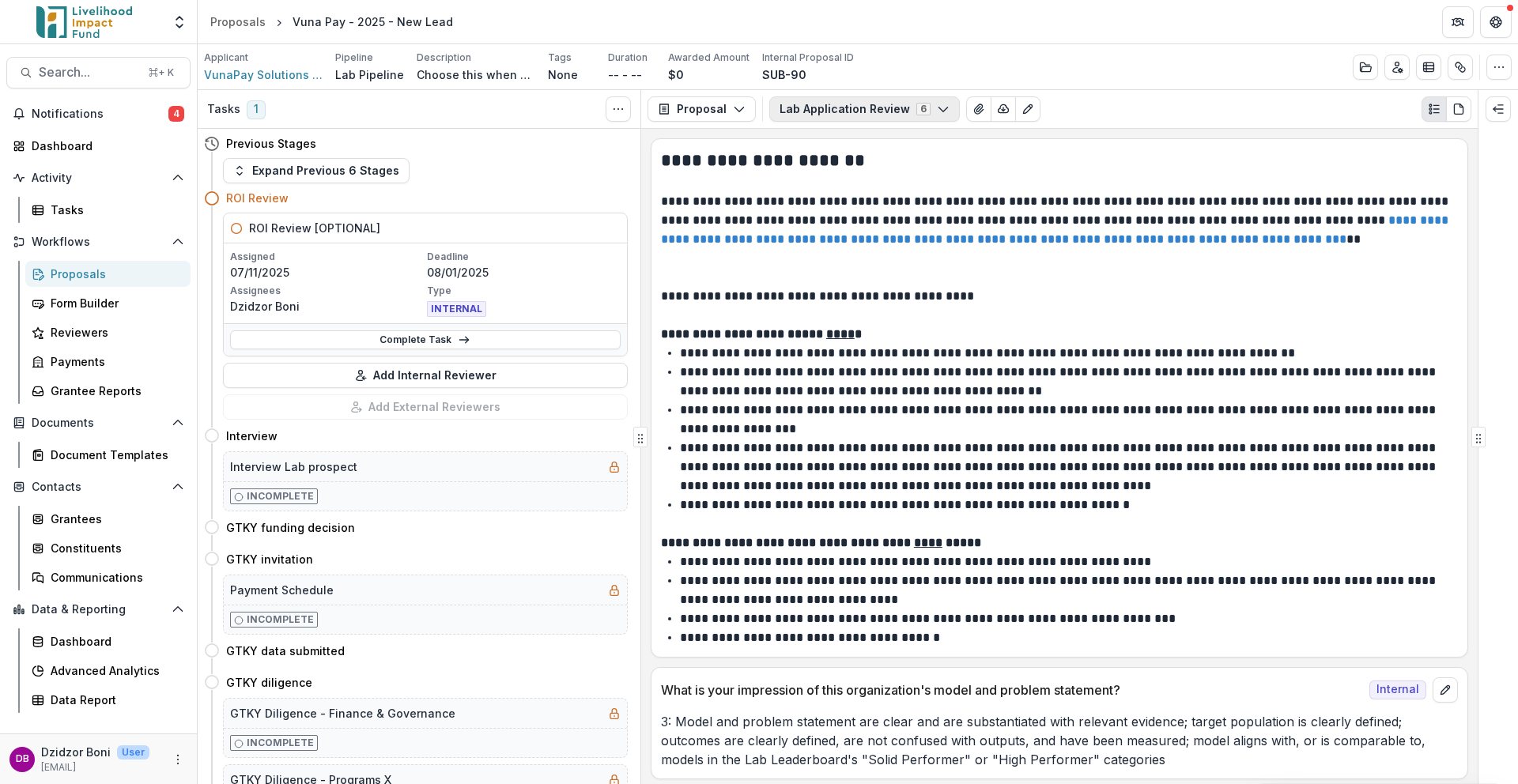 click 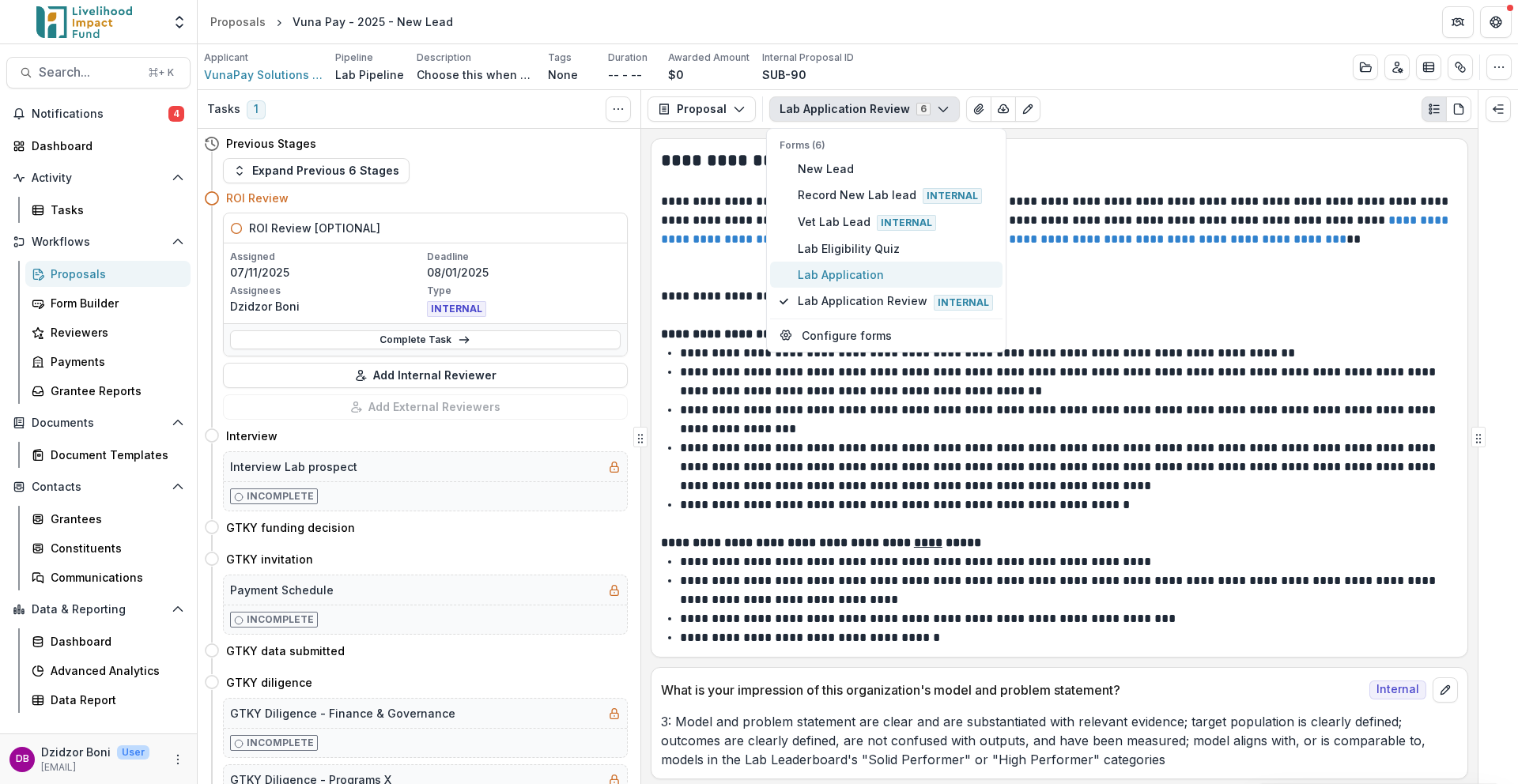 click on "Lab Application" at bounding box center [895, 274] 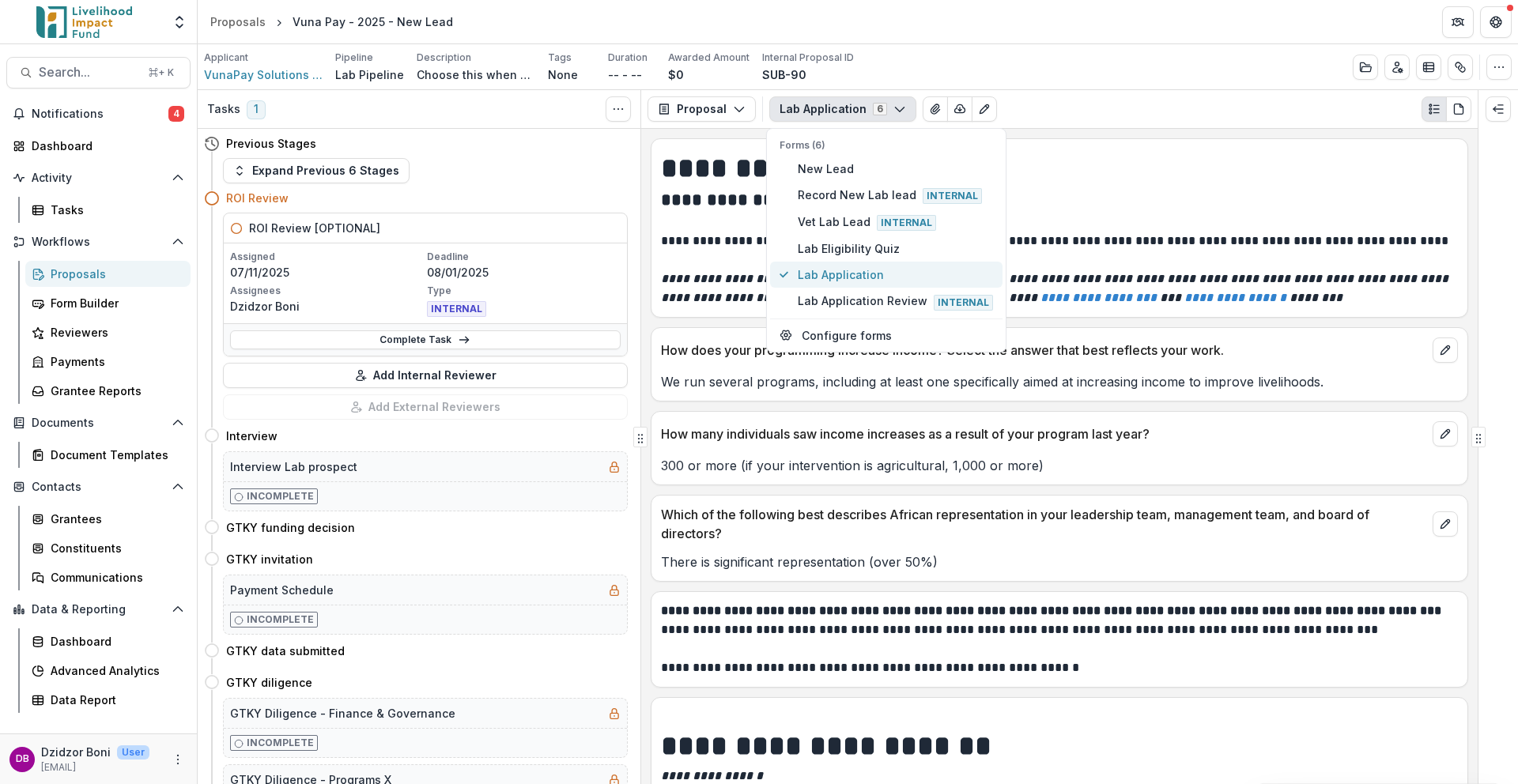 click on "Lab Application" at bounding box center [895, 274] 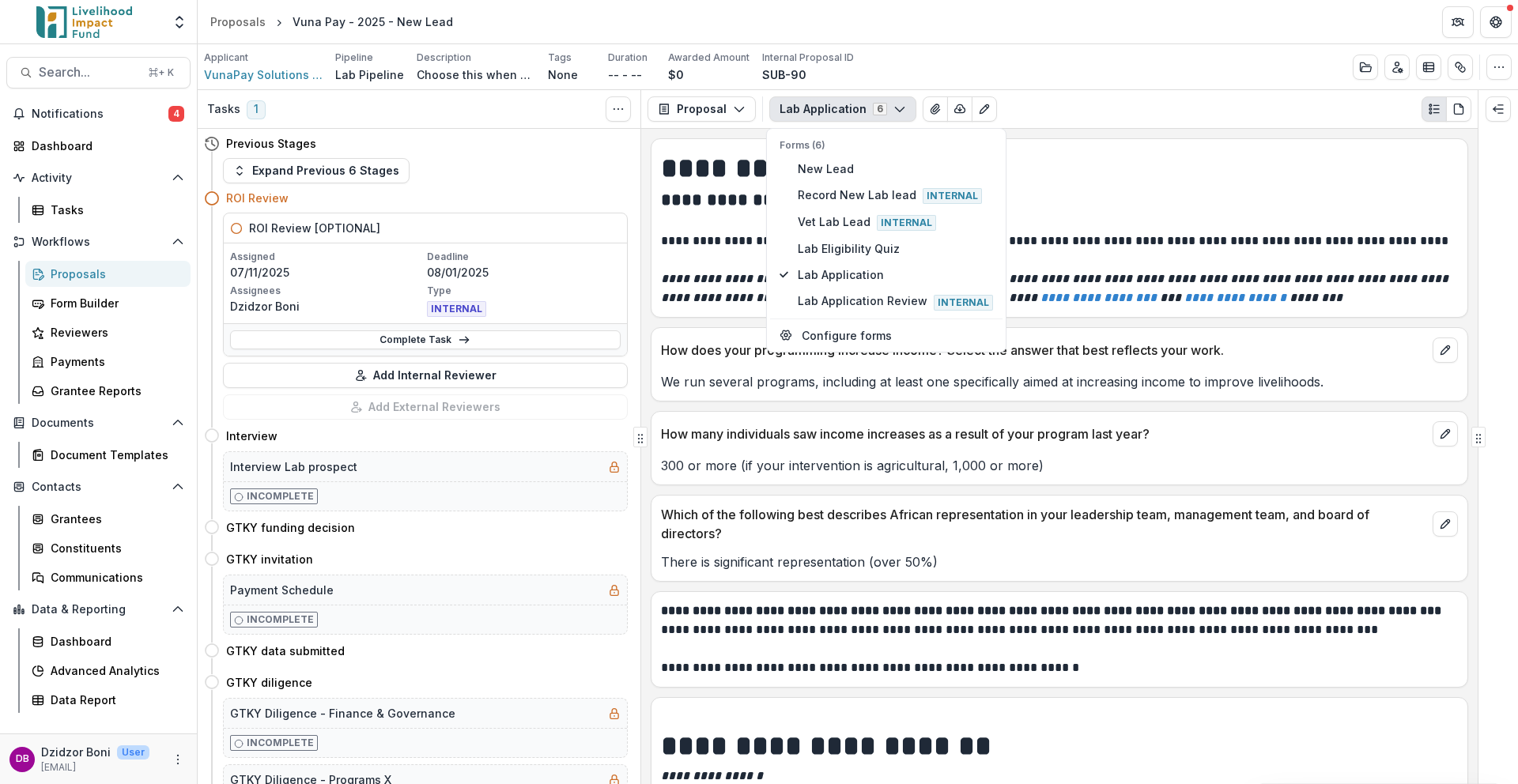 click on "Applicant VunaPay Solutions Limited Pipeline Lab Pipeline Description Choose this when adding a new proposal to the first stage of a pipeline. Description Choose this when adding a new proposal to the first stage of a pipeline. Tags None All tags Duration --   -   -- Awarded Amount $0 Internal Proposal ID SUB-90 Edit Details Change History Key Milestones Change Pipeline Archive Delete Proposal" at bounding box center [858, 66] 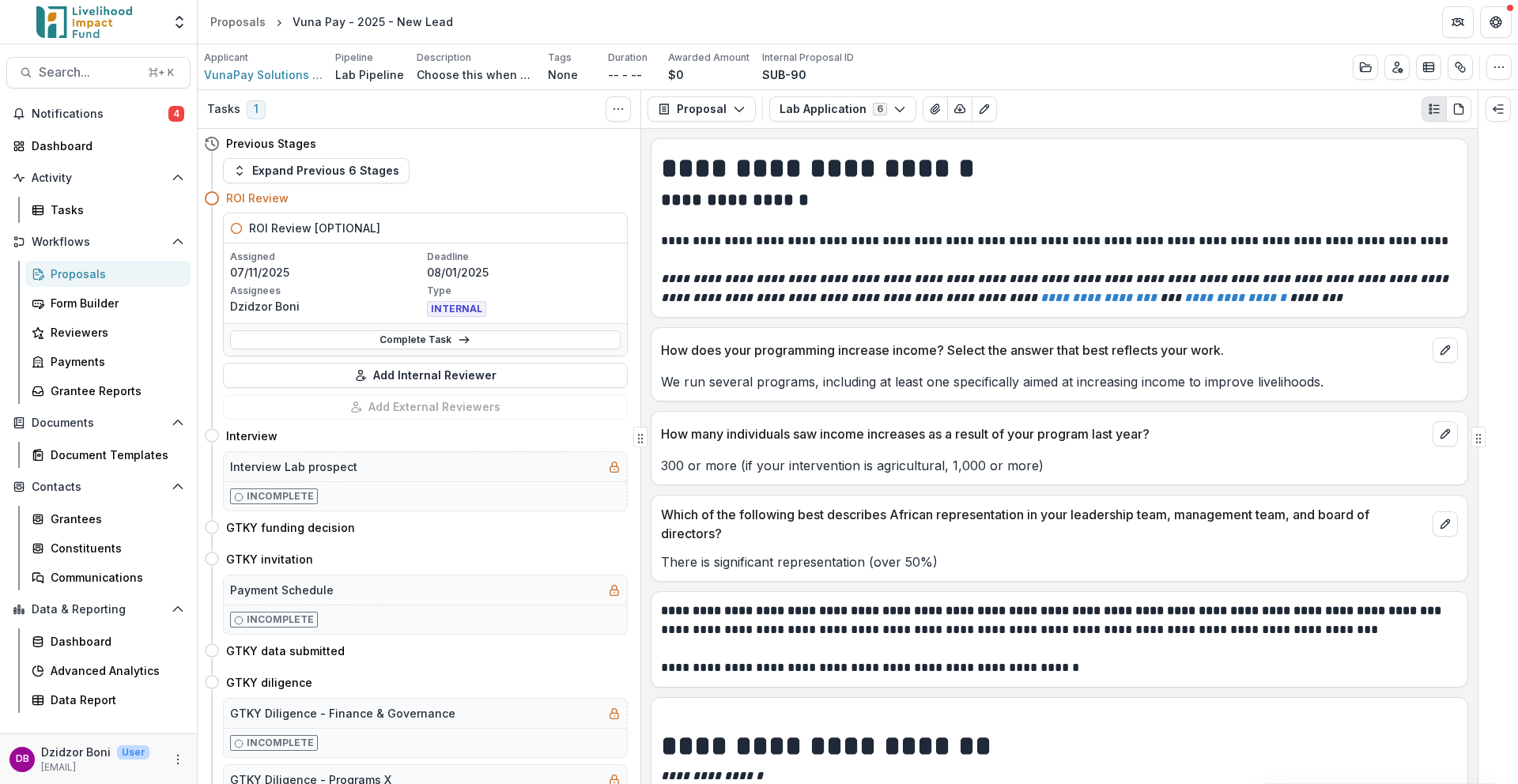 click on "Applicant VunaPay Solutions Limited Pipeline Lab Pipeline Description Choose this when adding a new proposal to the first stage of a pipeline. Description Choose this when adding a new proposal to the first stage of a pipeline. Tags None All tags Duration --   -   -- Awarded Amount $0 Internal Proposal ID SUB-90 Edit Details Change History Key Milestones Change Pipeline Archive Delete Proposal" at bounding box center (858, 67) 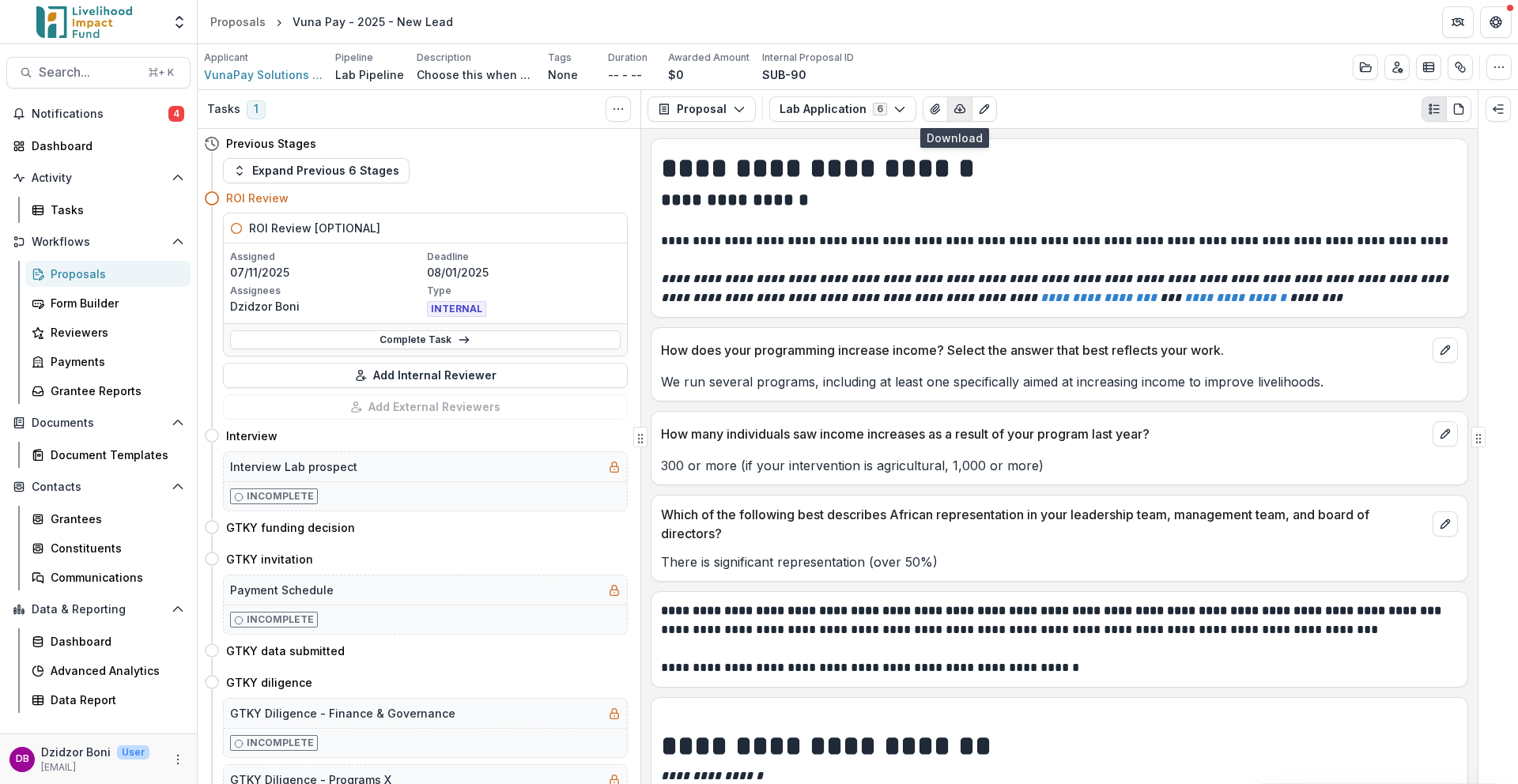 click 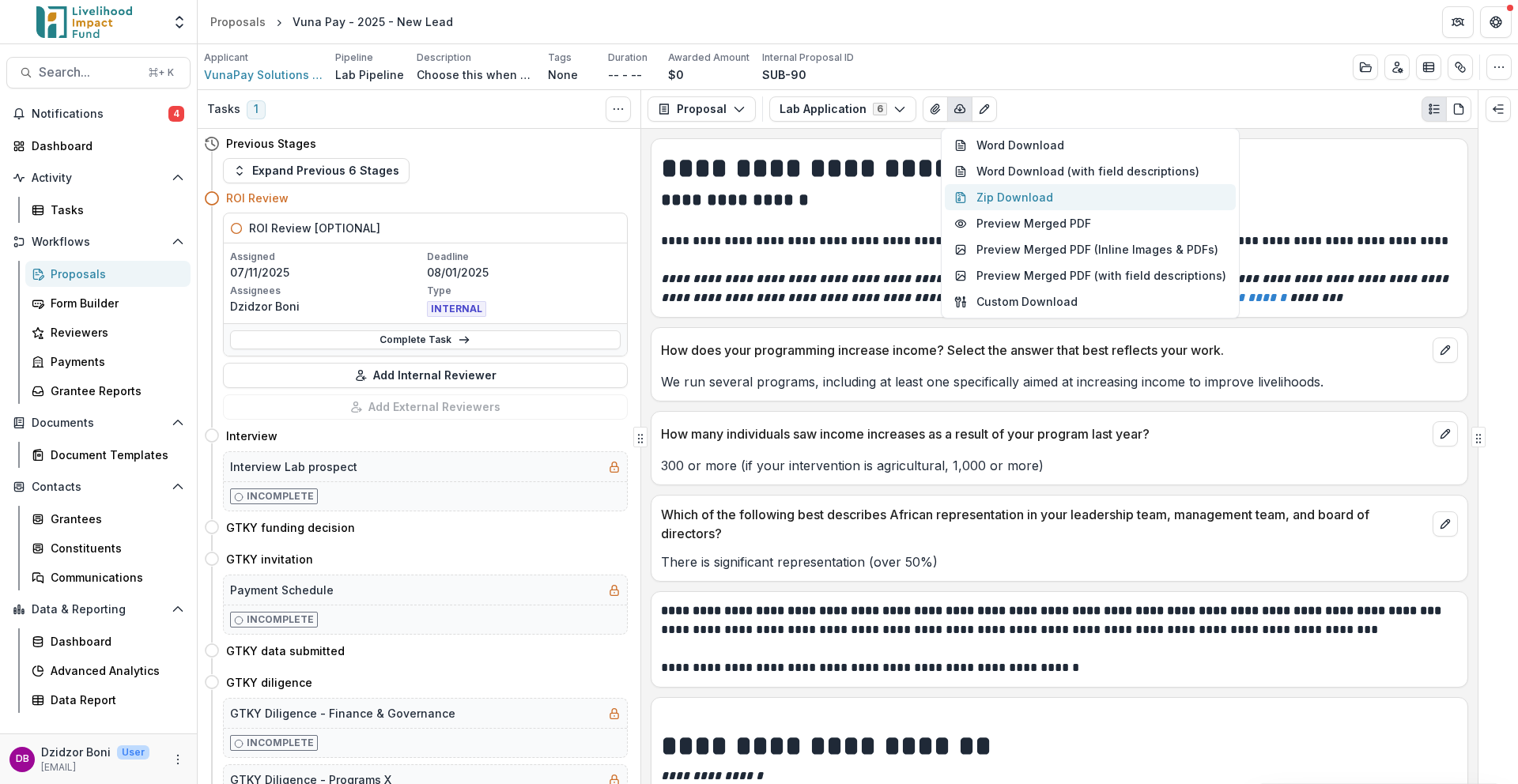 click on "Zip Download" at bounding box center (1090, 197) 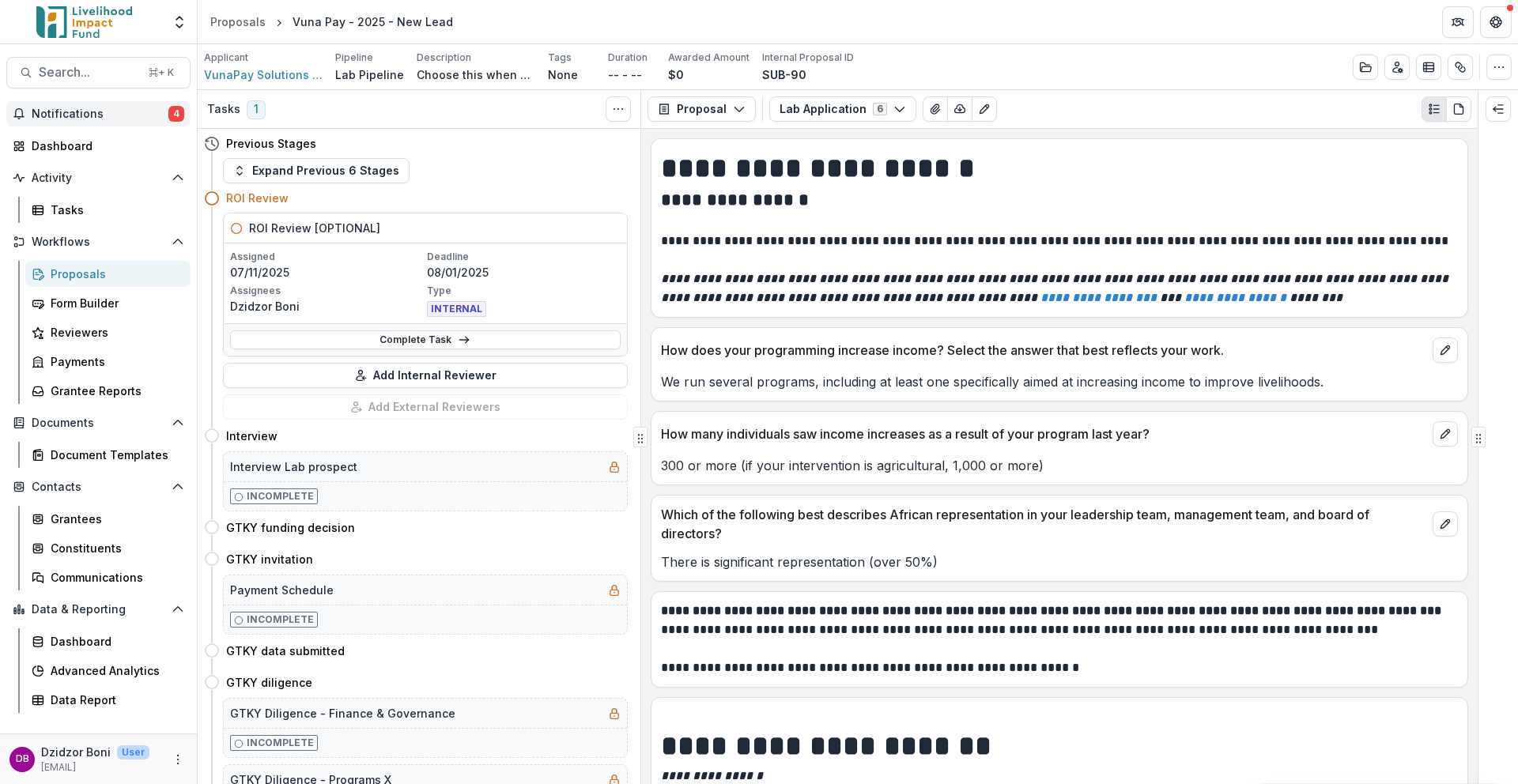 click on "Notifications" at bounding box center [100, 114] 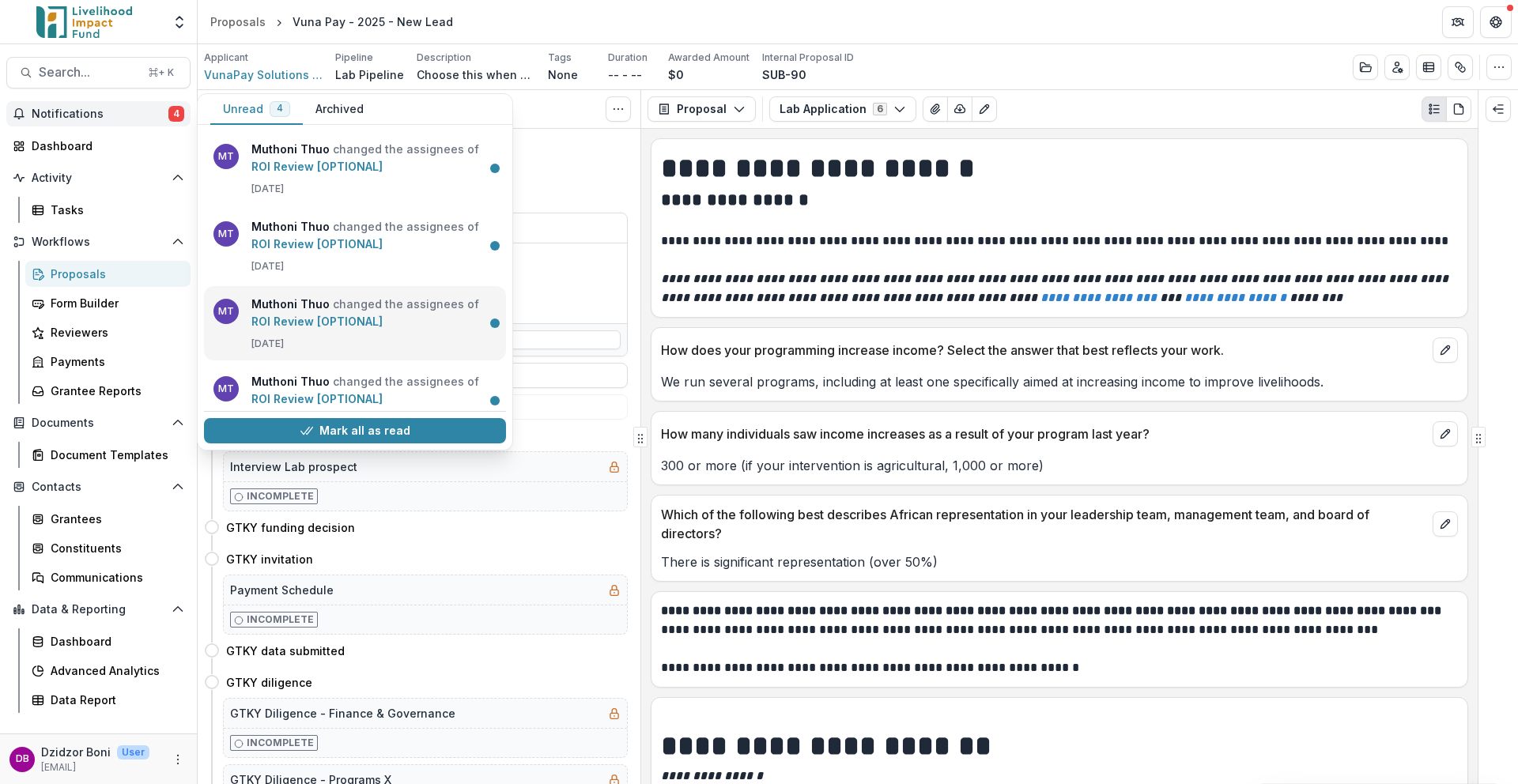 click on "ROI Review [OPTIONAL]" at bounding box center [317, 321] 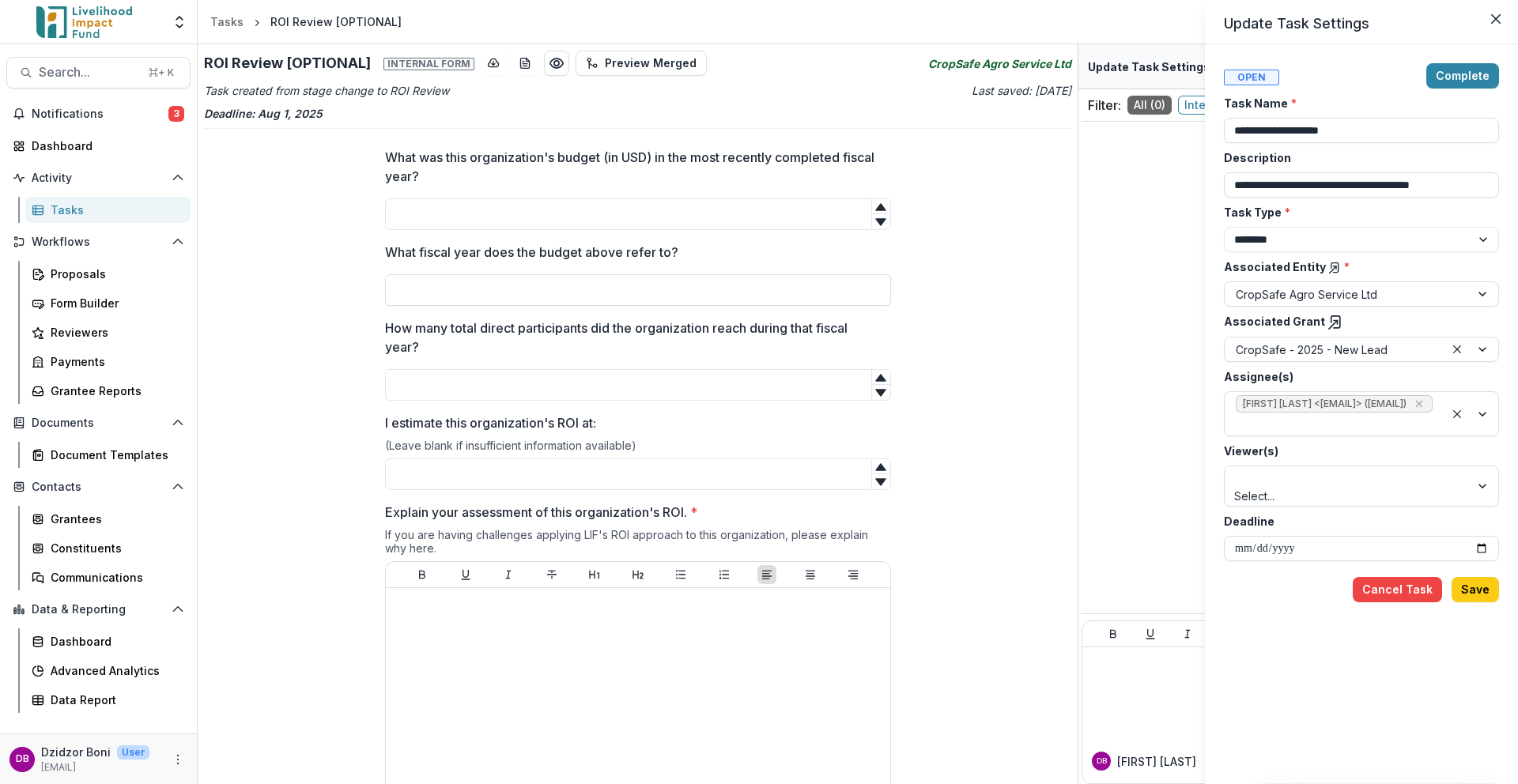 click on "**********" at bounding box center (759, 392) 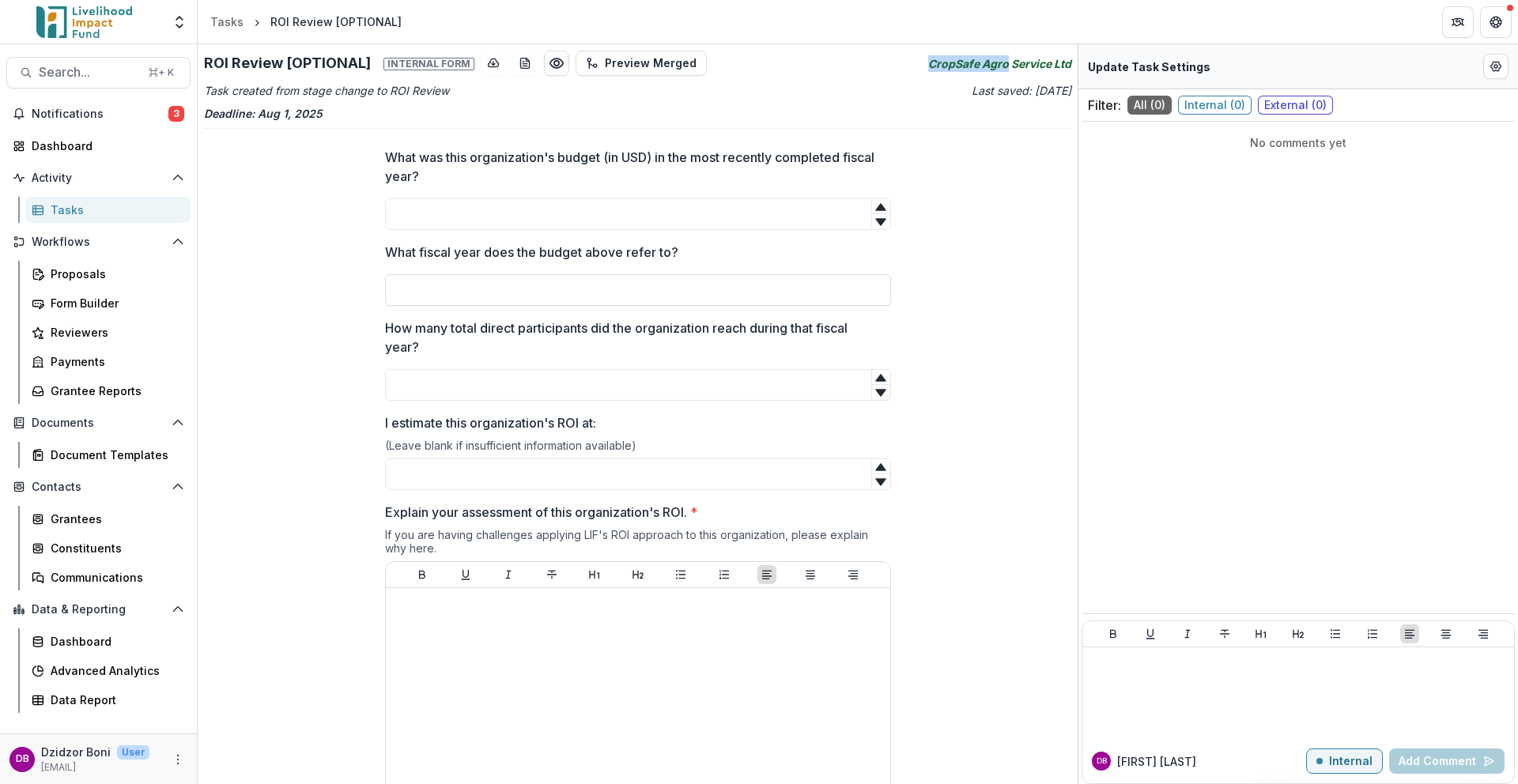 drag, startPoint x: 921, startPoint y: 63, endPoint x: 1004, endPoint y: 71, distance: 83.38465 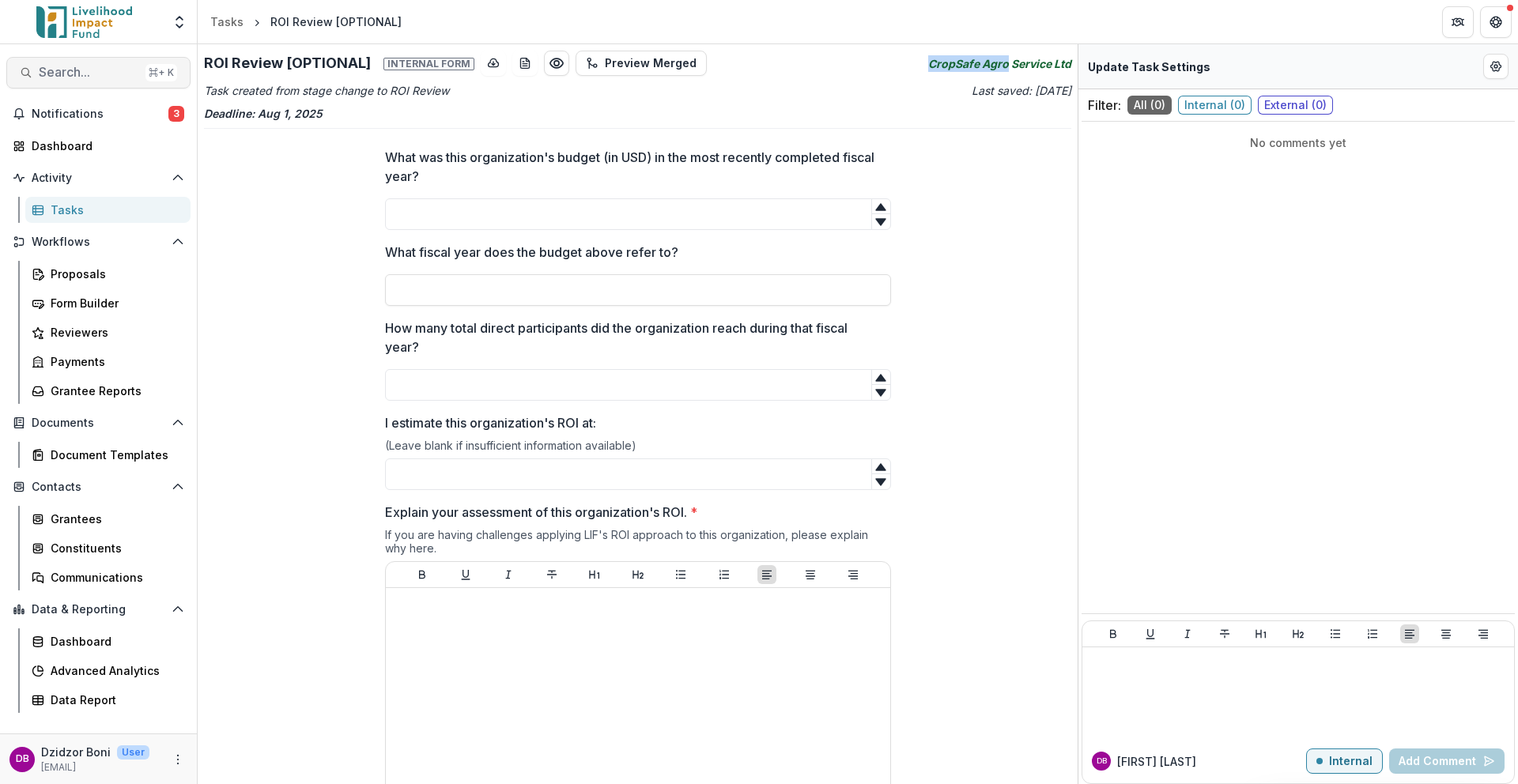 click on "Search..." at bounding box center [89, 72] 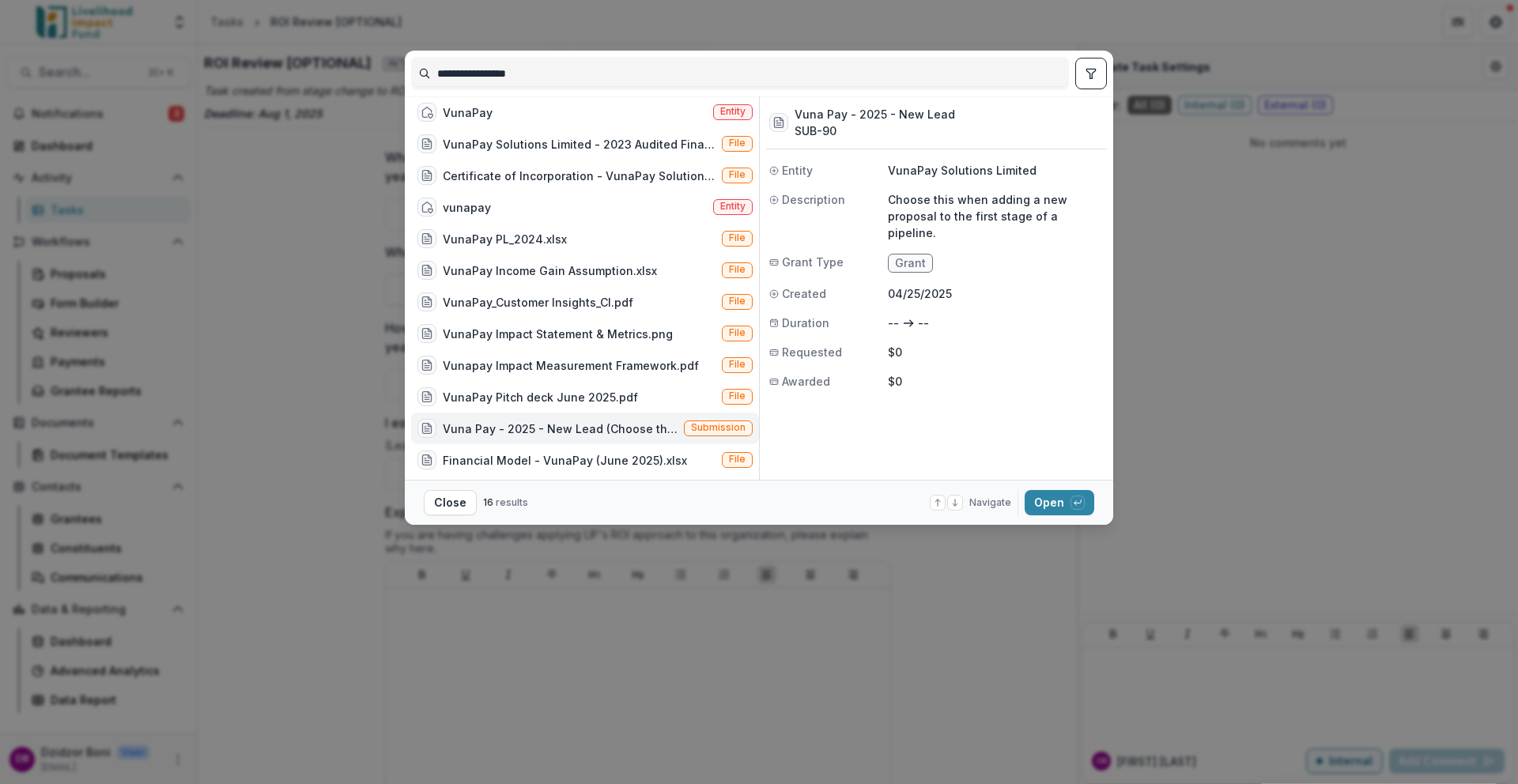 drag, startPoint x: 550, startPoint y: 75, endPoint x: 432, endPoint y: 75, distance: 118 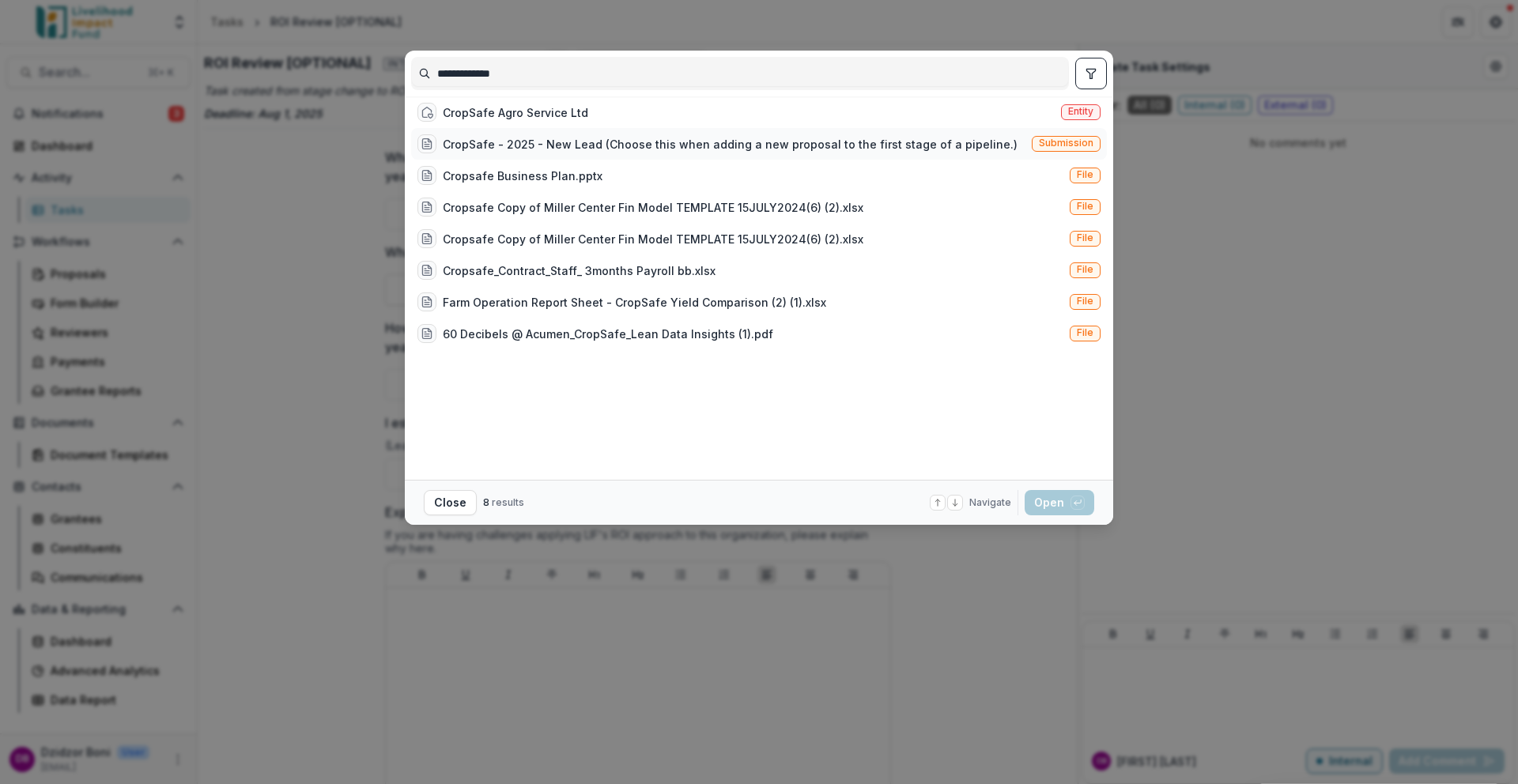 type on "**********" 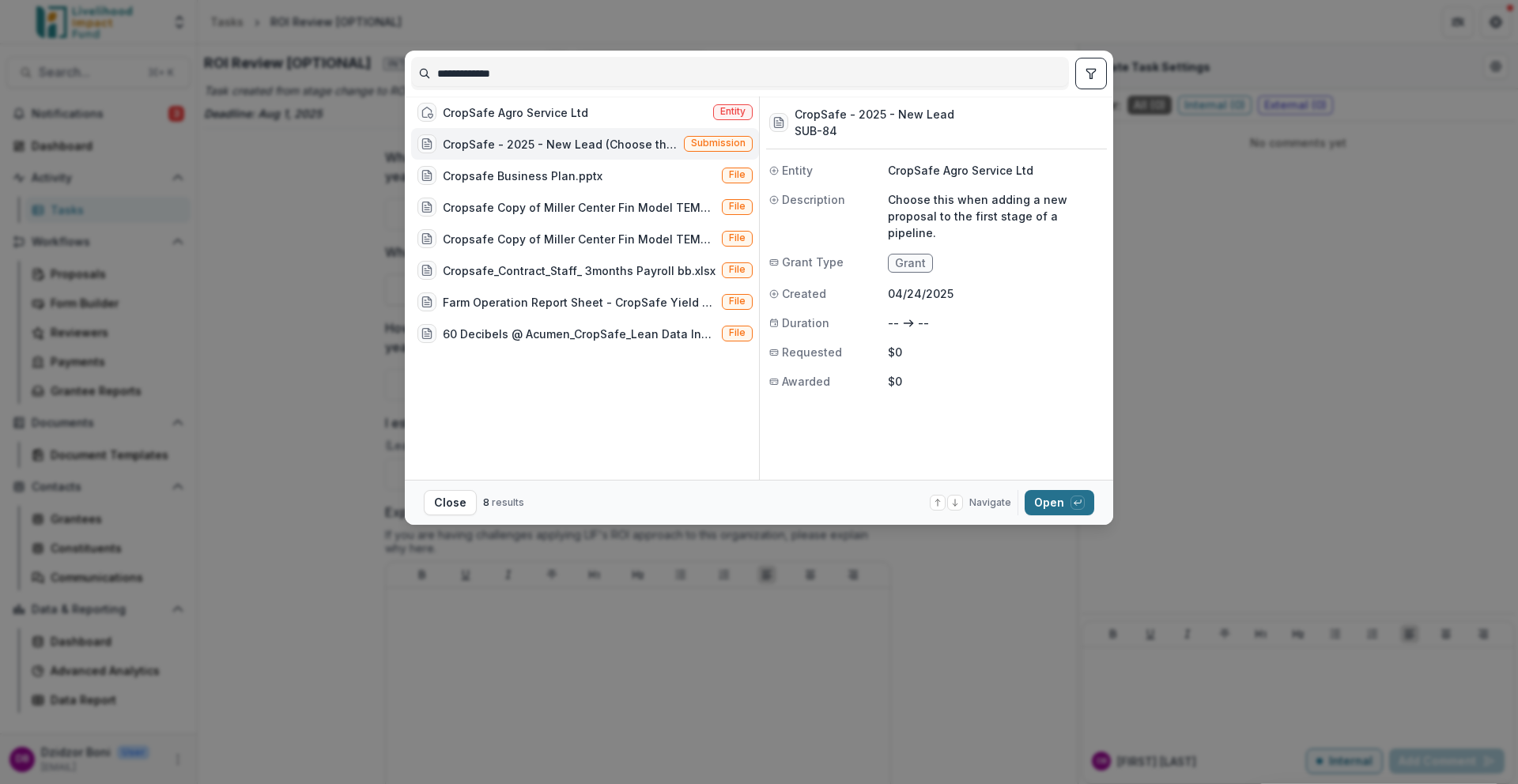 click on "Open with enter key" at bounding box center [1059, 503] 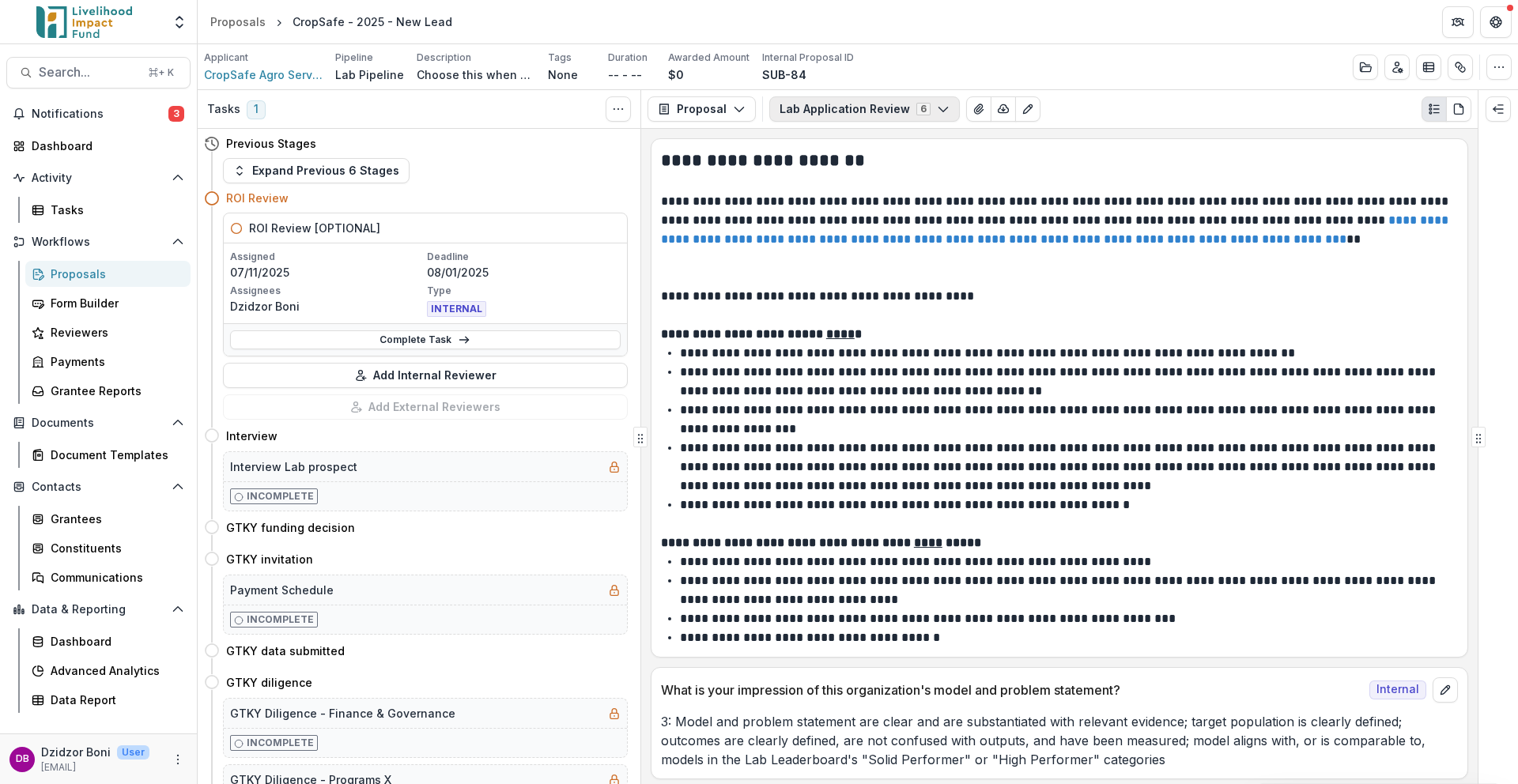 click 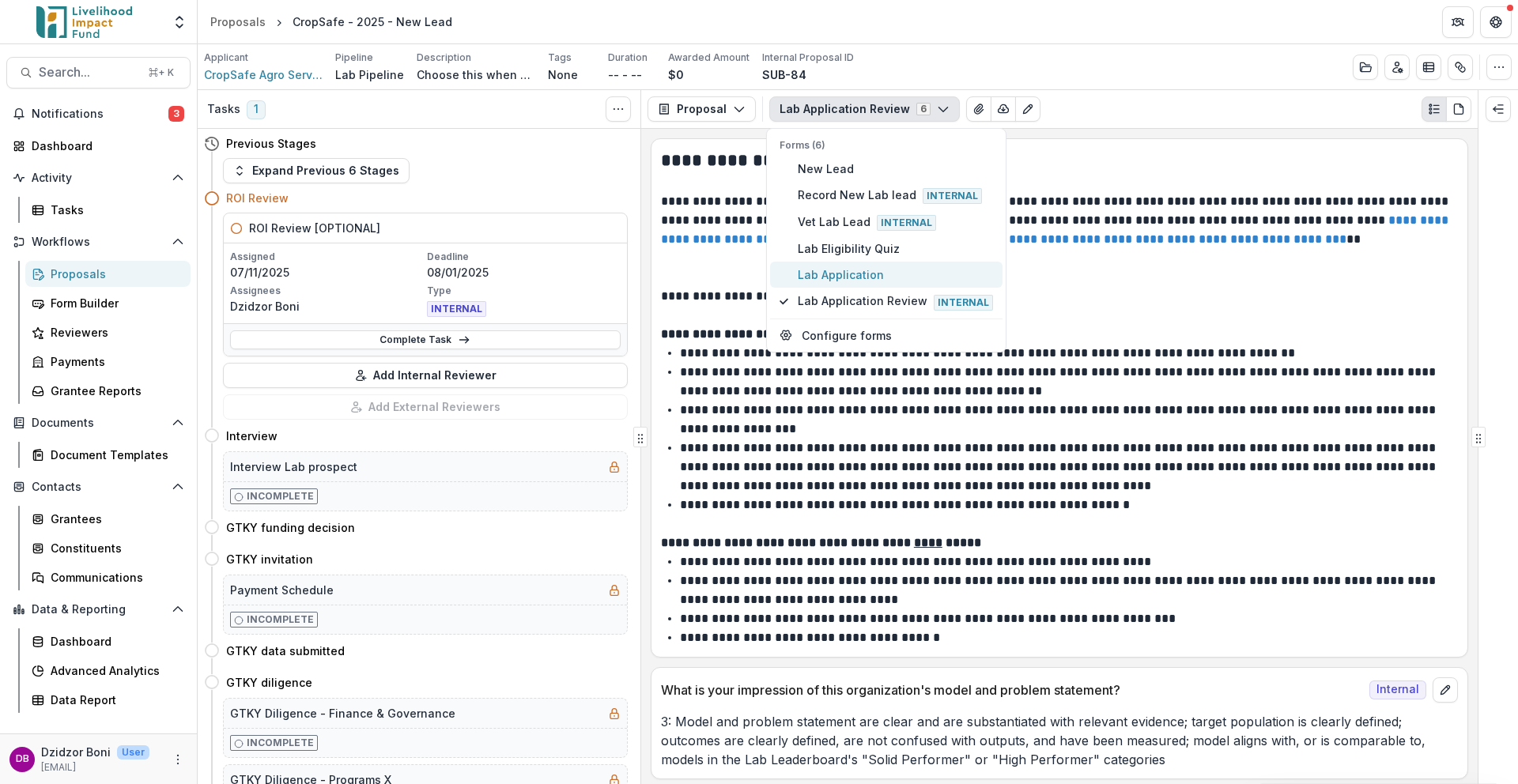 click on "Lab Application" at bounding box center (895, 274) 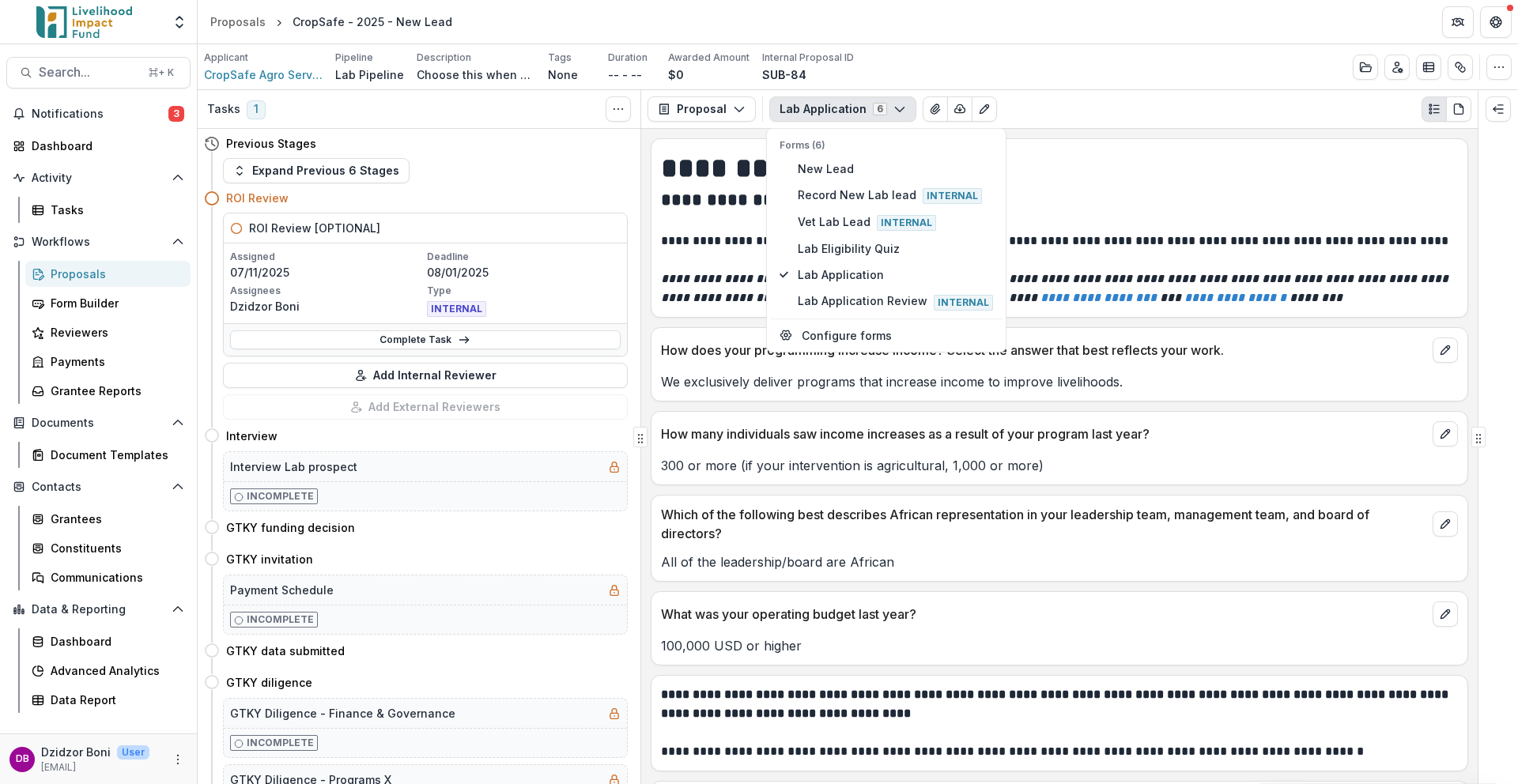 click on "Lab Application 6 Forms (6) New Lead Record New Lab lead Internal Vet Lab Lead Internal Lab Eligibility Quiz Lab Application Lab Application Review Internal Configure forms Word Download Word Download (with field descriptions) Zip Download Preview Merged PDF Preview Merged PDF (Inline Images & PDFs) Preview Merged PDF (with field descriptions) Custom Download" at bounding box center [1120, 109] 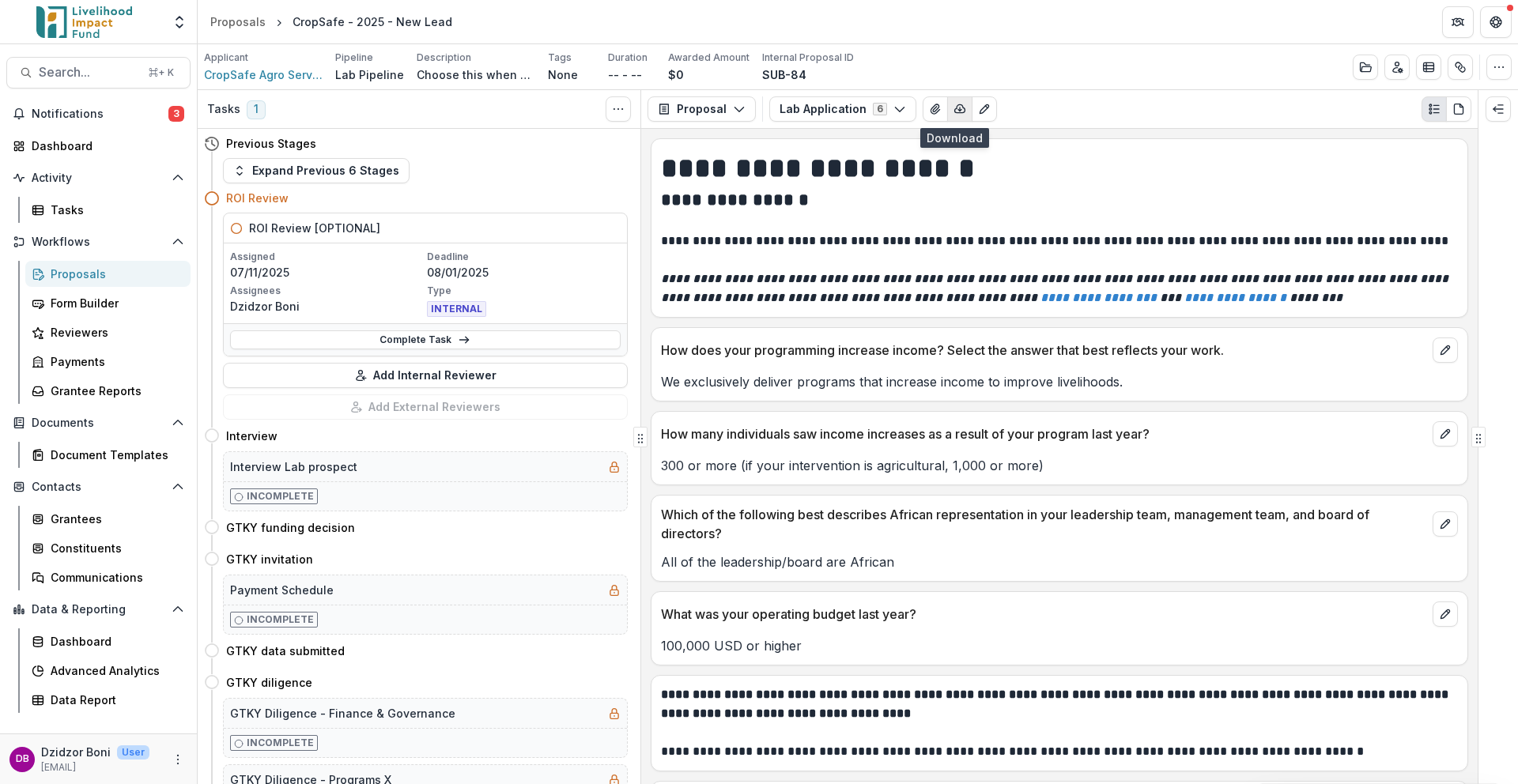 click 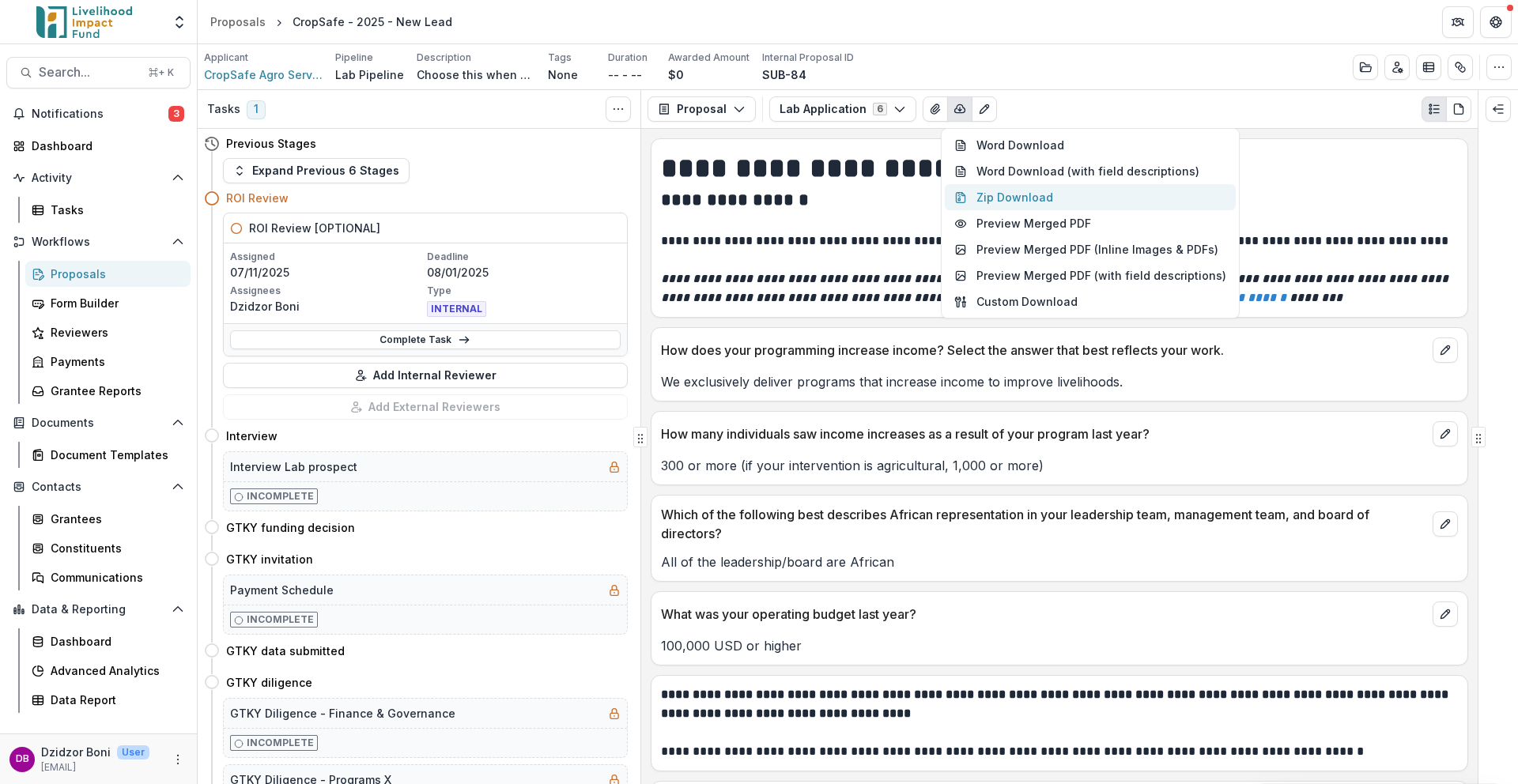 click on "Zip Download" at bounding box center (1090, 197) 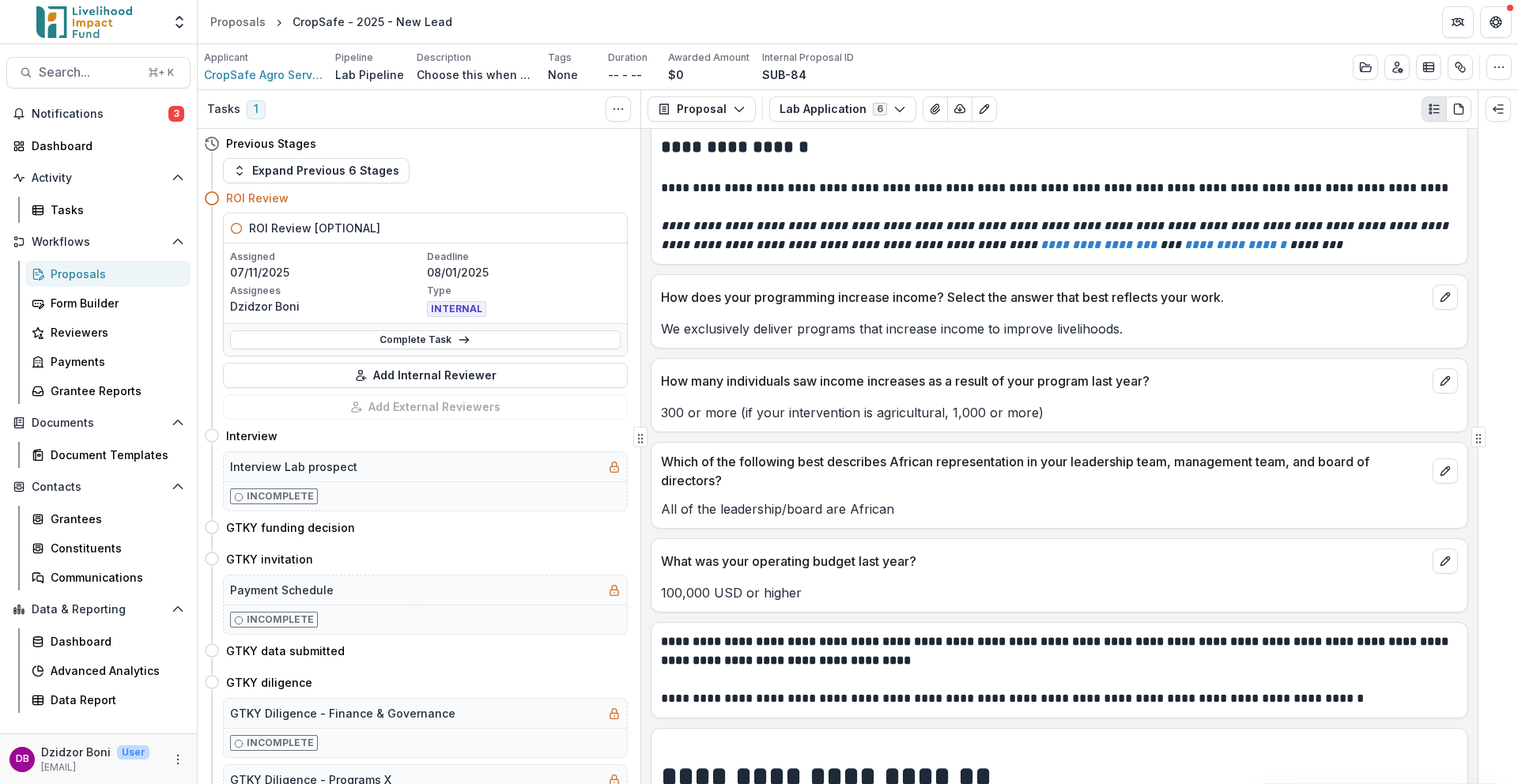 scroll, scrollTop: 0, scrollLeft: 0, axis: both 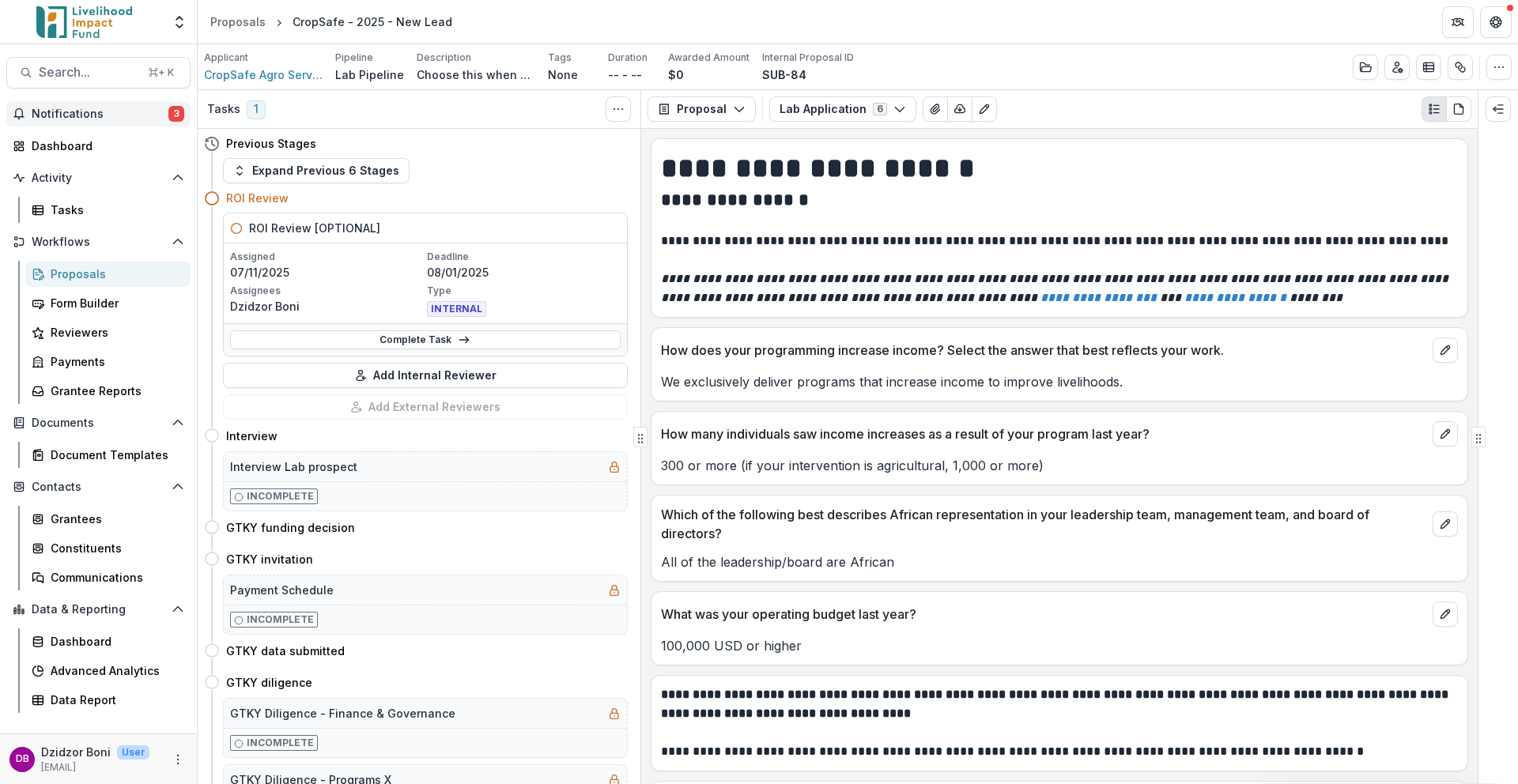 click on "Notifications" at bounding box center [100, 114] 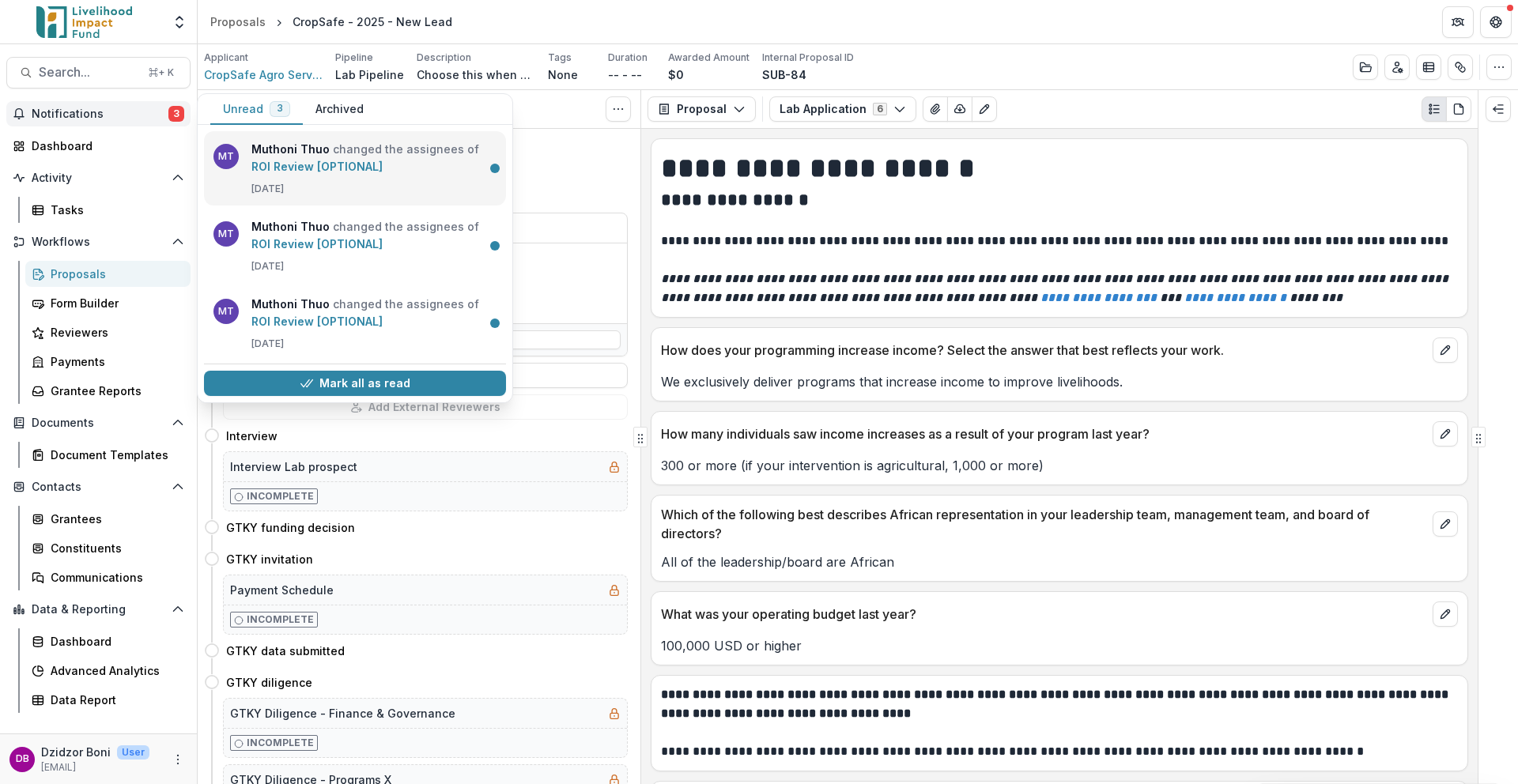 click on "ROI Review [OPTIONAL]" at bounding box center [317, 166] 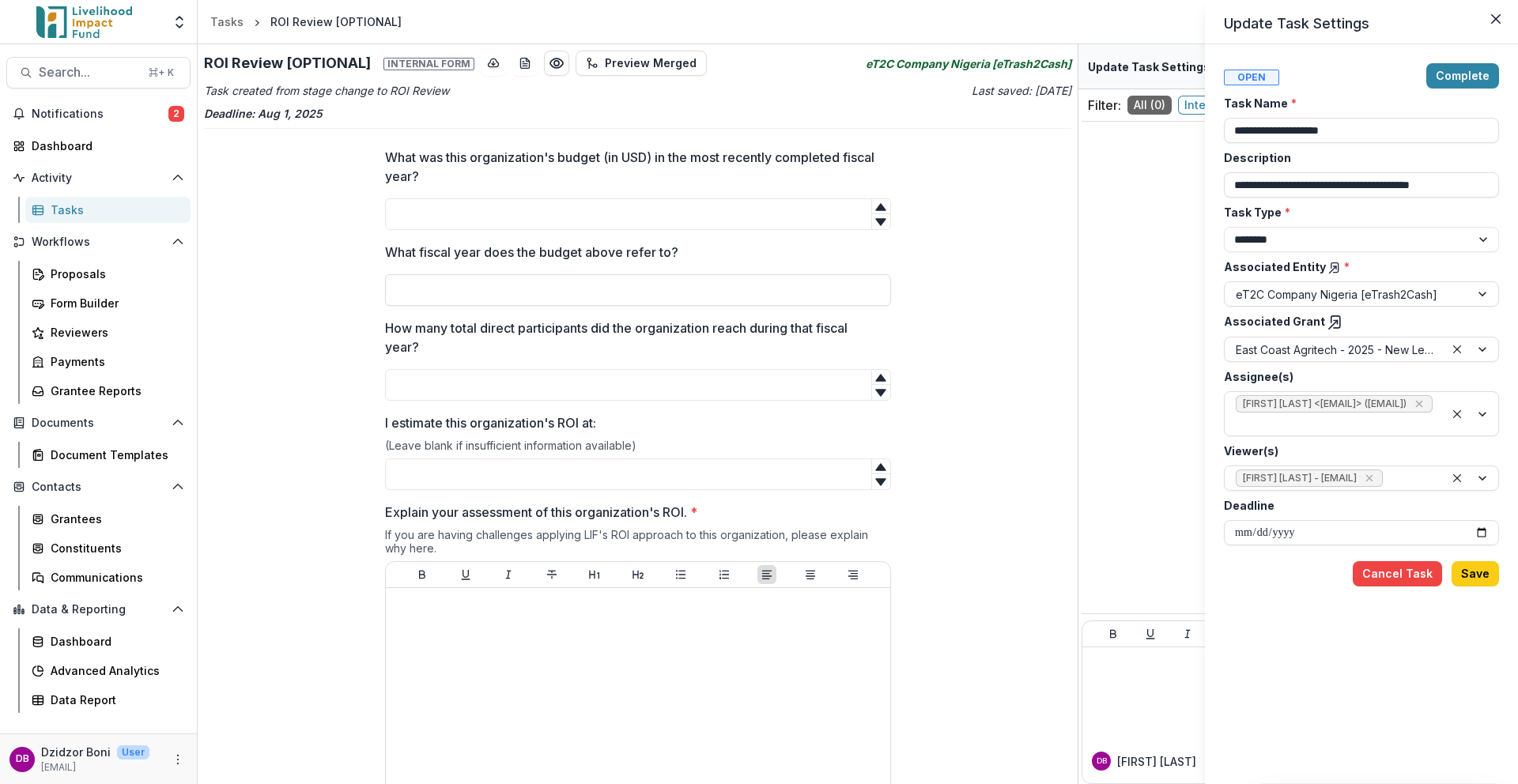 click on "**********" at bounding box center (759, 392) 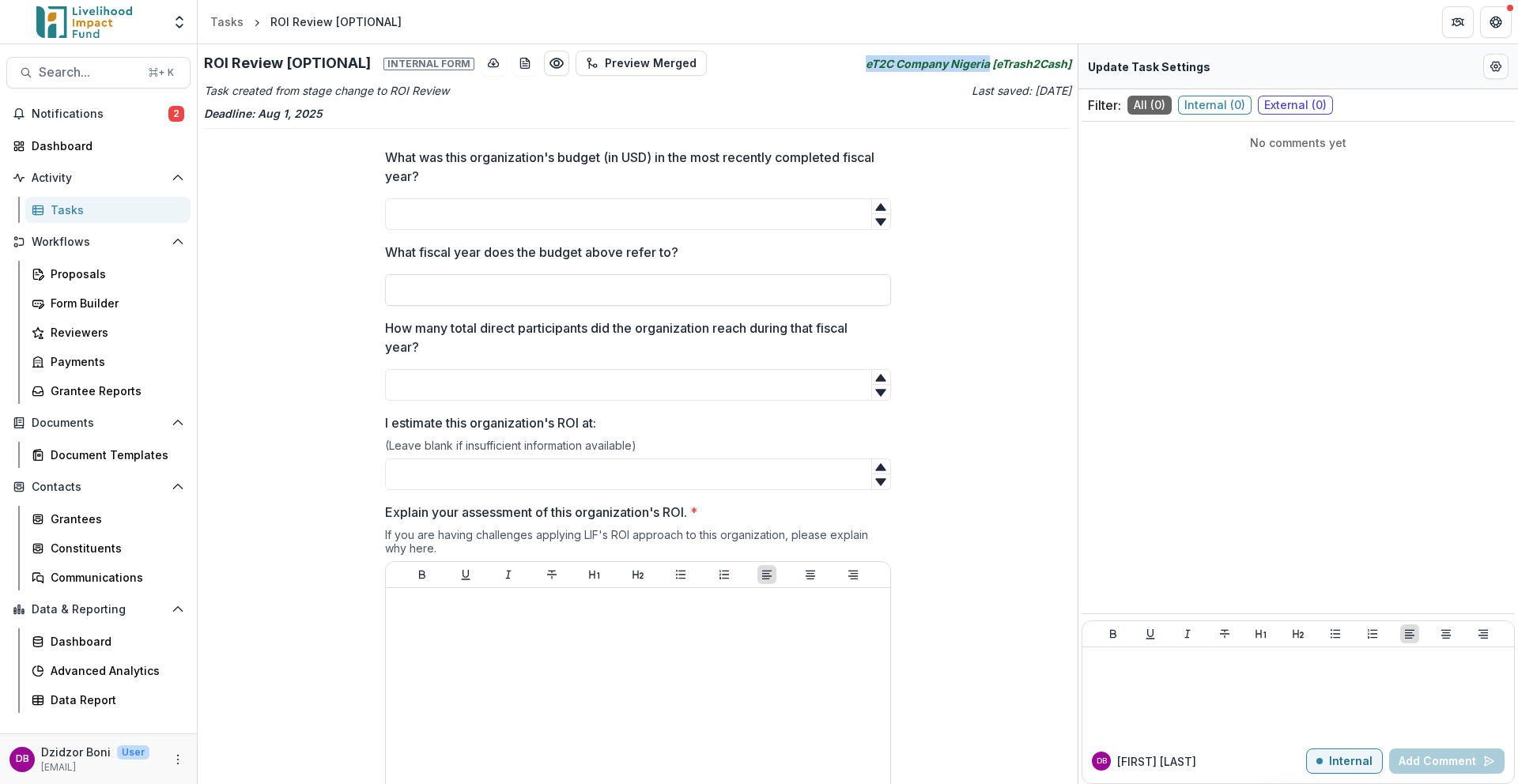 drag, startPoint x: 859, startPoint y: 66, endPoint x: 984, endPoint y: 66, distance: 125 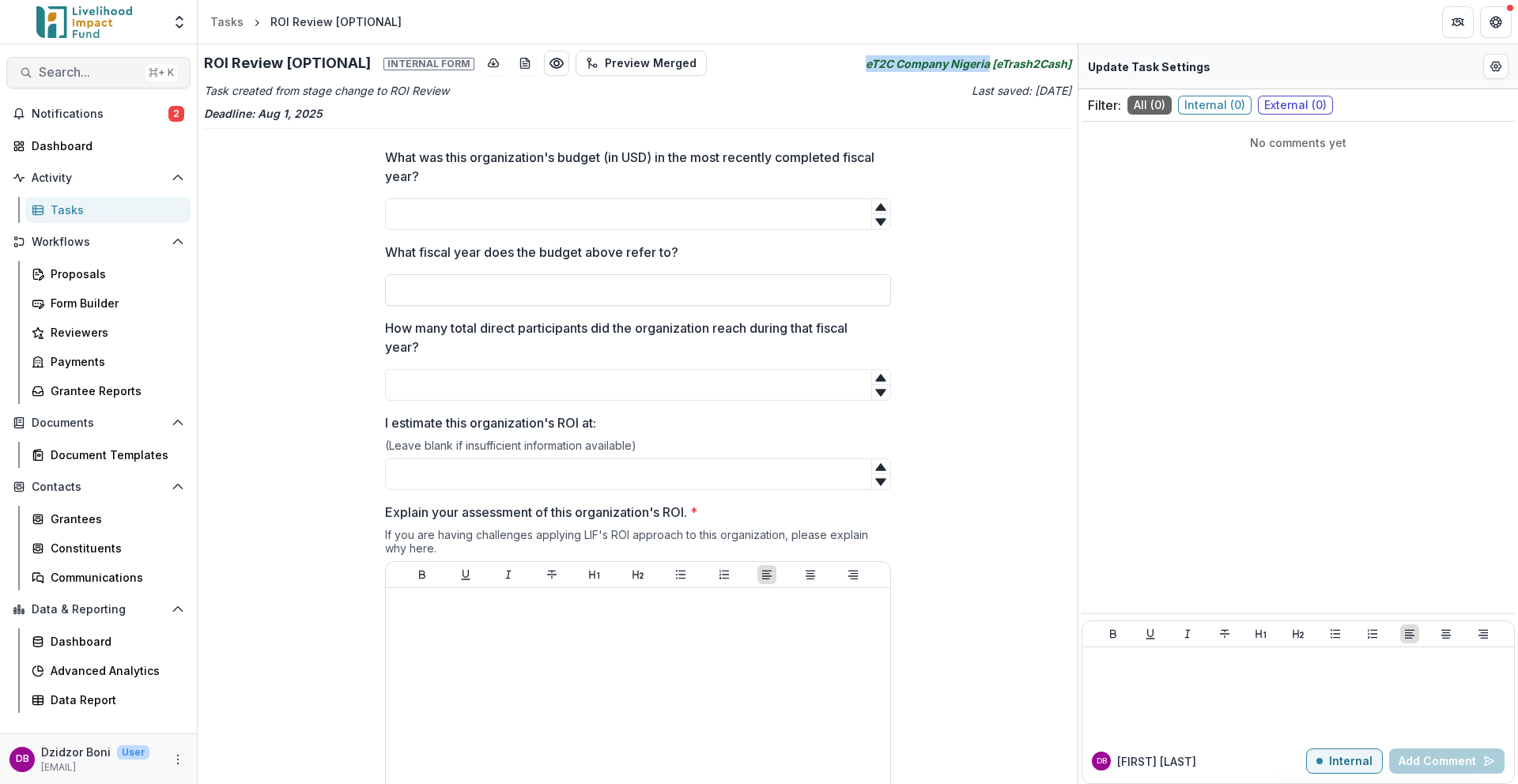 click on "Search..." at bounding box center [89, 72] 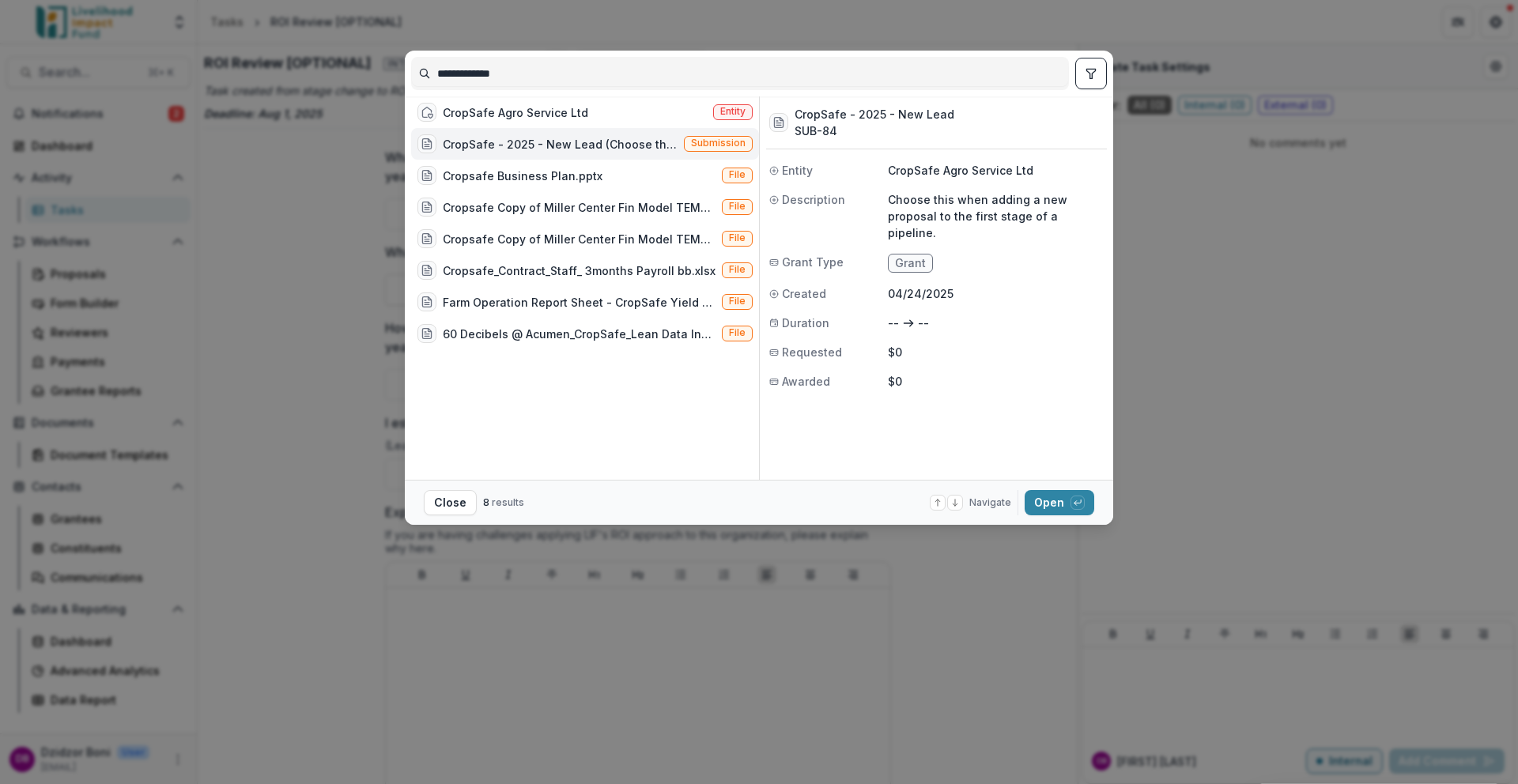 drag, startPoint x: 530, startPoint y: 66, endPoint x: 560, endPoint y: 76, distance: 31.62278 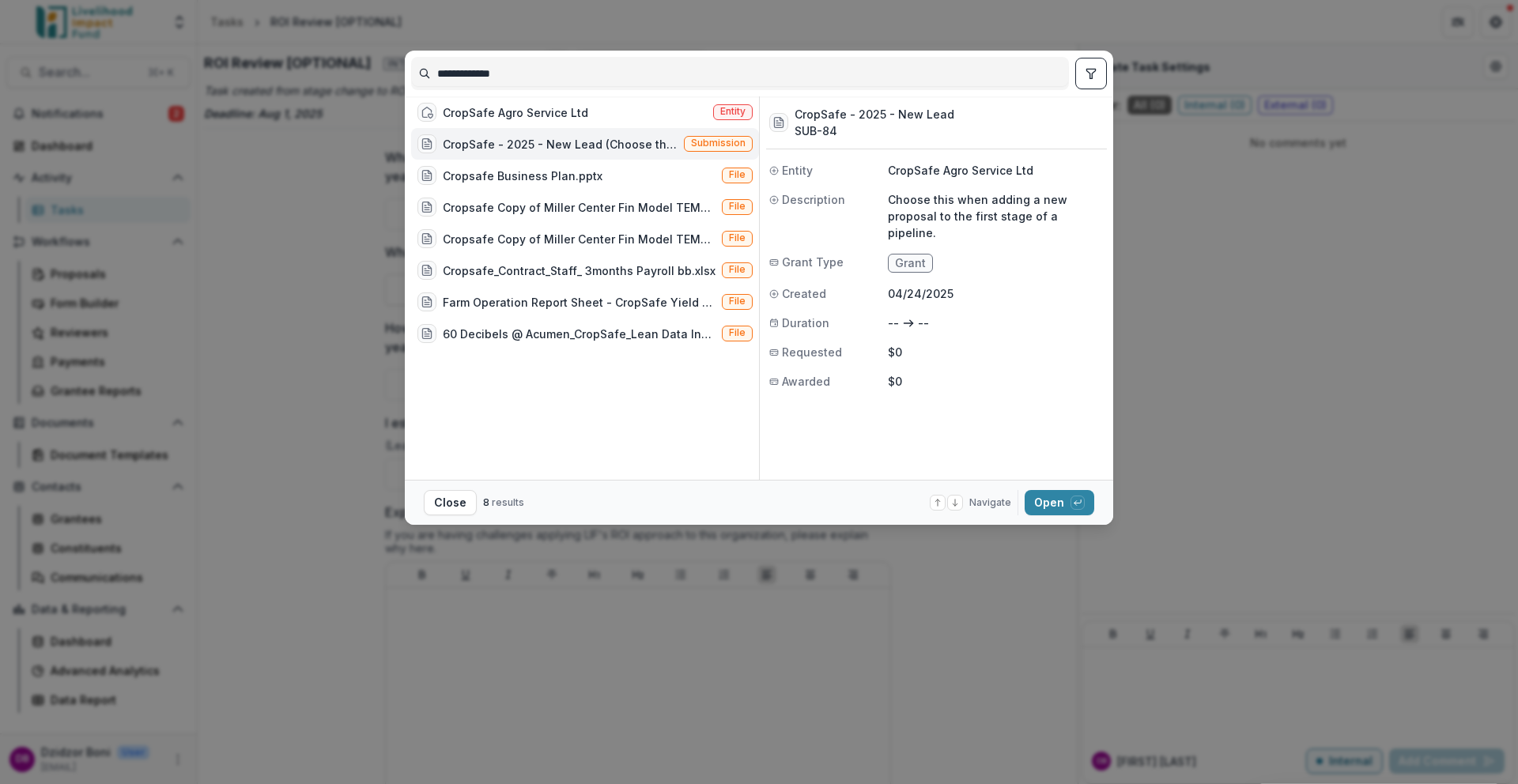 drag, startPoint x: 565, startPoint y: 81, endPoint x: 442, endPoint y: 77, distance: 123.06502 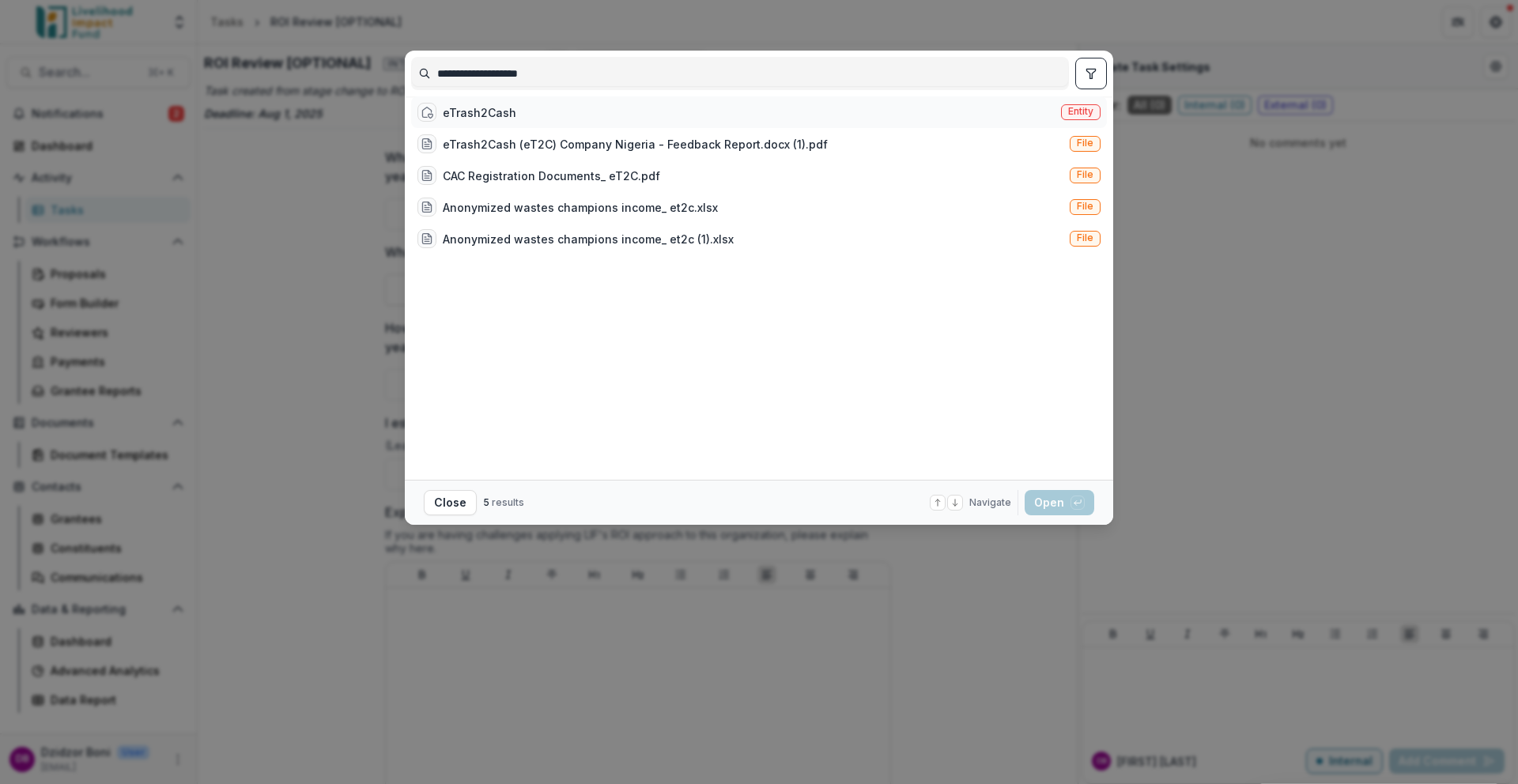 type on "**********" 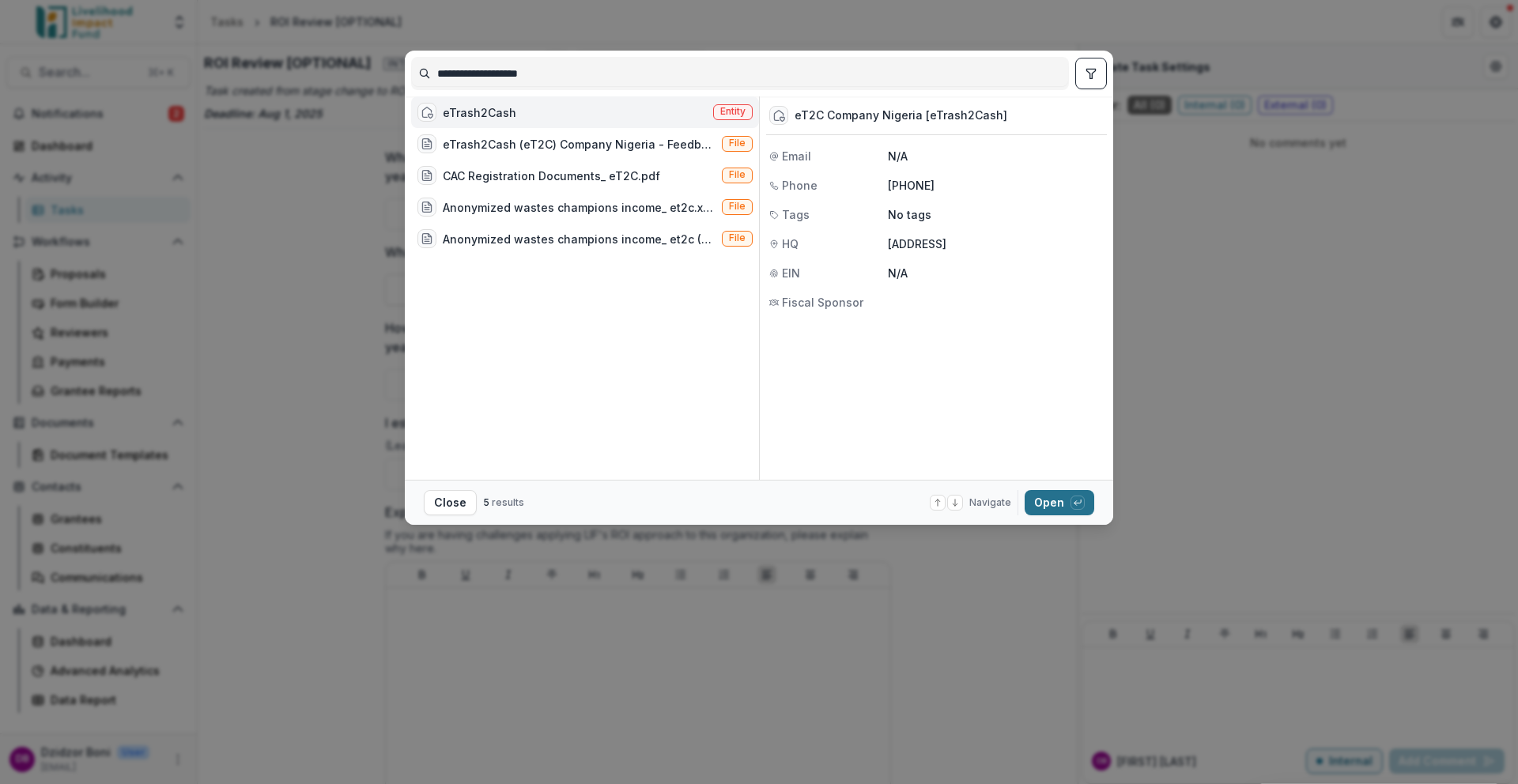 click on "Open with enter key" at bounding box center (1059, 503) 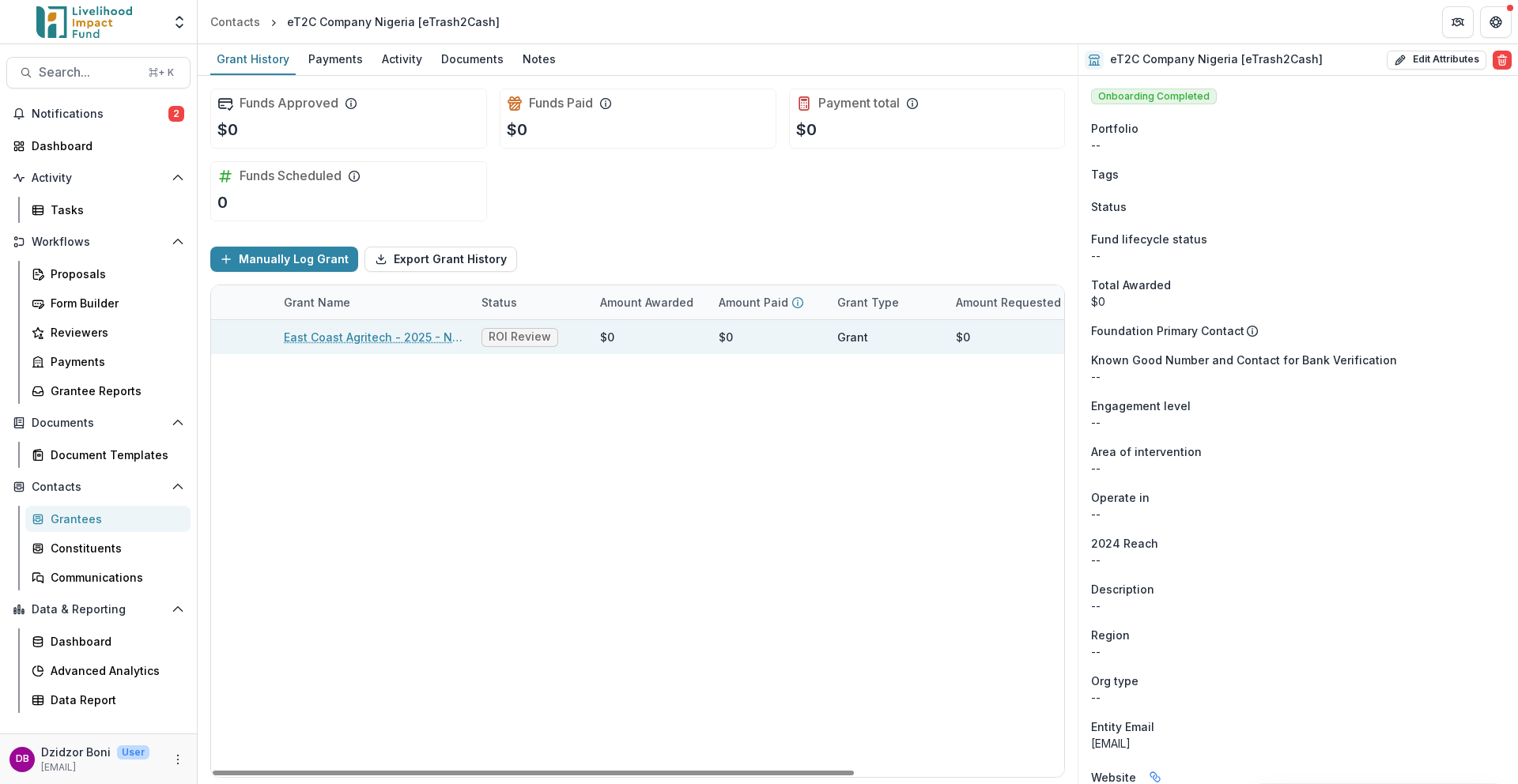 click on "East Coast Agritech  - 2025 - New Lead" at bounding box center [373, 337] 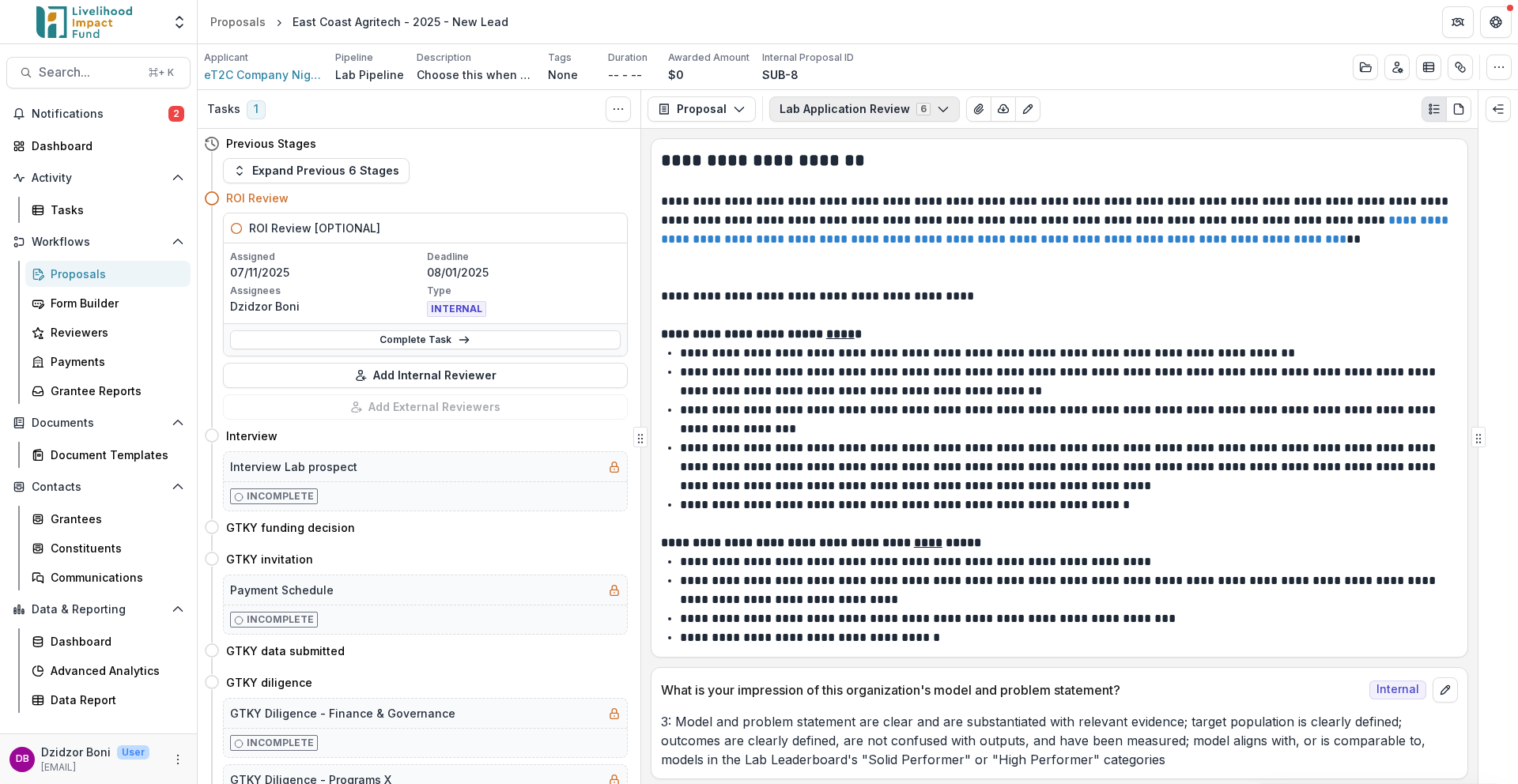 click 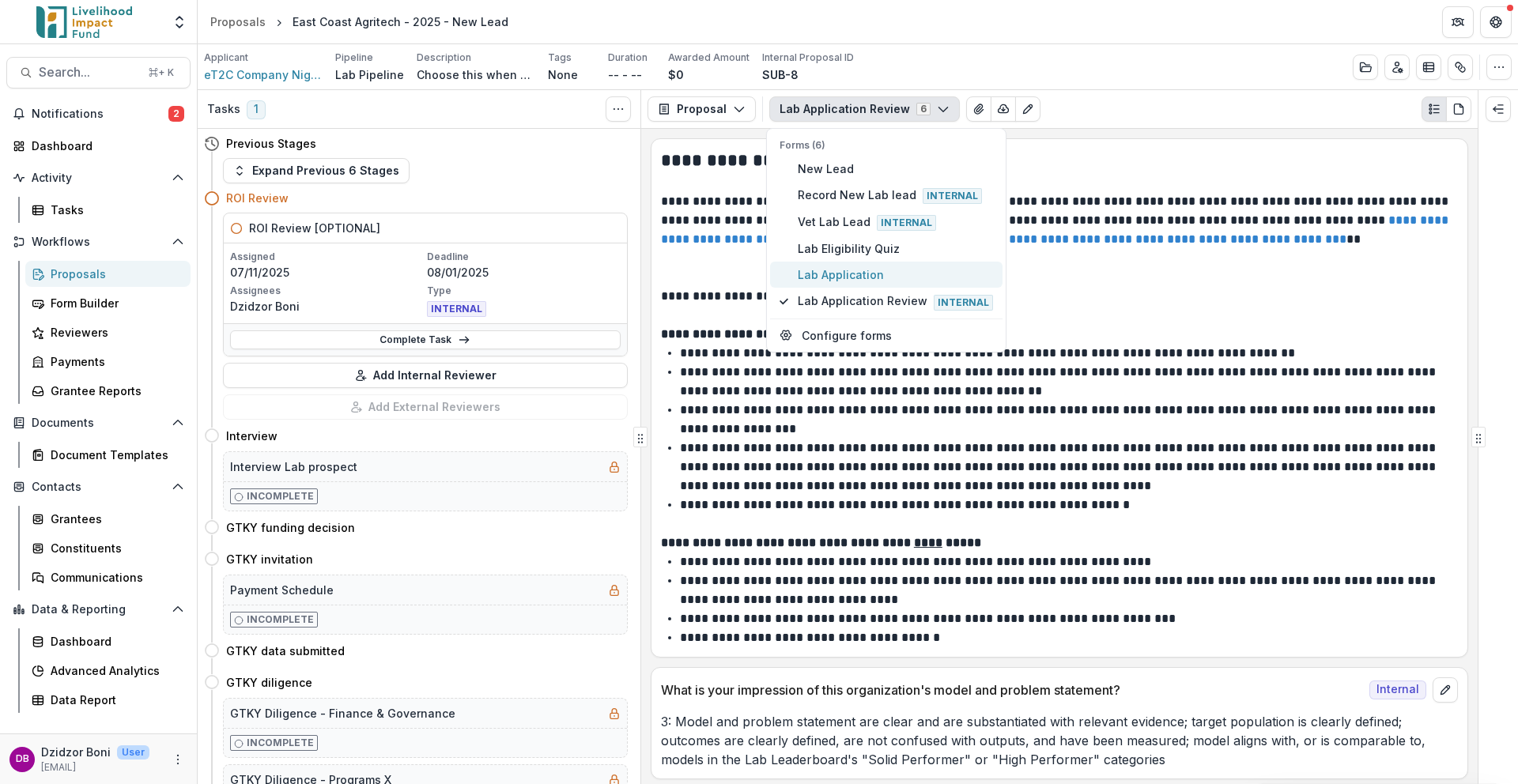click on "Lab Application" at bounding box center [895, 274] 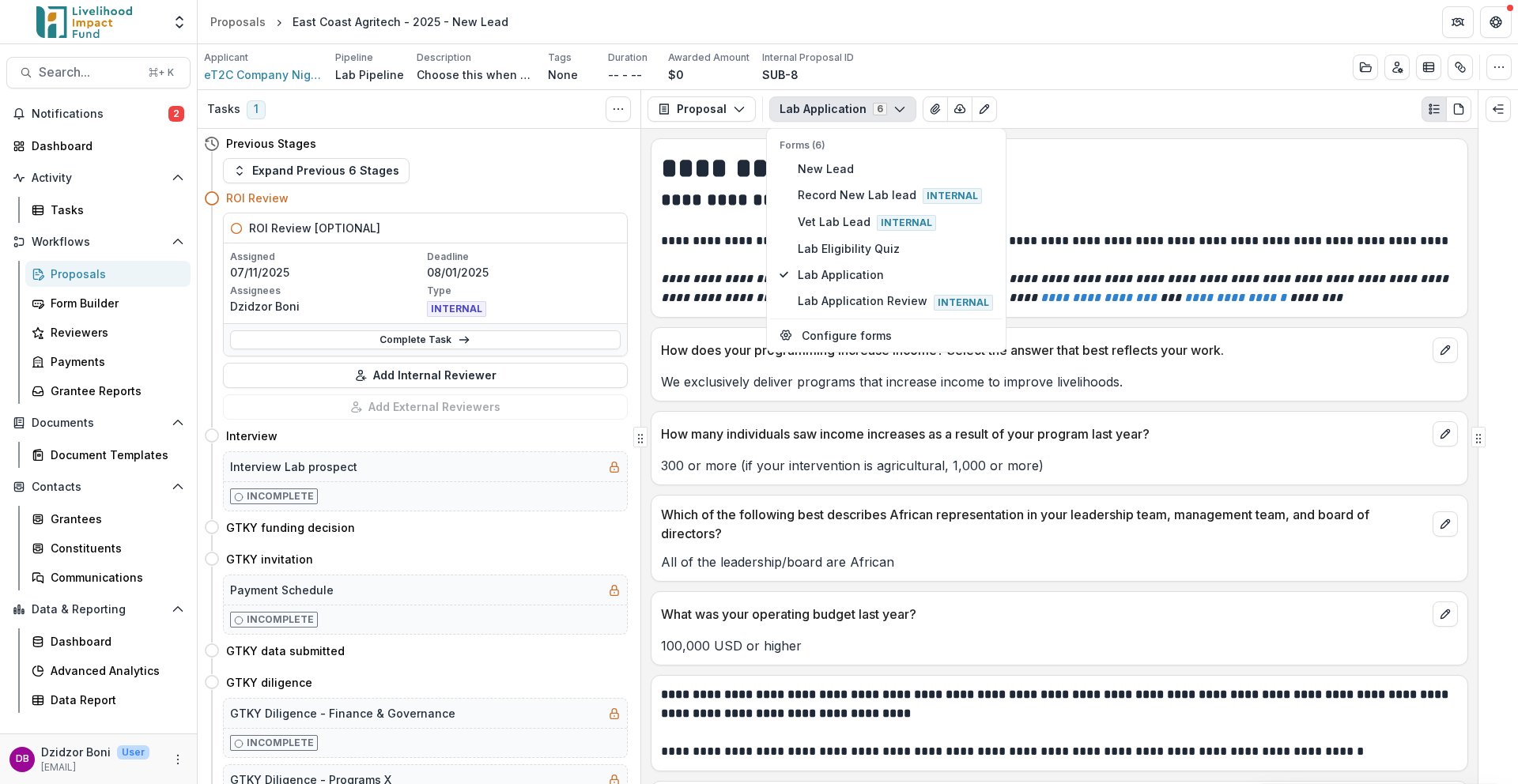 click on "Applicant eT2C Company Nigeria [eTrash2Cash] Pipeline Lab Pipeline Description Choose this when adding a new proposal to the first stage of a pipeline. Description Choose this when adding a new proposal to the first stage of a pipeline. Tags None All tags Duration --   -   -- Awarded Amount $0 Internal Proposal ID SUB-8 Edit Details Change History Key Milestones Change Pipeline Archive Delete Proposal" at bounding box center (858, 66) 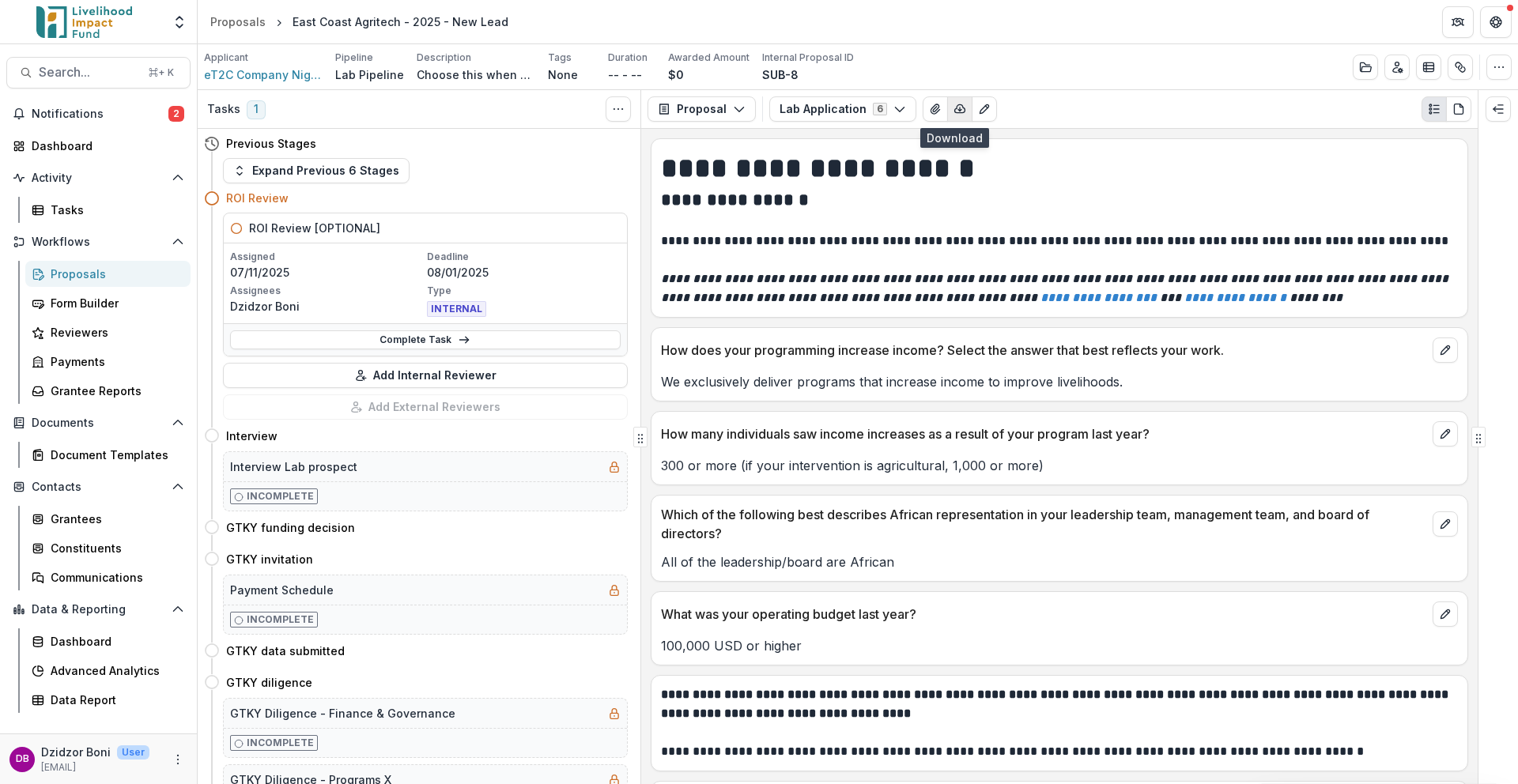 click 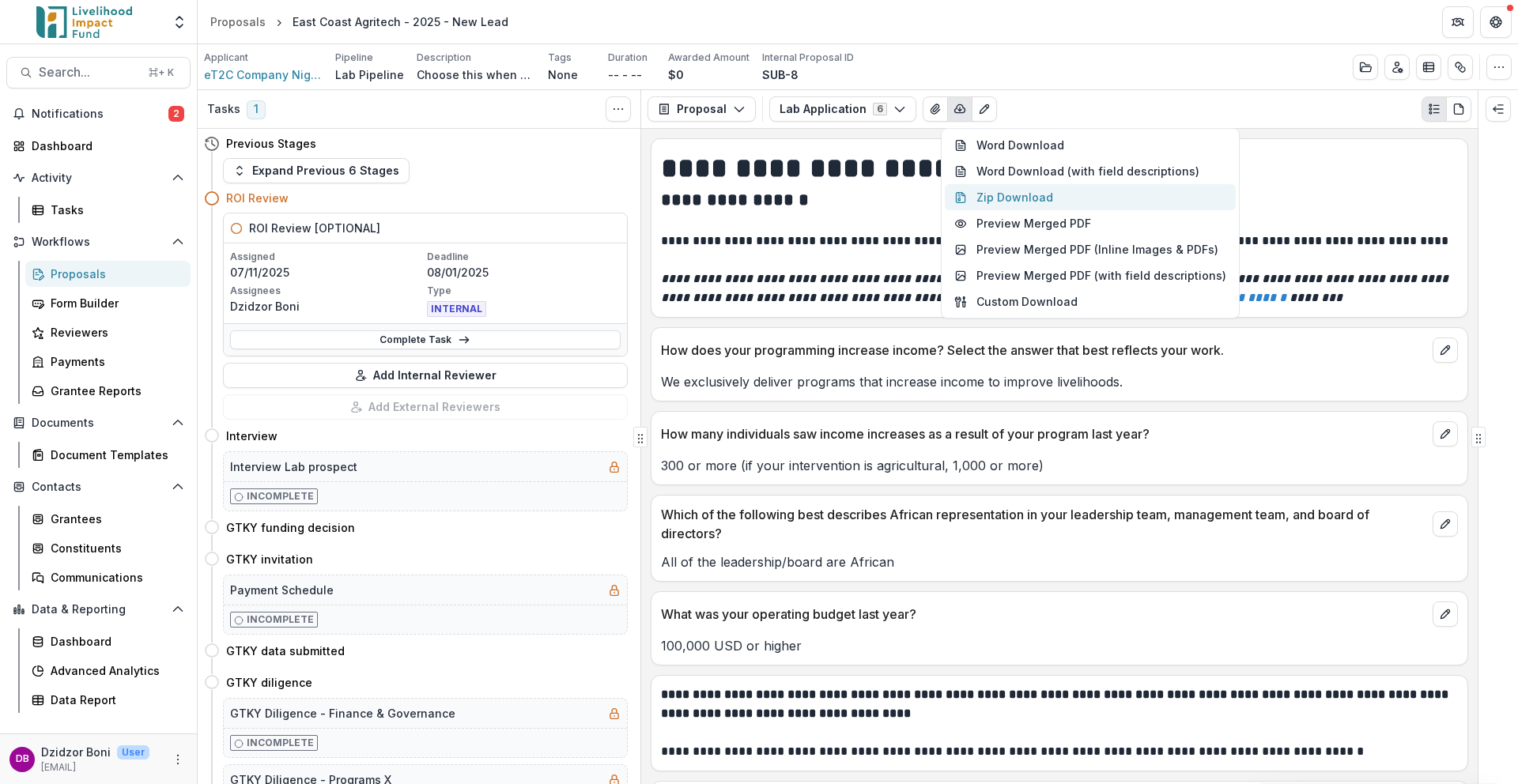 click on "Zip Download" at bounding box center [1090, 197] 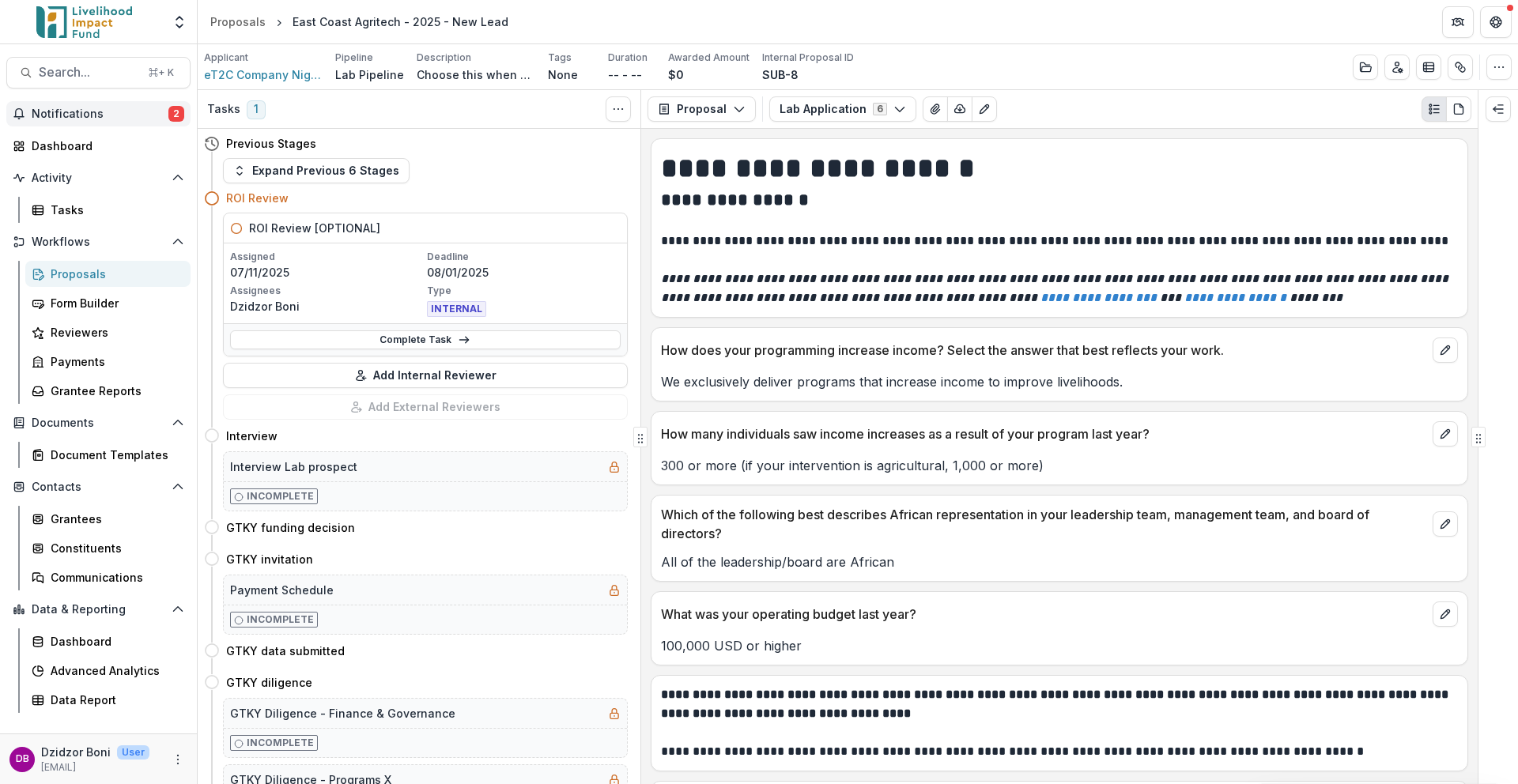 click on "Notifications" at bounding box center (100, 114) 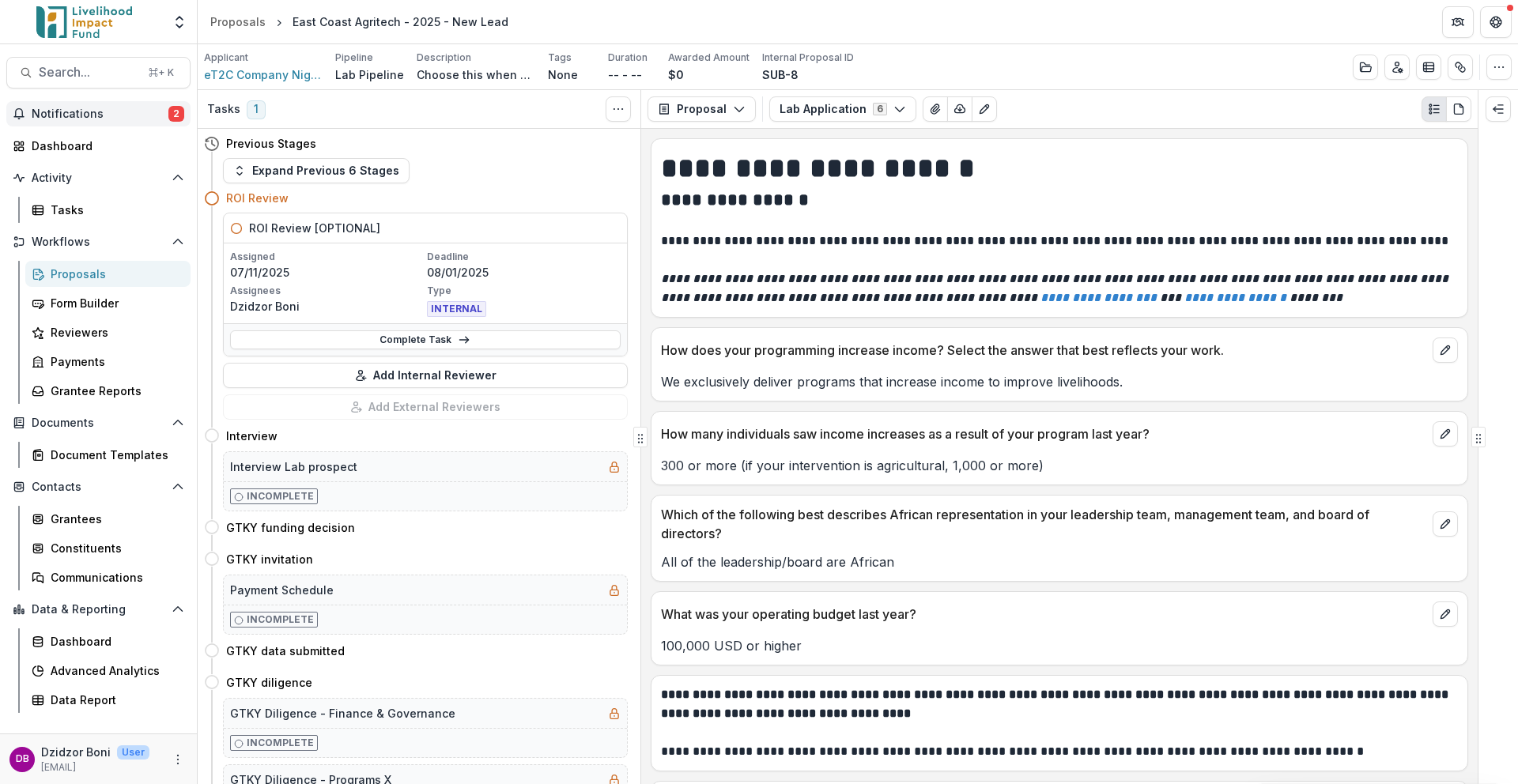 click on "Notifications" at bounding box center [100, 114] 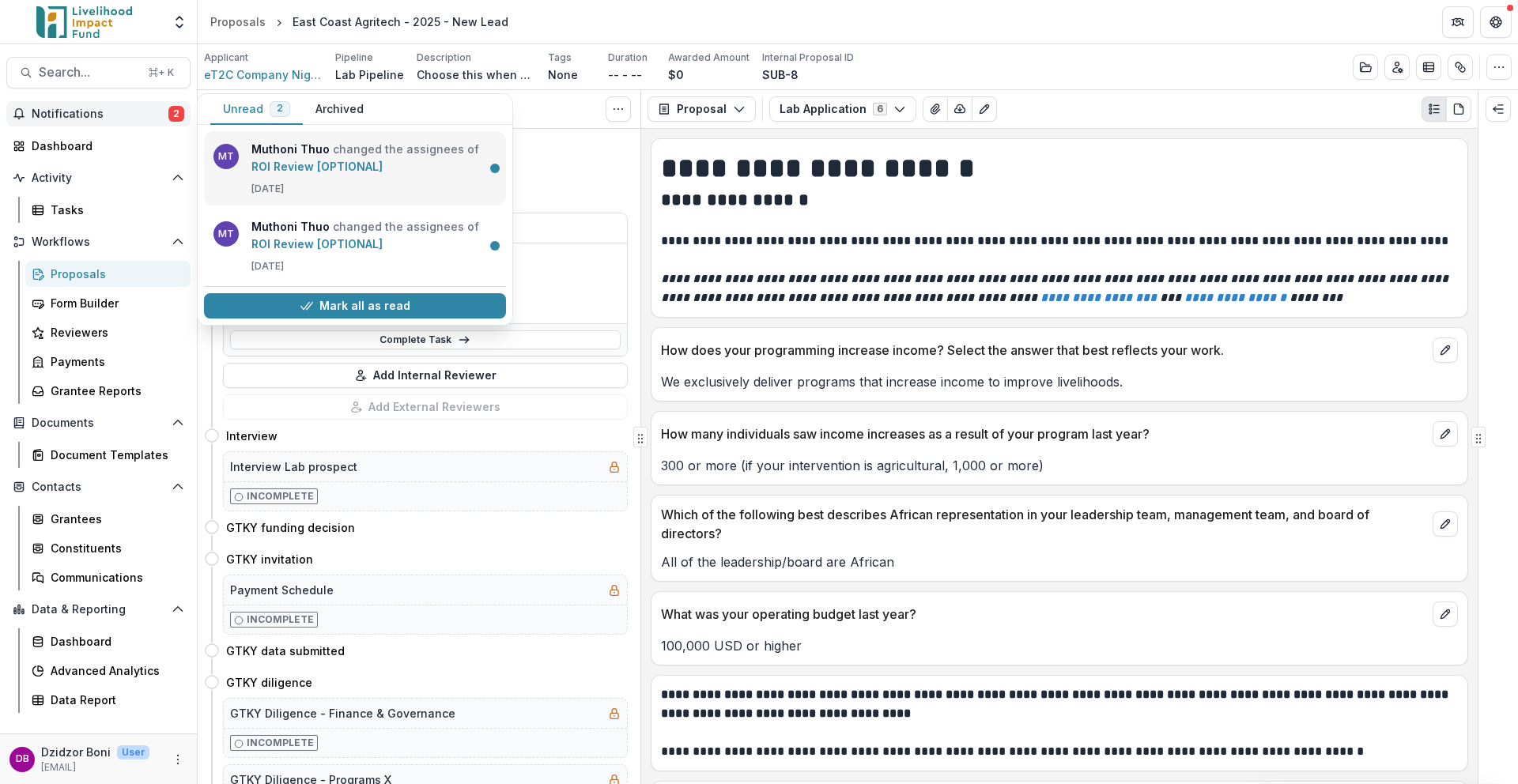 click on "ROI Review [OPTIONAL]" at bounding box center [317, 166] 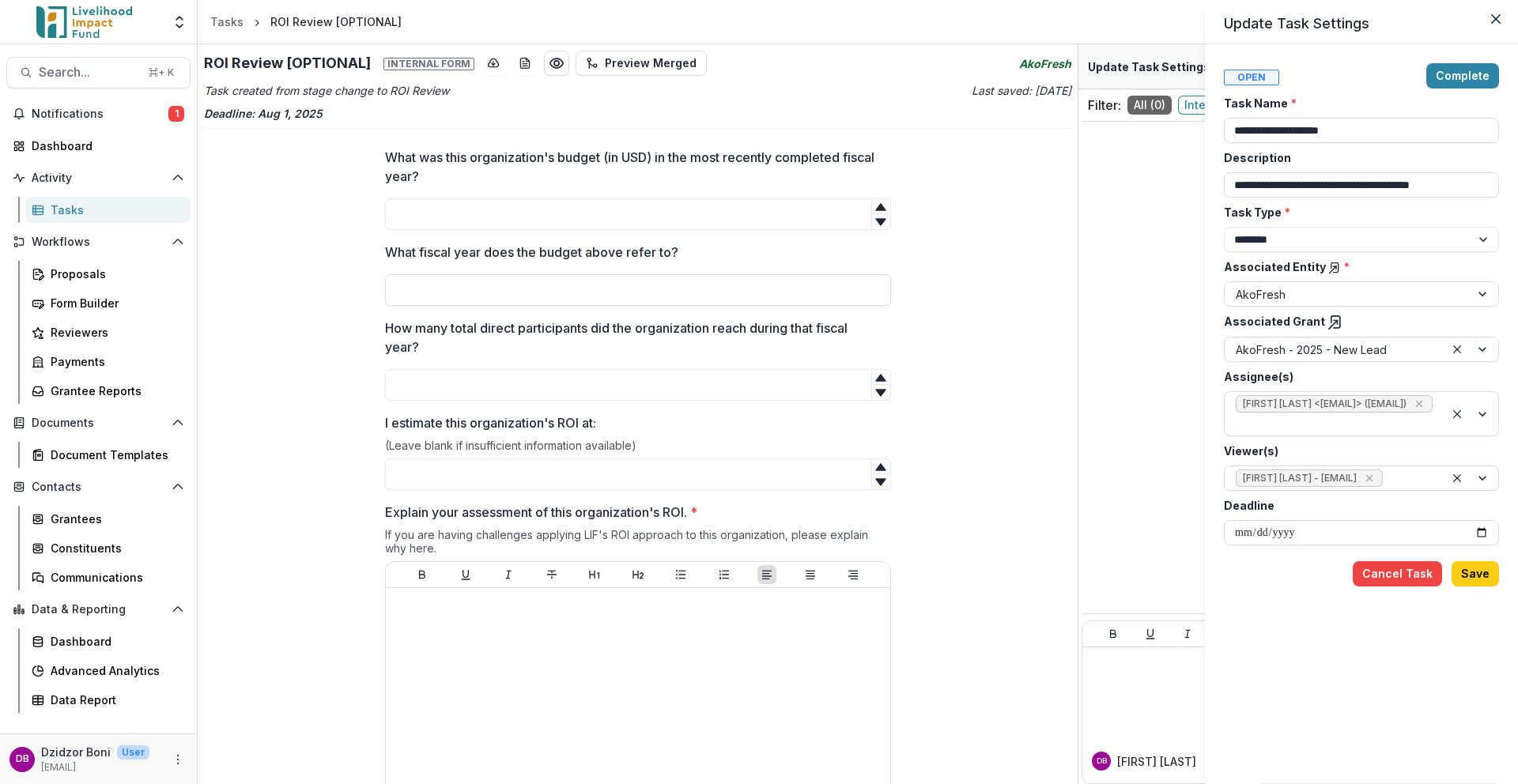 click on "**********" at bounding box center [759, 392] 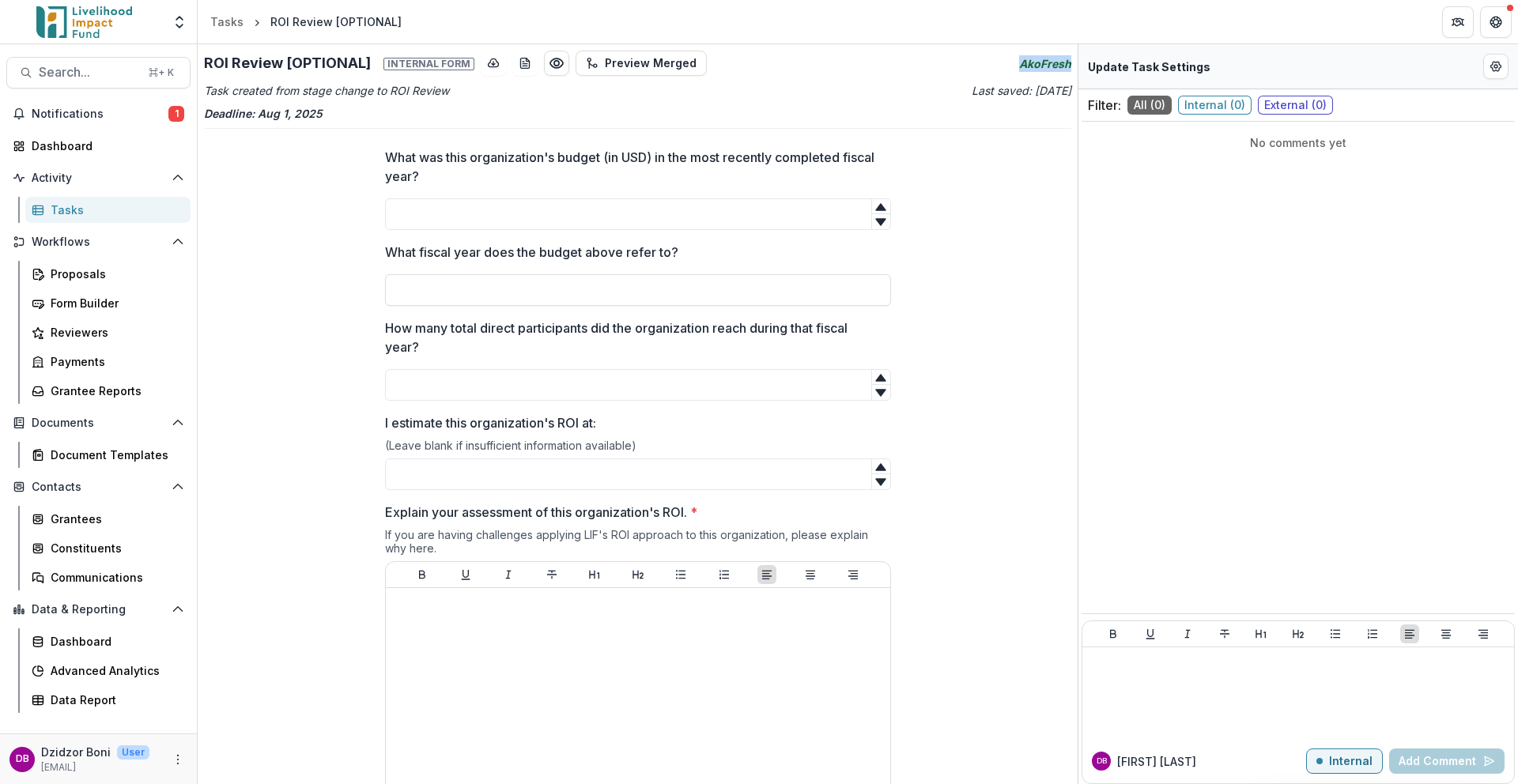 drag, startPoint x: 1018, startPoint y: 66, endPoint x: 1073, endPoint y: 66, distance: 55 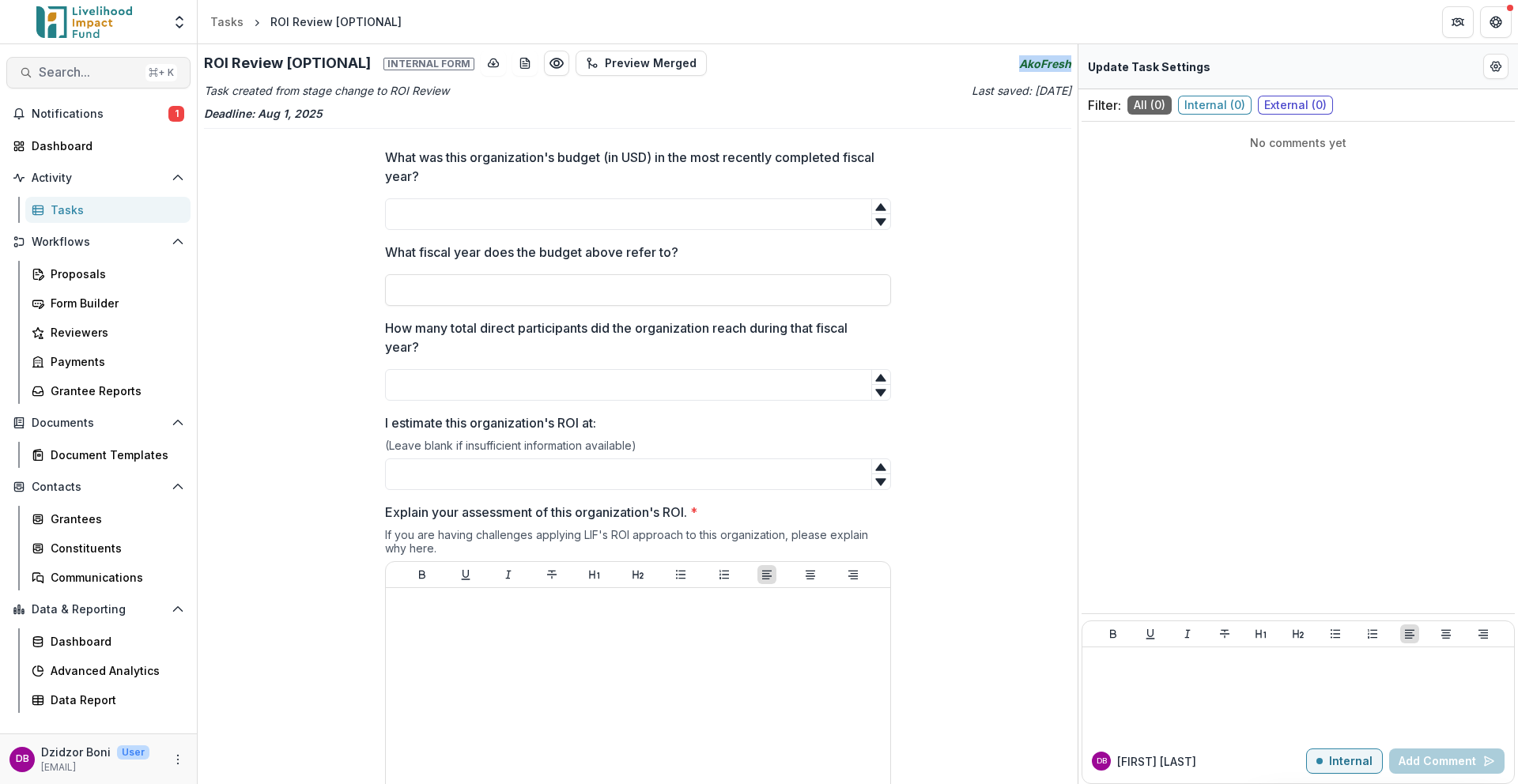 click on "Search..." at bounding box center (89, 72) 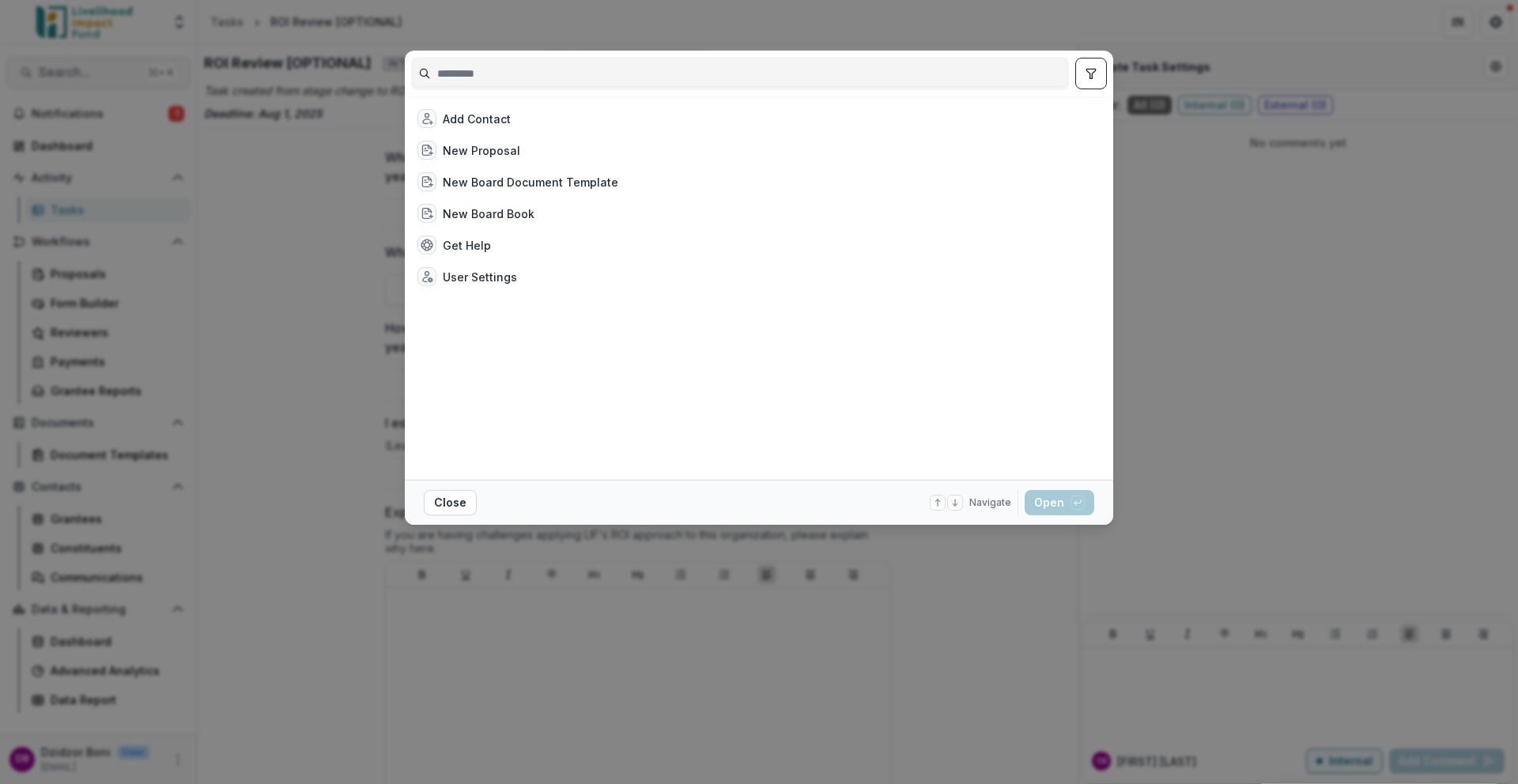 click on "Add Contact New Proposal New Board Document Template New Board Book Get Help User Settings Close Navigate up and down with arrow keys Open with enter key" at bounding box center (759, 392) 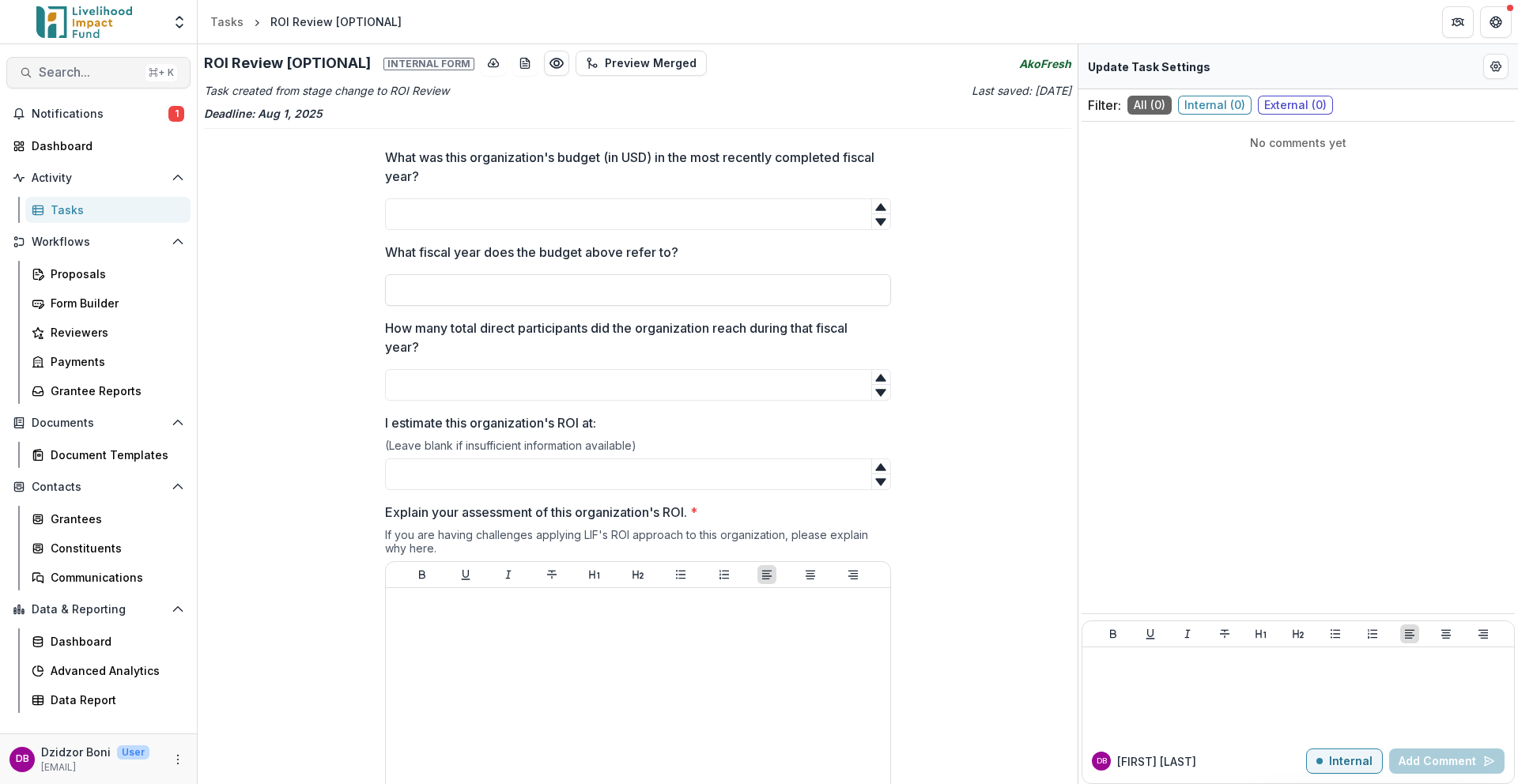 click on "Search..." at bounding box center [89, 72] 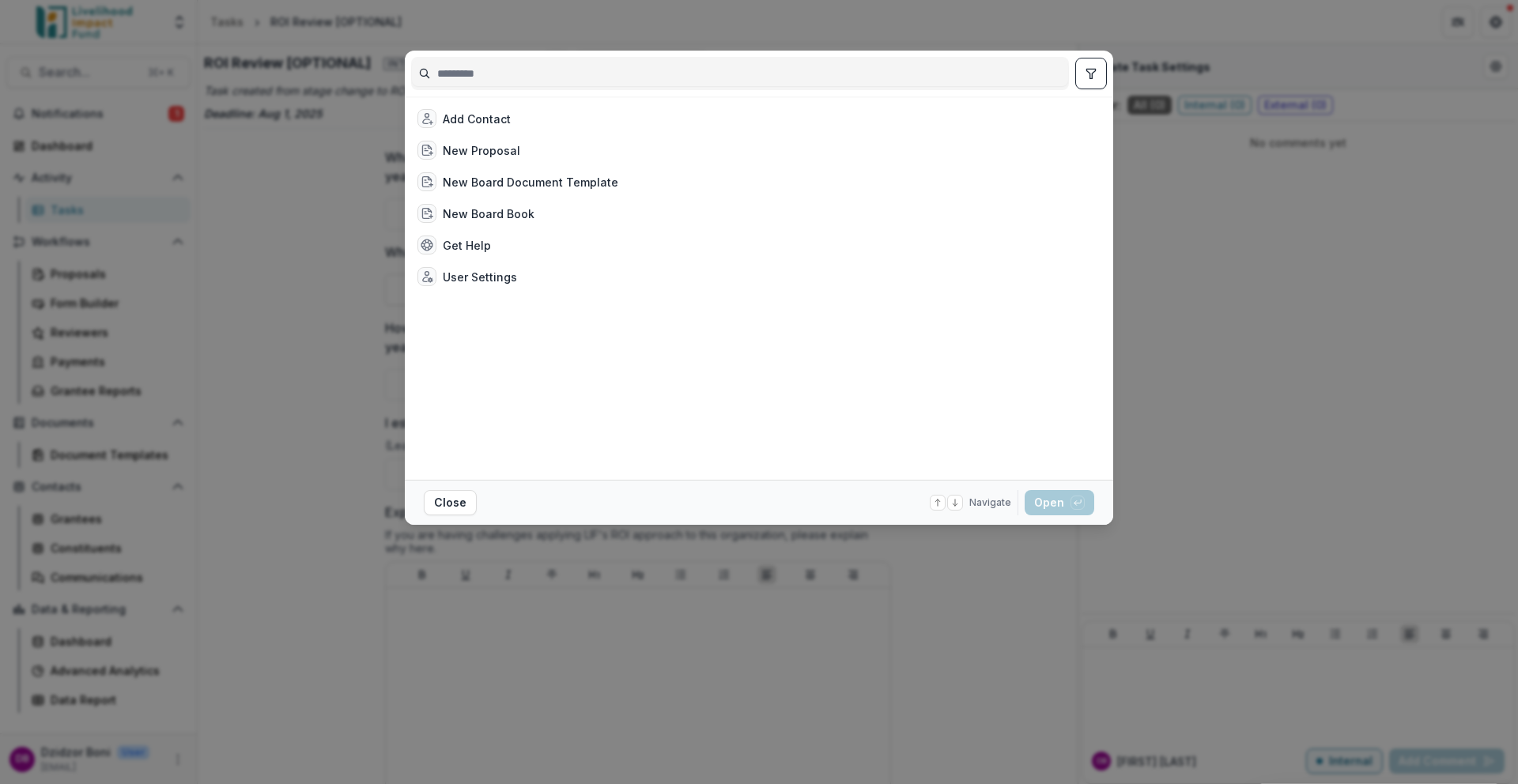 click at bounding box center (740, 74) 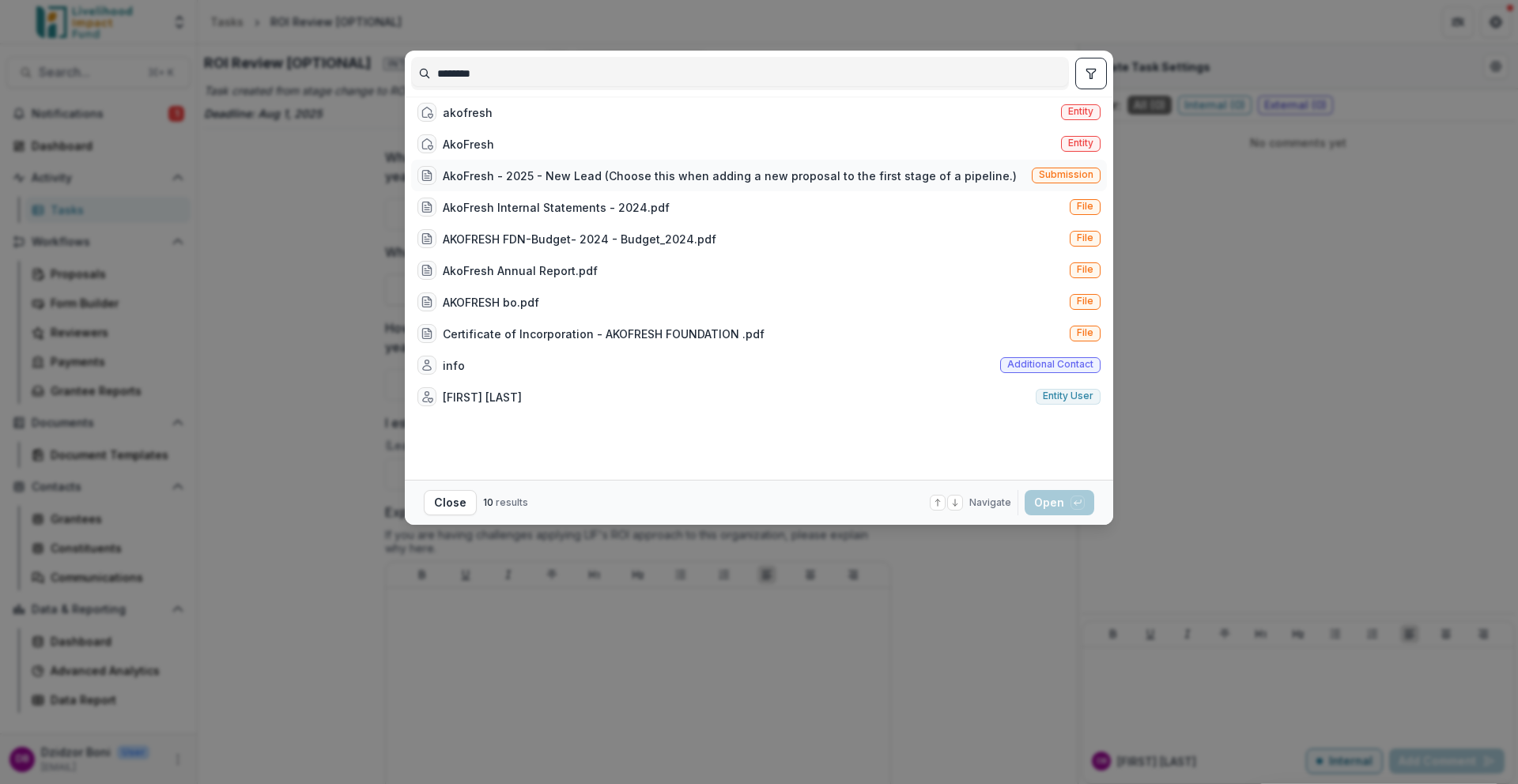 type on "********" 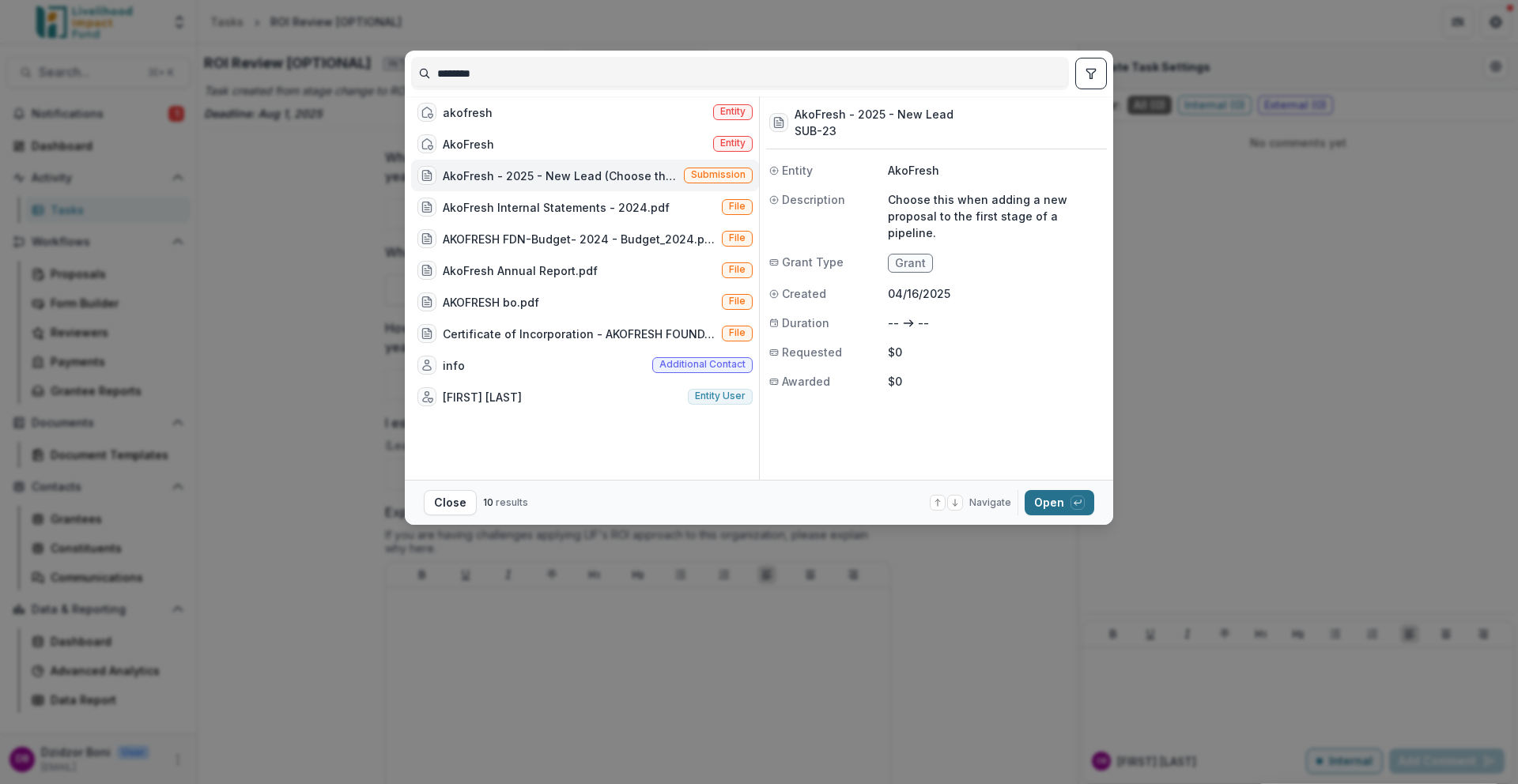 click on "Open with enter key" at bounding box center [1059, 503] 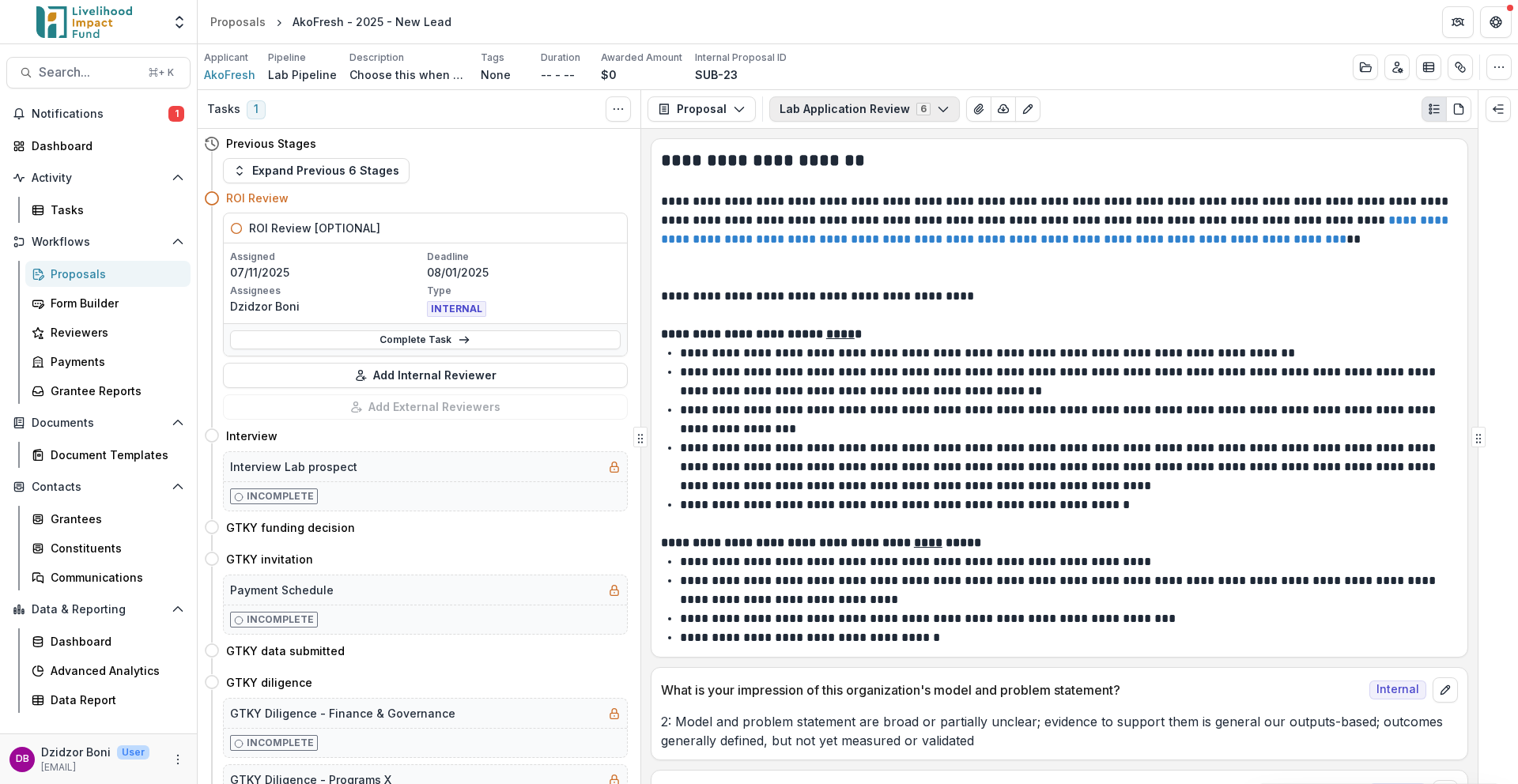click on "Lab Application Review 6" at bounding box center [864, 109] 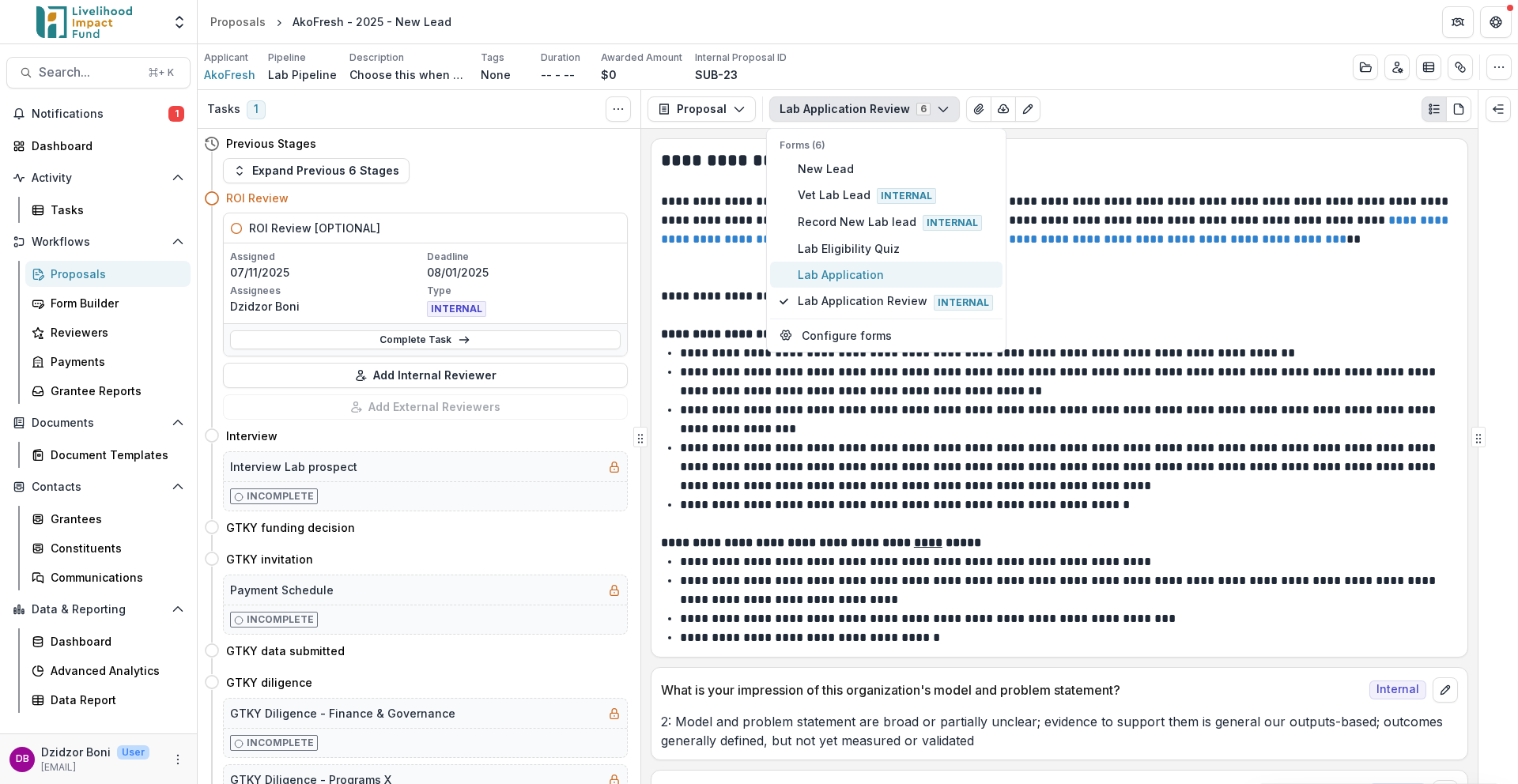 click on "Lab Application" at bounding box center [895, 274] 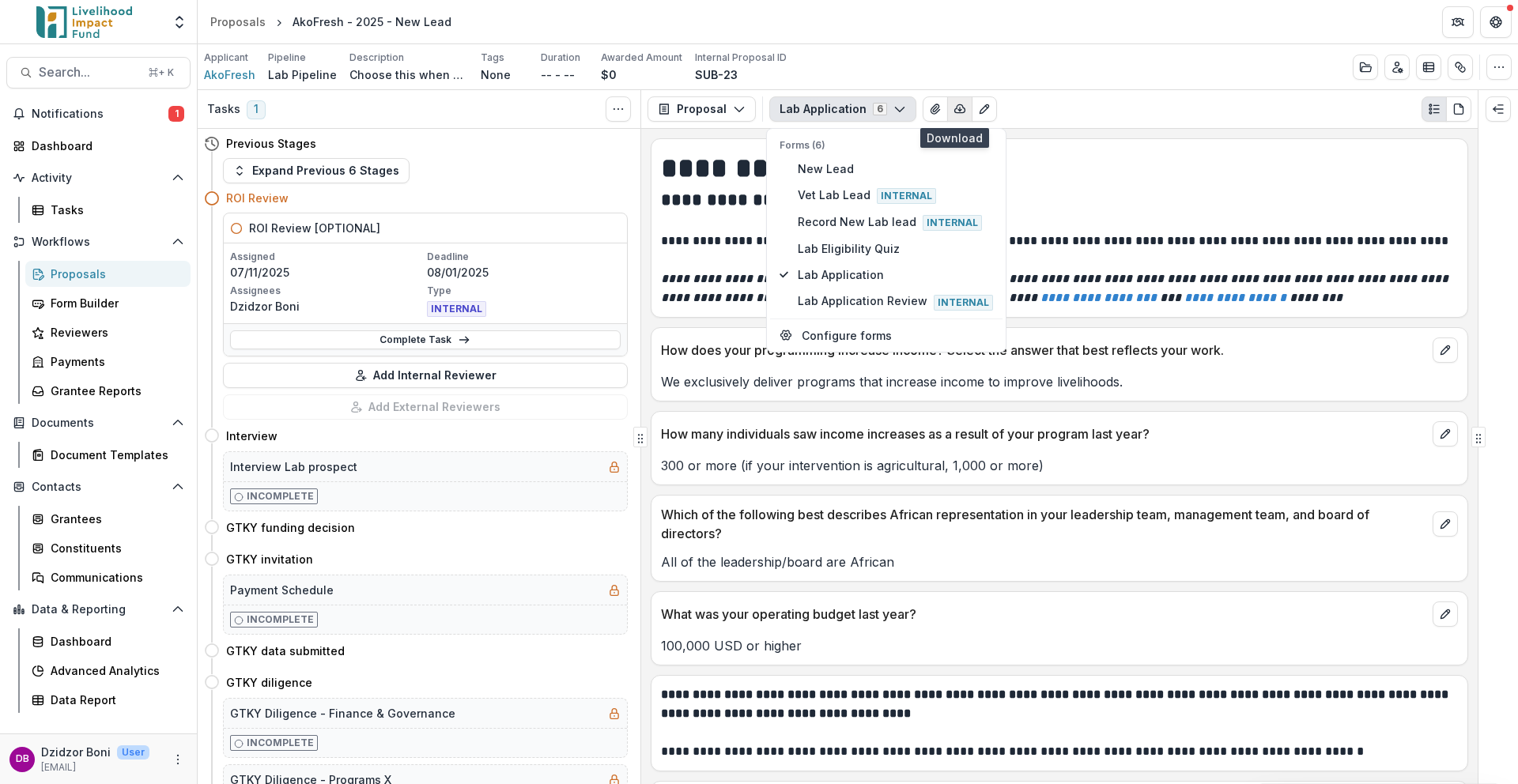 click 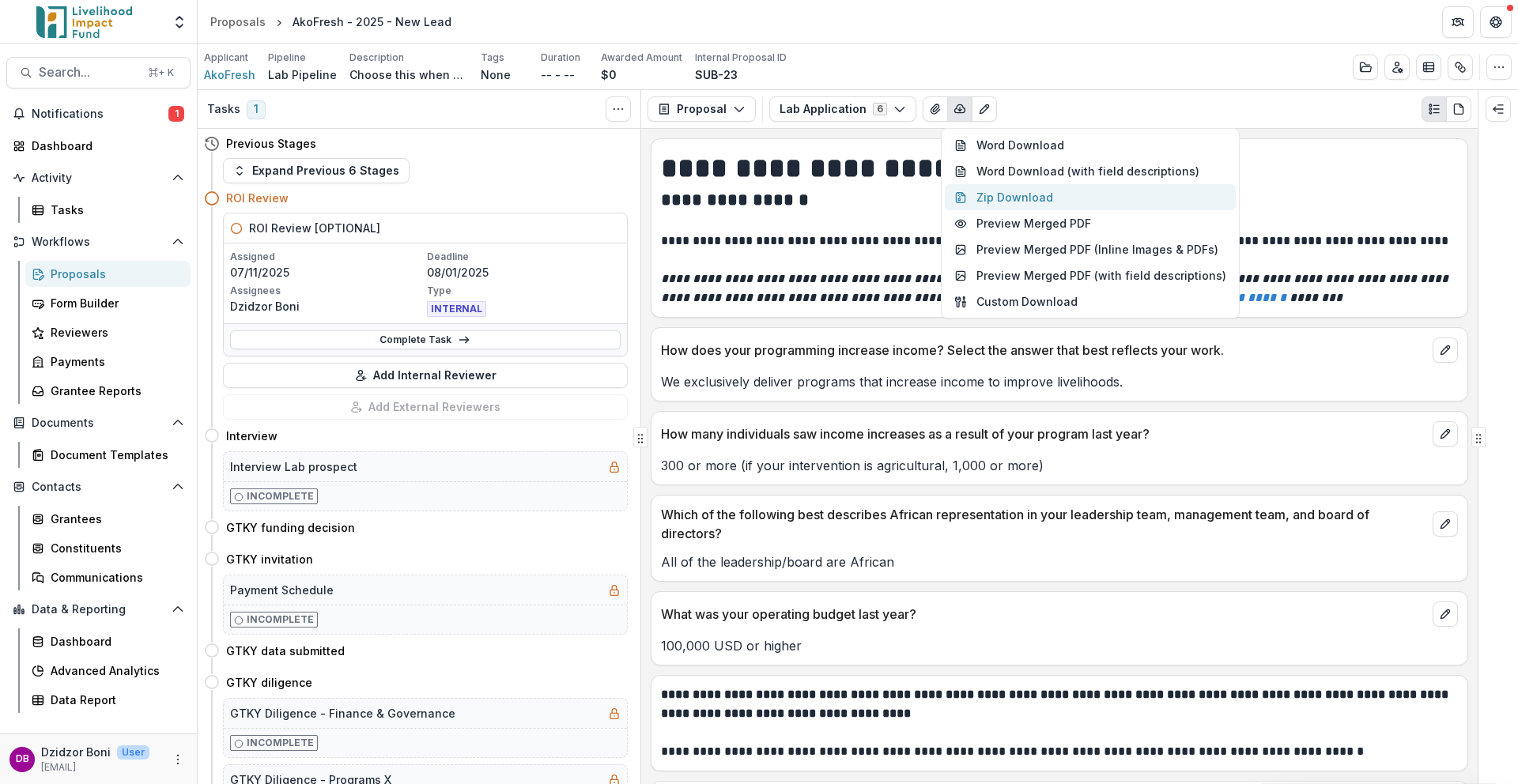 click on "Zip Download" at bounding box center (1090, 197) 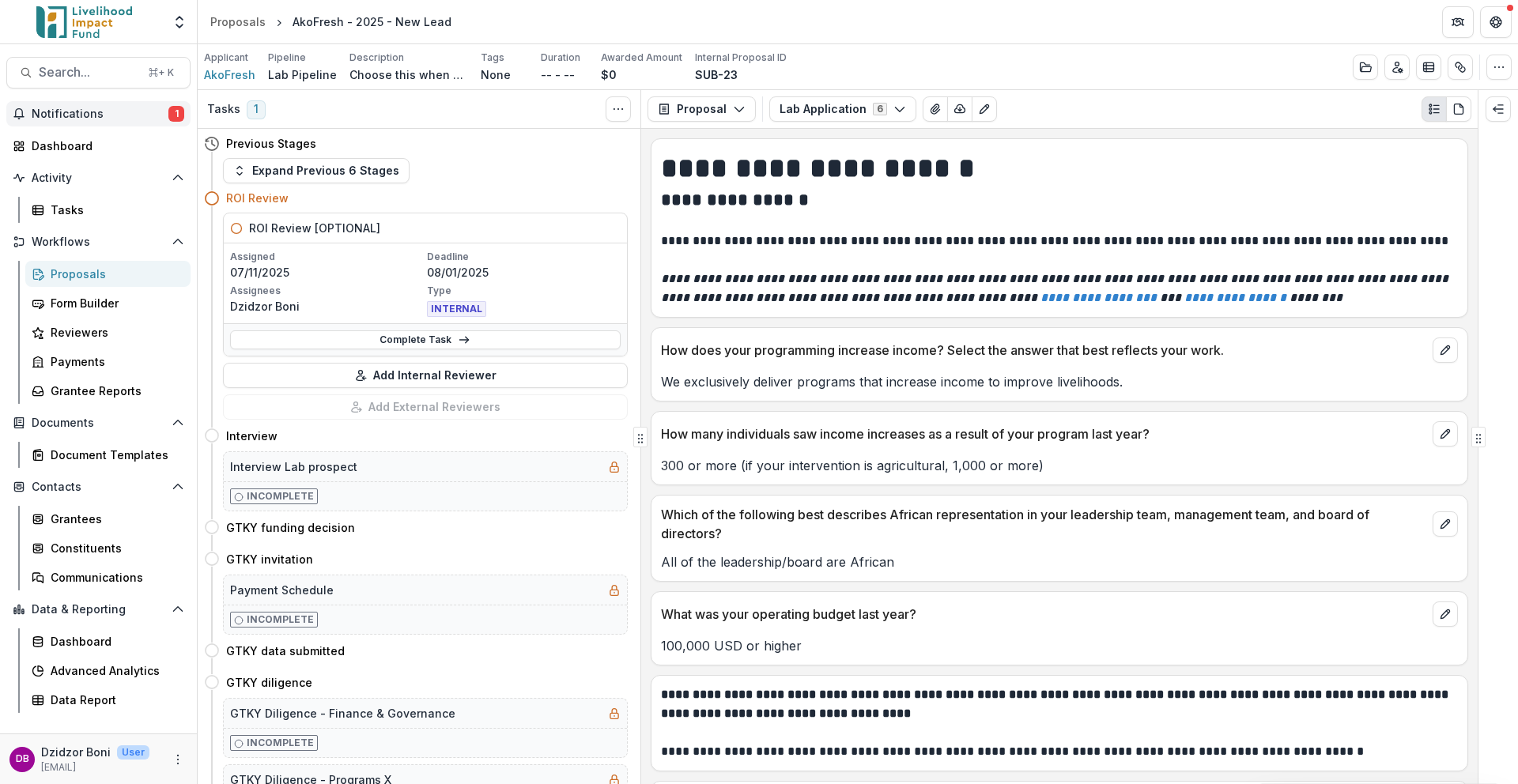 click on "Notifications" at bounding box center [100, 114] 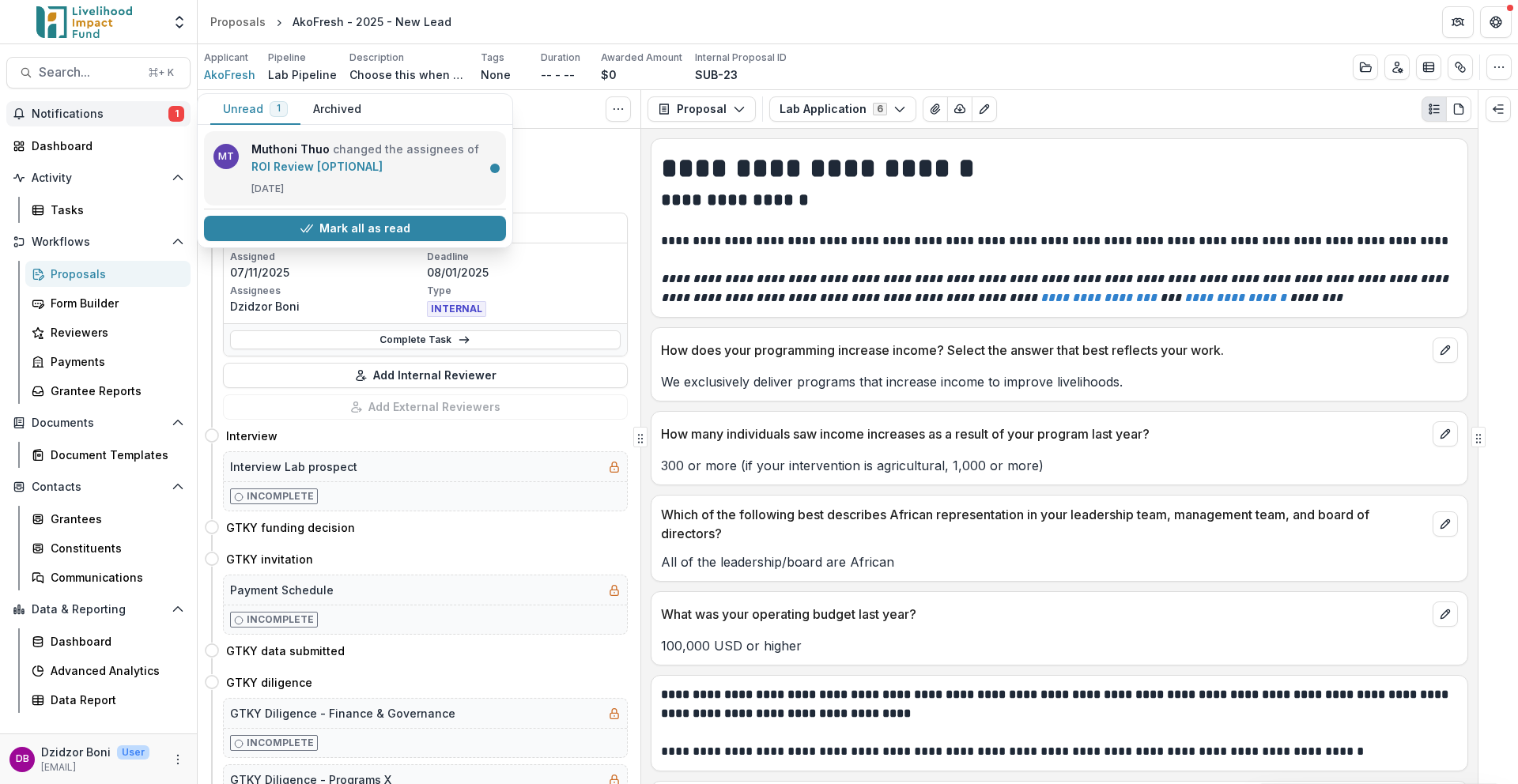 click on "ROI Review [OPTIONAL]" at bounding box center (317, 166) 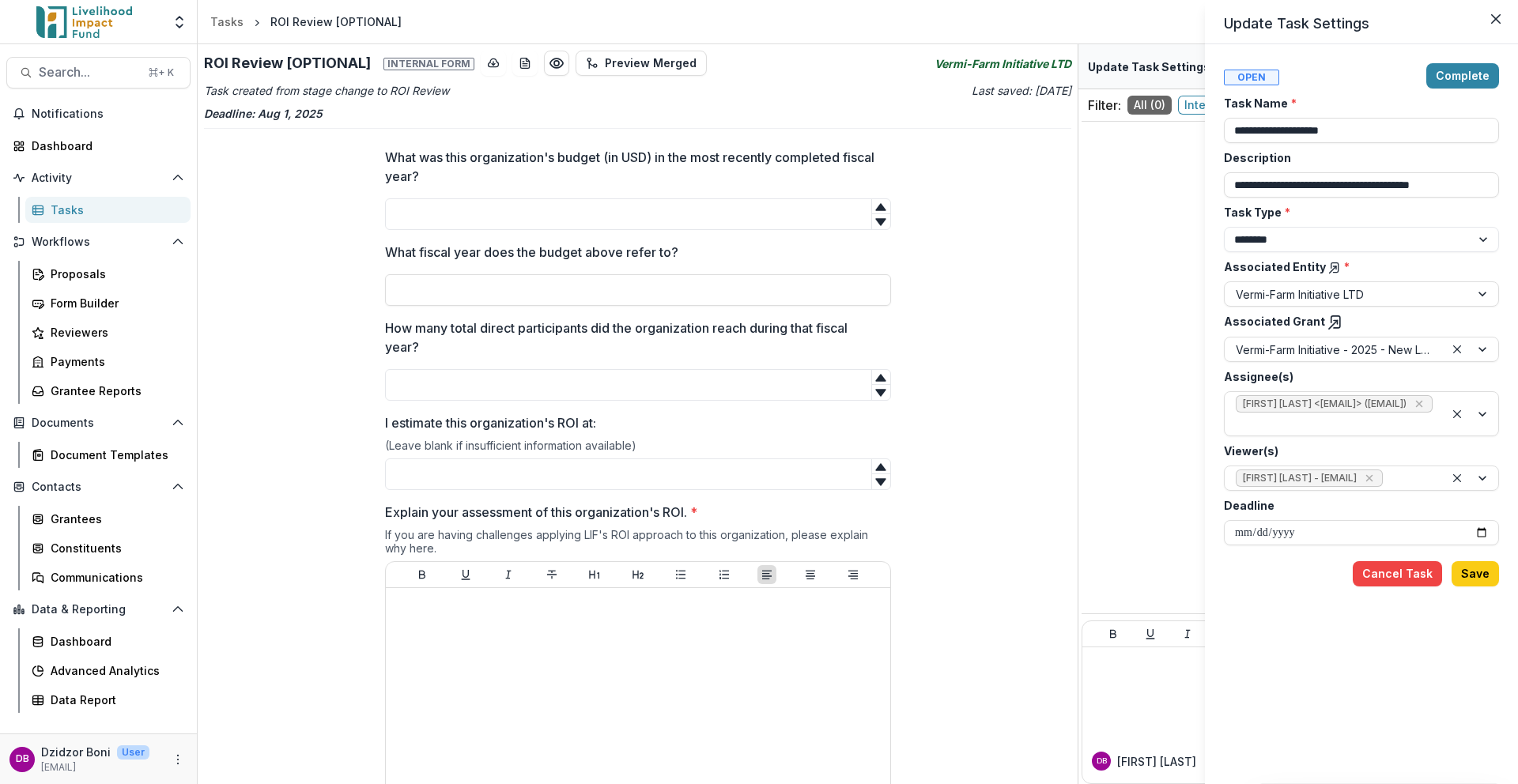 click on "**********" at bounding box center (759, 392) 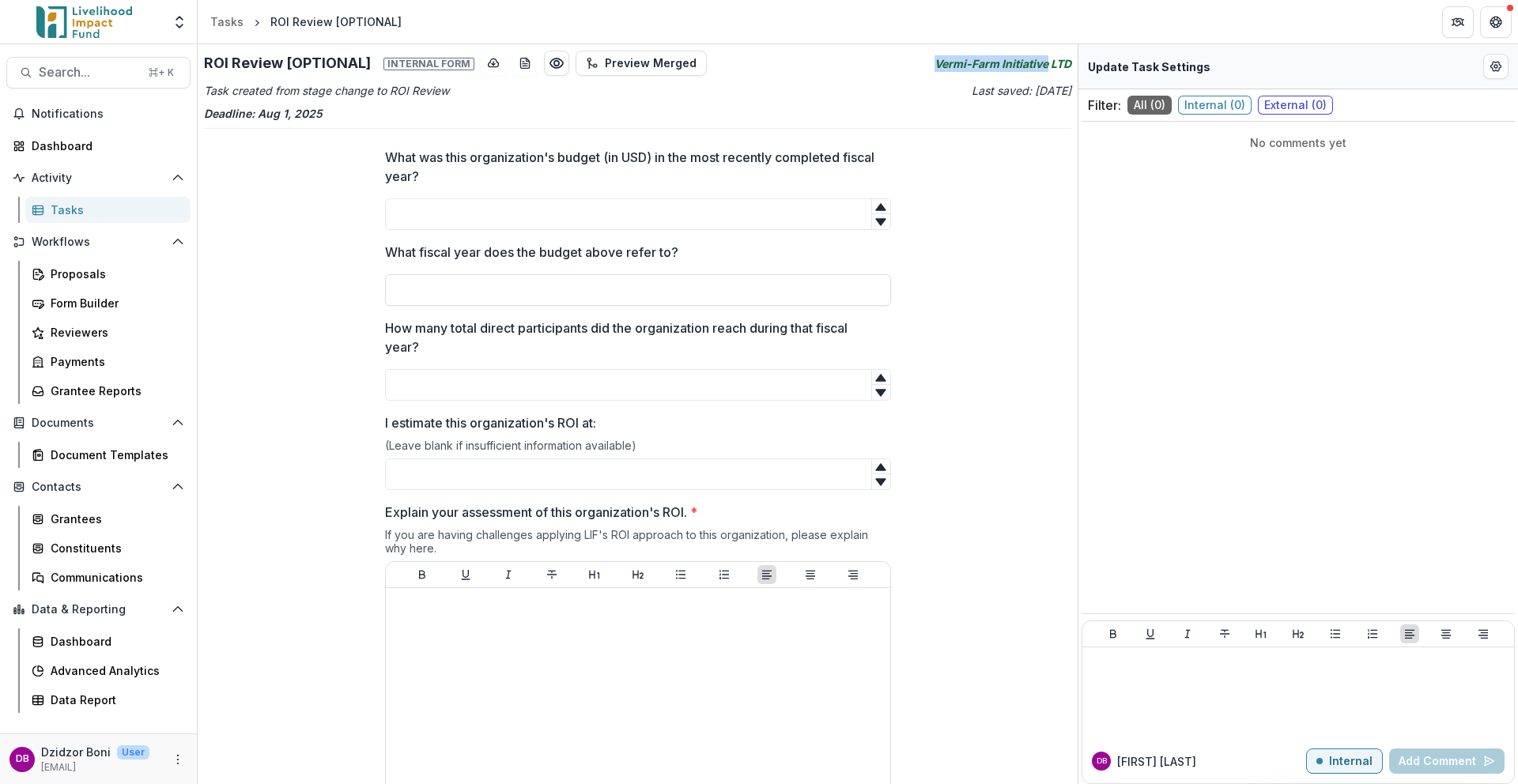 drag, startPoint x: 928, startPoint y: 62, endPoint x: 1044, endPoint y: 70, distance: 116.27553 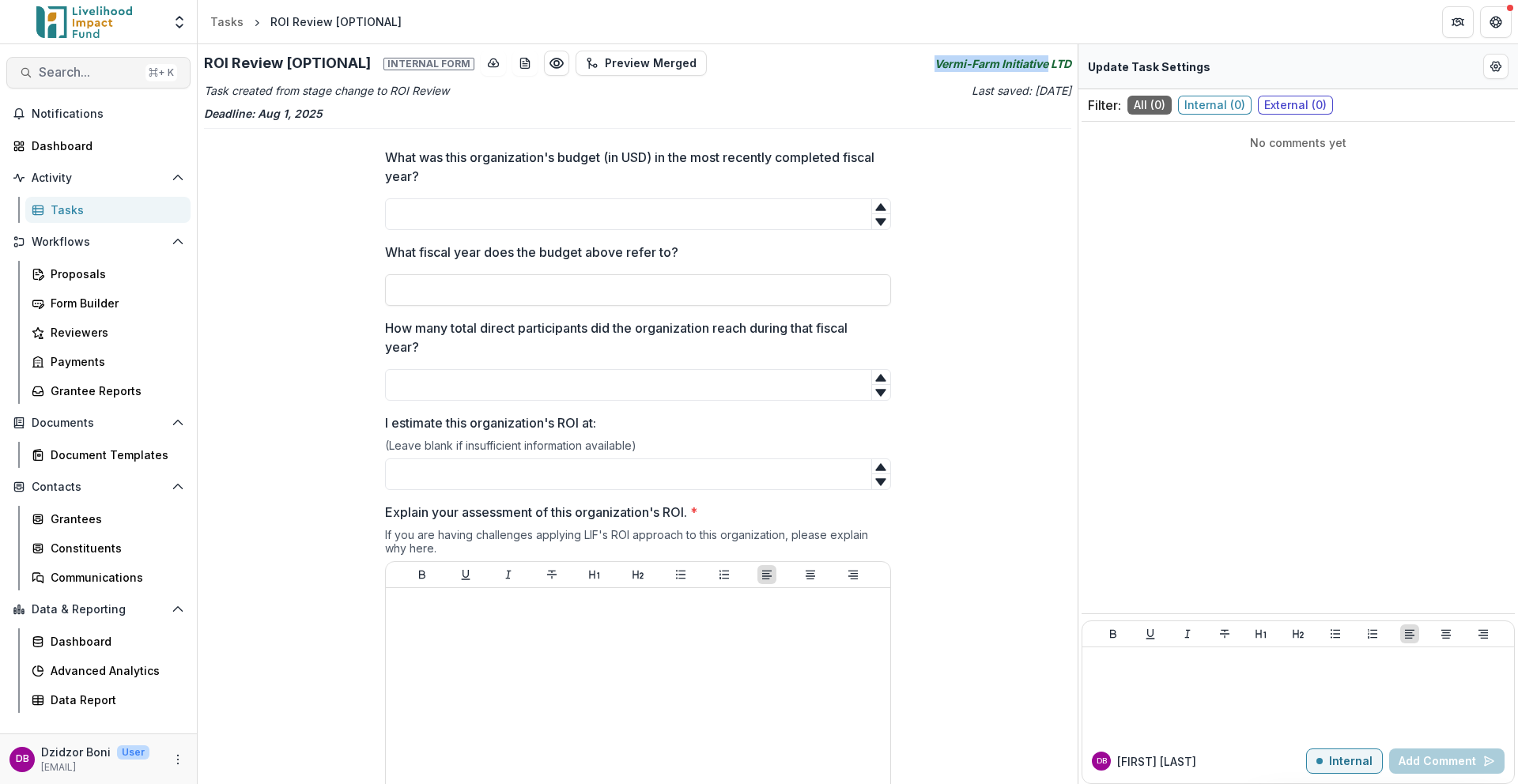 click on "Search..." at bounding box center (89, 72) 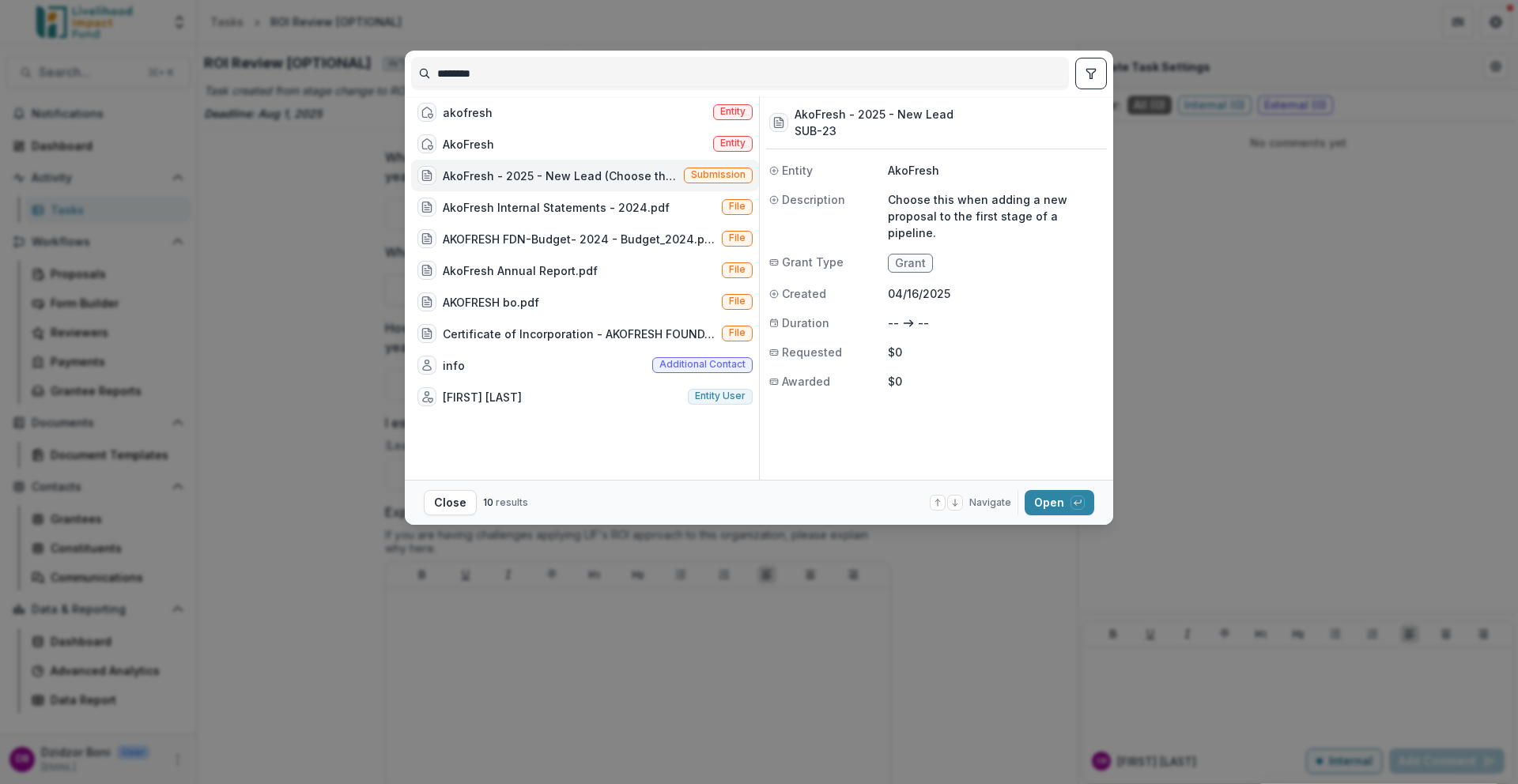 drag, startPoint x: 507, startPoint y: 75, endPoint x: 436, endPoint y: 69, distance: 71.25307 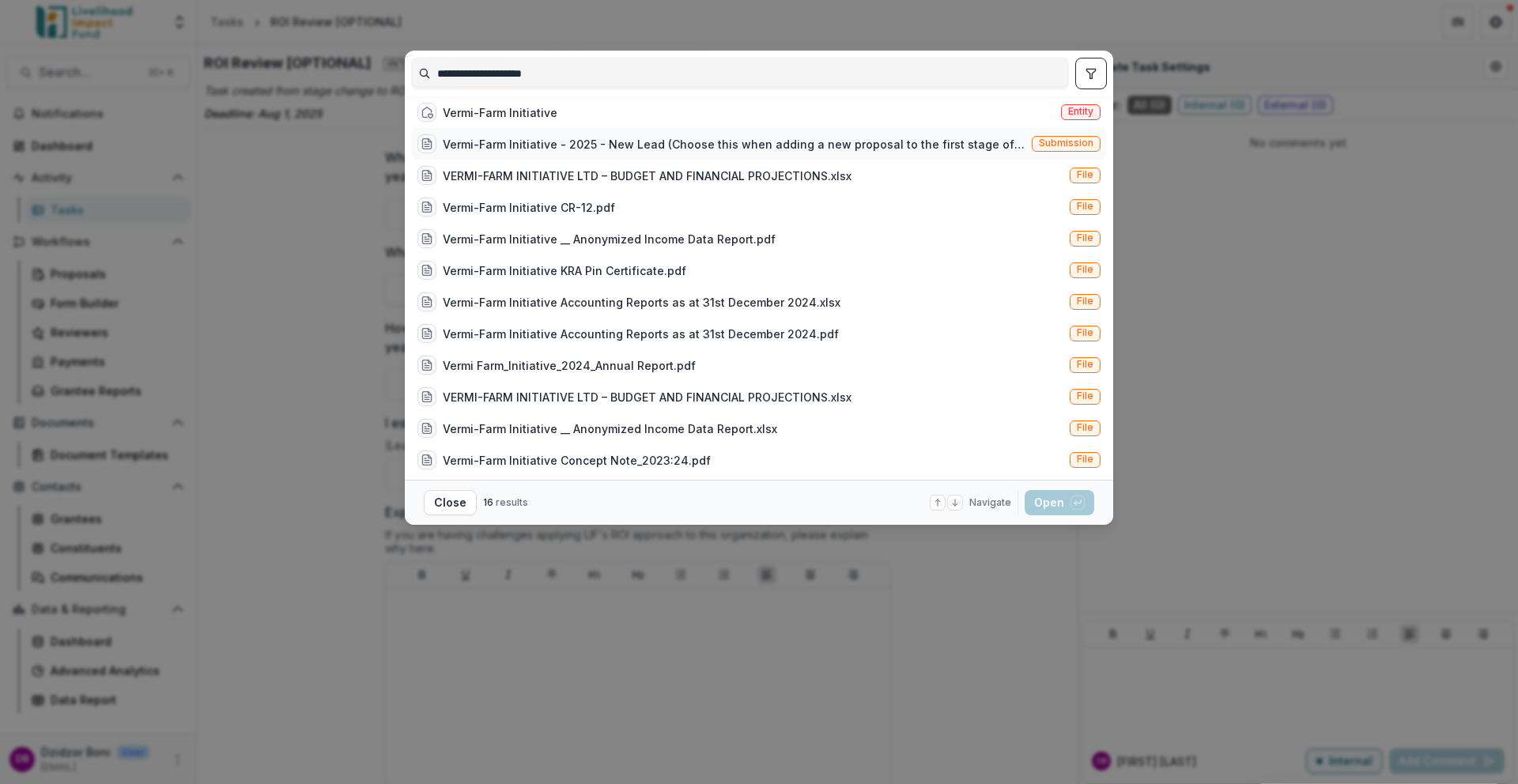 type on "**********" 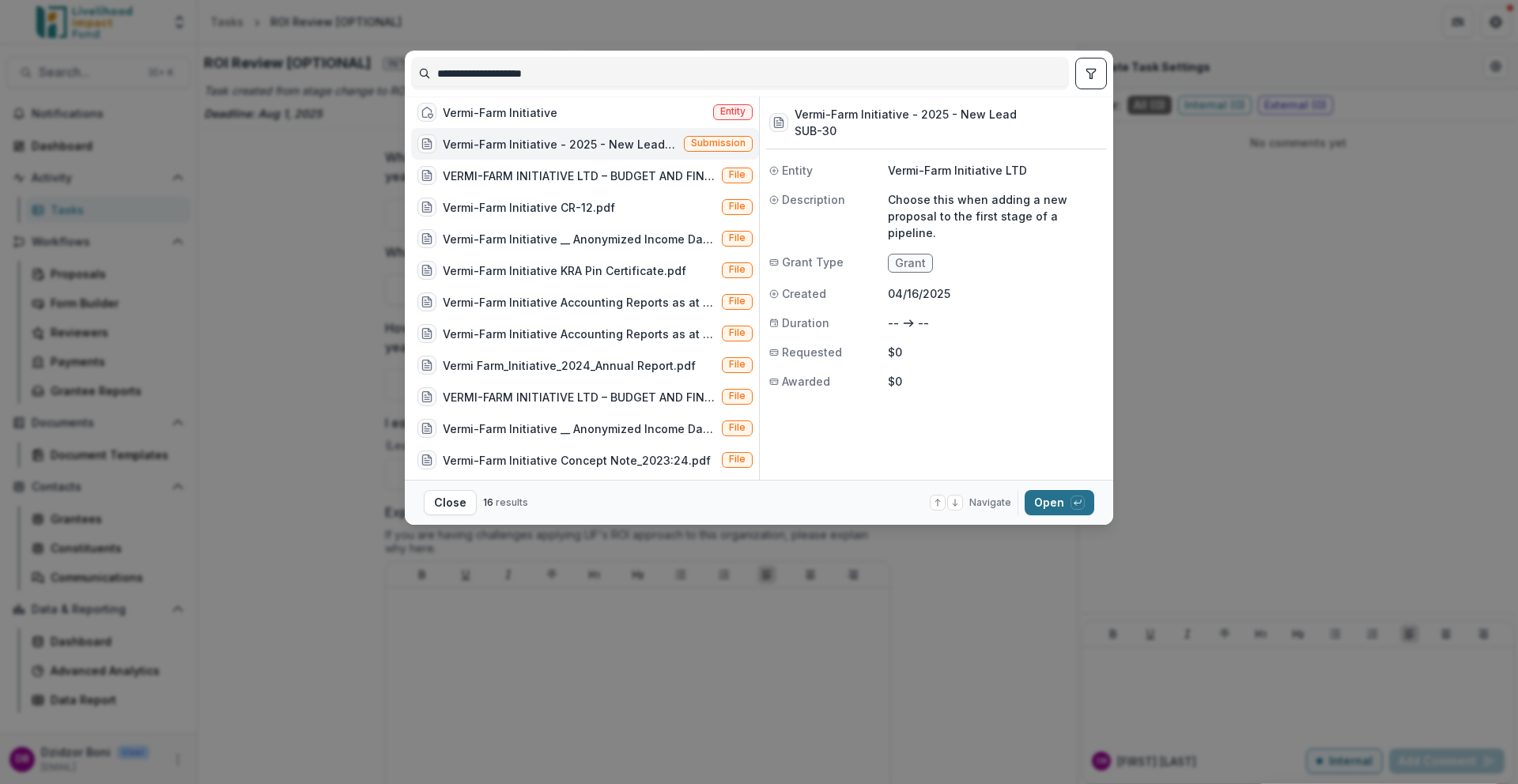 click on "Open with enter key" at bounding box center (1059, 503) 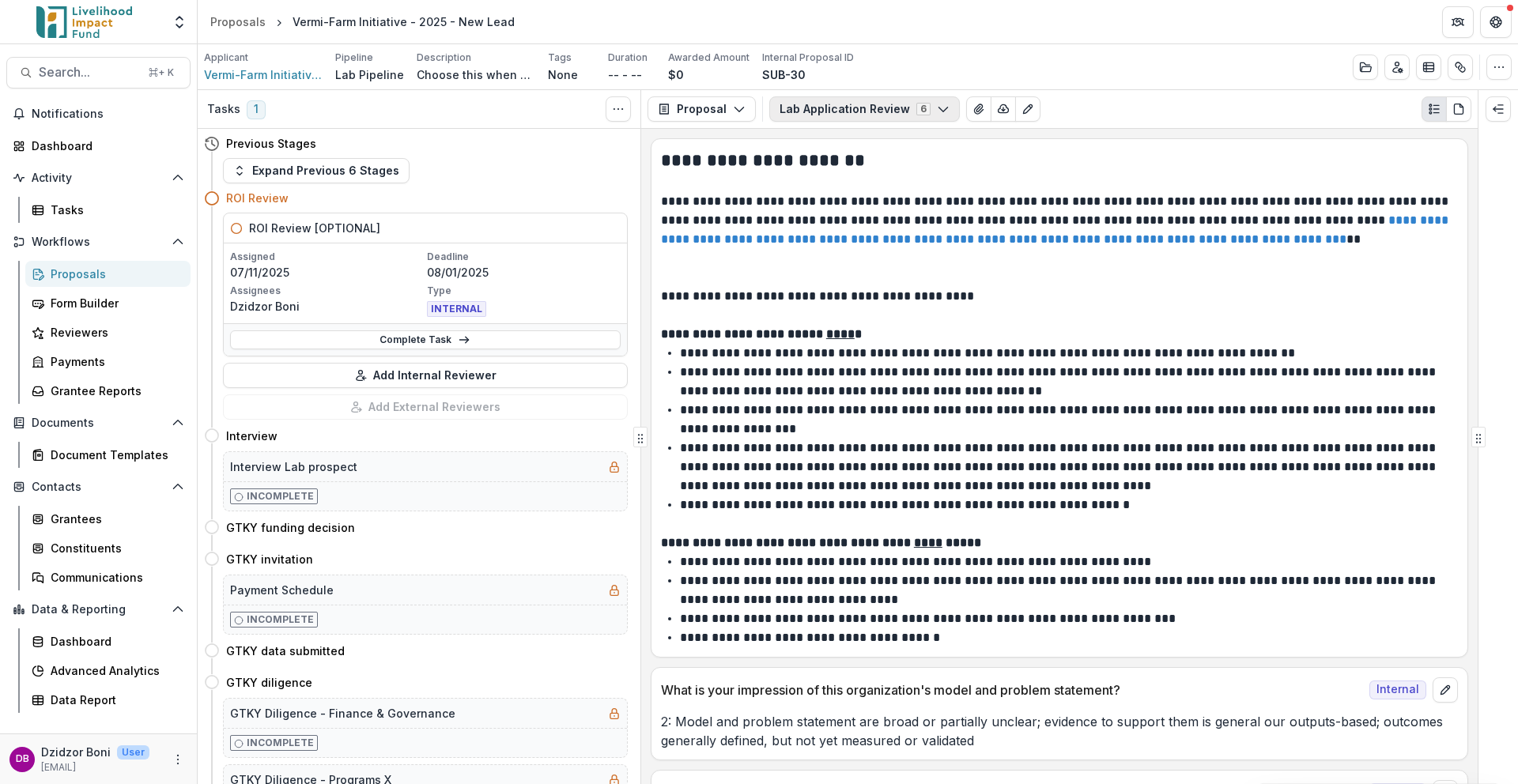 click 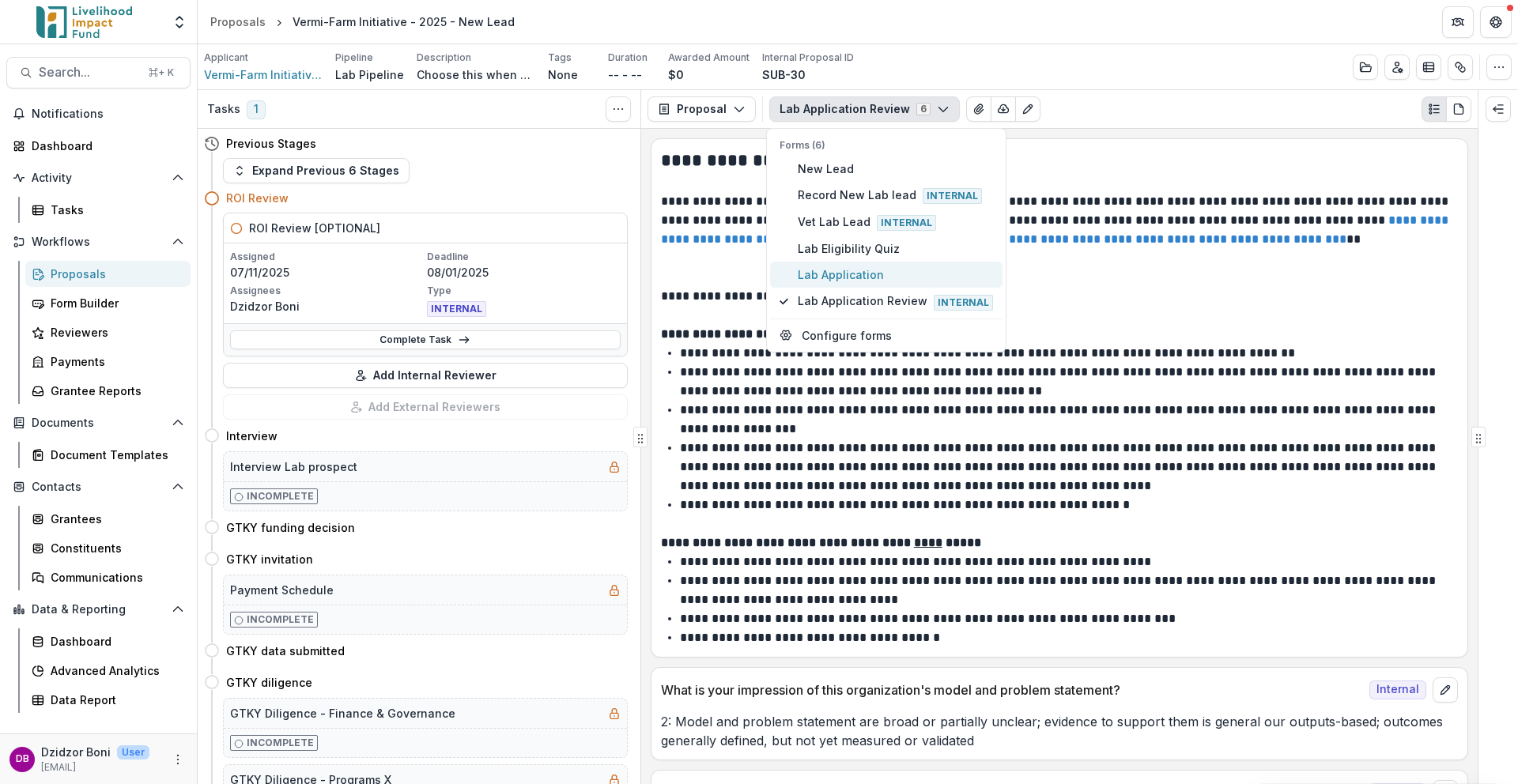 click on "Lab Application" at bounding box center [895, 274] 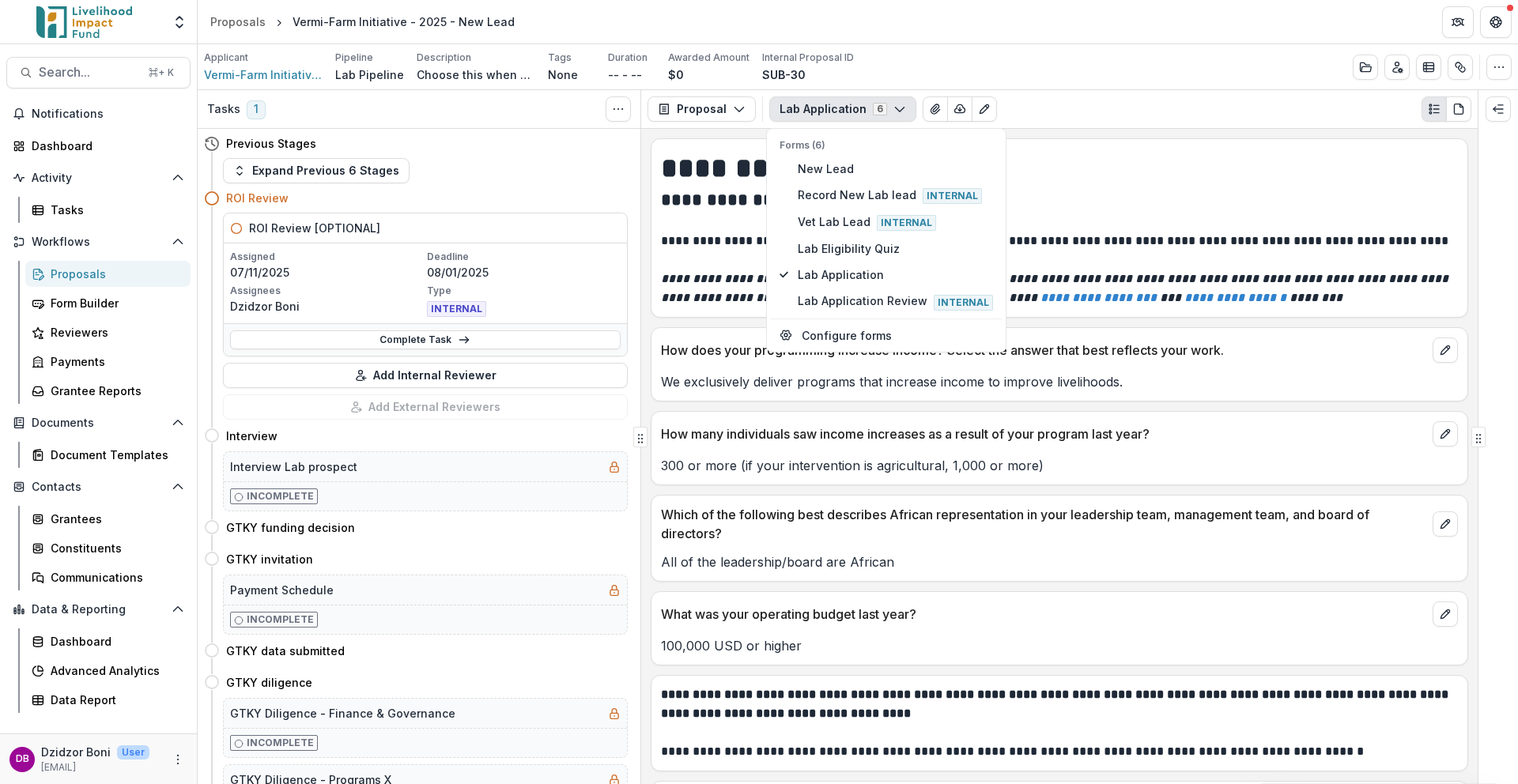 click on "Applicant Vermi-Farm Initiative LTD Pipeline Lab Pipeline Description Choose this when adding a new proposal to the first stage of a pipeline. Description Choose this when adding a new proposal to the first stage of a pipeline. Tags None All tags Duration --   -   -- Awarded Amount $0 Internal Proposal ID SUB-30 Edit Details Change History Key Milestones Change Pipeline Archive Delete Proposal" at bounding box center [858, 67] 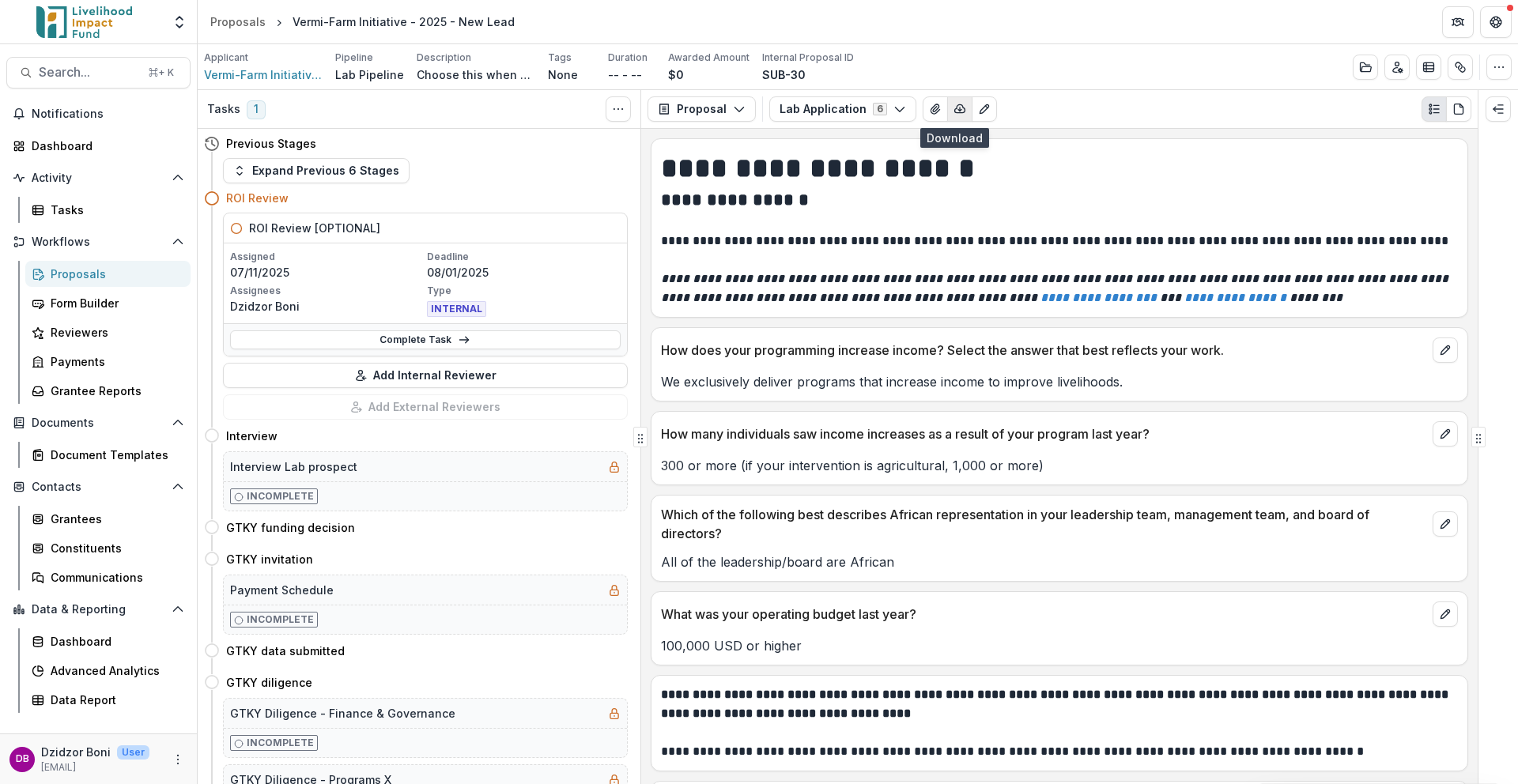 click 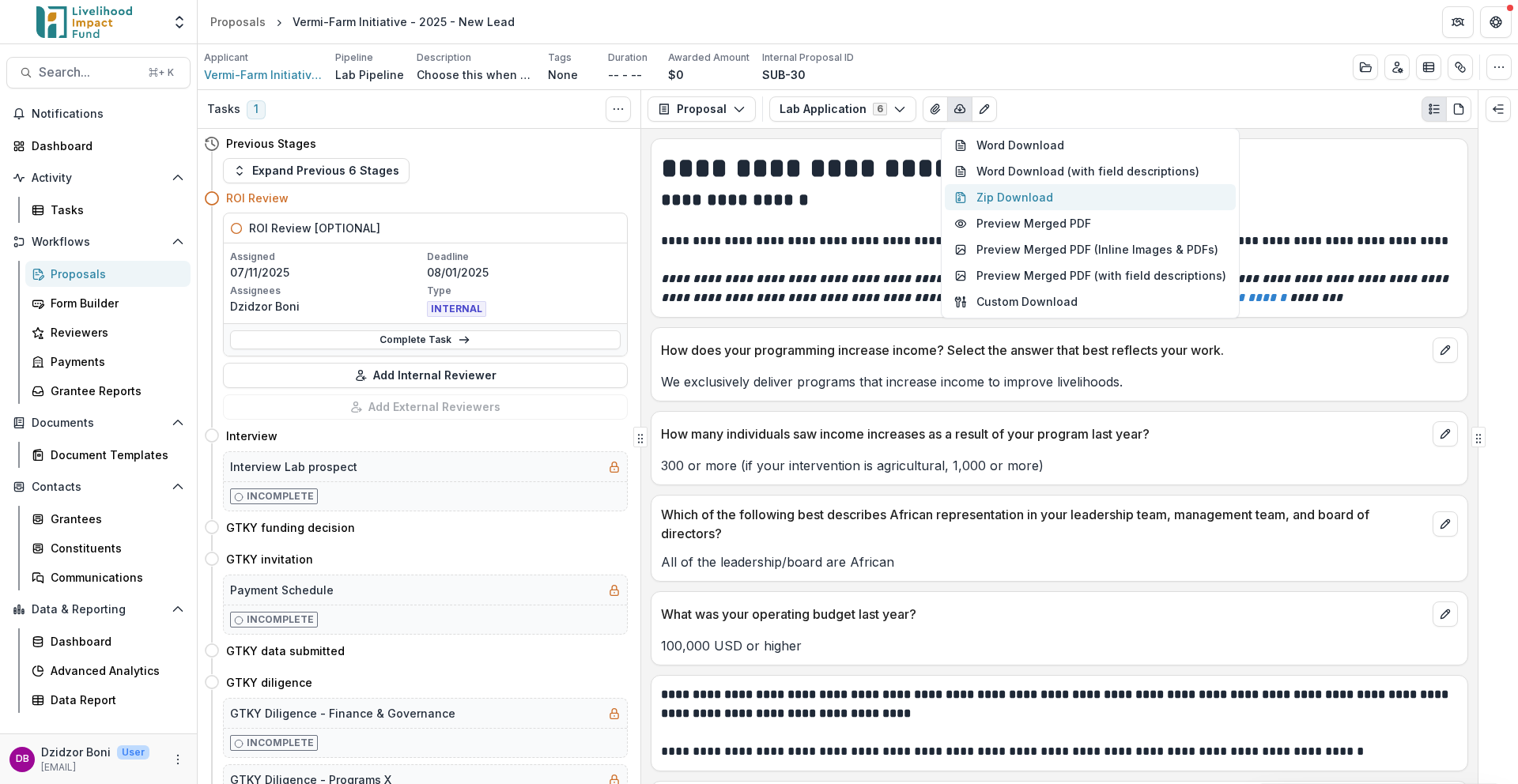 click on "Zip Download" at bounding box center [1090, 197] 